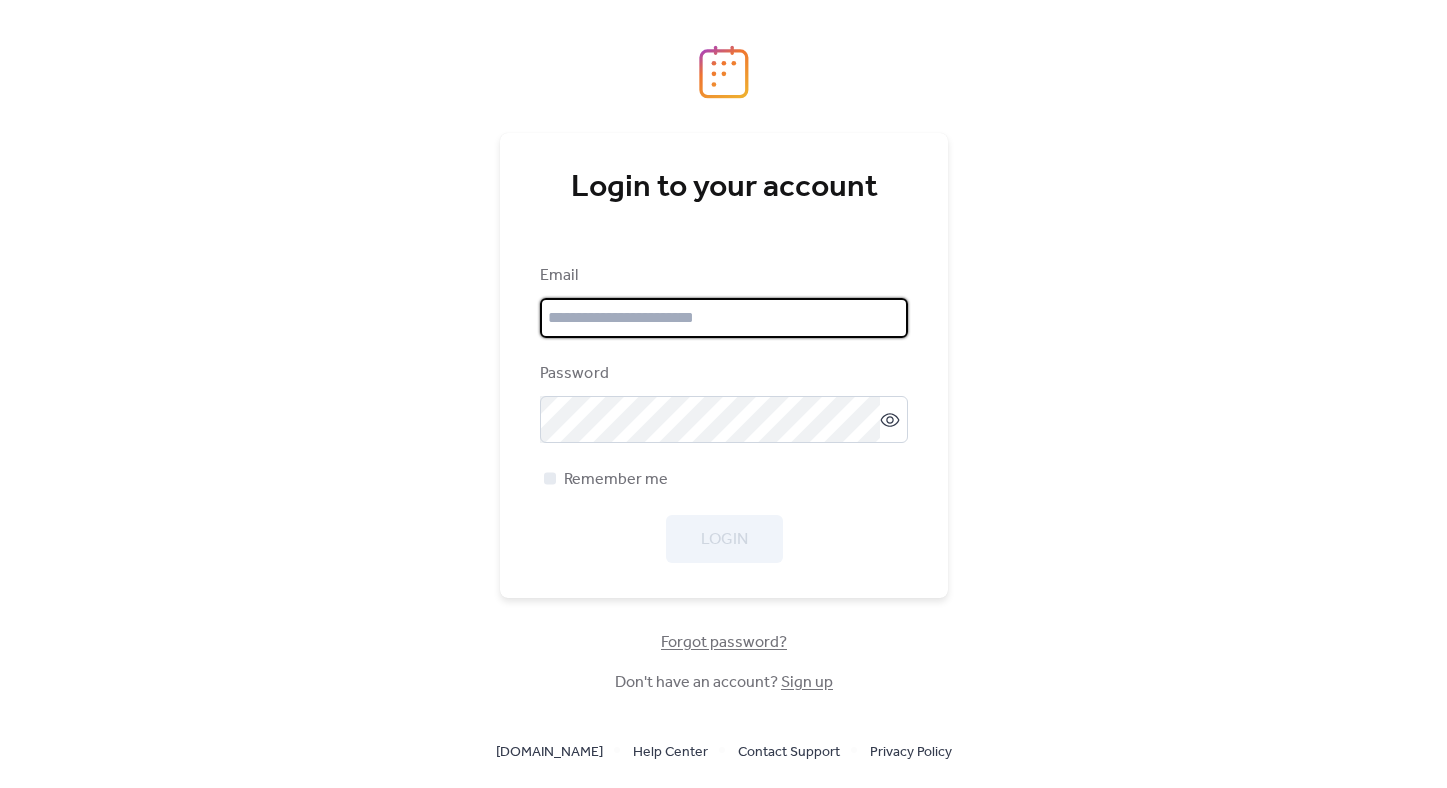 scroll, scrollTop: 0, scrollLeft: 0, axis: both 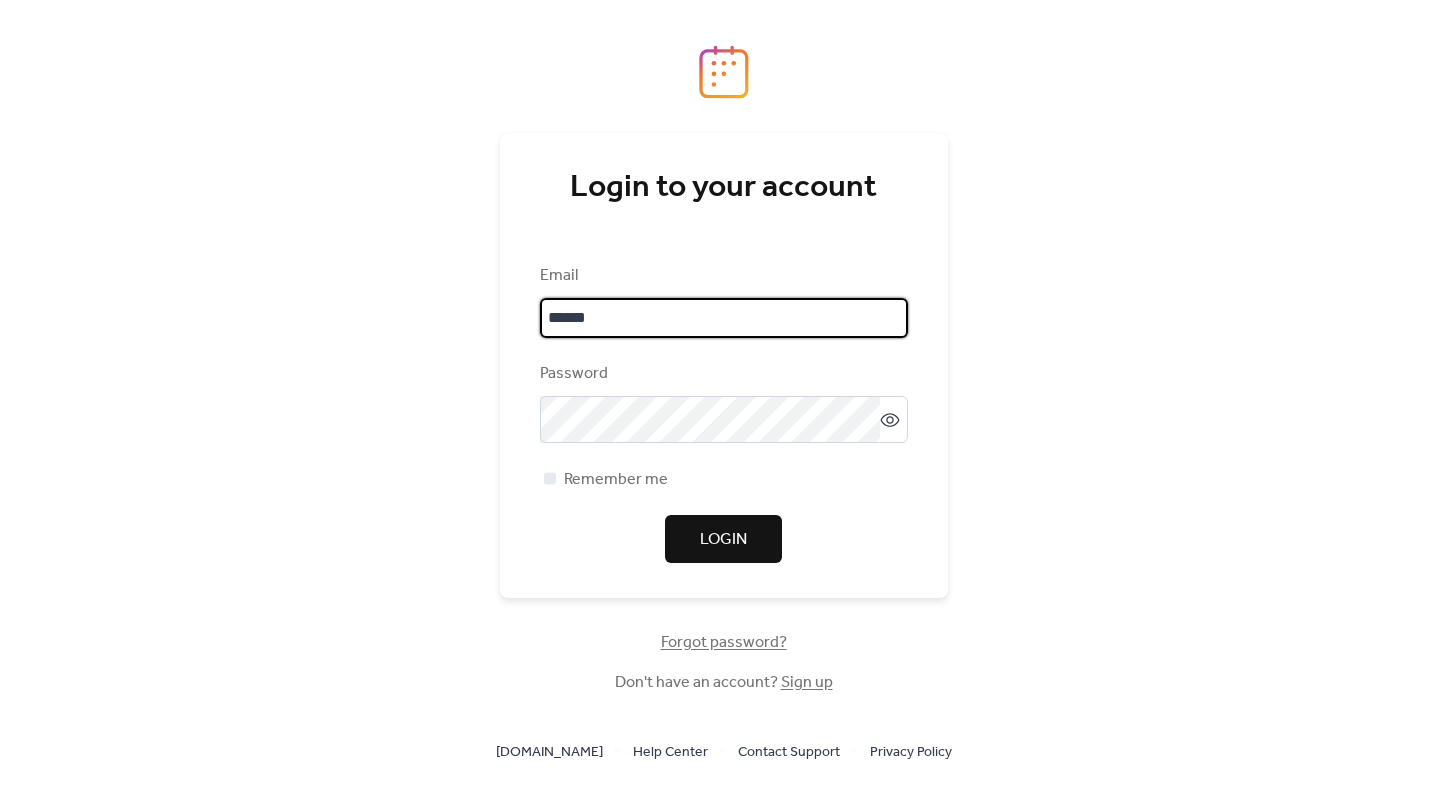 type on "**********" 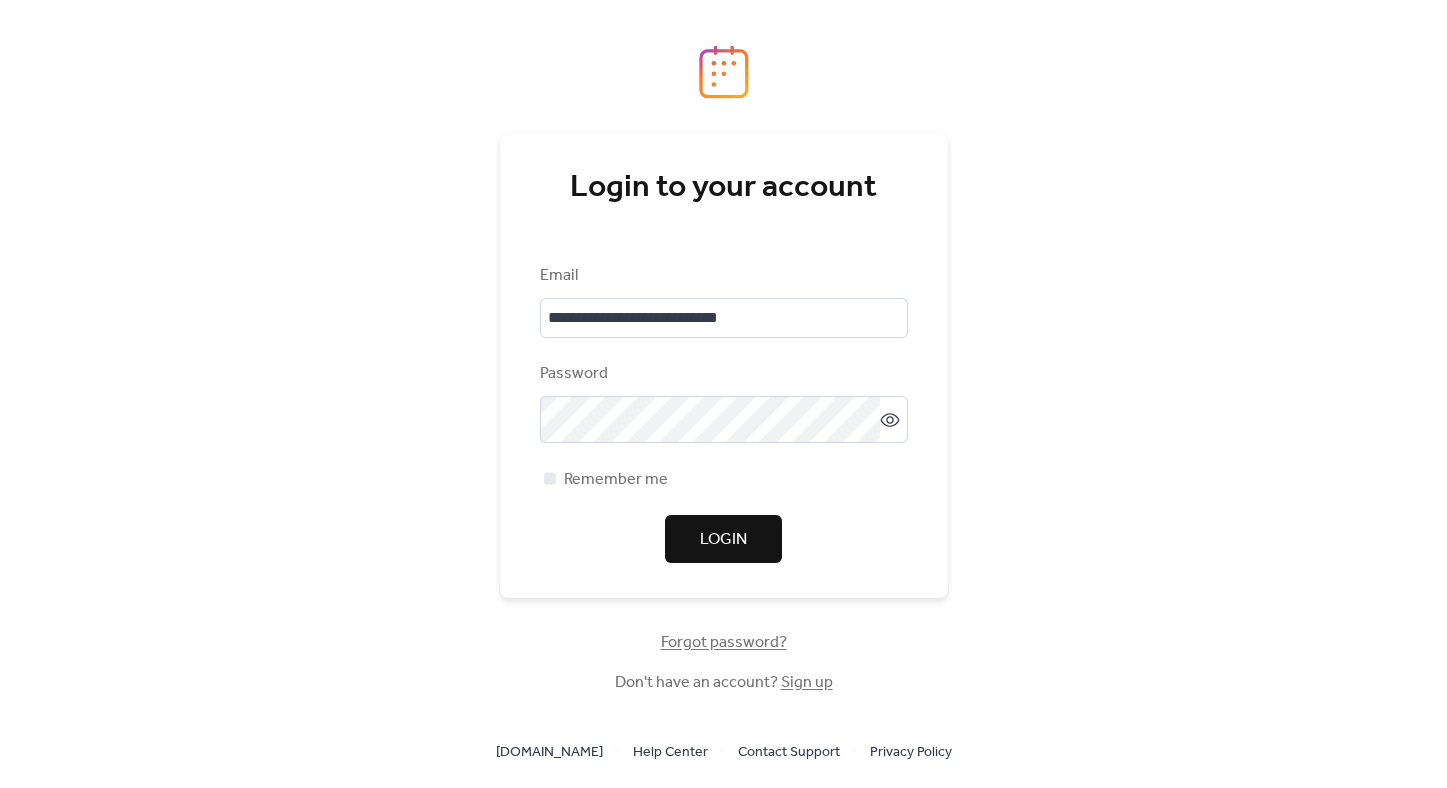 click on "Login" at bounding box center (723, 539) 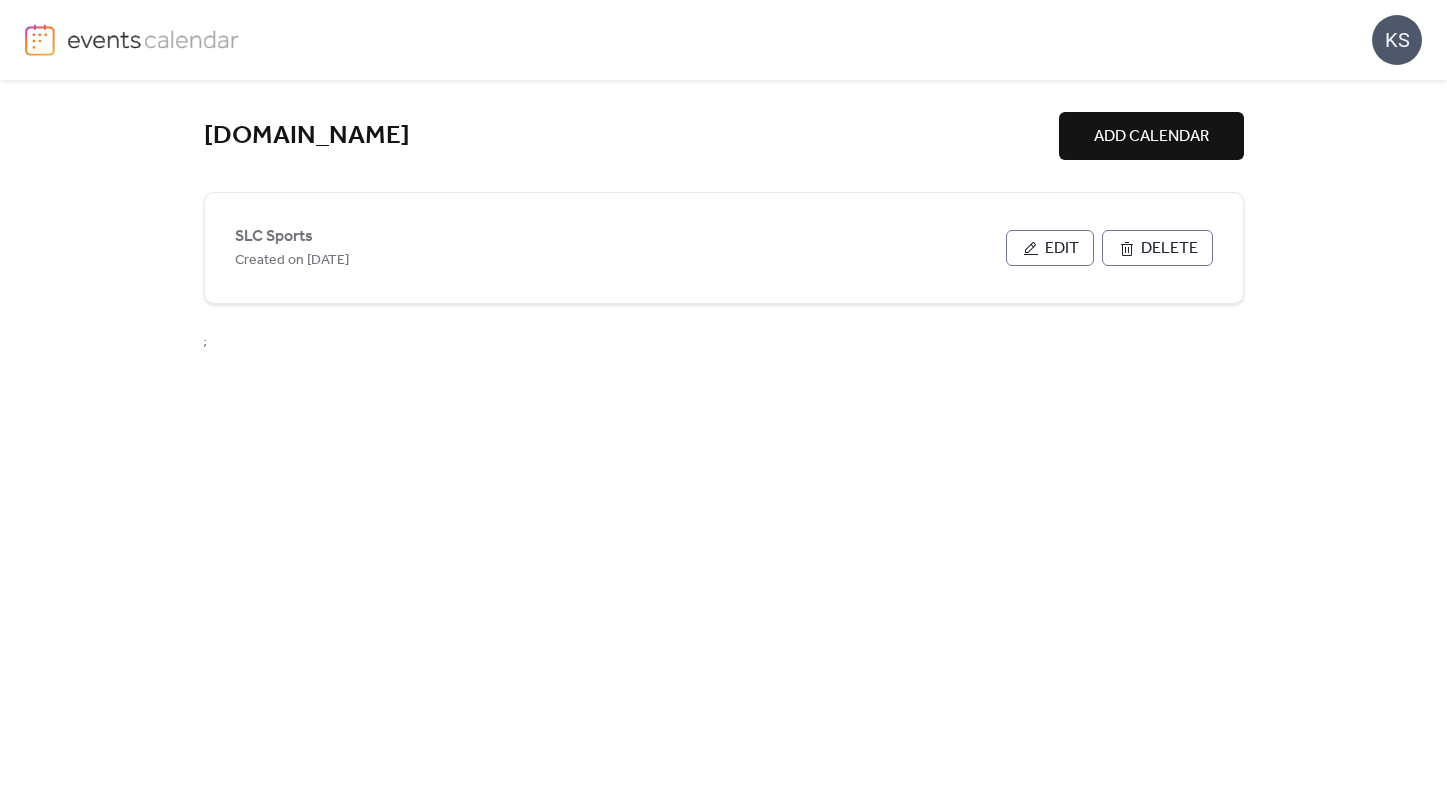scroll, scrollTop: 0, scrollLeft: 0, axis: both 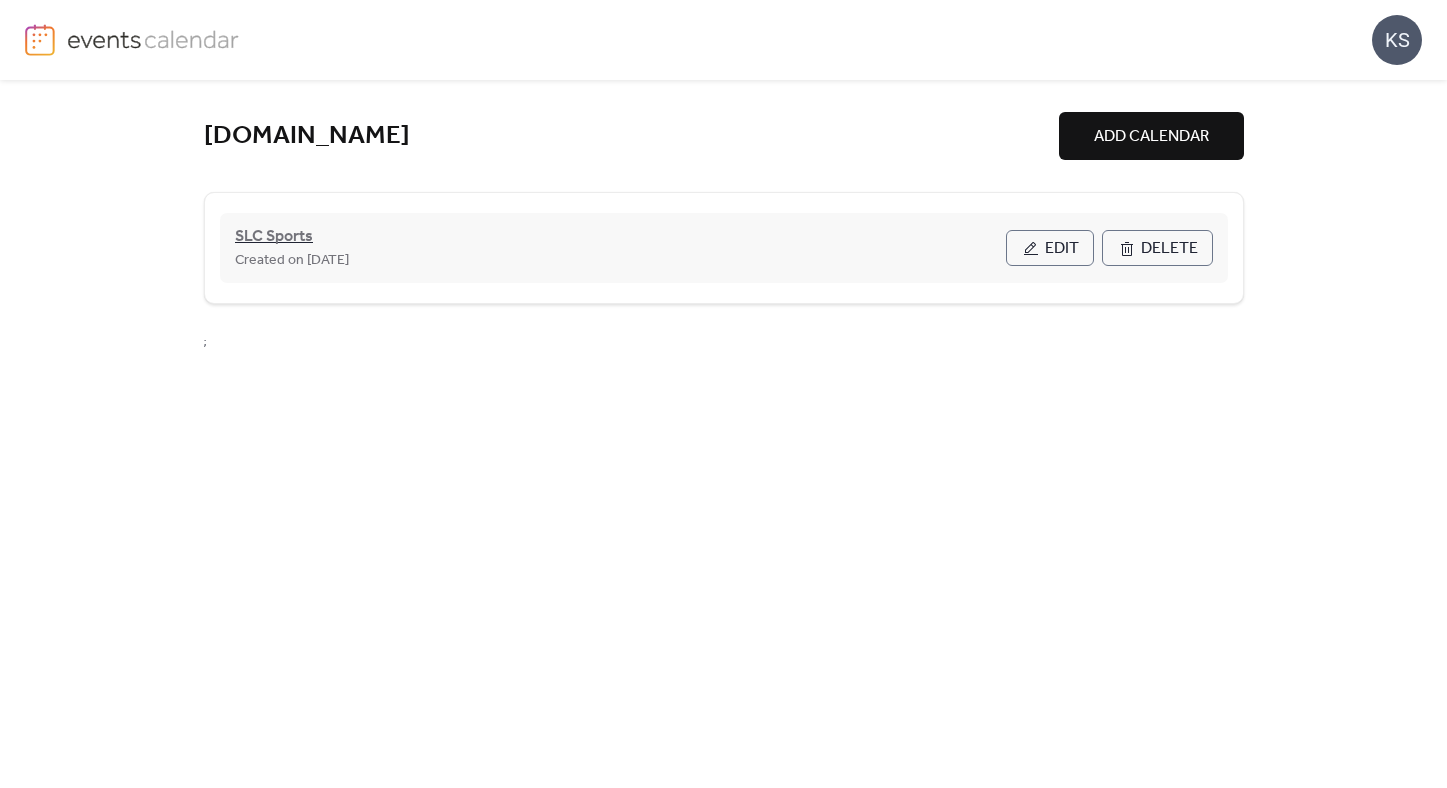 click on "SLC Sports" at bounding box center (274, 237) 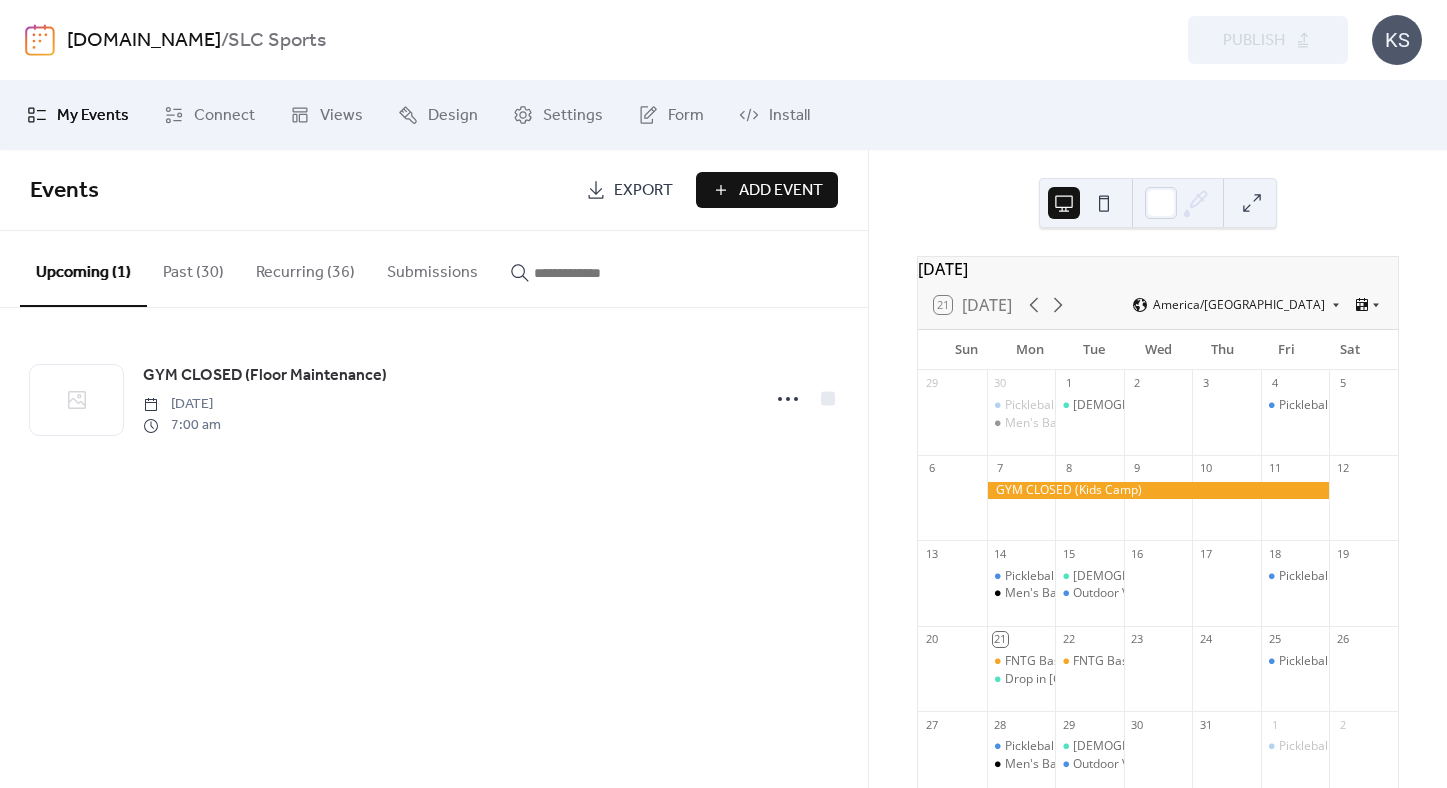 click on "Recurring (36)" at bounding box center [305, 268] 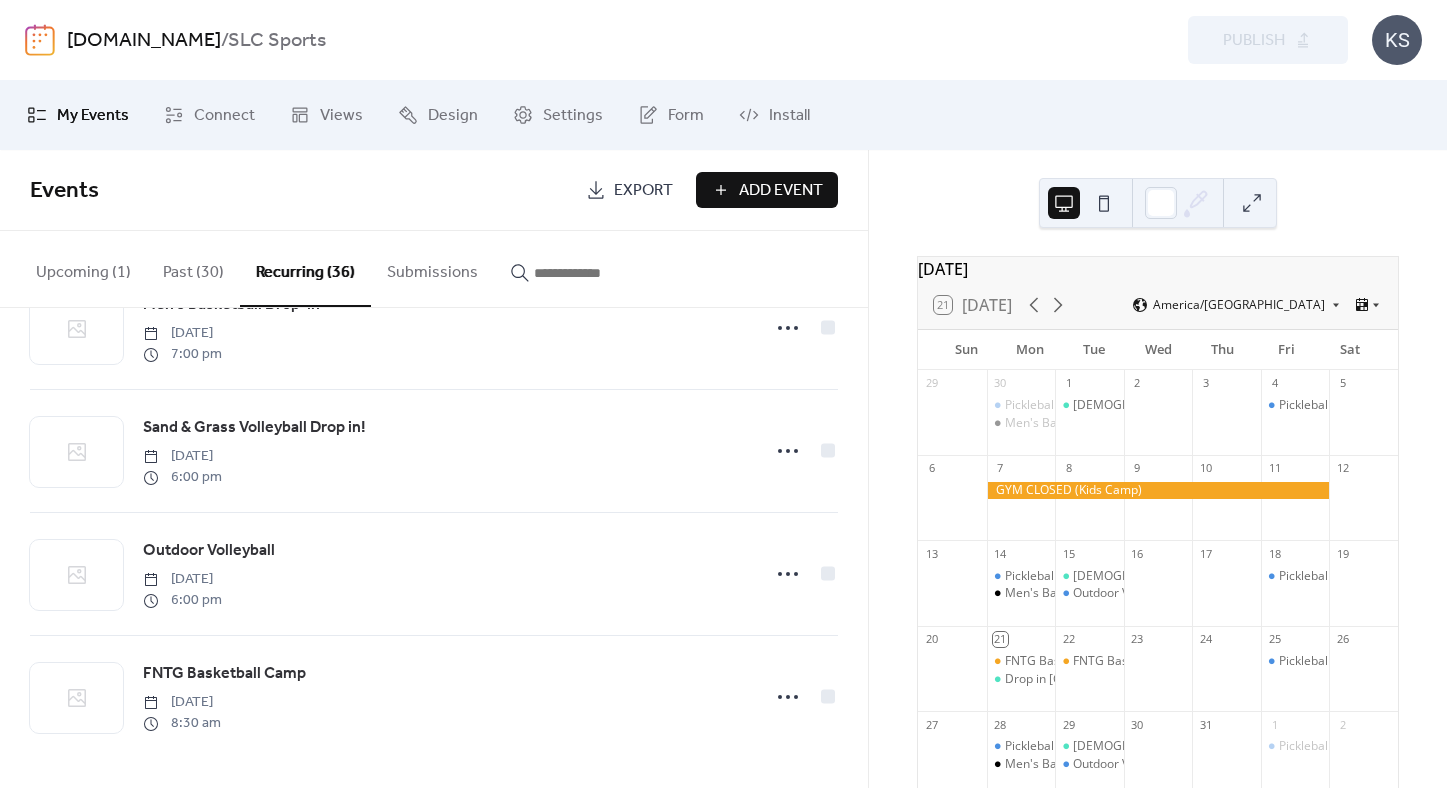 scroll, scrollTop: 4008, scrollLeft: 0, axis: vertical 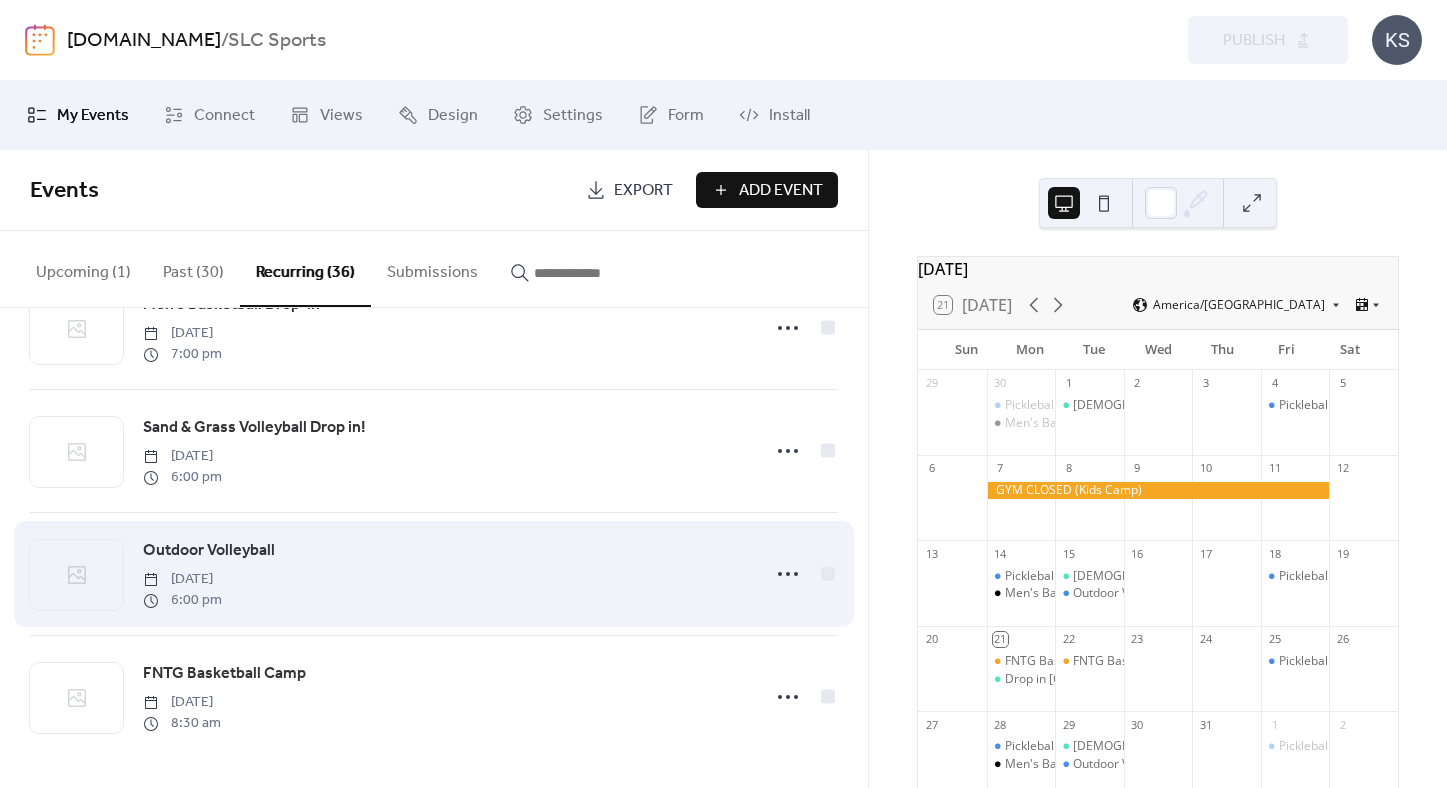 click on "Outdoor Volleyball" at bounding box center [209, 551] 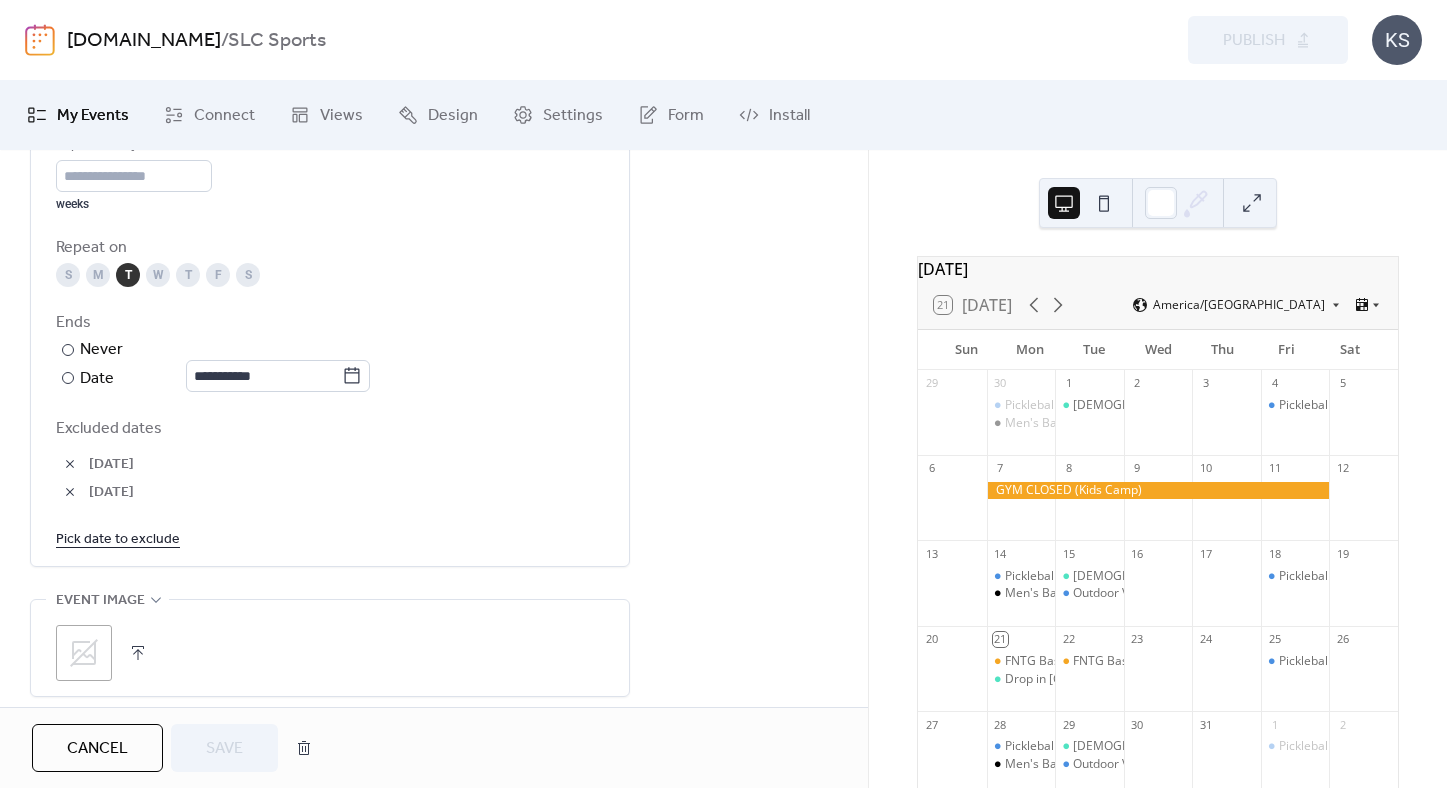 scroll, scrollTop: 1015, scrollLeft: 0, axis: vertical 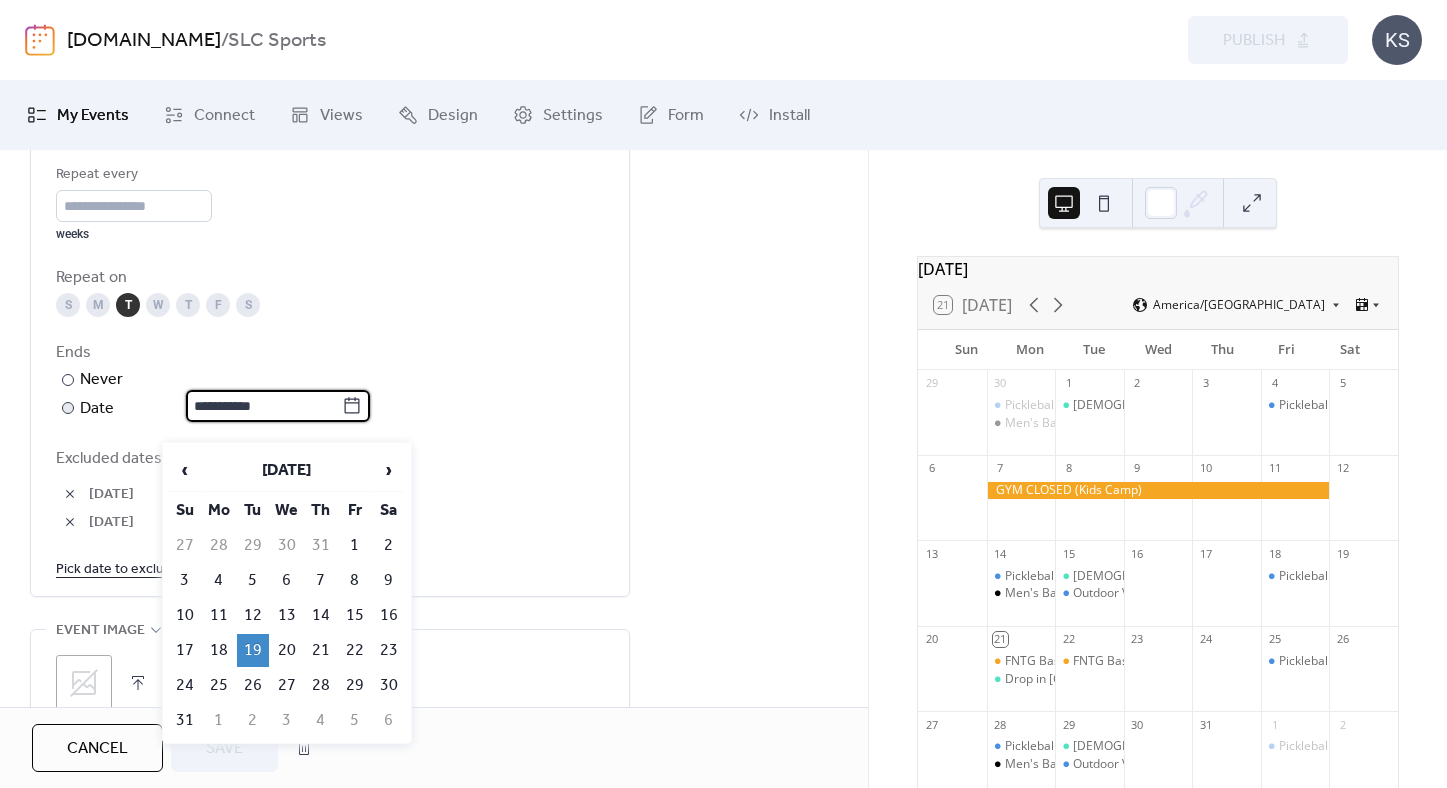 click on "**********" at bounding box center [264, 406] 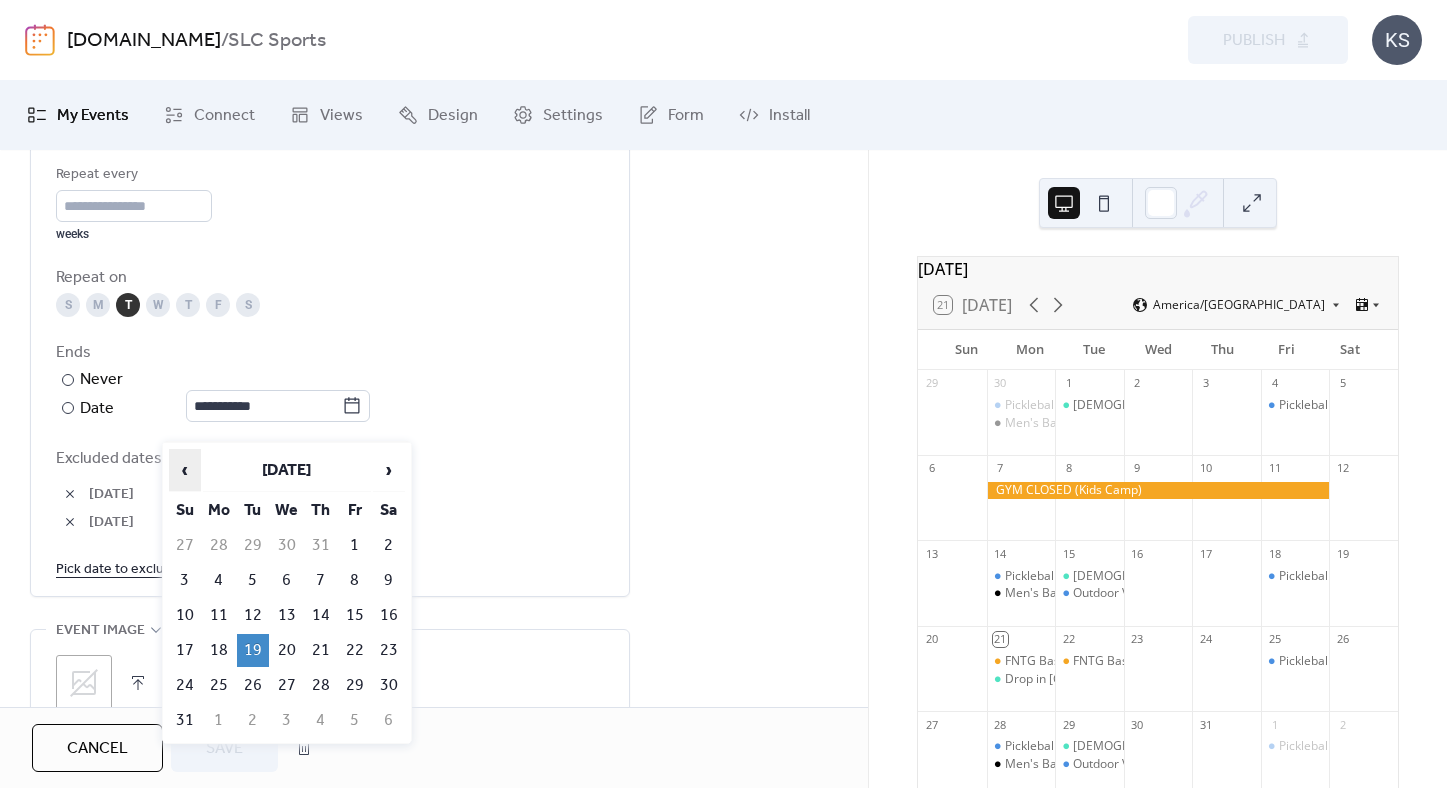 click on "‹" at bounding box center [185, 470] 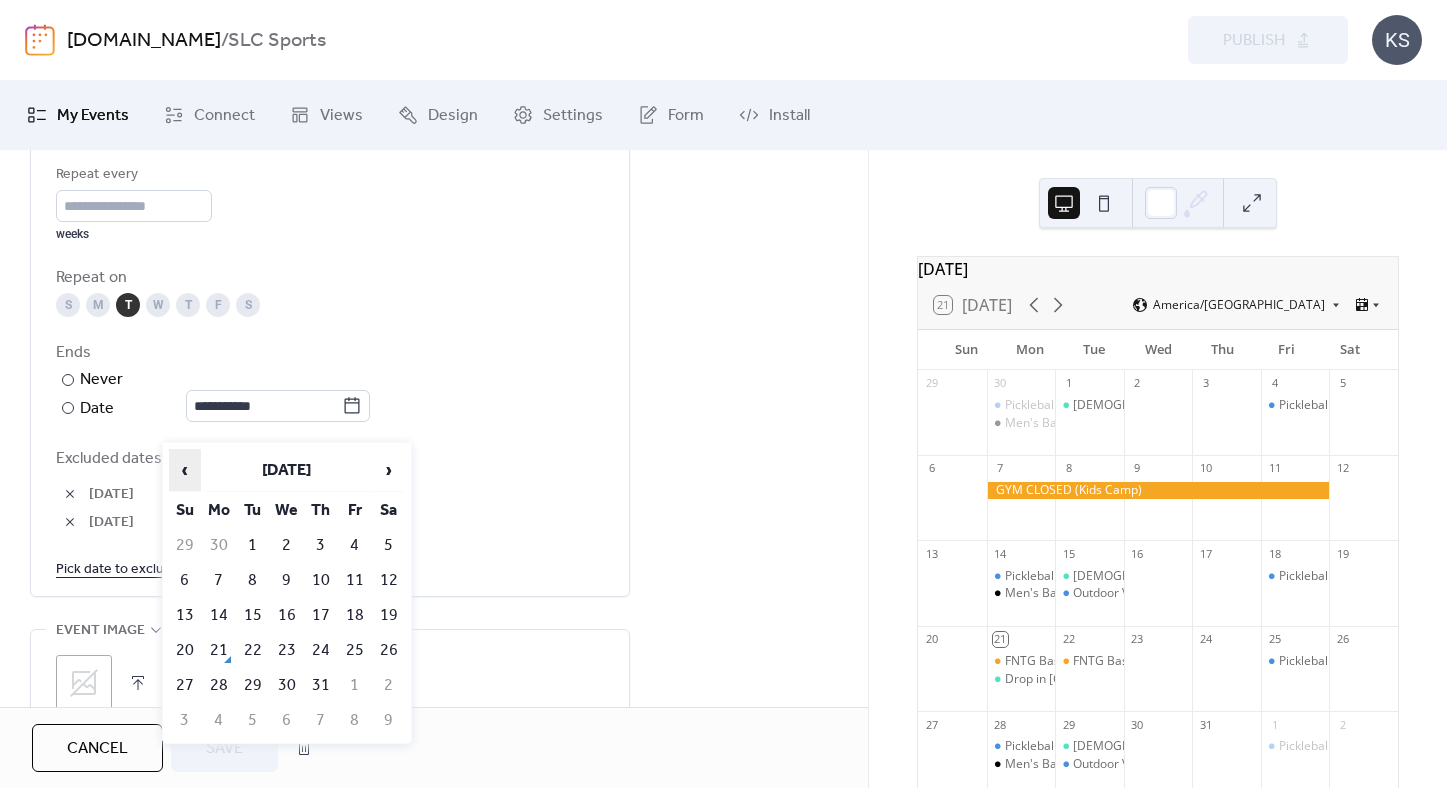 click on "‹" at bounding box center (185, 470) 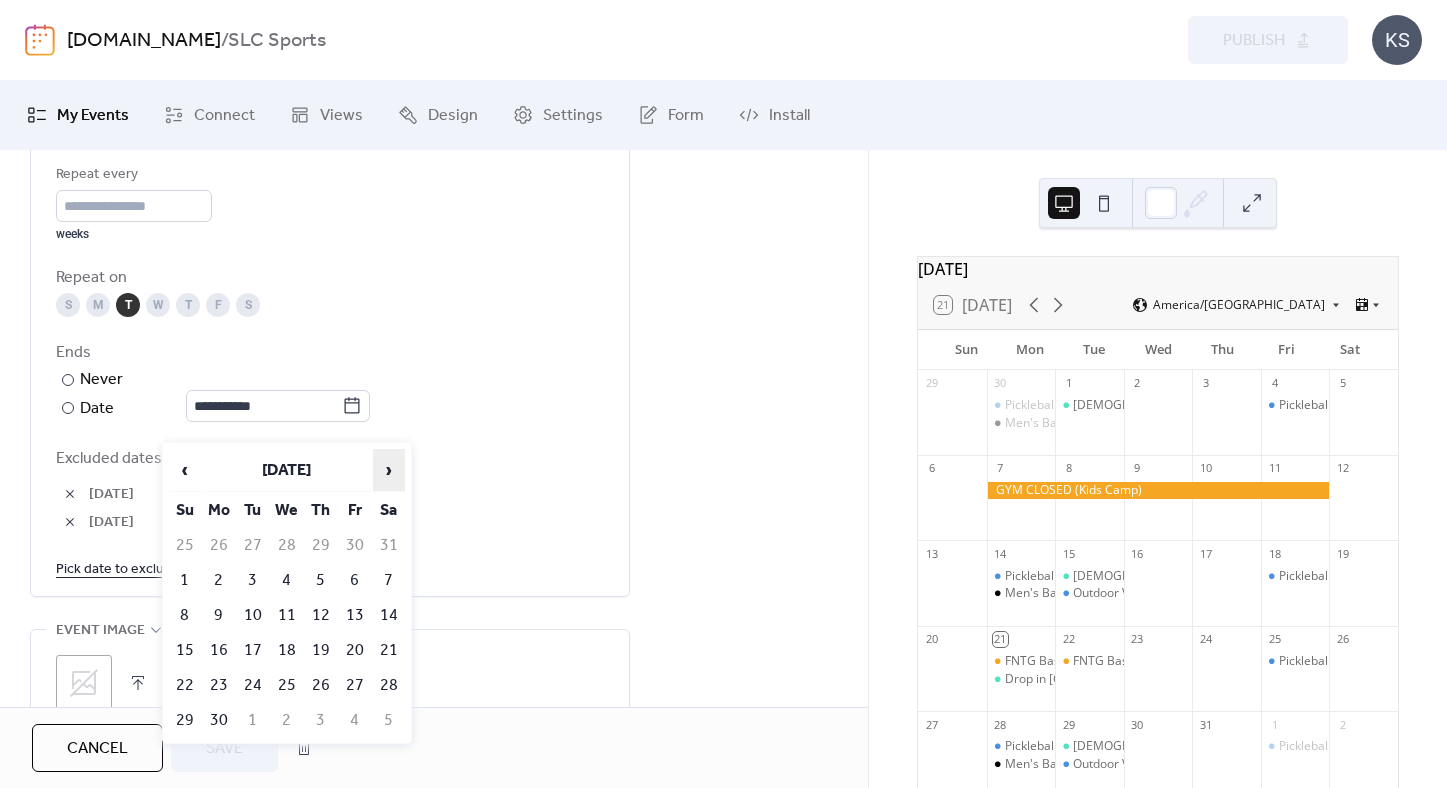 click on "›" at bounding box center [389, 470] 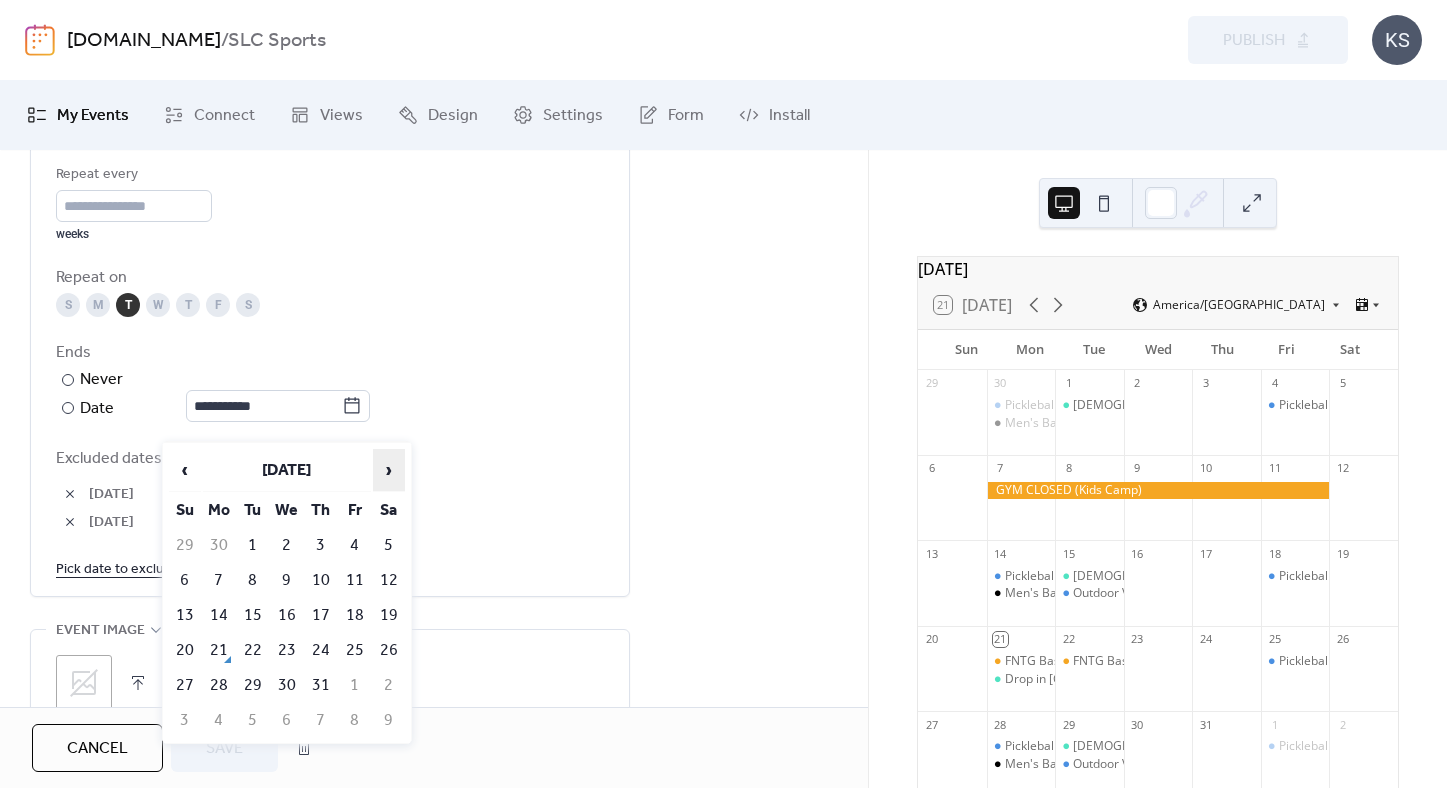 click on "›" at bounding box center [389, 470] 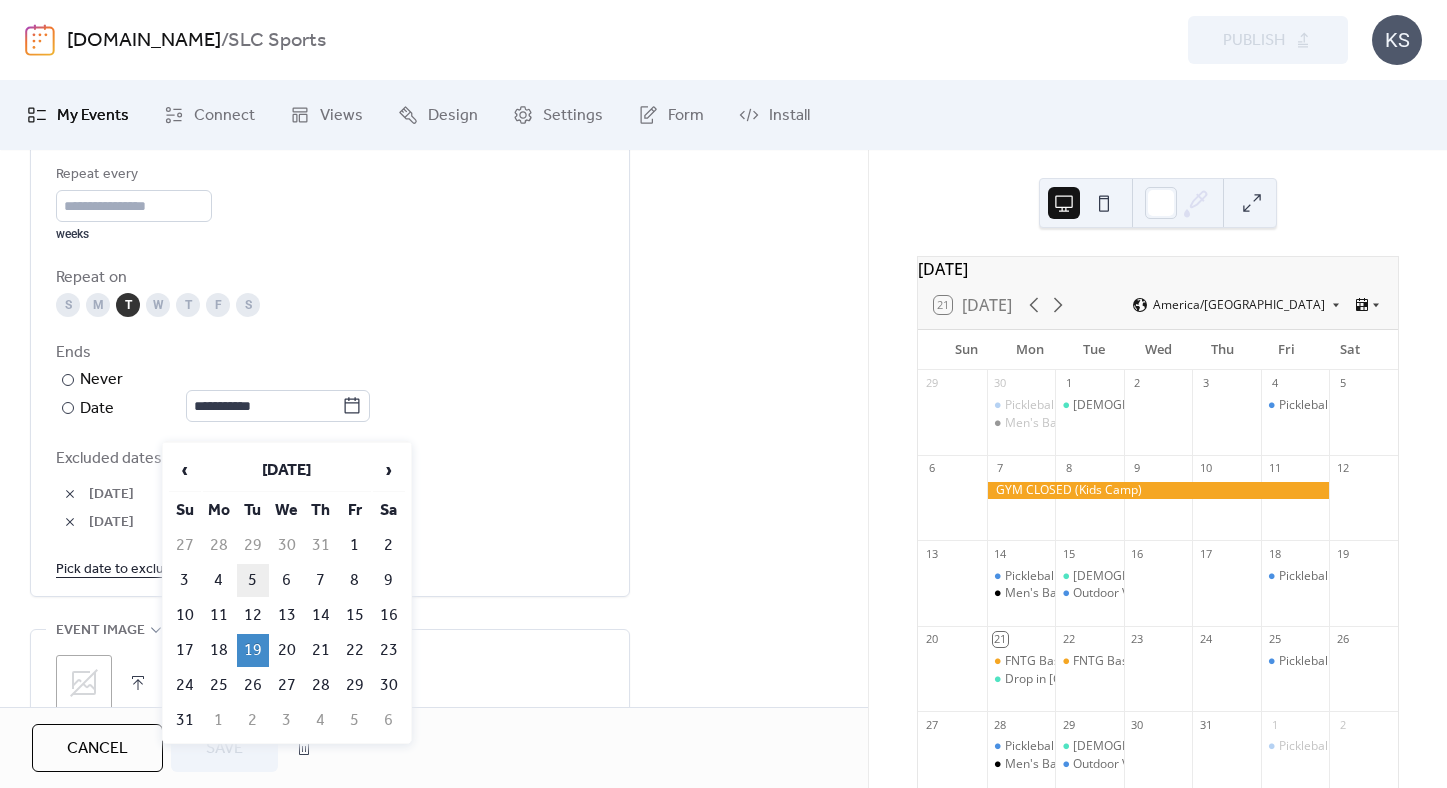 click on "5" at bounding box center [253, 580] 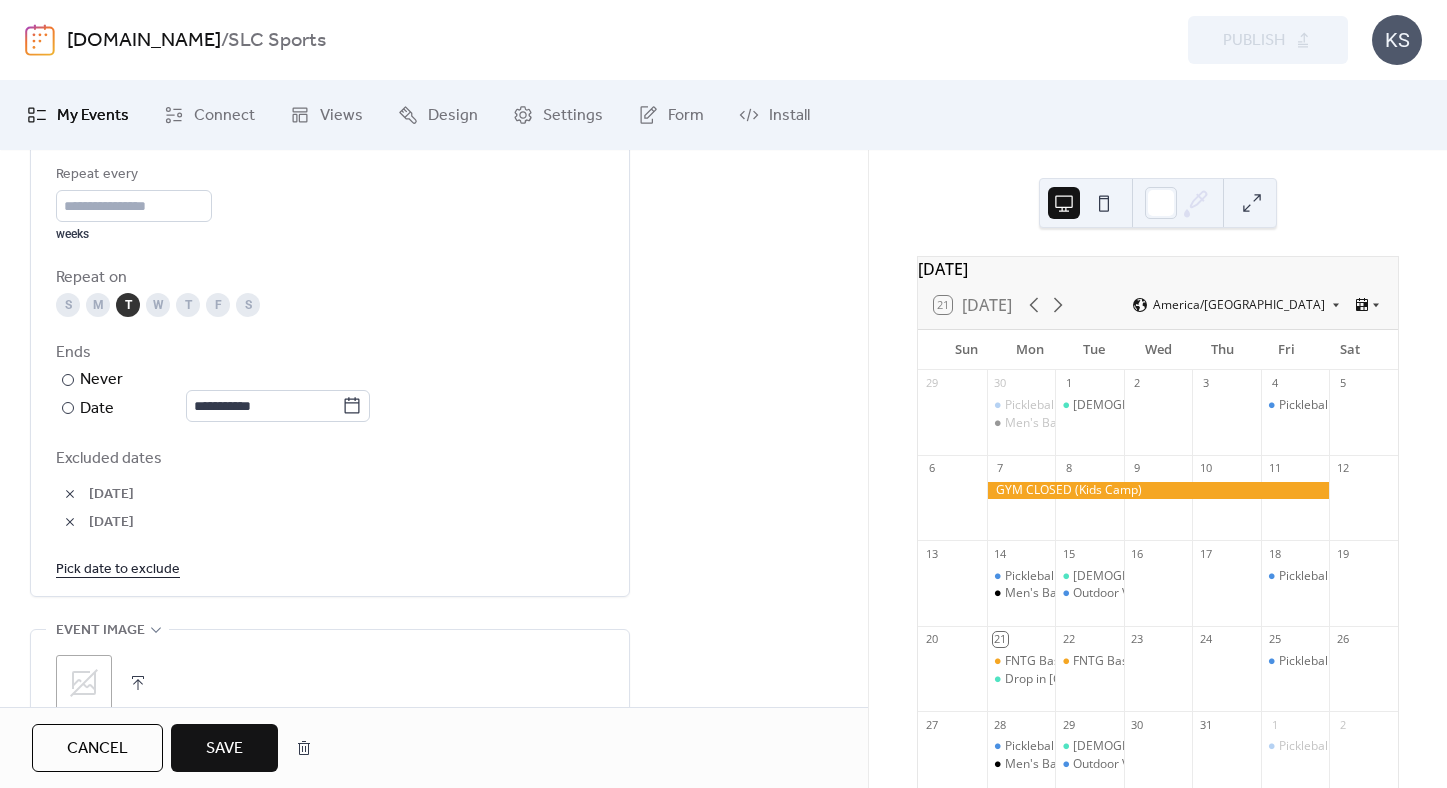 click on "22-Jul-2025" at bounding box center [346, 495] 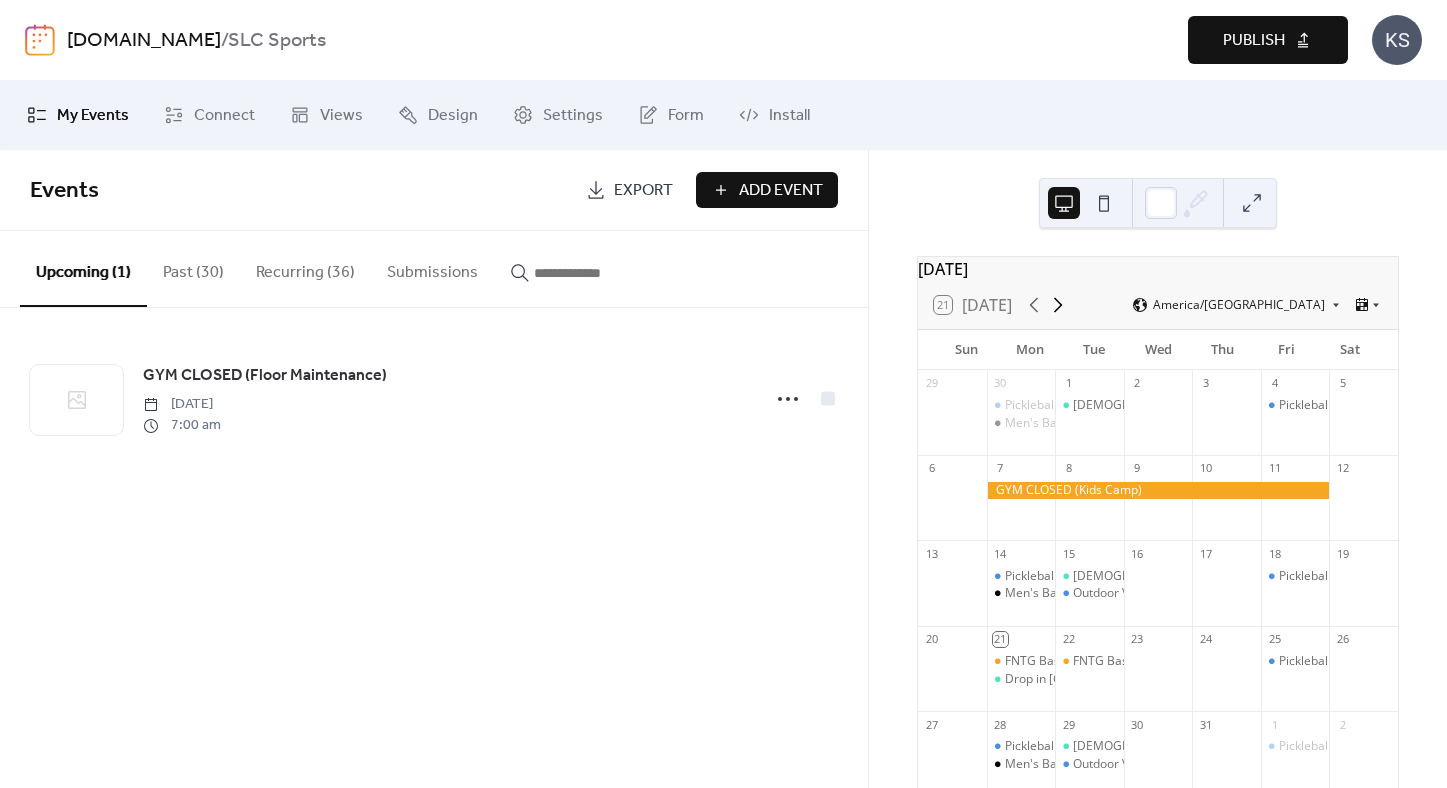 click 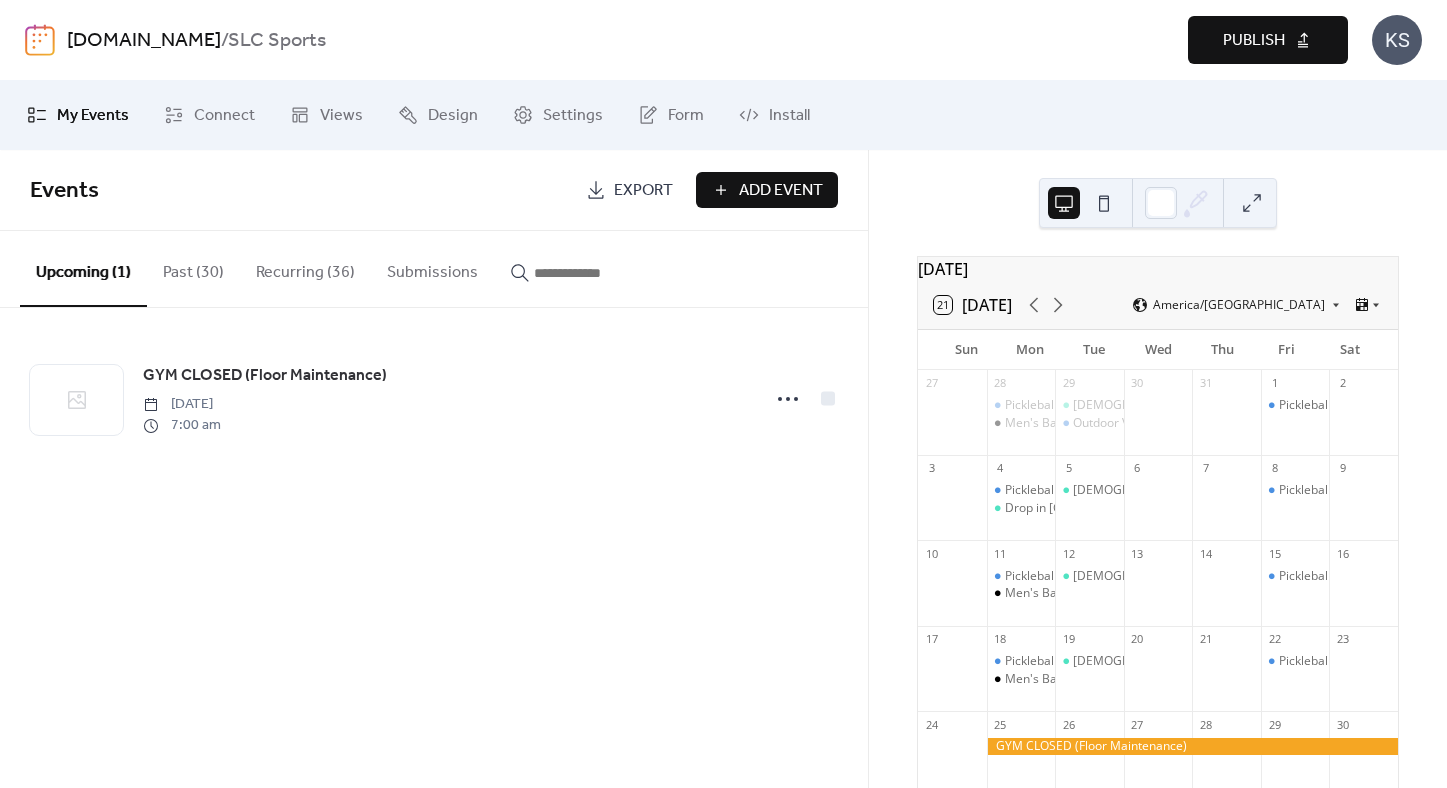 click on "Recurring (36)" at bounding box center [305, 268] 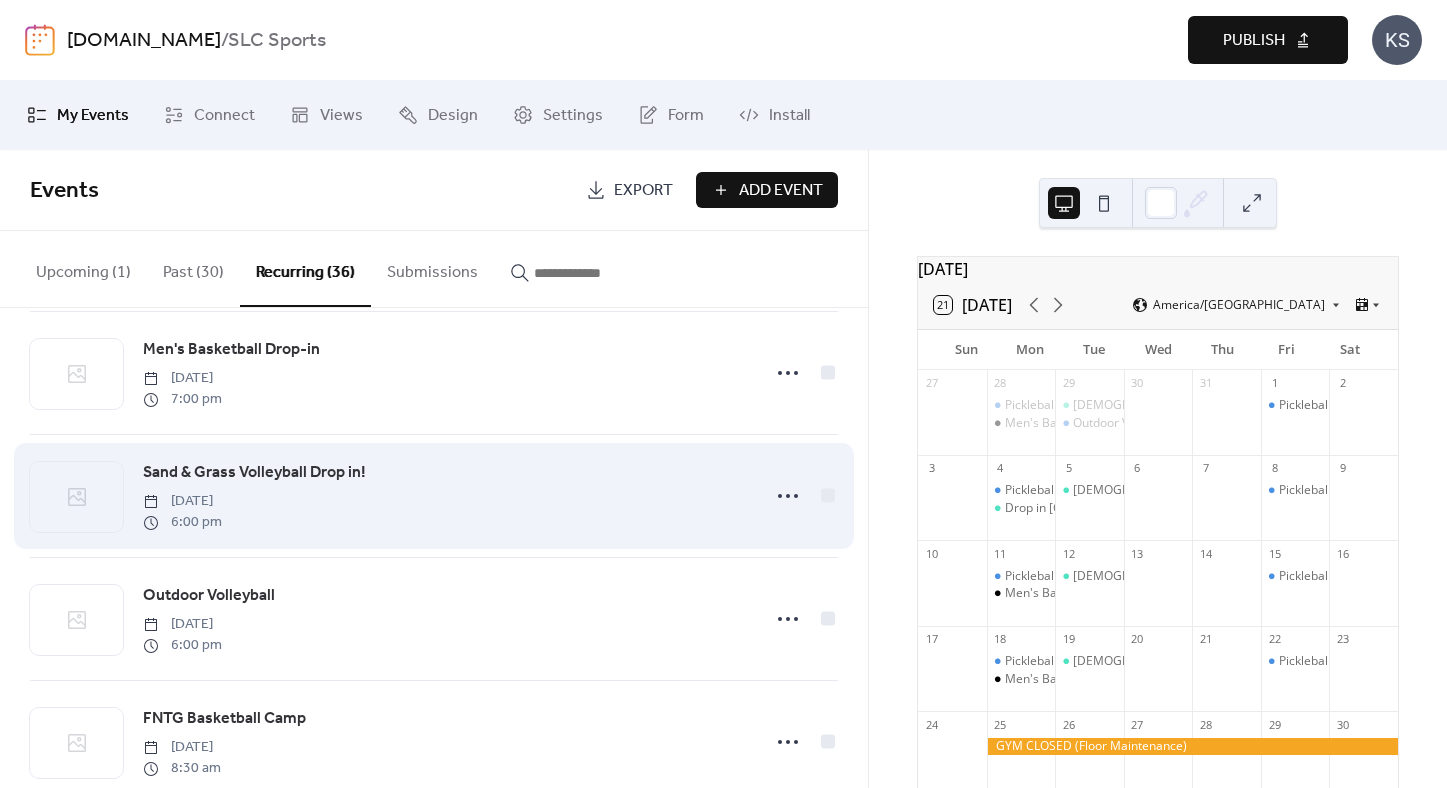 scroll, scrollTop: 3954, scrollLeft: 0, axis: vertical 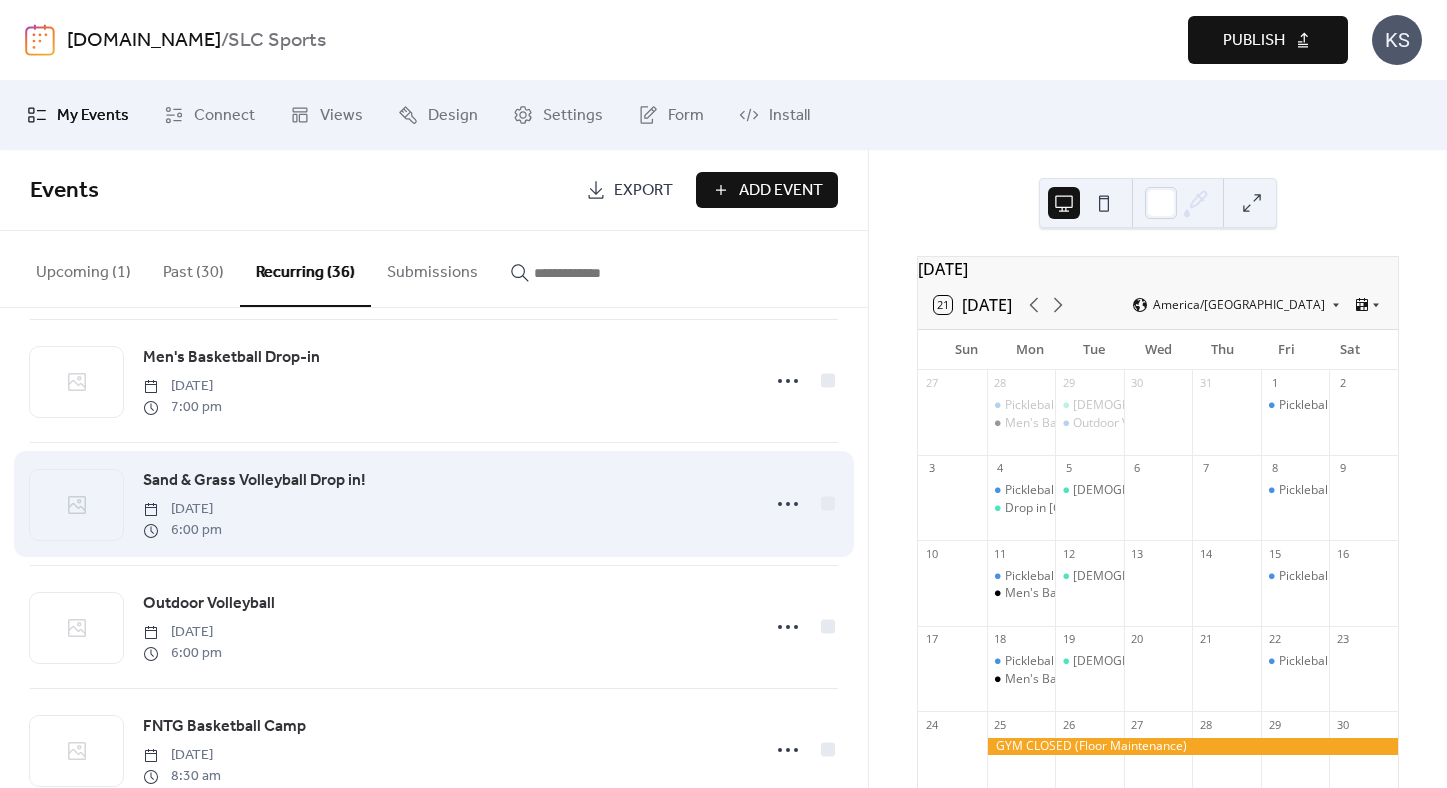 click on "Sand & Grass Volleyball Drop in!" at bounding box center [254, 481] 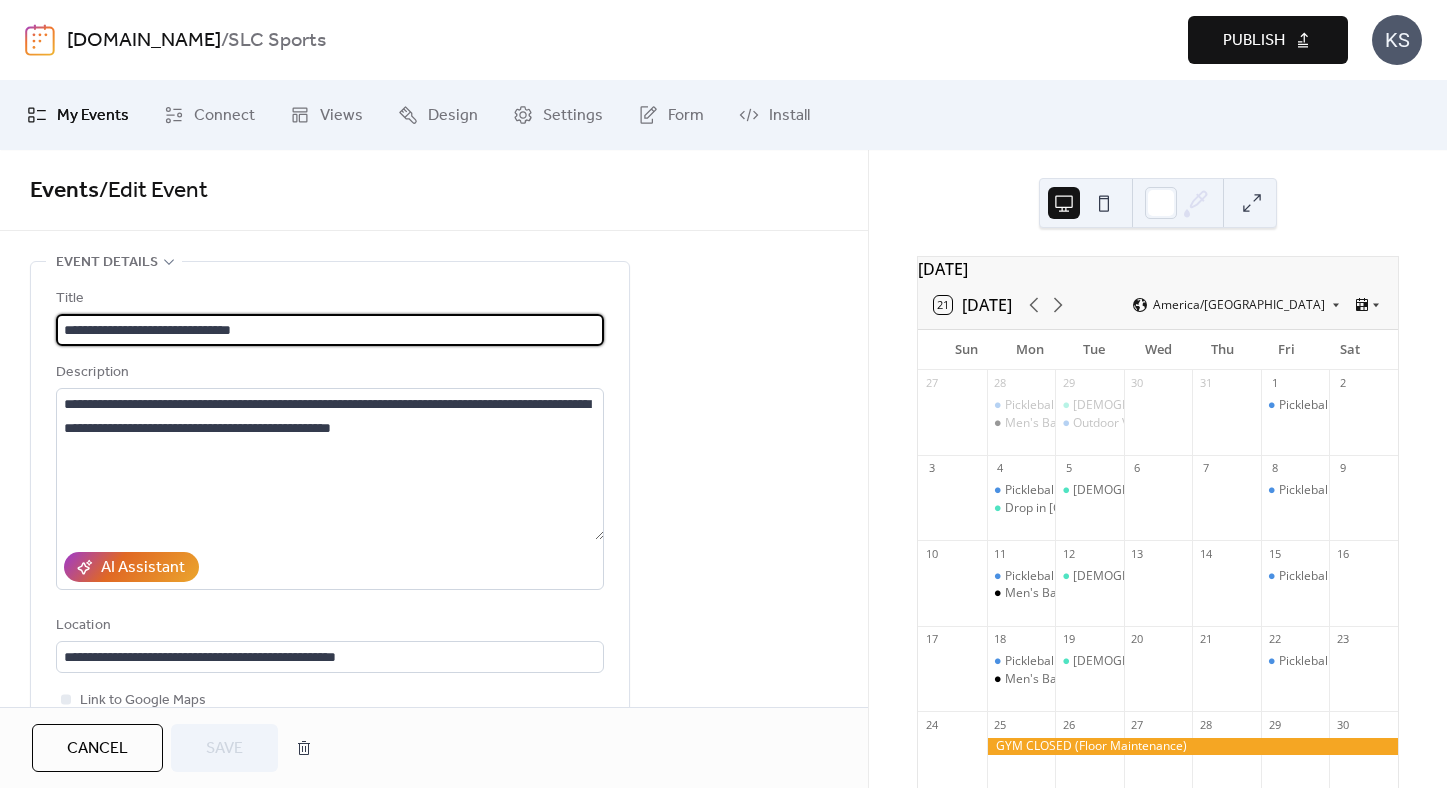 scroll, scrollTop: 0, scrollLeft: 0, axis: both 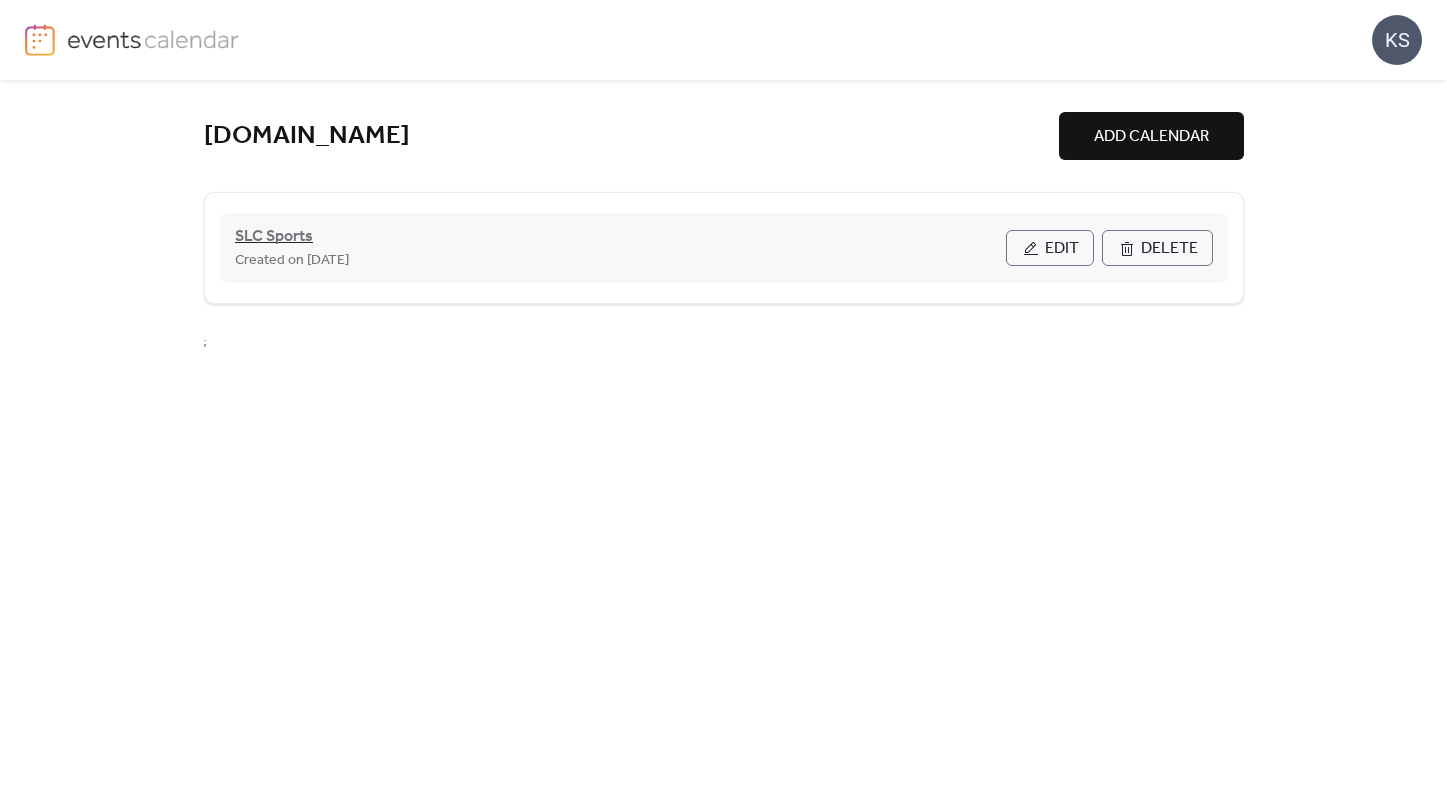 click on "SLC Sports" at bounding box center (274, 237) 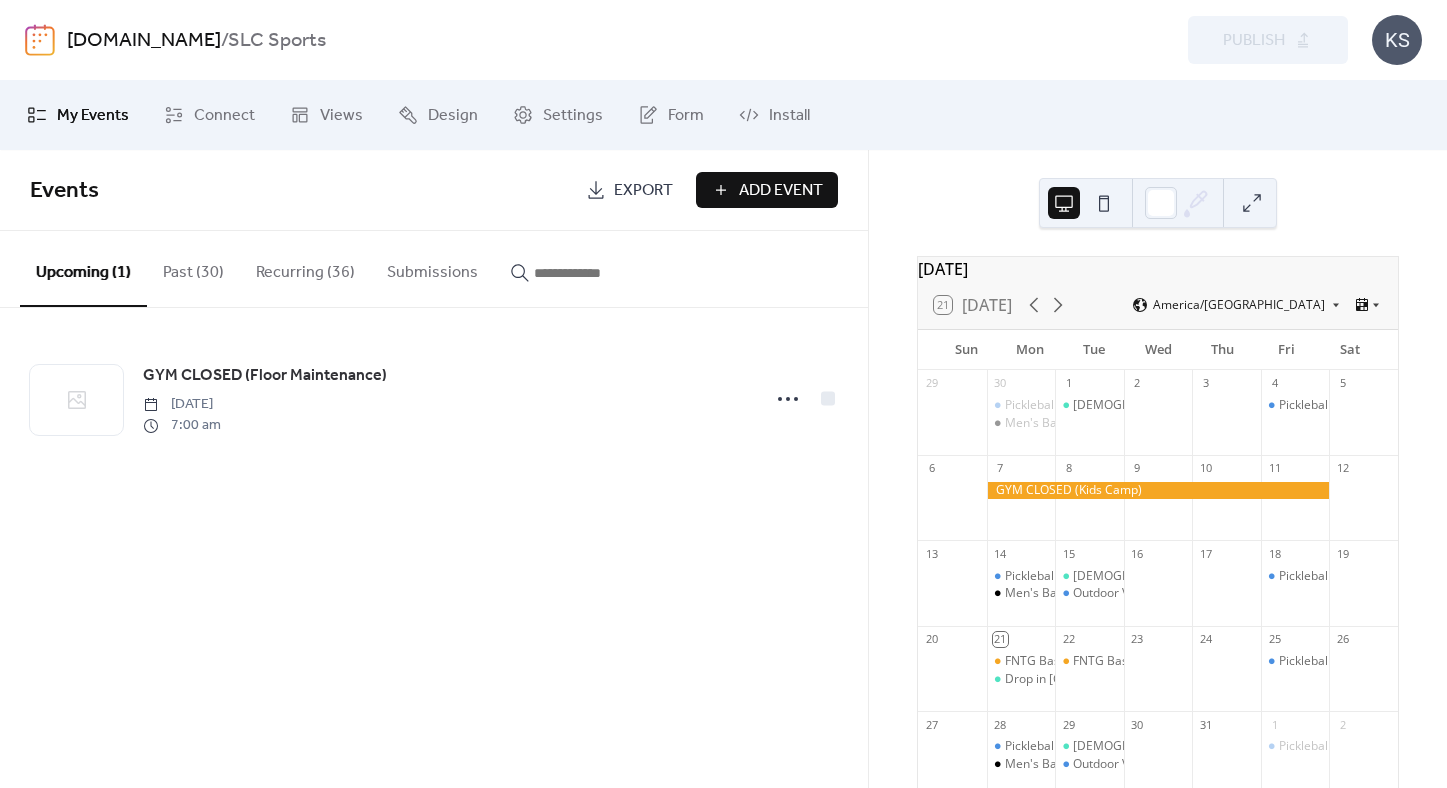 click on "Recurring (36)" at bounding box center (305, 268) 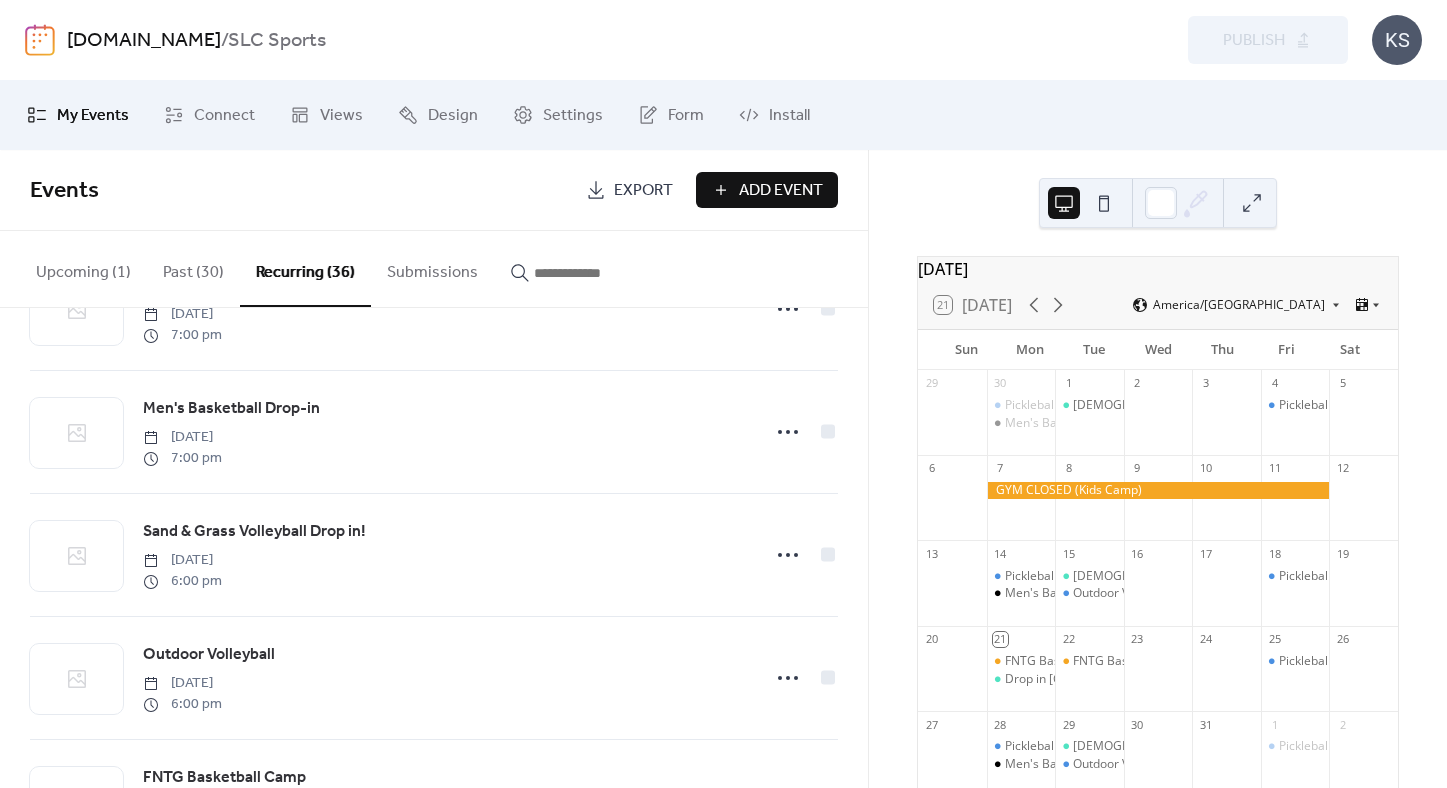 scroll, scrollTop: 3872, scrollLeft: 0, axis: vertical 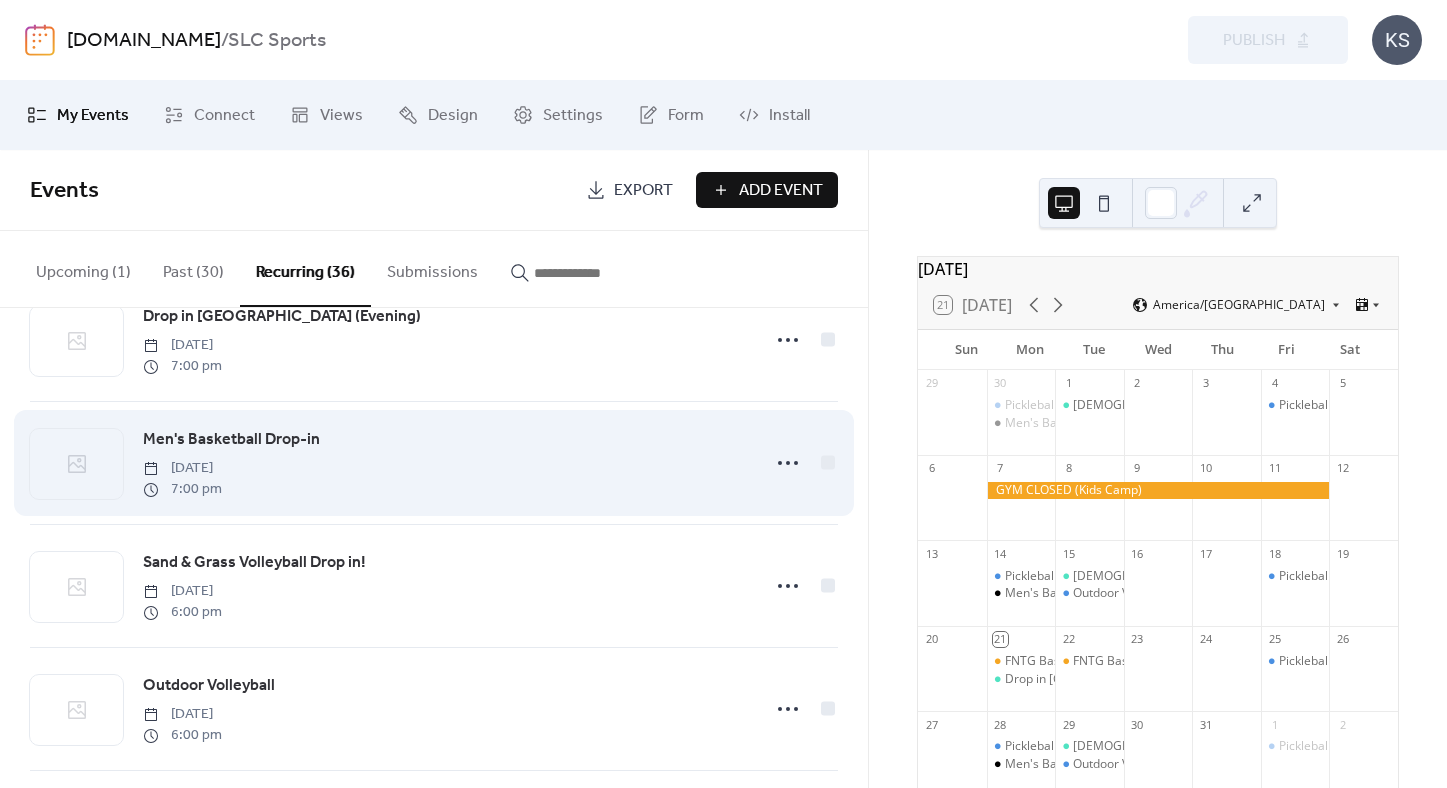 click on "Men's Basketball Drop-in" at bounding box center (231, 440) 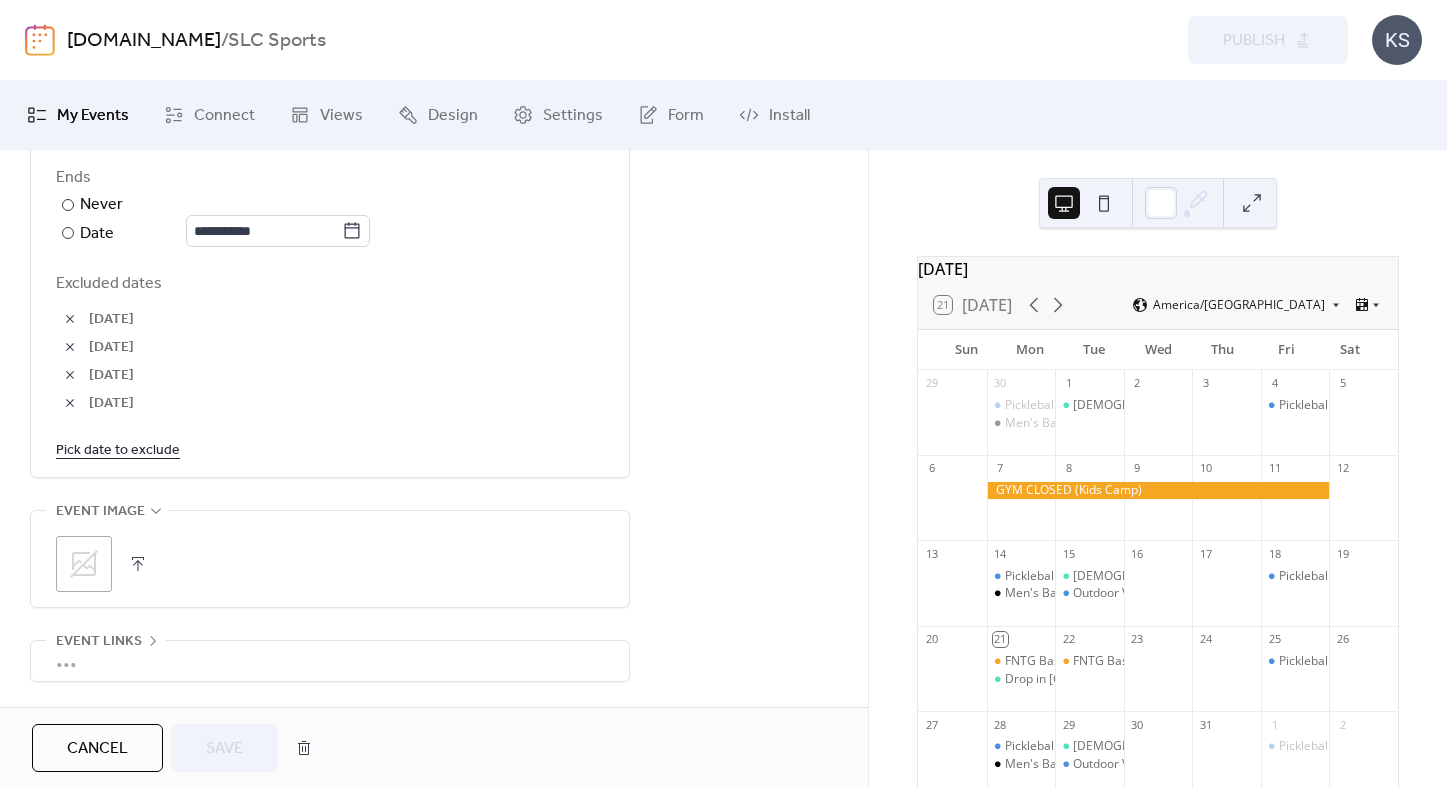 scroll, scrollTop: 1179, scrollLeft: 0, axis: vertical 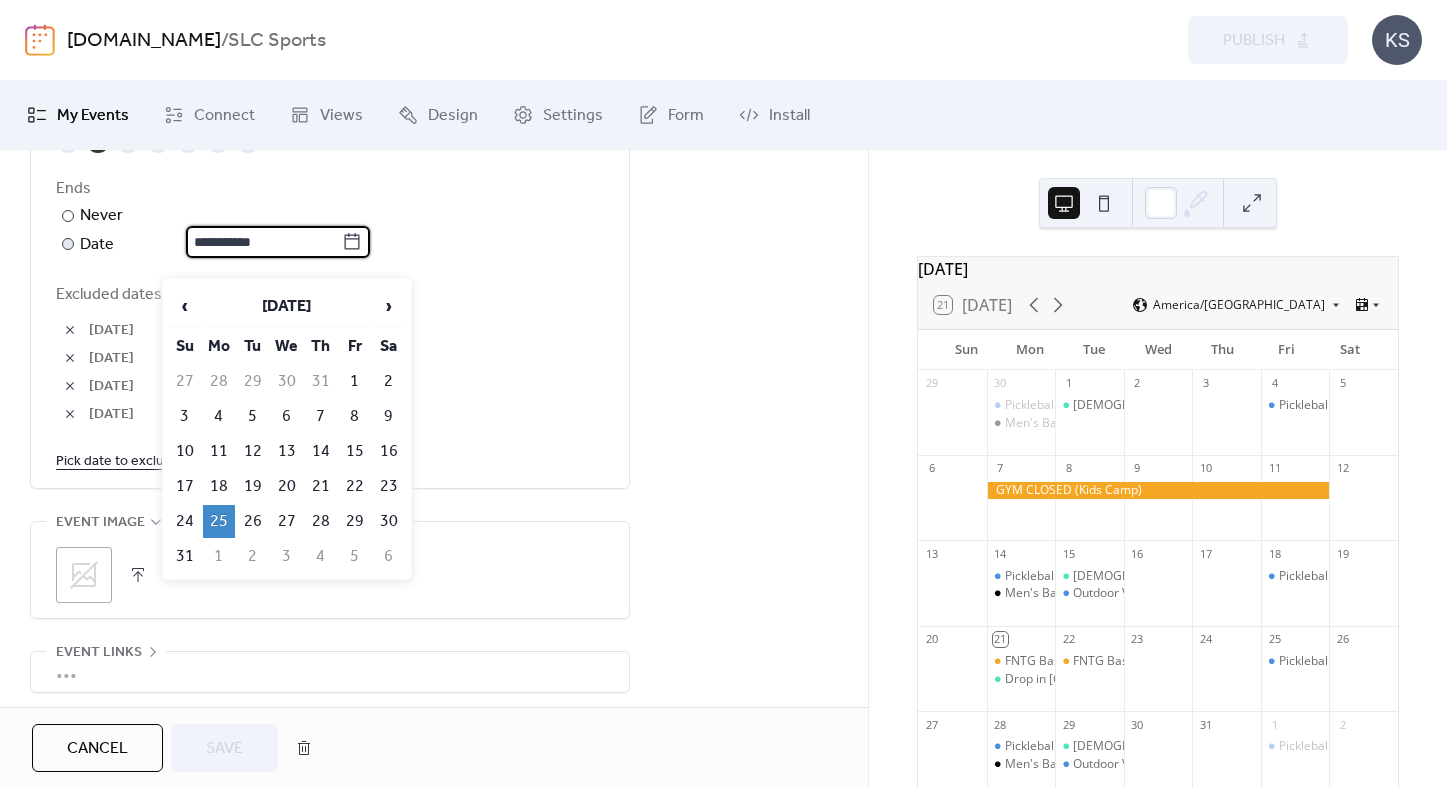 click on "**********" at bounding box center [264, 242] 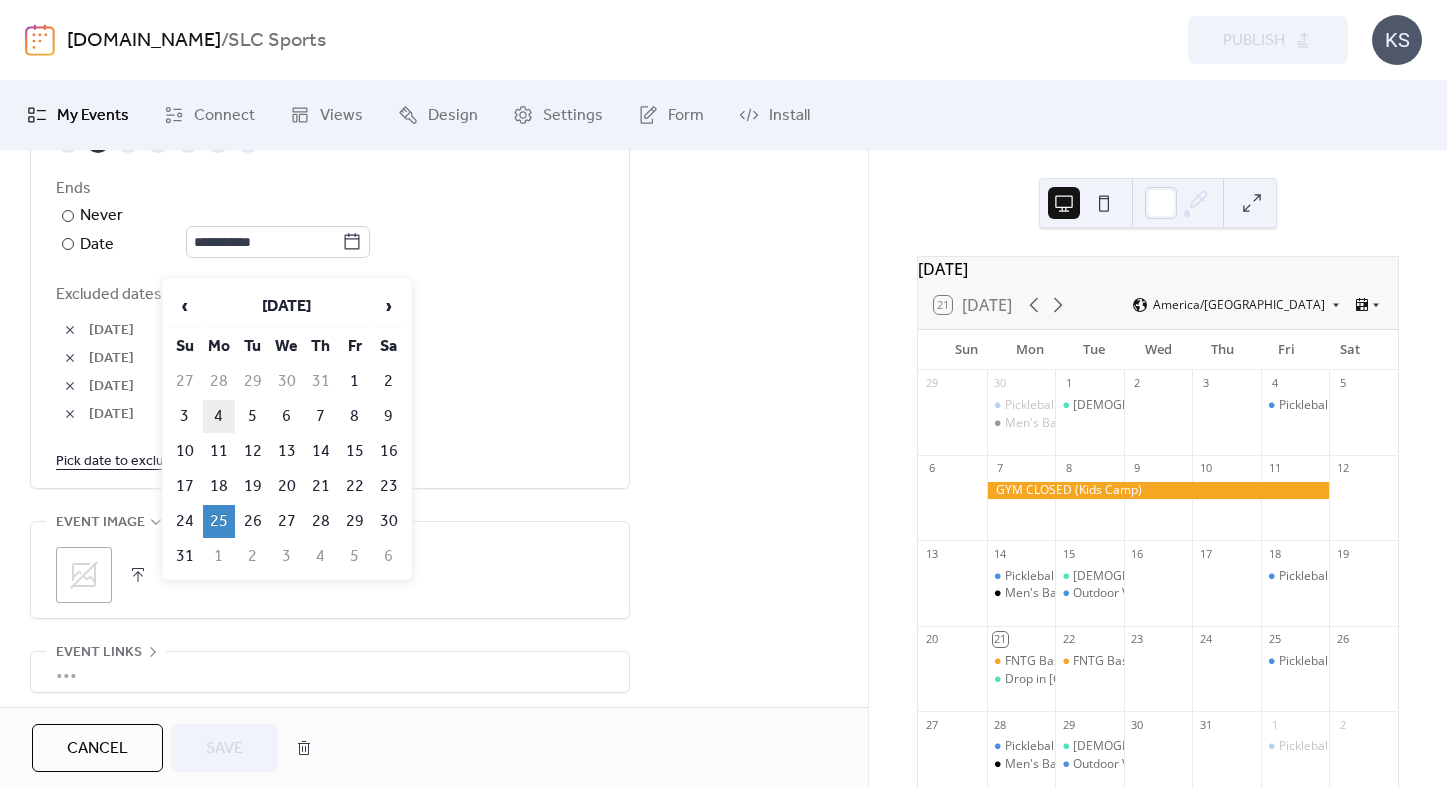 click on "4" at bounding box center [219, 416] 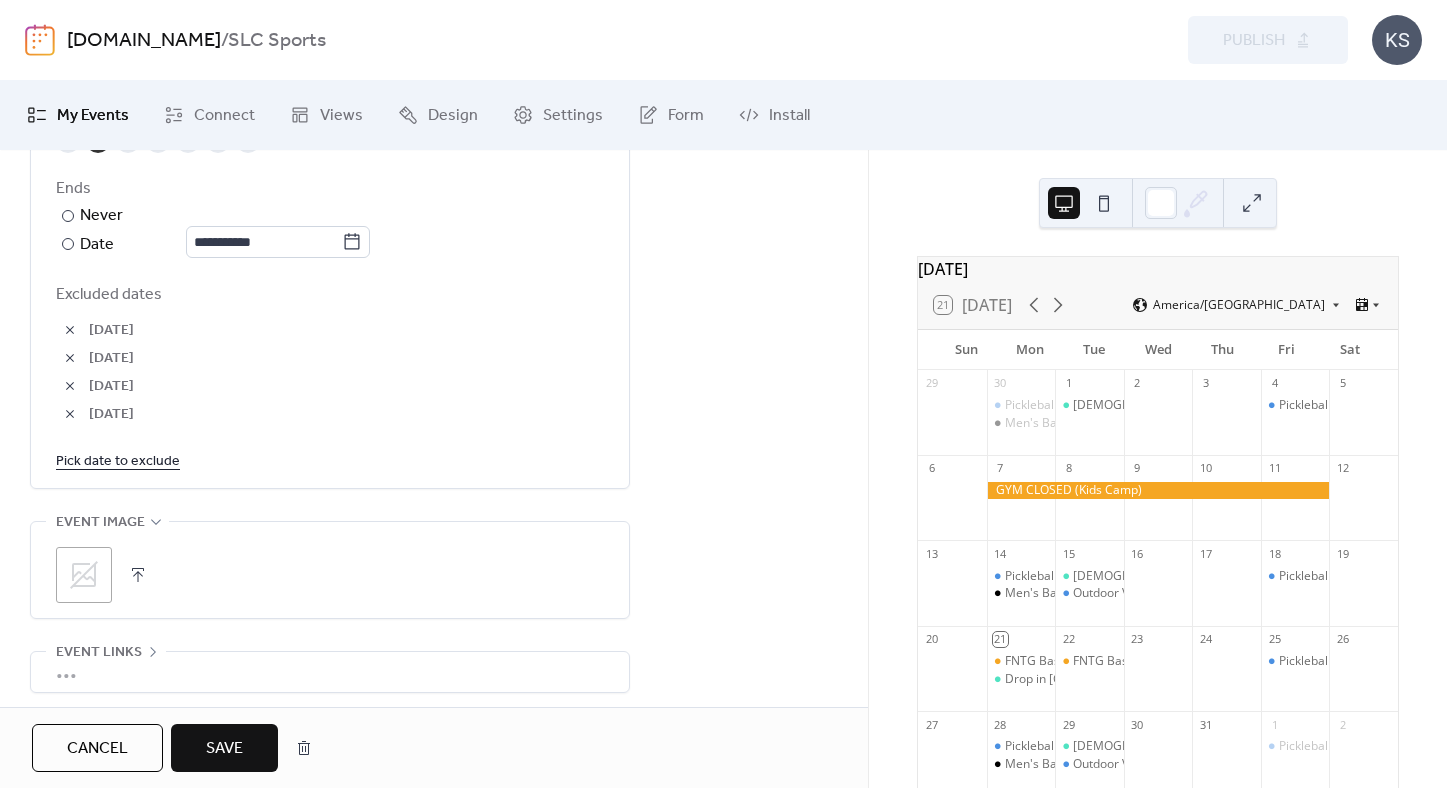 click on "Save" at bounding box center [224, 749] 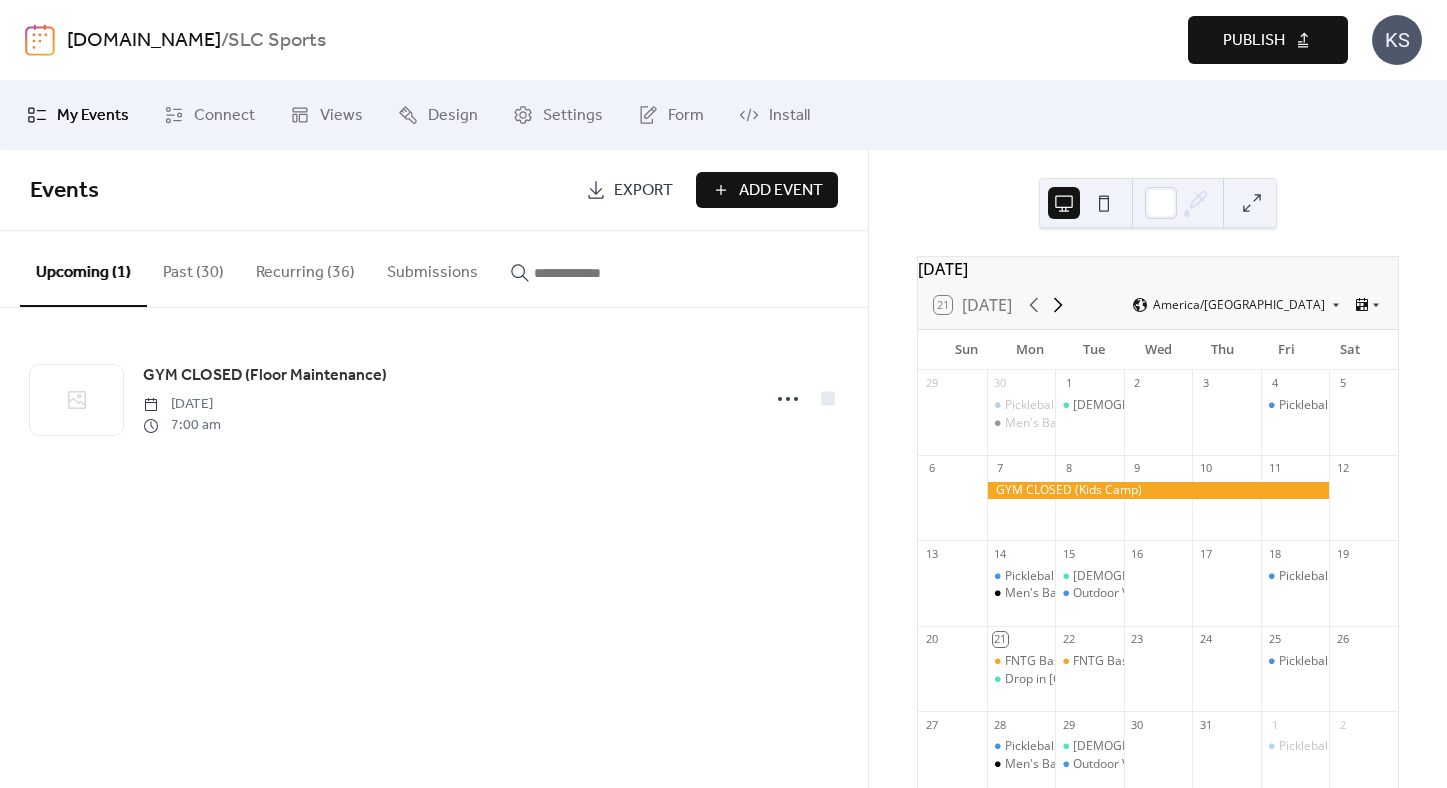 click 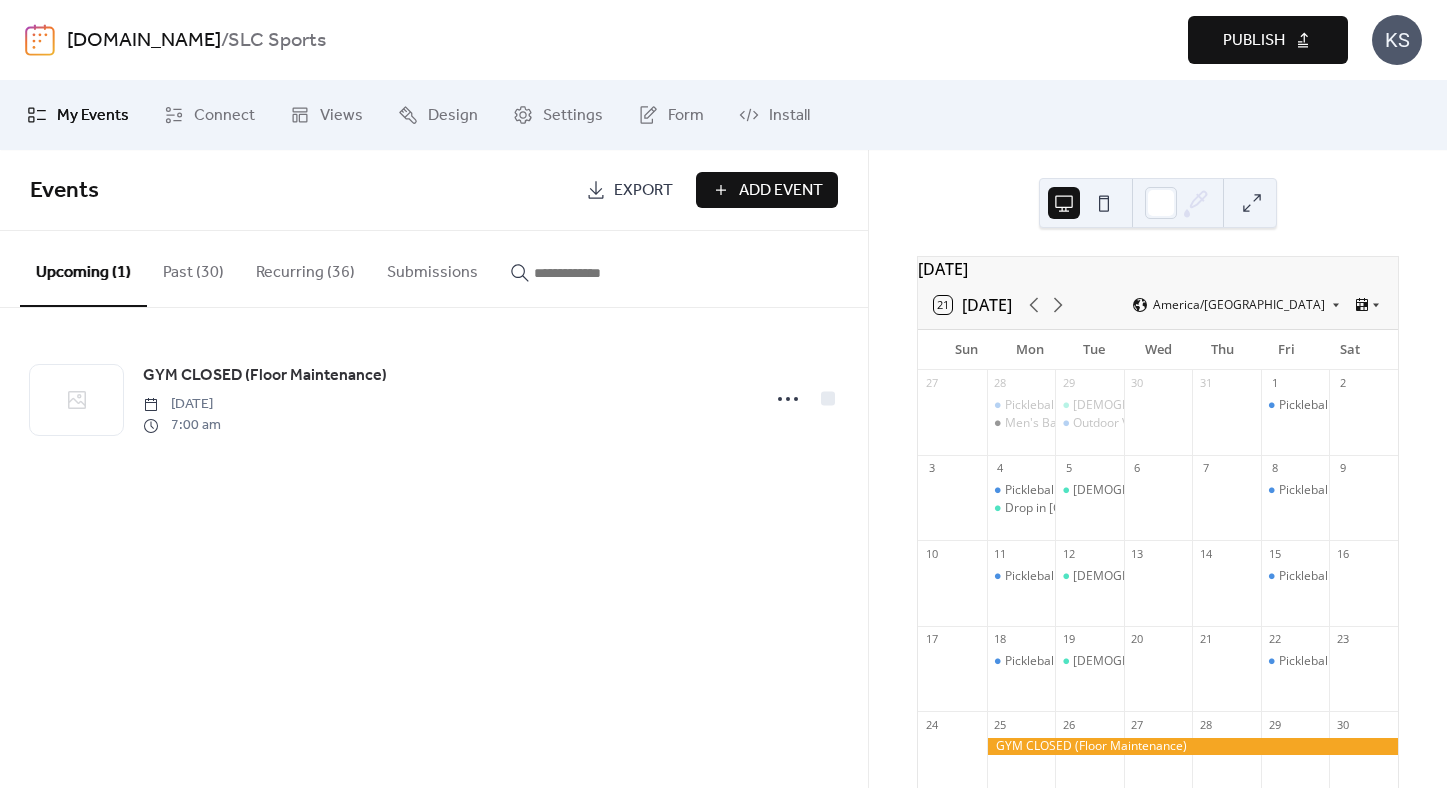 click on "Recurring (36)" at bounding box center (305, 268) 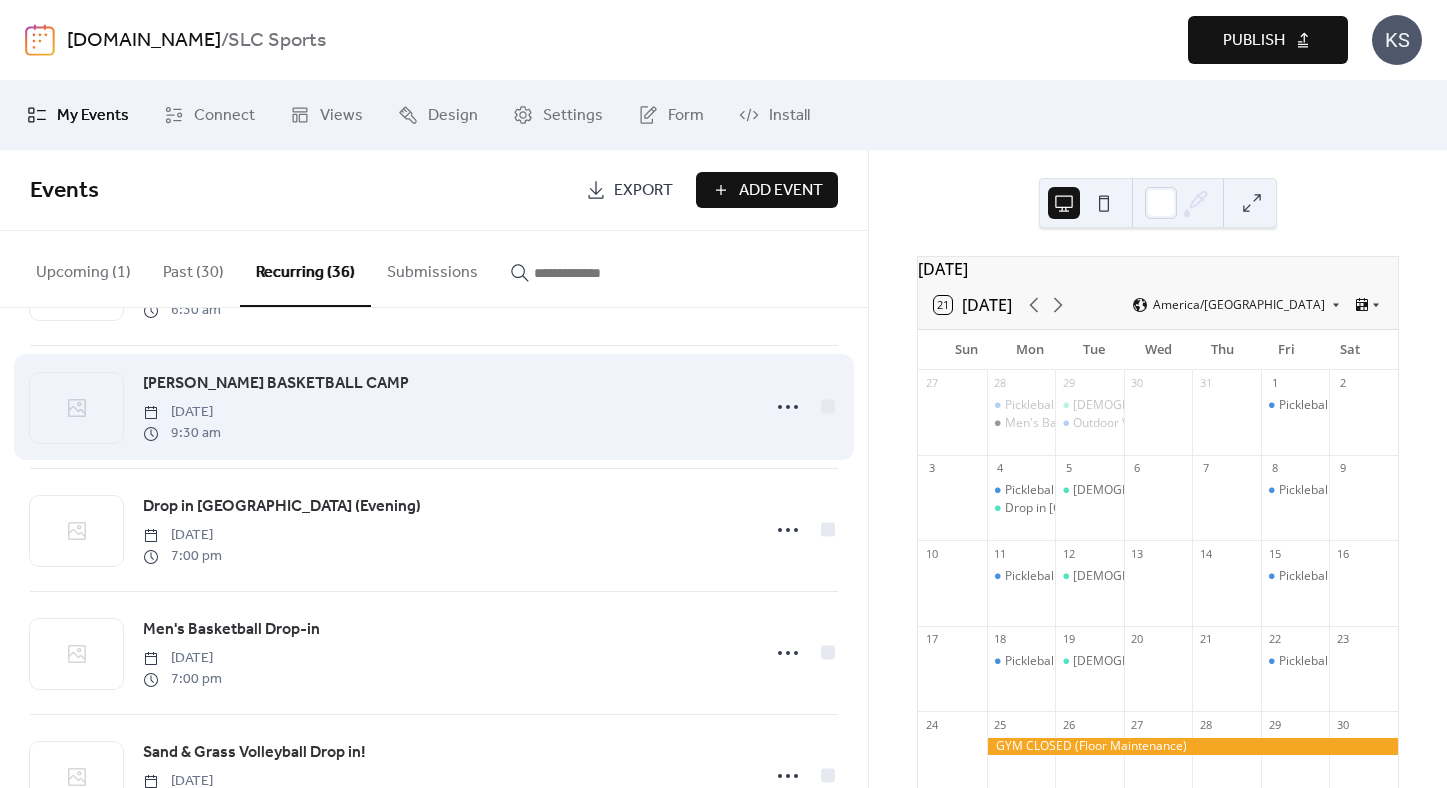 scroll, scrollTop: 3692, scrollLeft: 0, axis: vertical 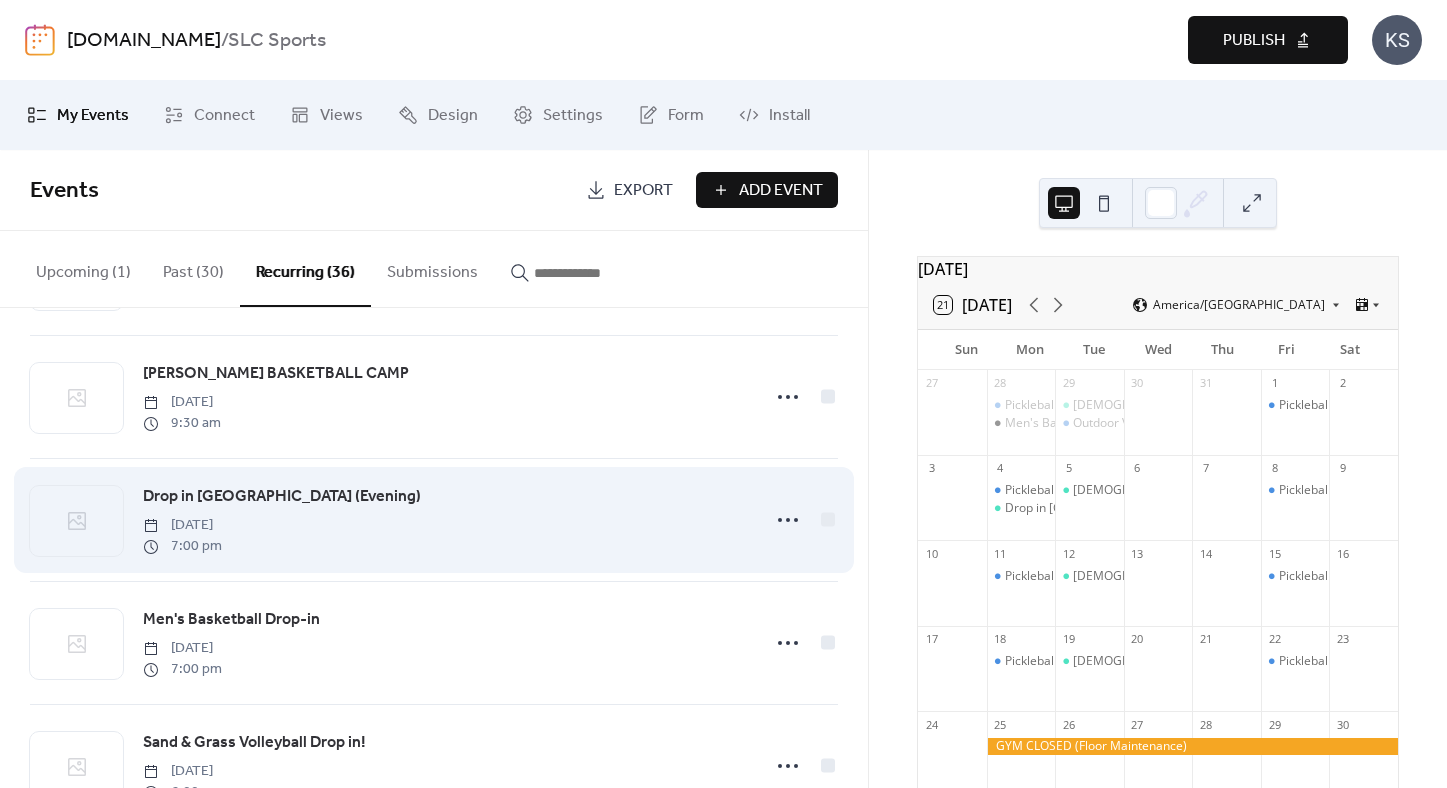 click on "Drop in [GEOGRAPHIC_DATA] (Evening)" at bounding box center [282, 497] 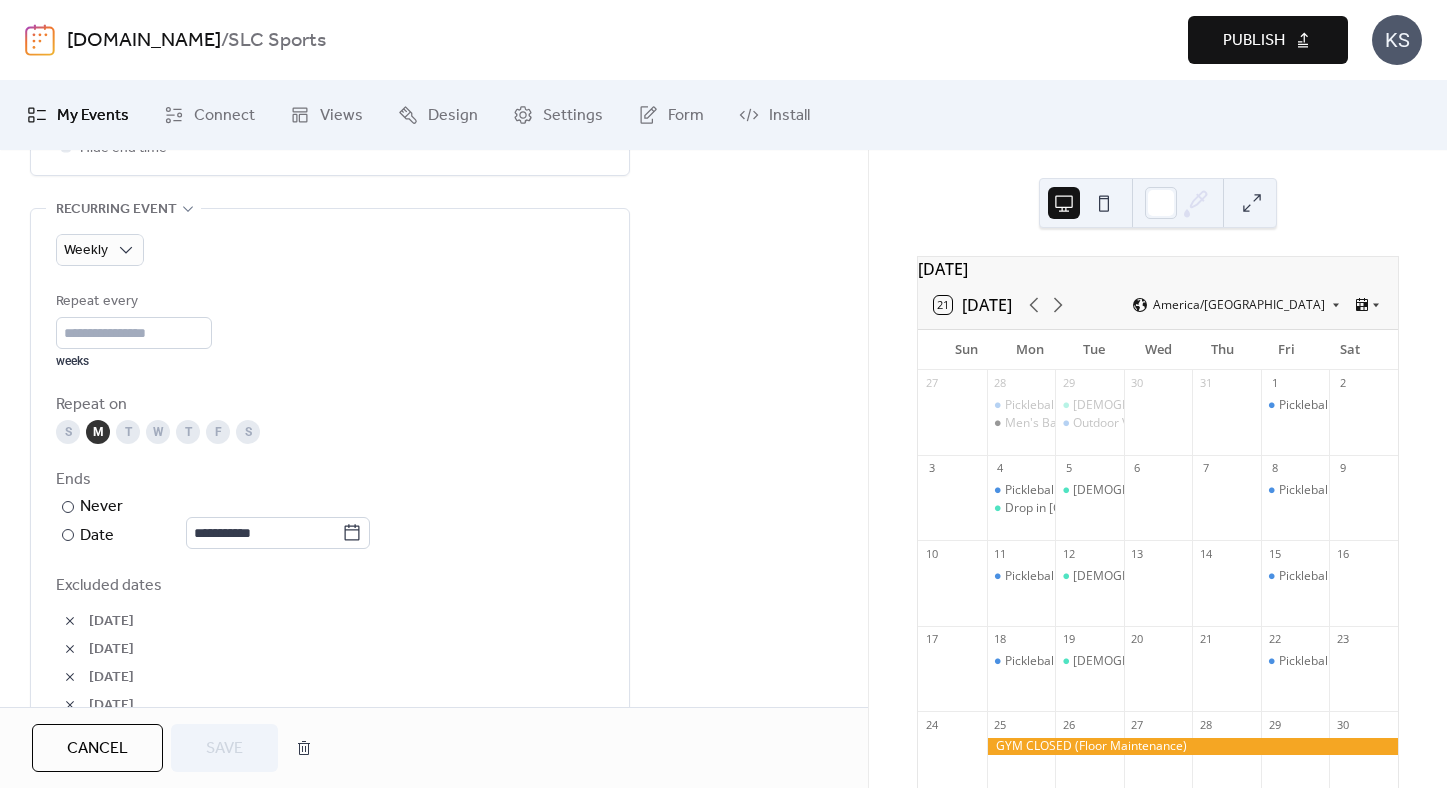 scroll, scrollTop: 900, scrollLeft: 0, axis: vertical 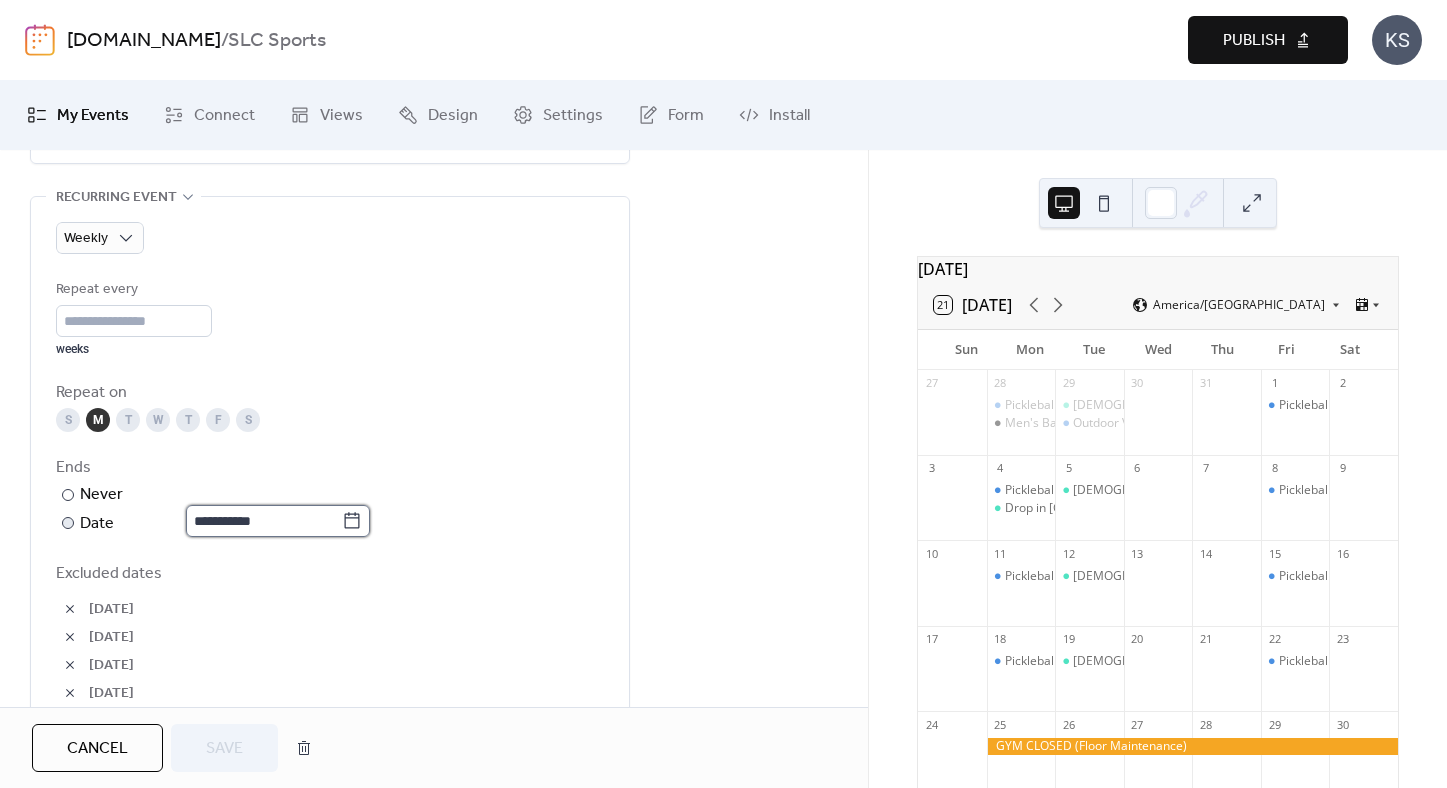 click on "**********" at bounding box center [264, 521] 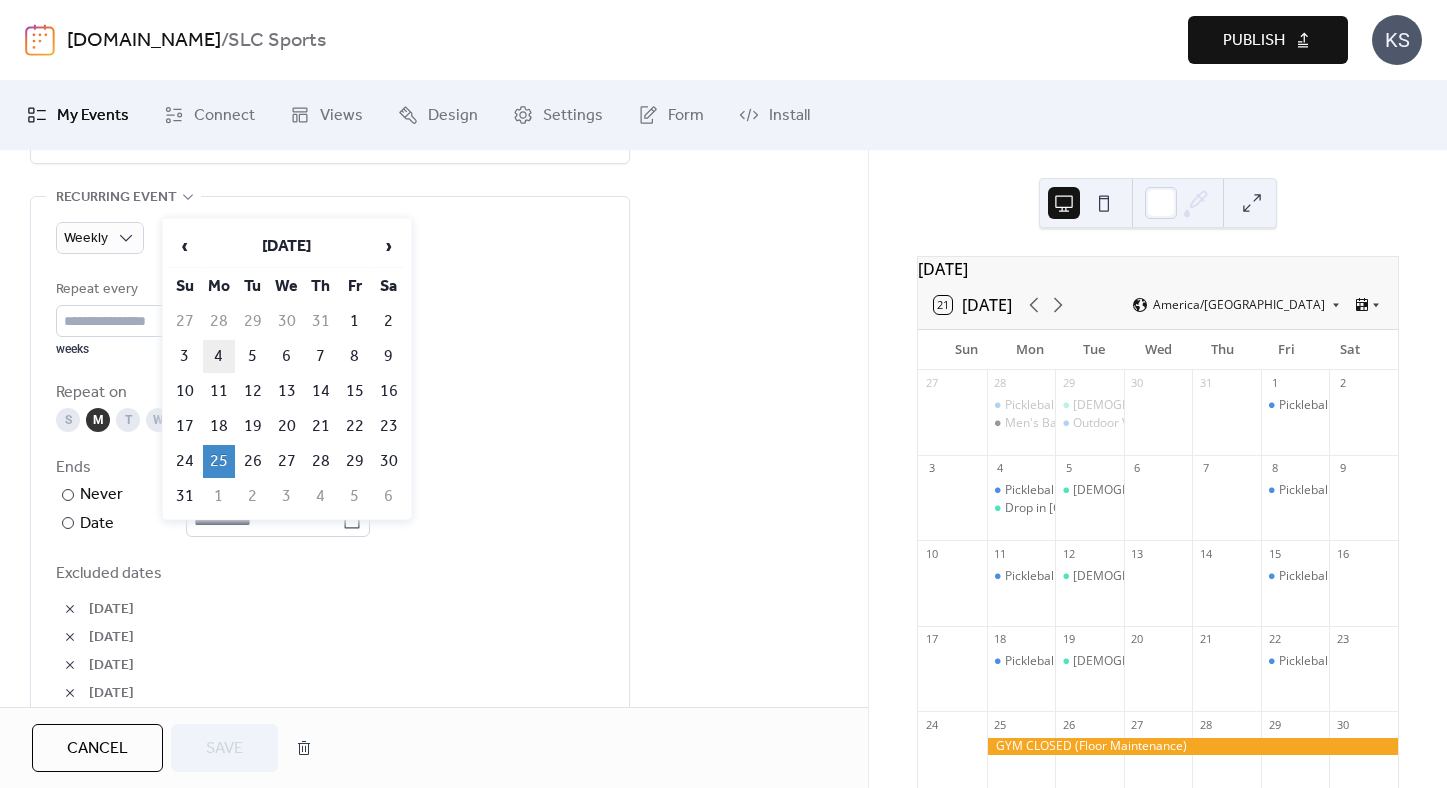 click on "4" at bounding box center (219, 356) 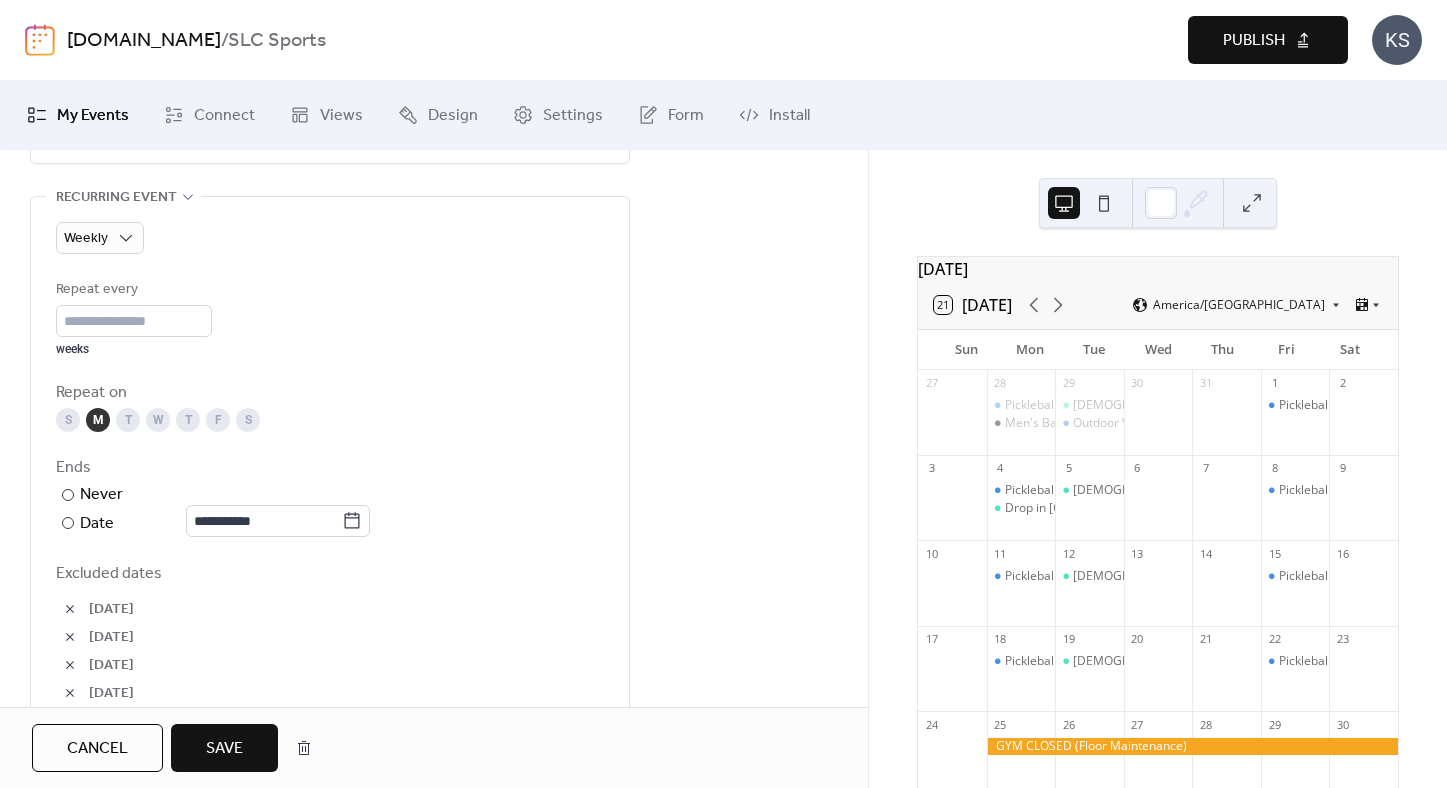 click on "Save" at bounding box center [224, 748] 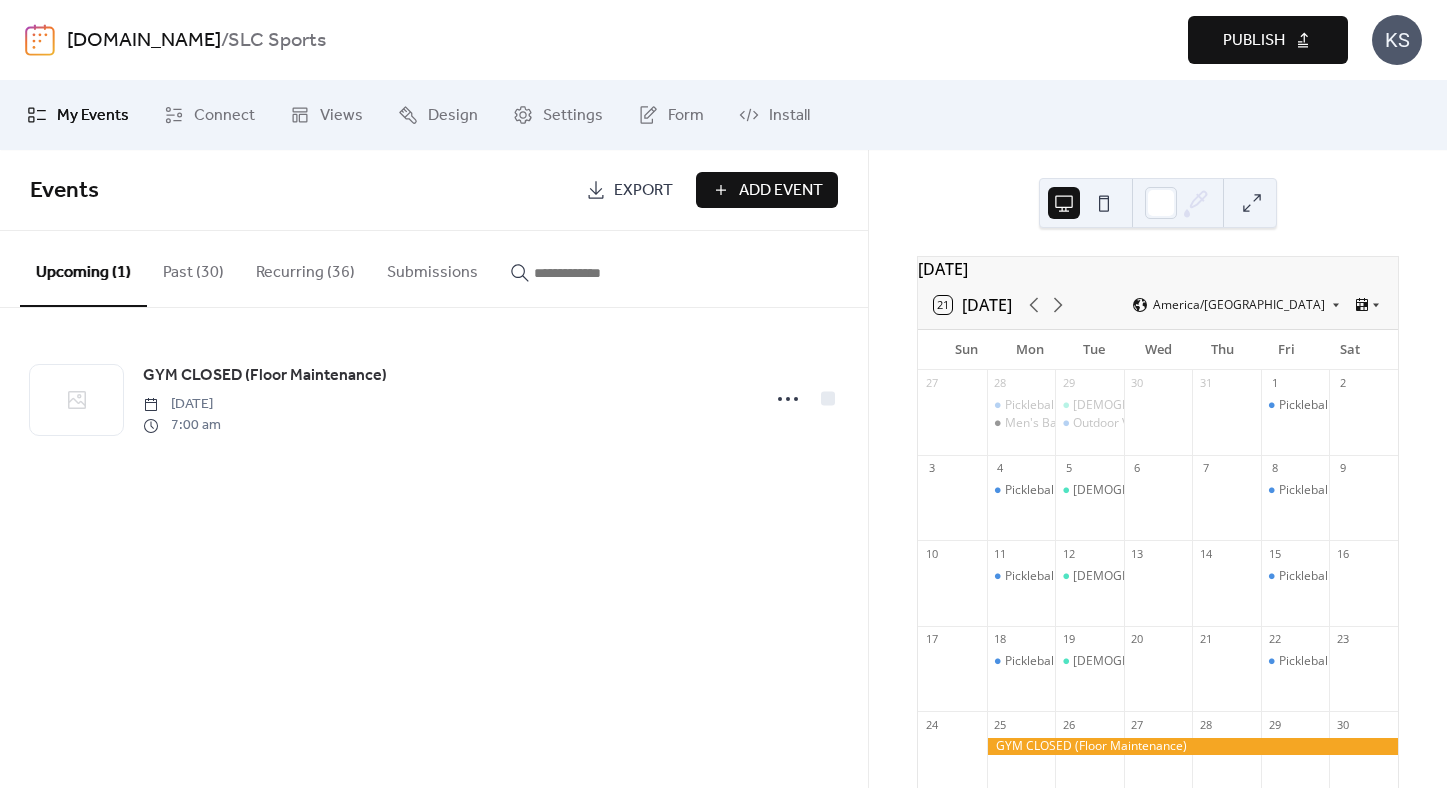 click on "Publish" at bounding box center (1254, 41) 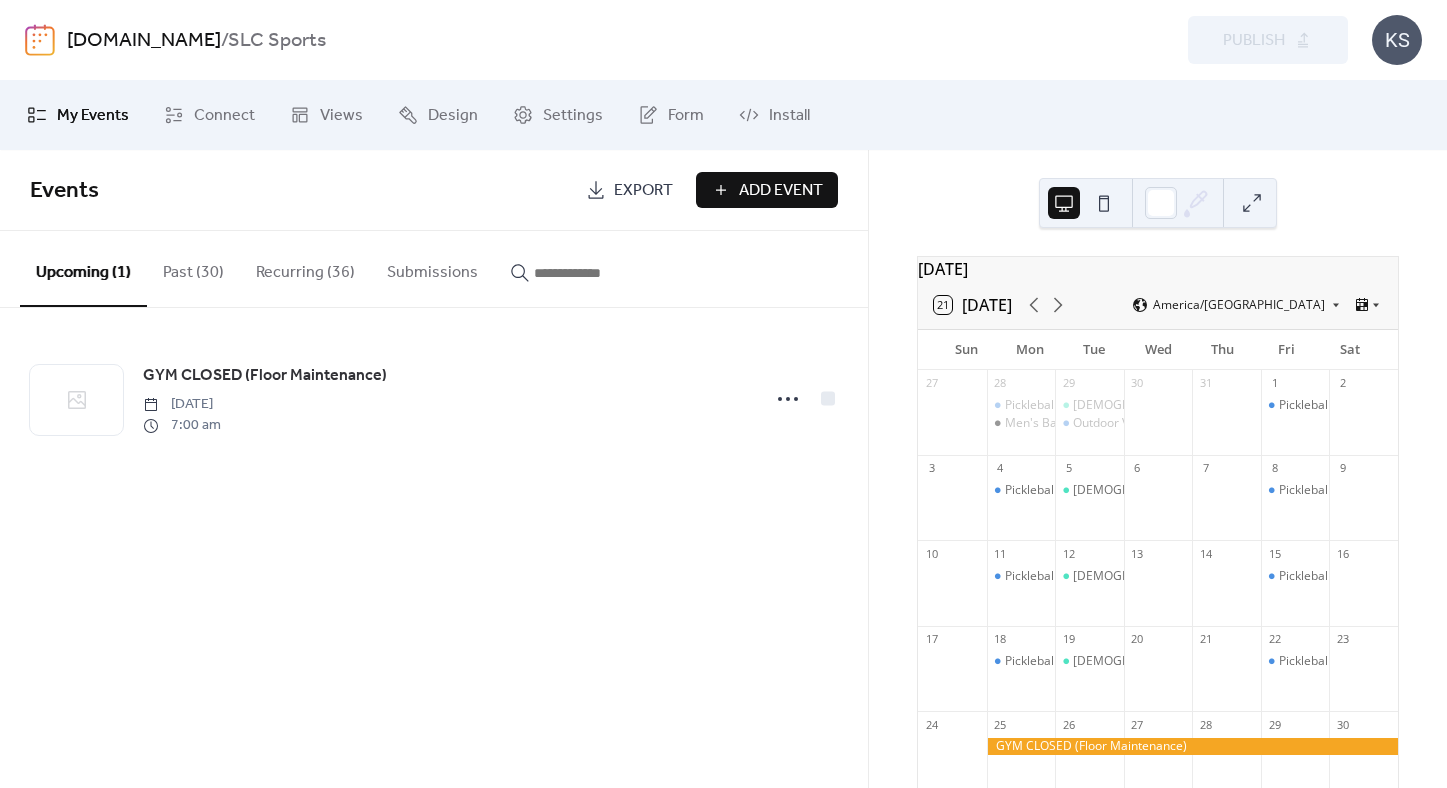 click on "Recurring (36)" at bounding box center (305, 268) 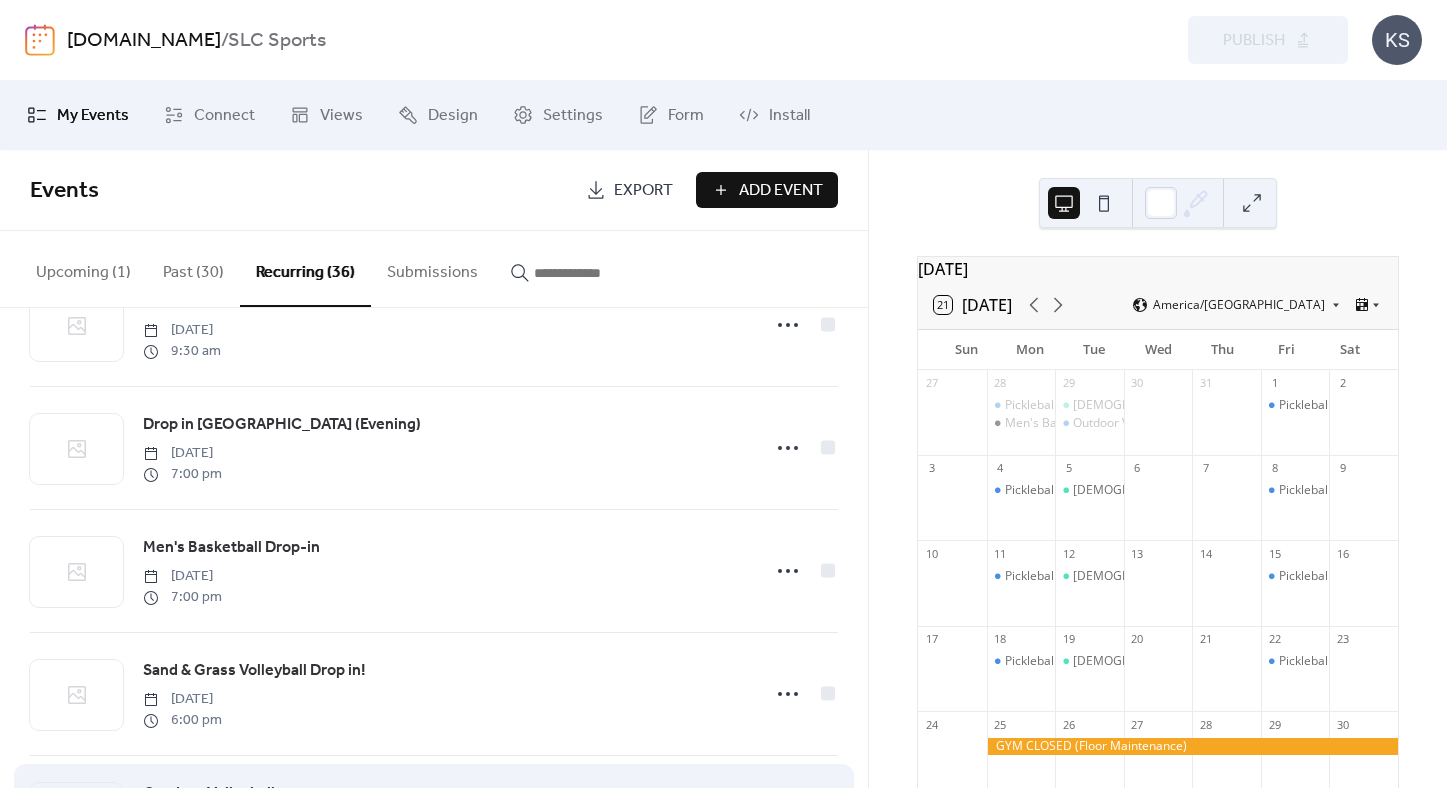 scroll, scrollTop: 3752, scrollLeft: 0, axis: vertical 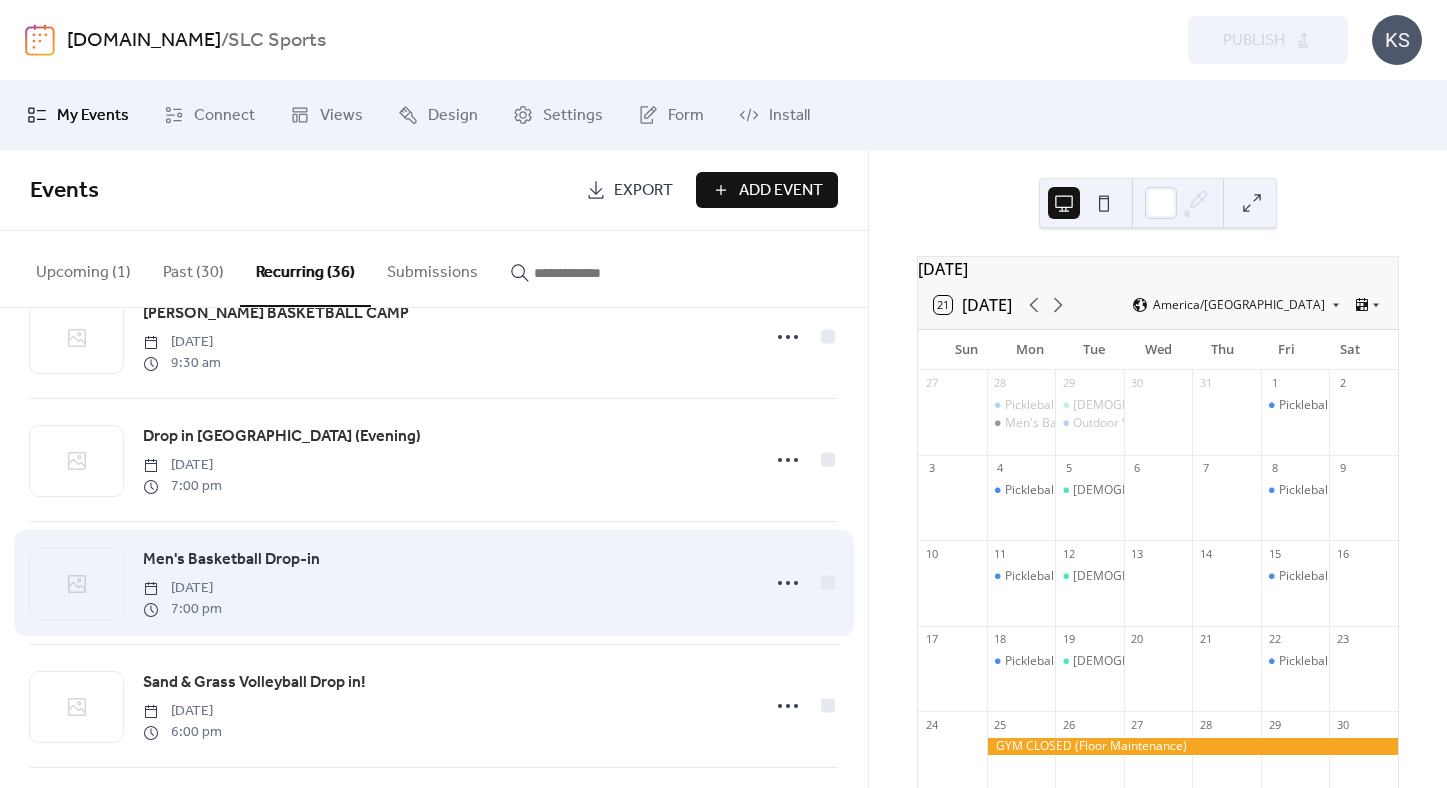 click on "Men's Basketball Drop-in" at bounding box center [231, 560] 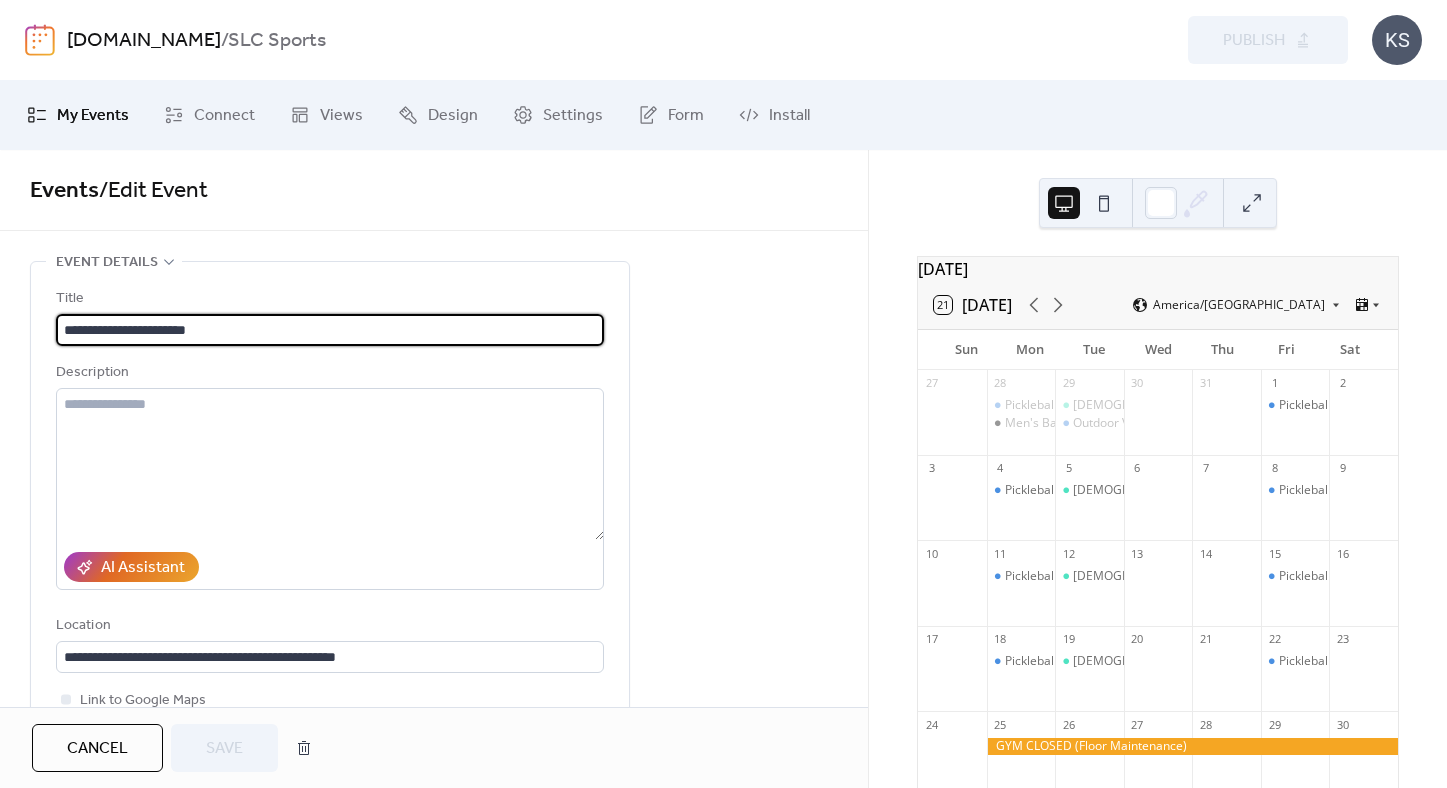 type on "**********" 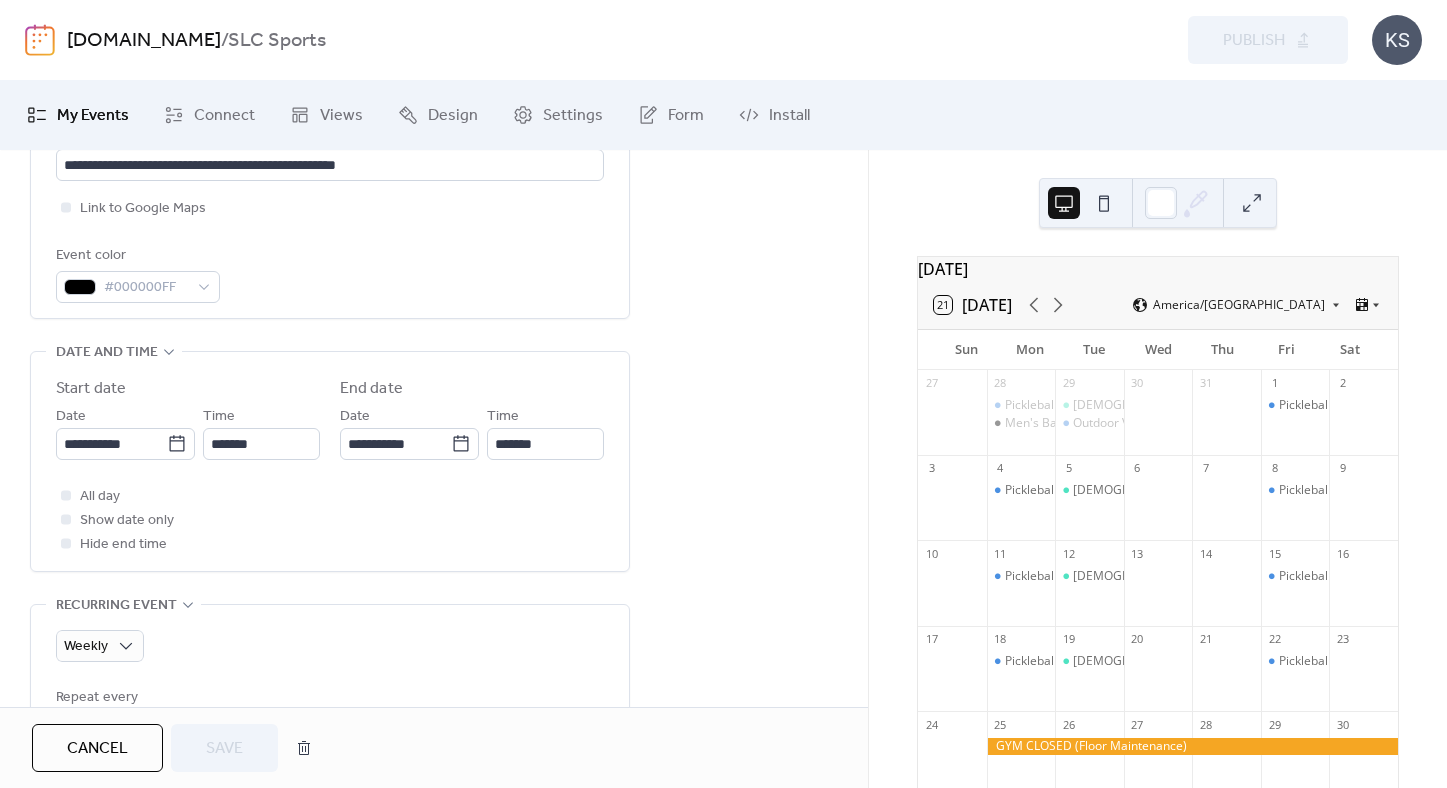 scroll, scrollTop: 504, scrollLeft: 0, axis: vertical 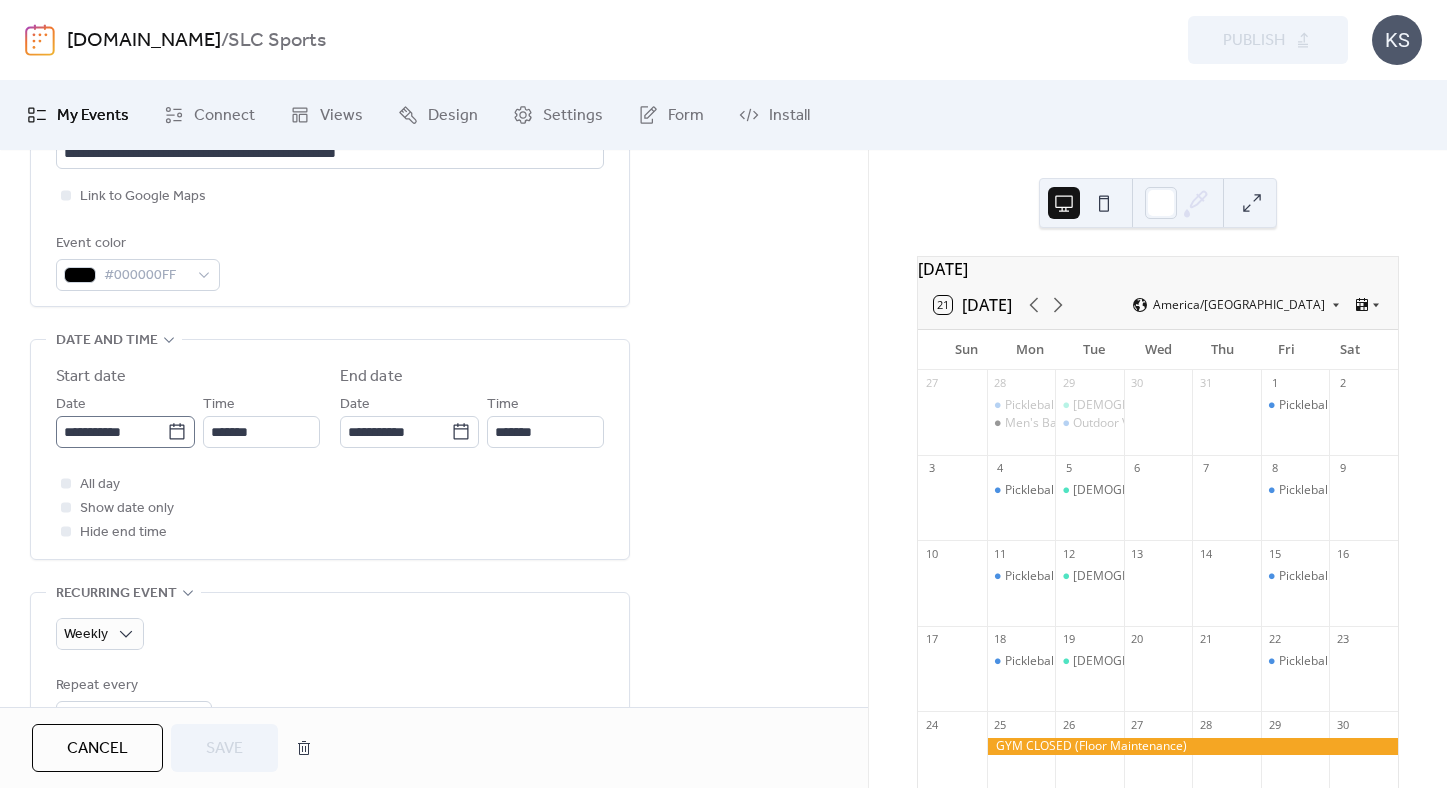 click 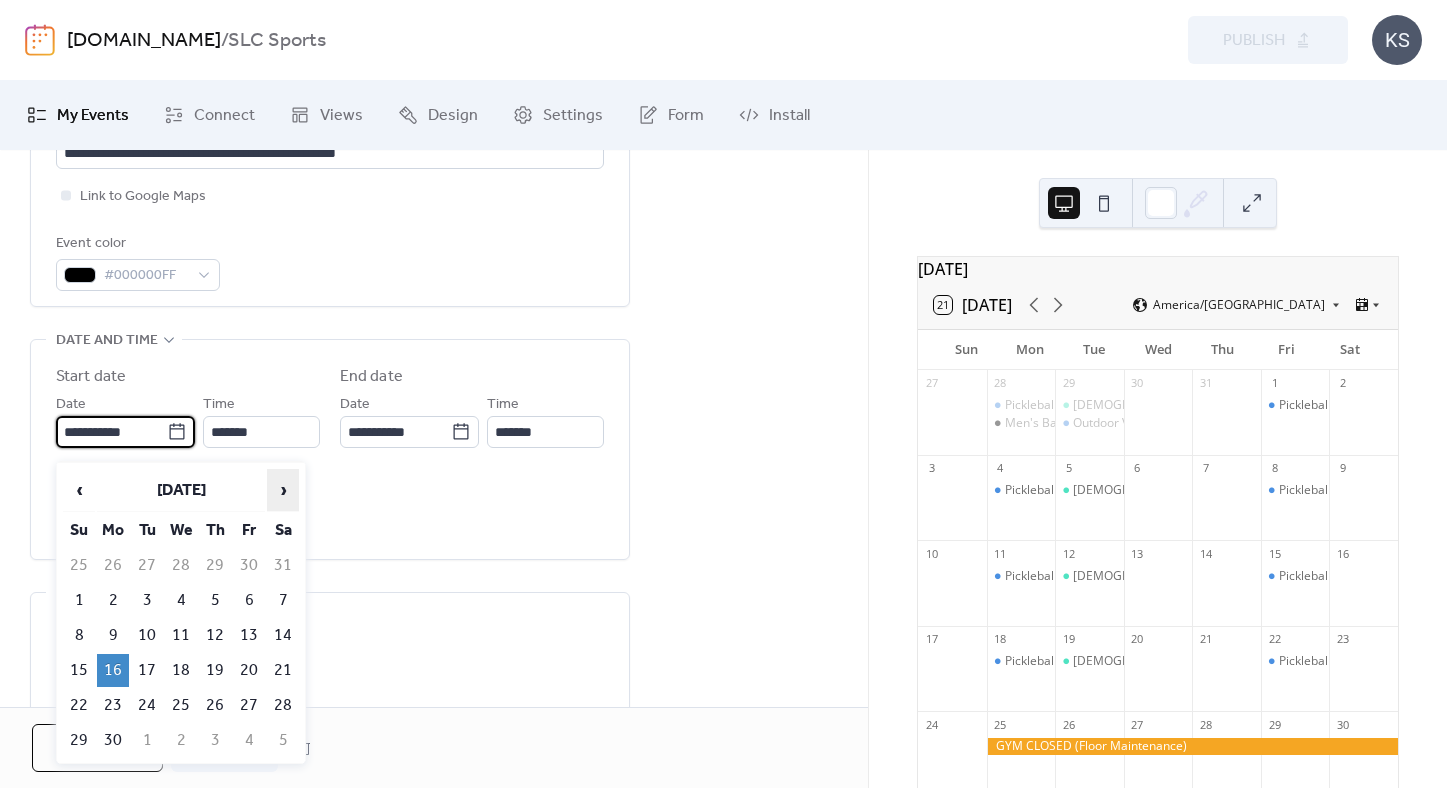click on "›" at bounding box center (283, 490) 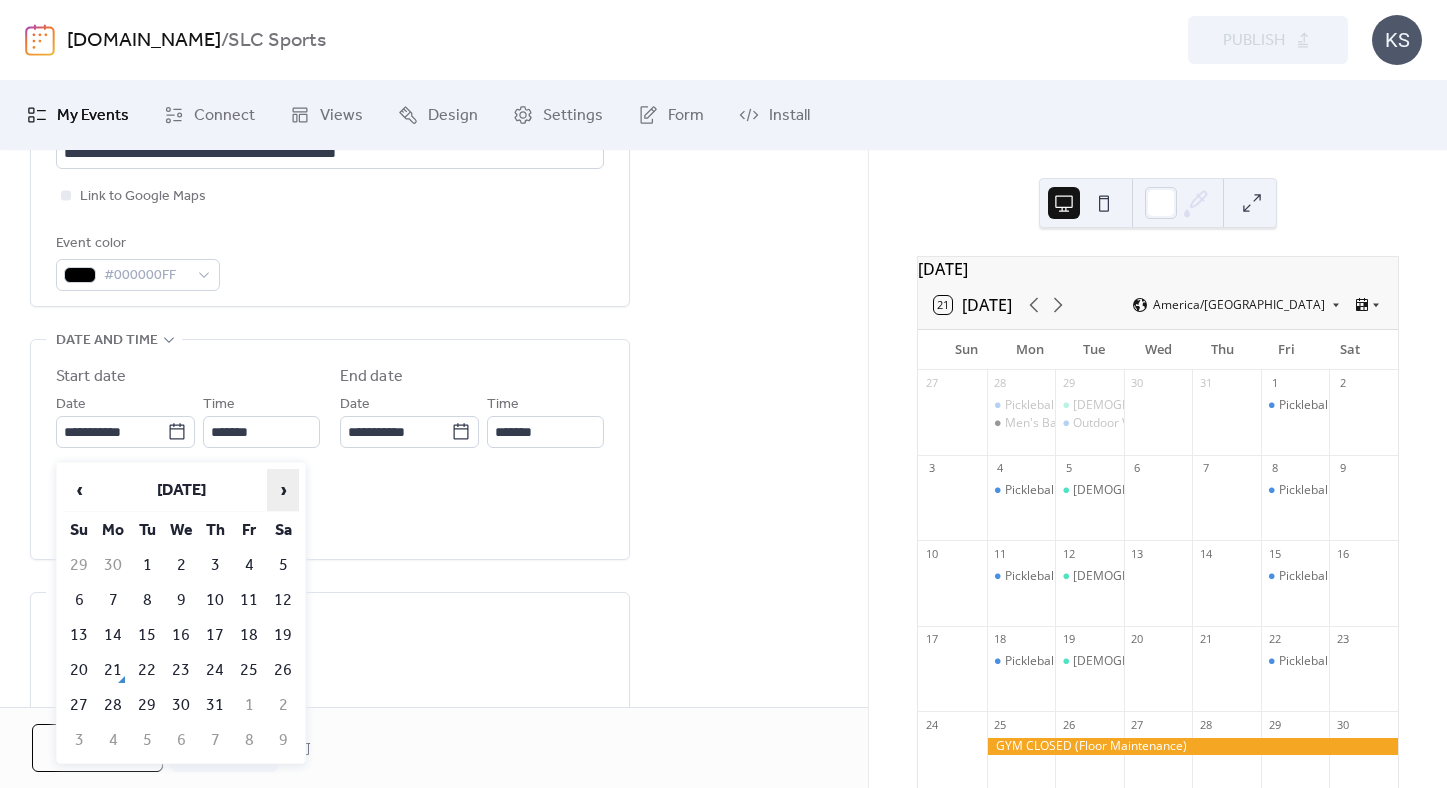 click on "›" at bounding box center [283, 490] 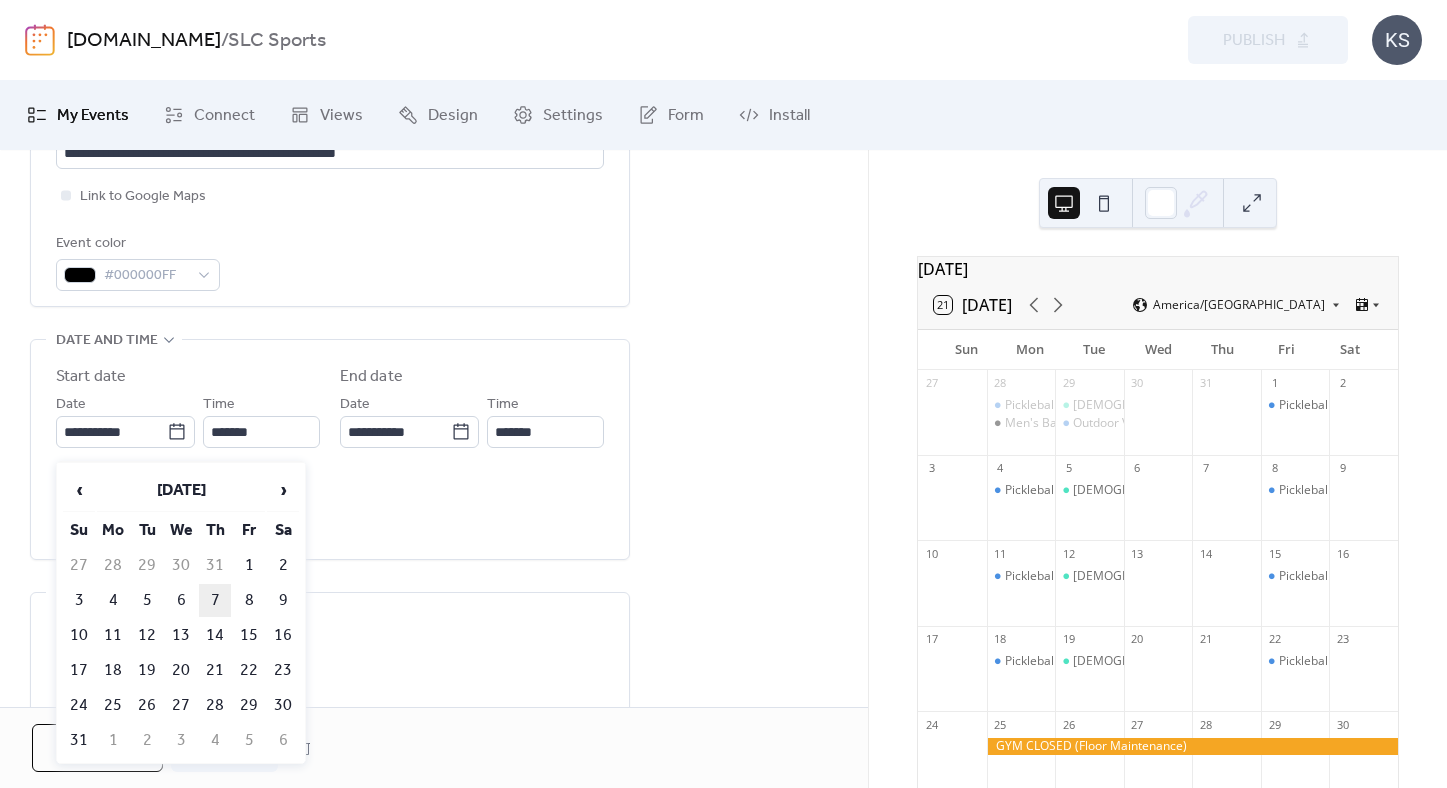 click on "7" at bounding box center (215, 600) 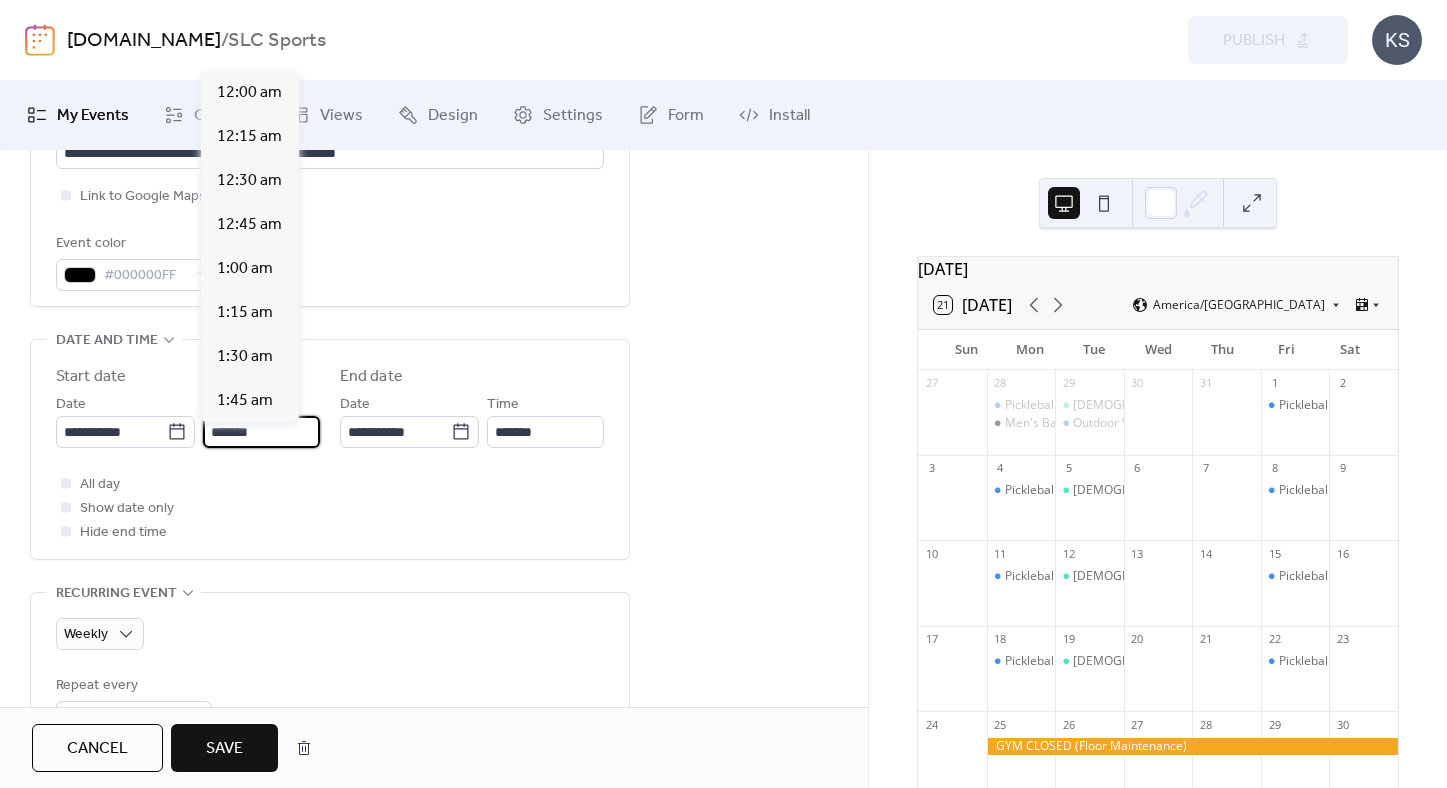 click on "*******" at bounding box center (261, 432) 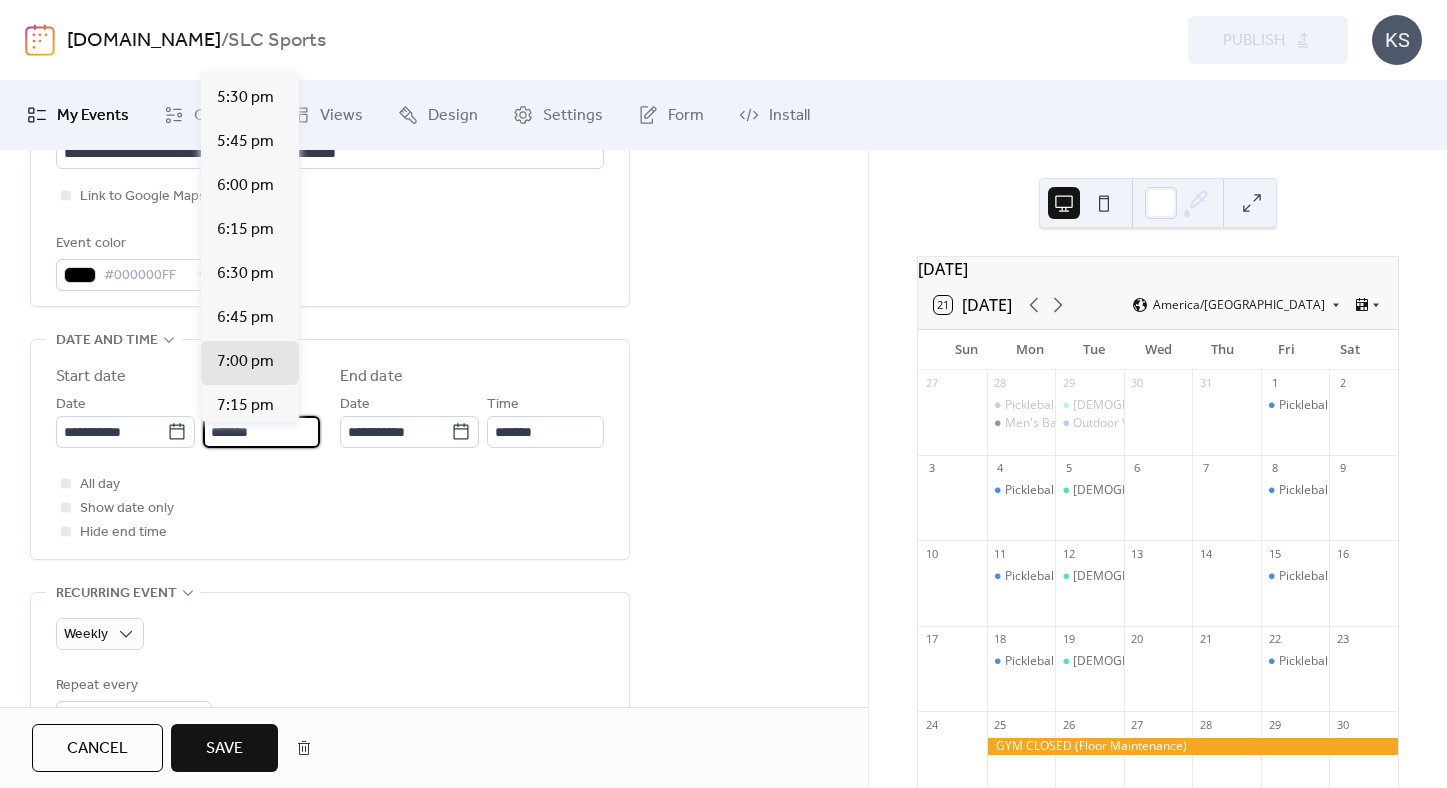 scroll, scrollTop: 3081, scrollLeft: 0, axis: vertical 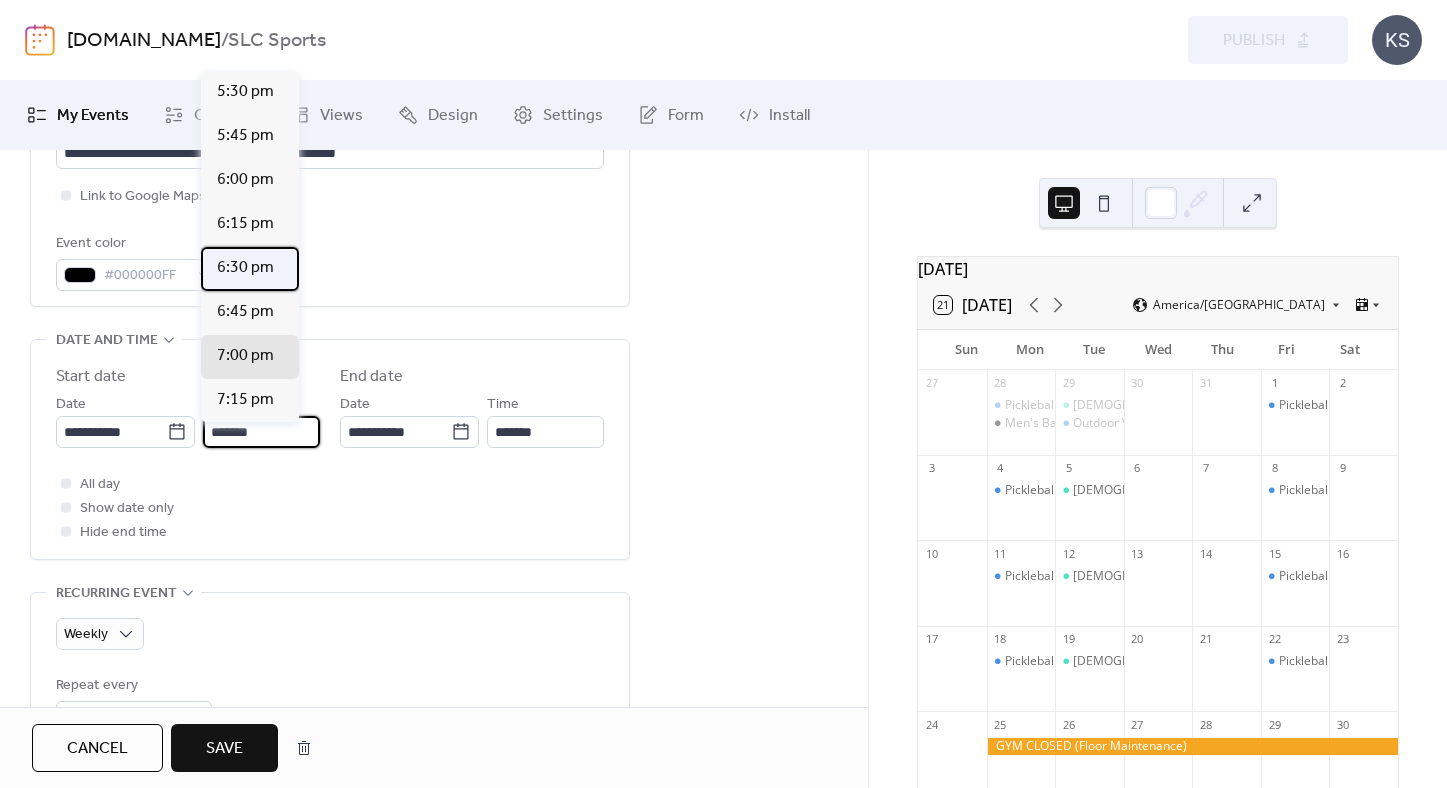click on "6:30 pm" at bounding box center (245, 268) 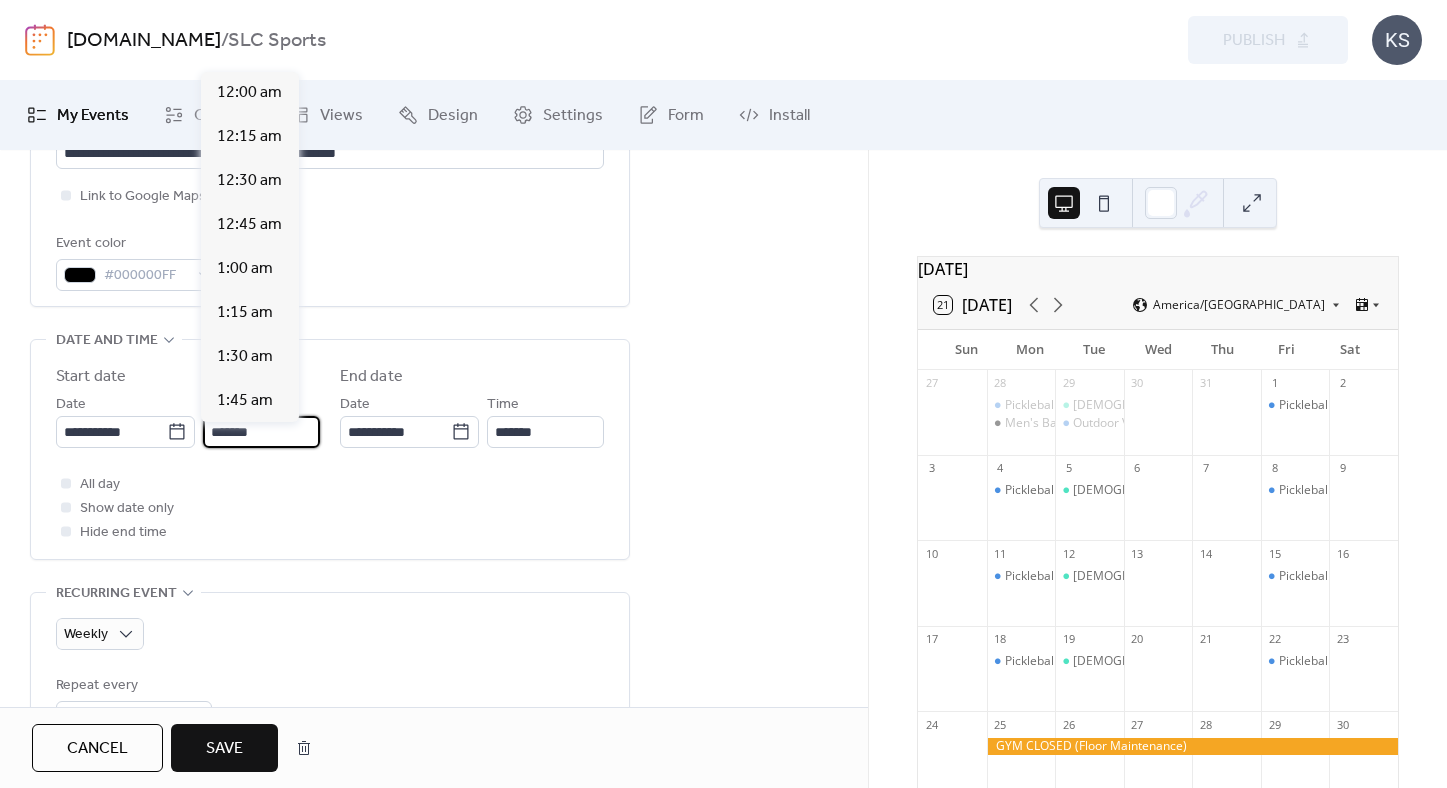 click on "*******" at bounding box center (261, 432) 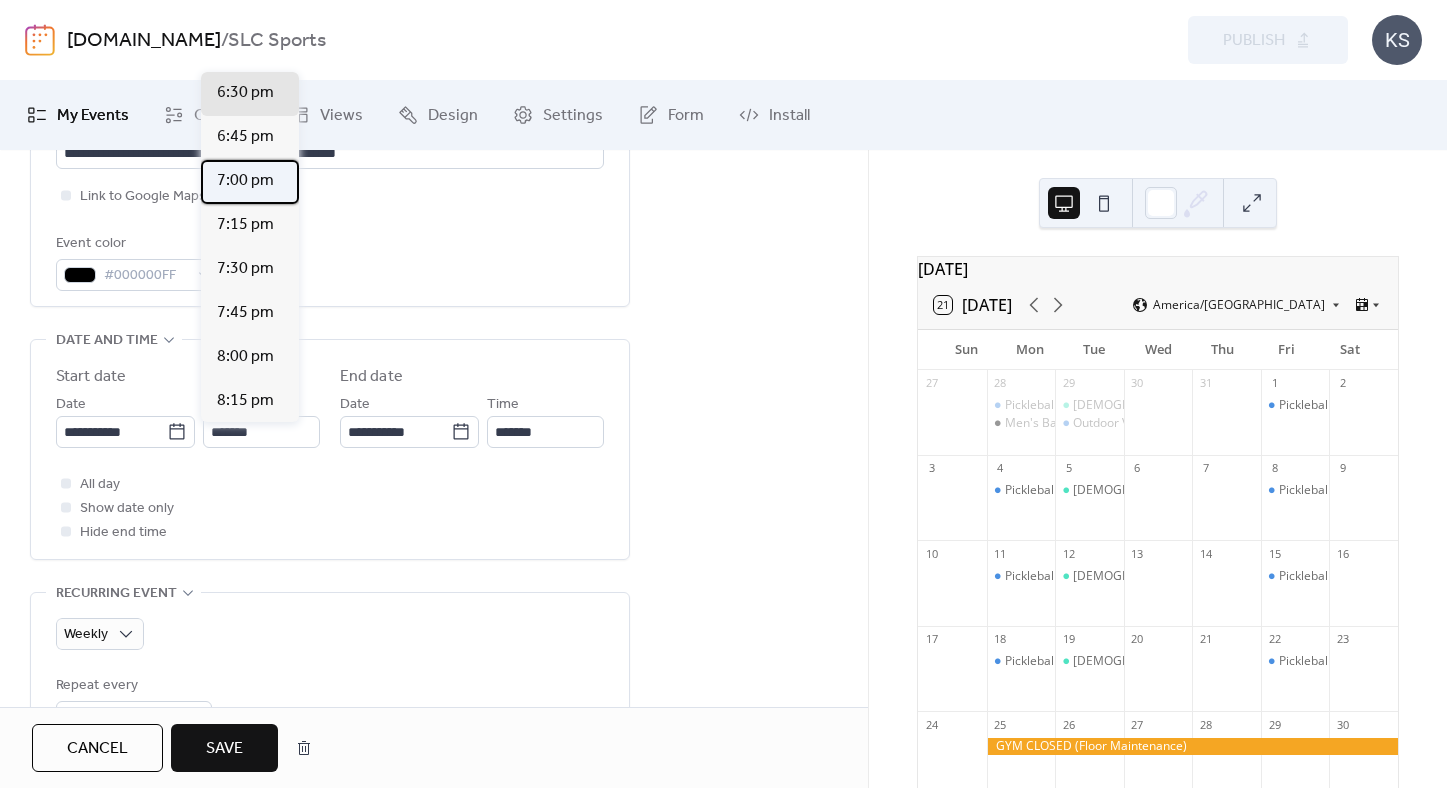 click on "7:00 pm" at bounding box center [245, 181] 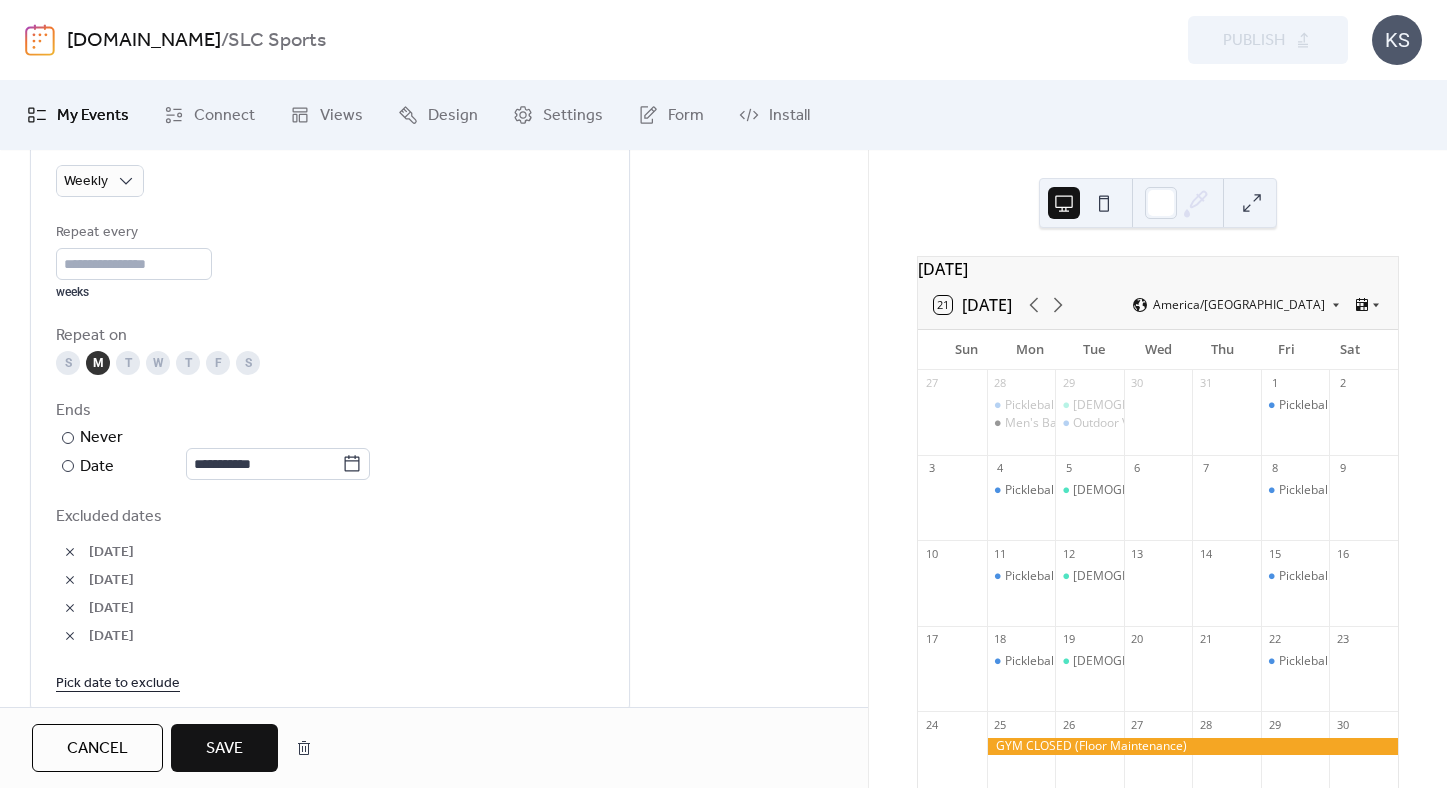 scroll, scrollTop: 968, scrollLeft: 0, axis: vertical 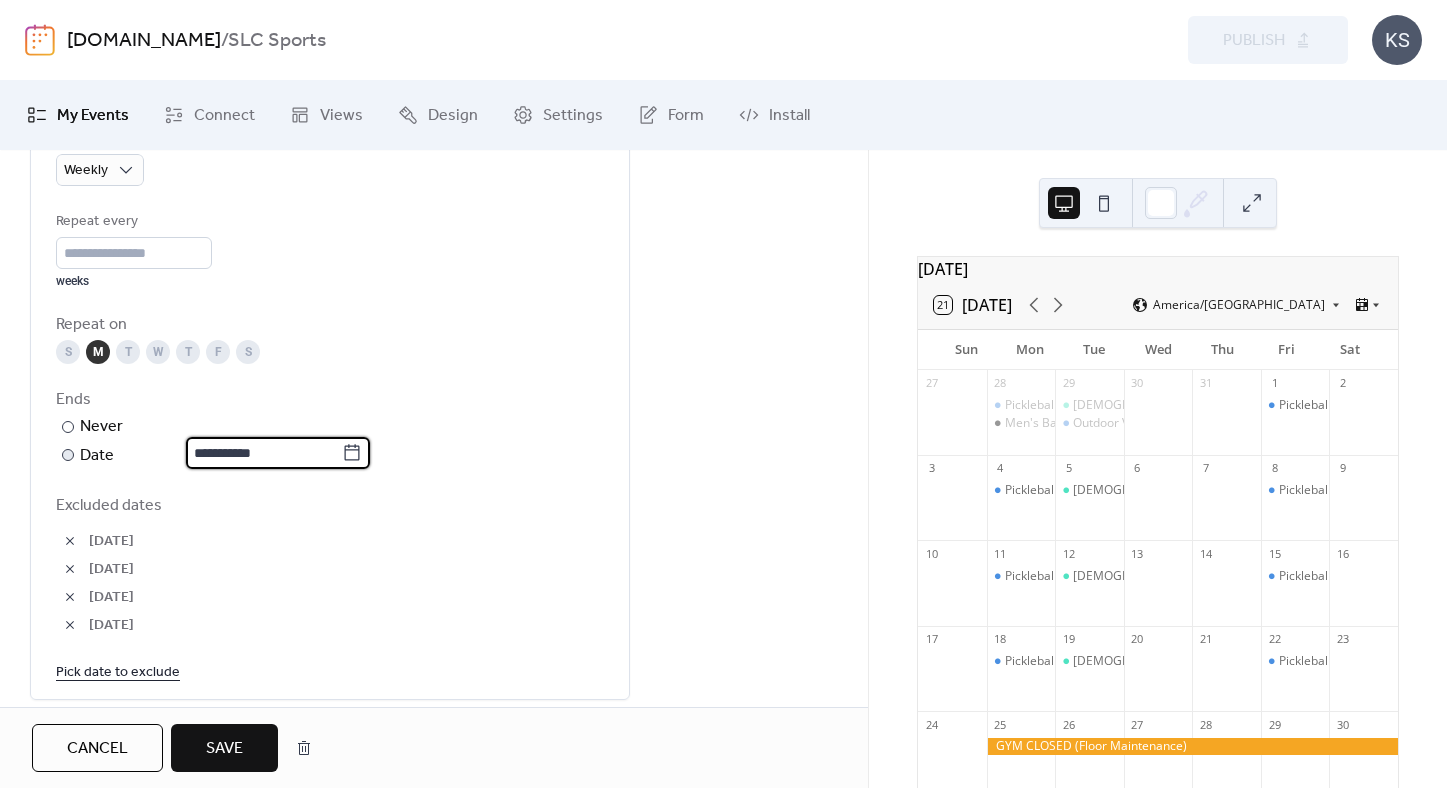 click on "**********" at bounding box center (264, 453) 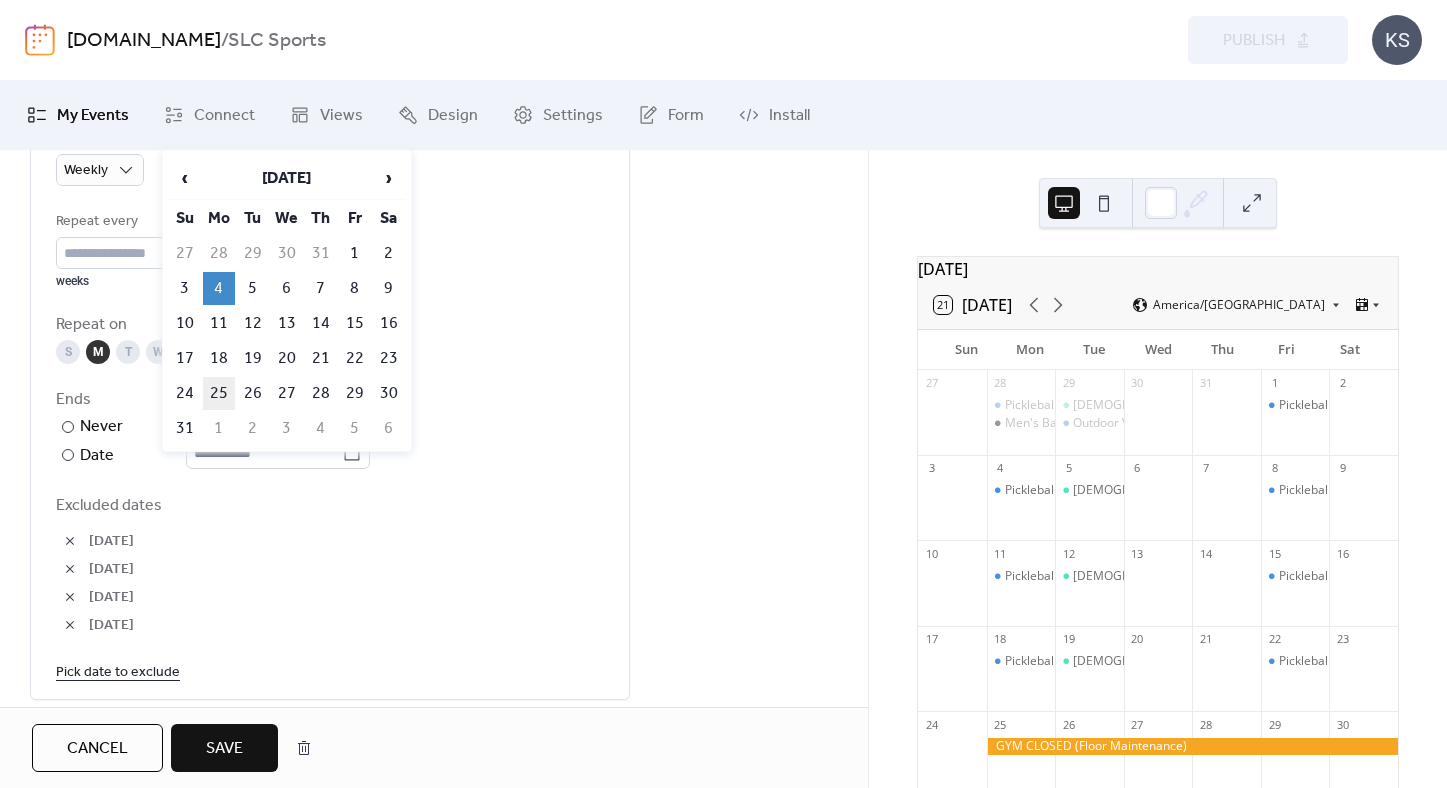 click on "25" at bounding box center [219, 393] 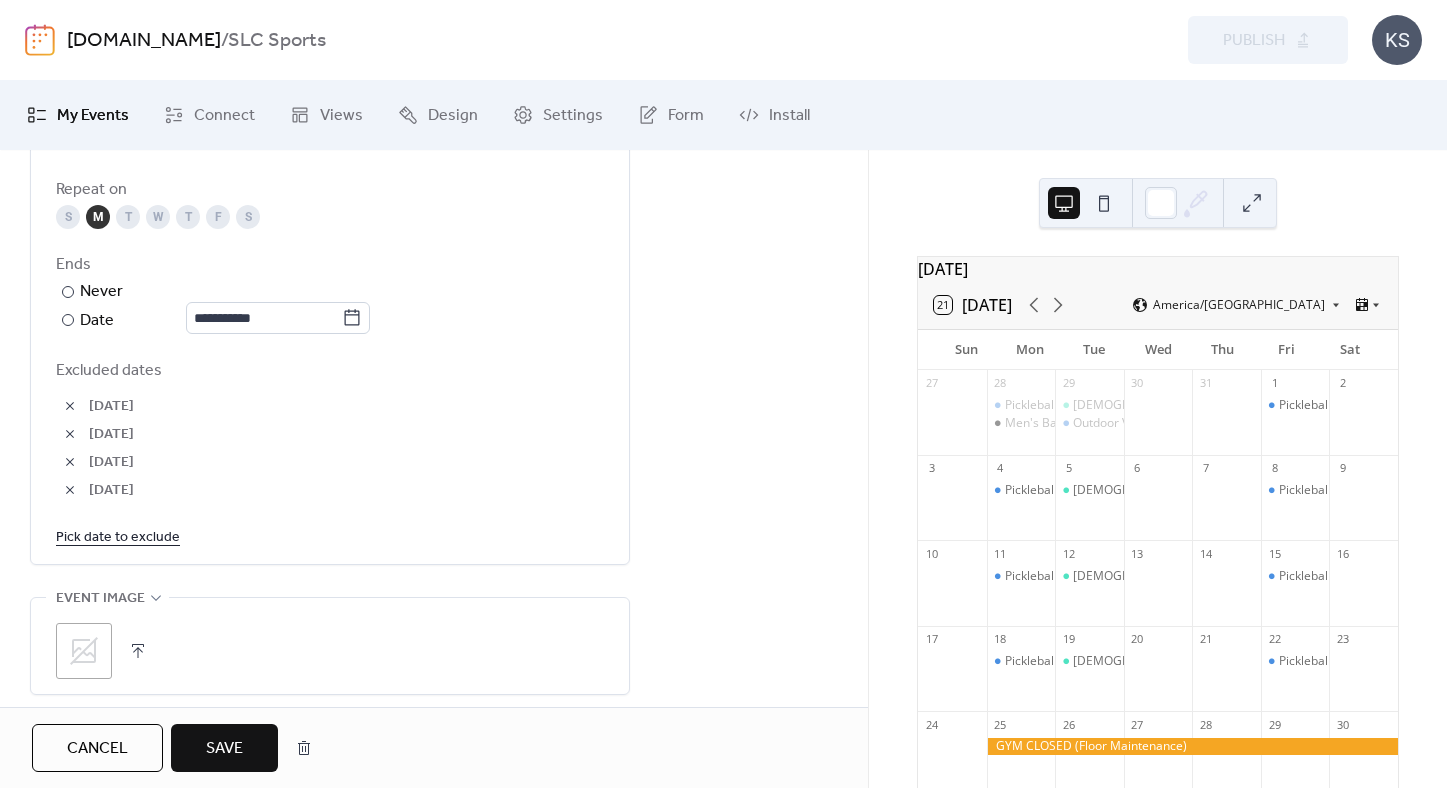 scroll, scrollTop: 1111, scrollLeft: 0, axis: vertical 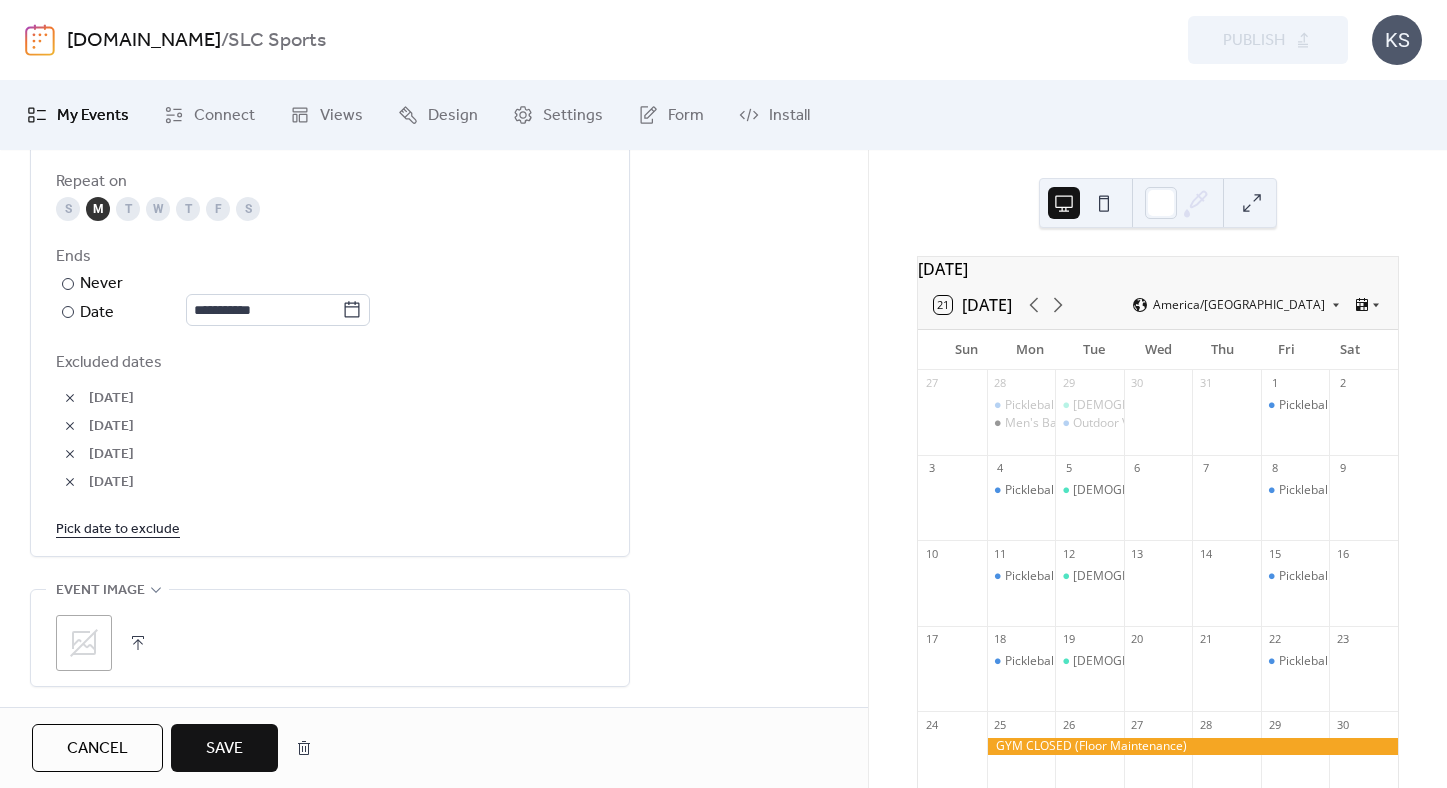 click at bounding box center [70, 398] 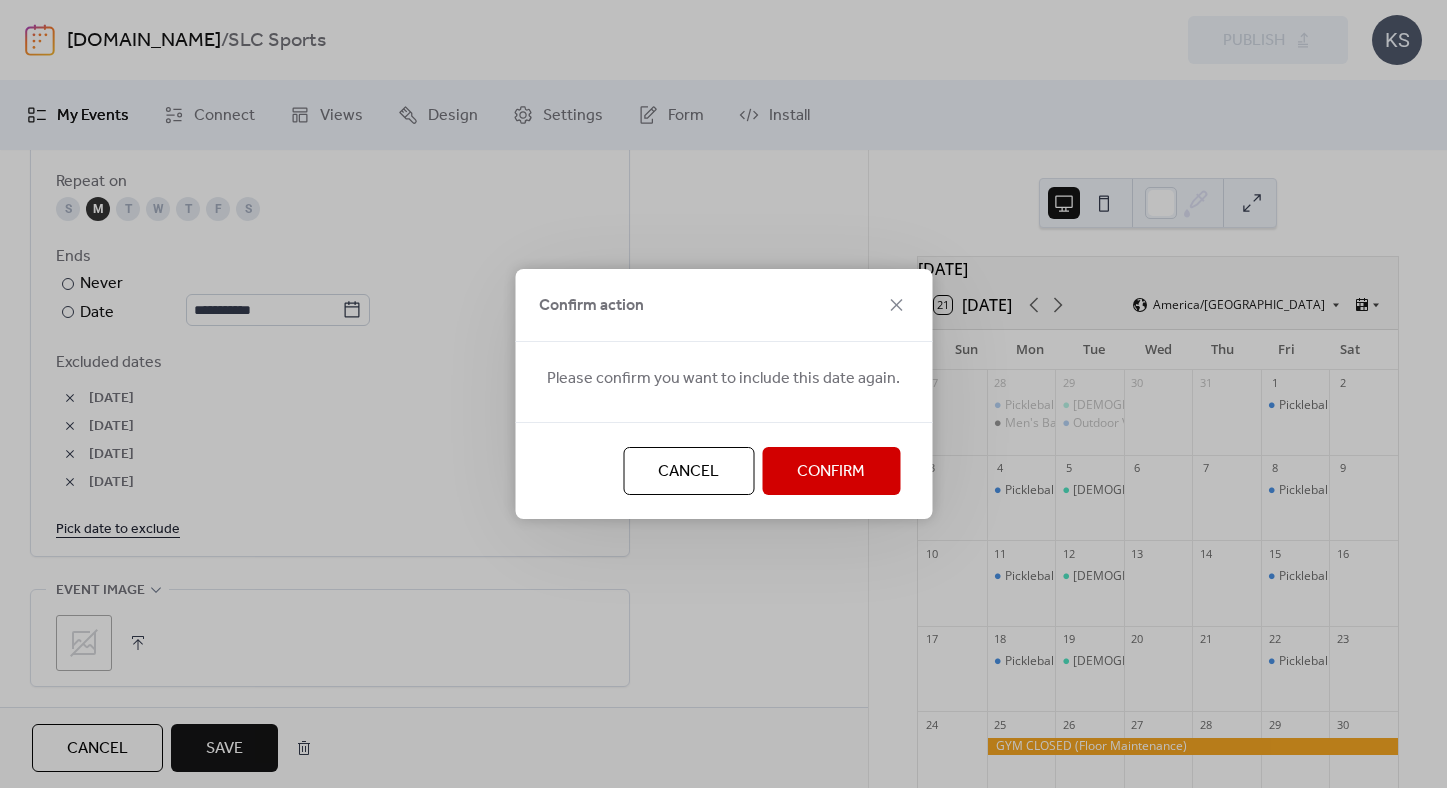 click on "Confirm" at bounding box center [831, 472] 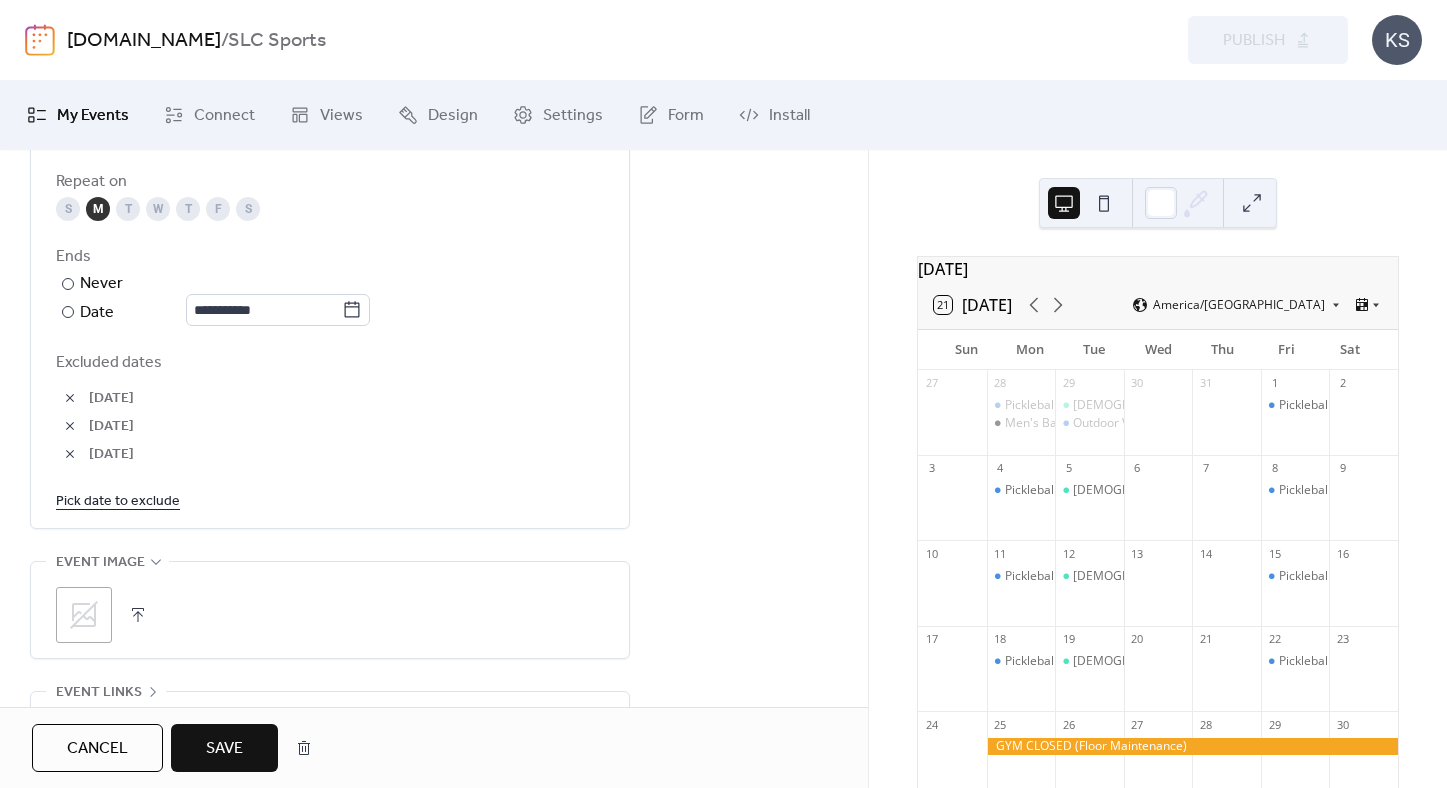click at bounding box center [70, 398] 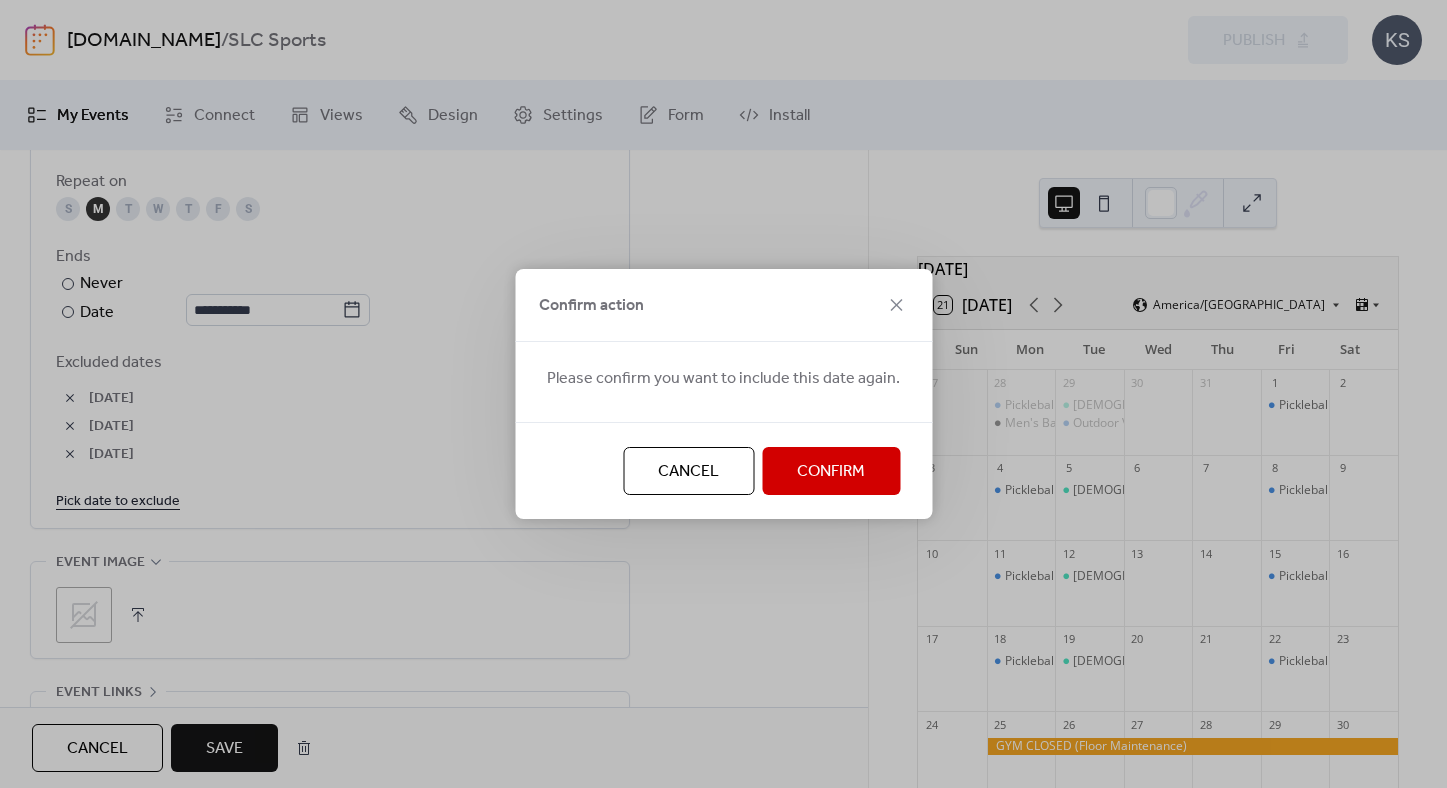 click on "Confirm" at bounding box center [831, 472] 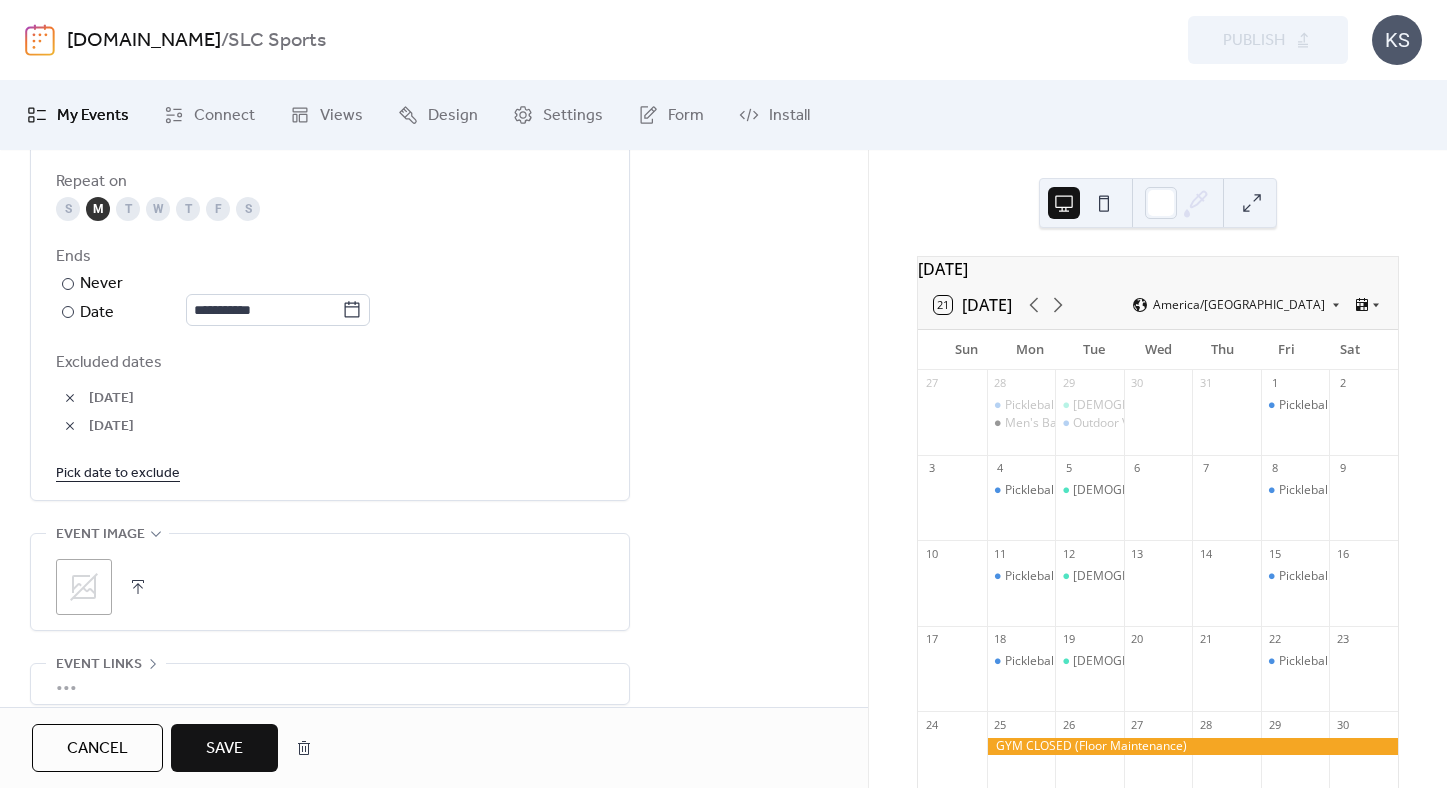 click at bounding box center [70, 398] 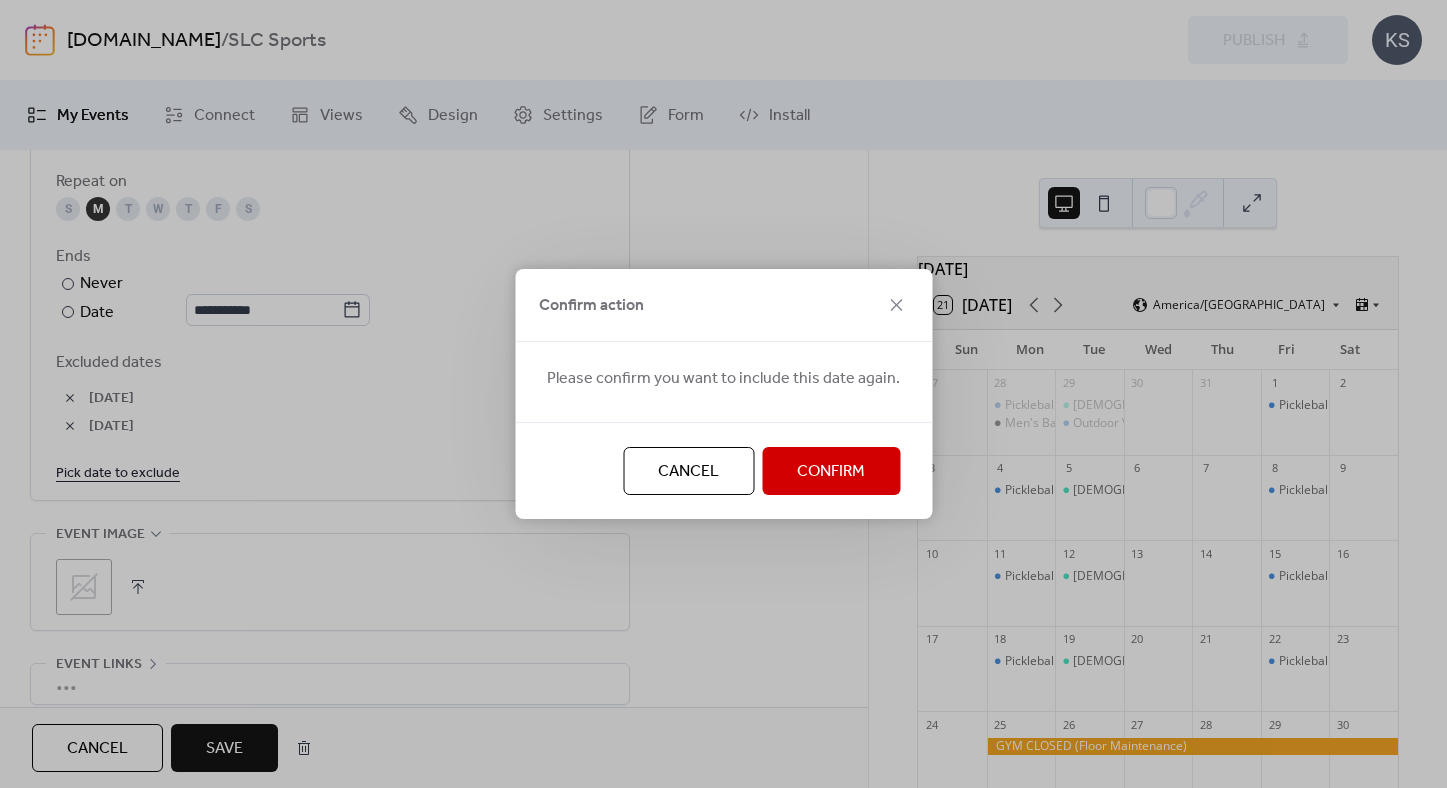 click on "Confirm" at bounding box center (831, 471) 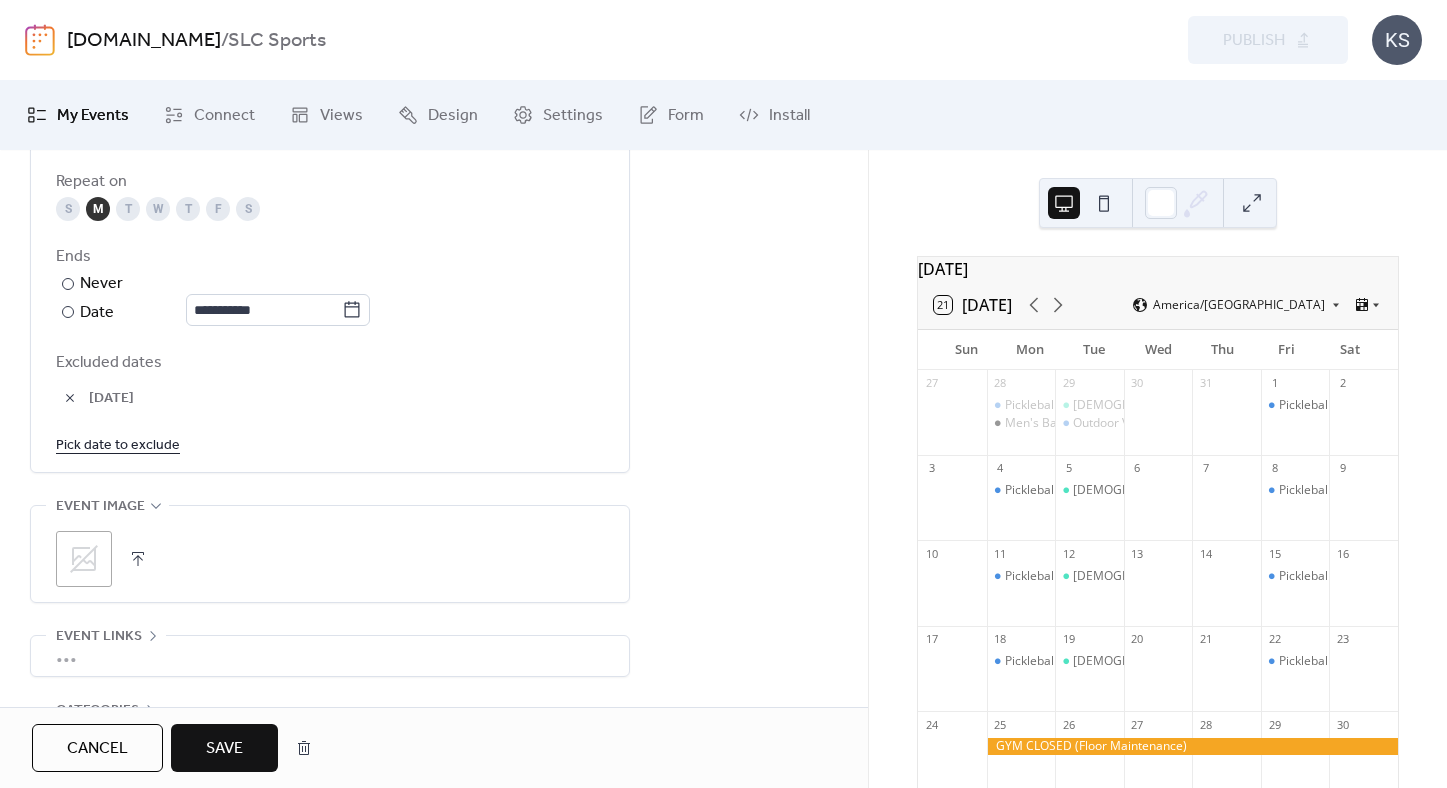 click at bounding box center (70, 398) 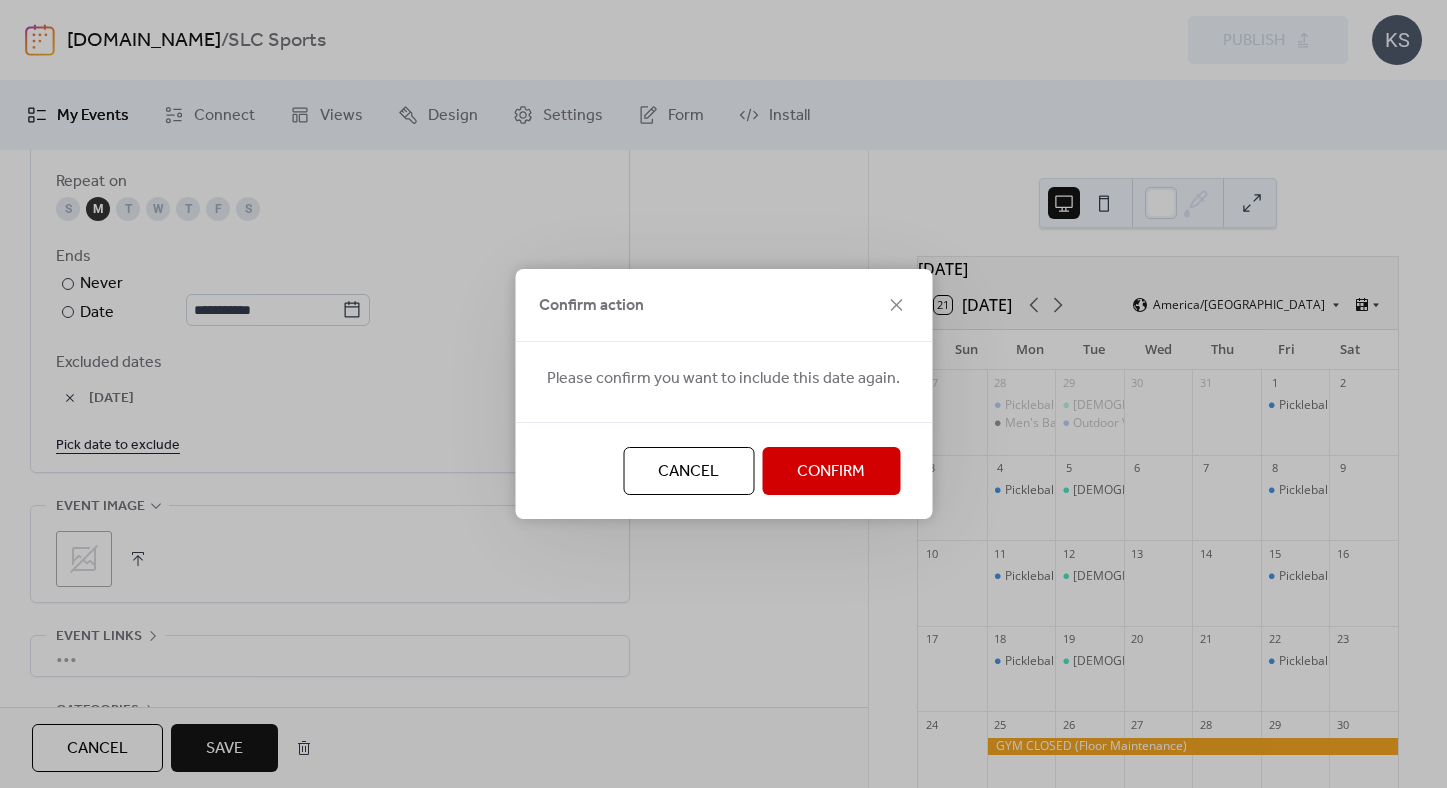 click on "Confirm" at bounding box center [831, 472] 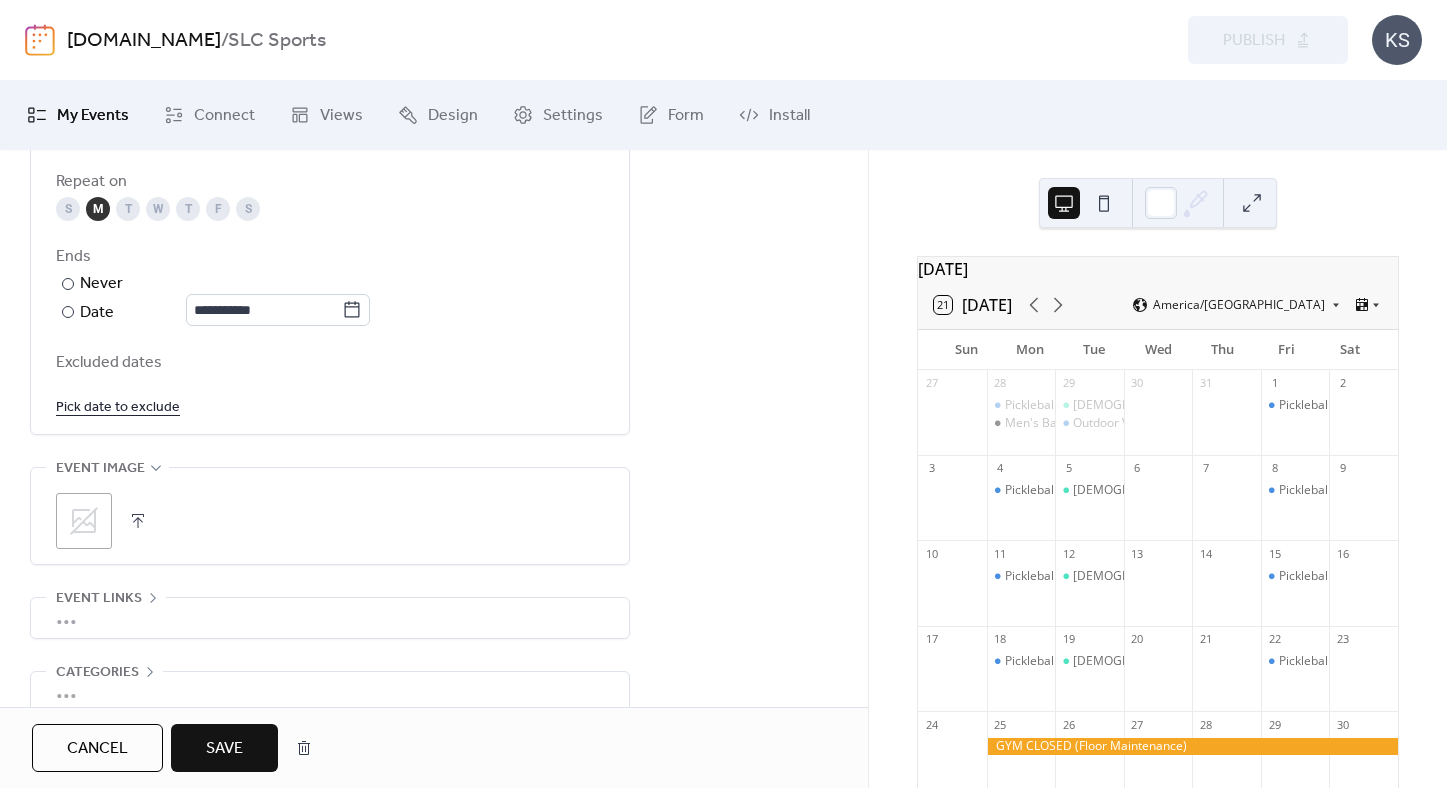 click 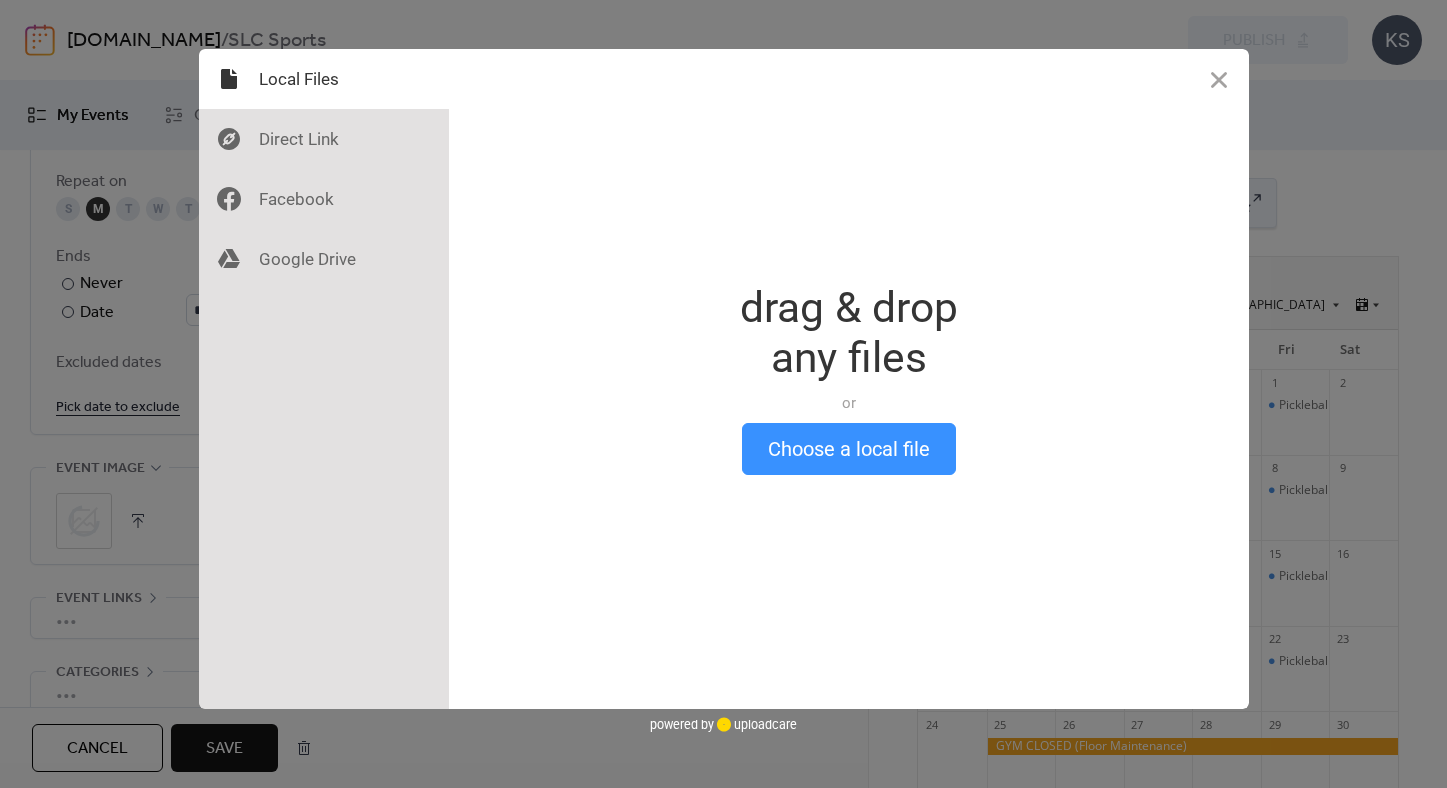 click on "Choose a local file" at bounding box center [849, 449] 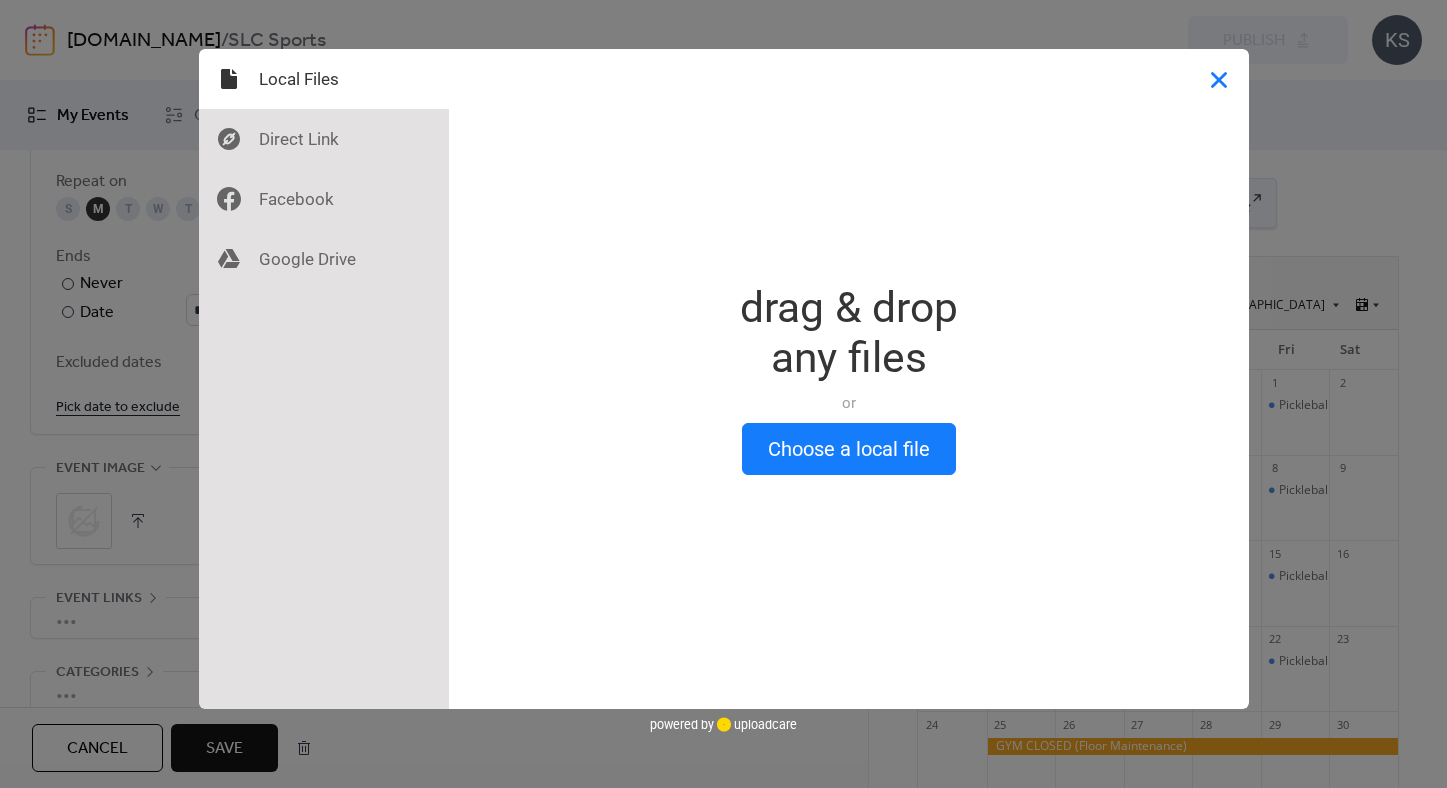 click at bounding box center (1219, 79) 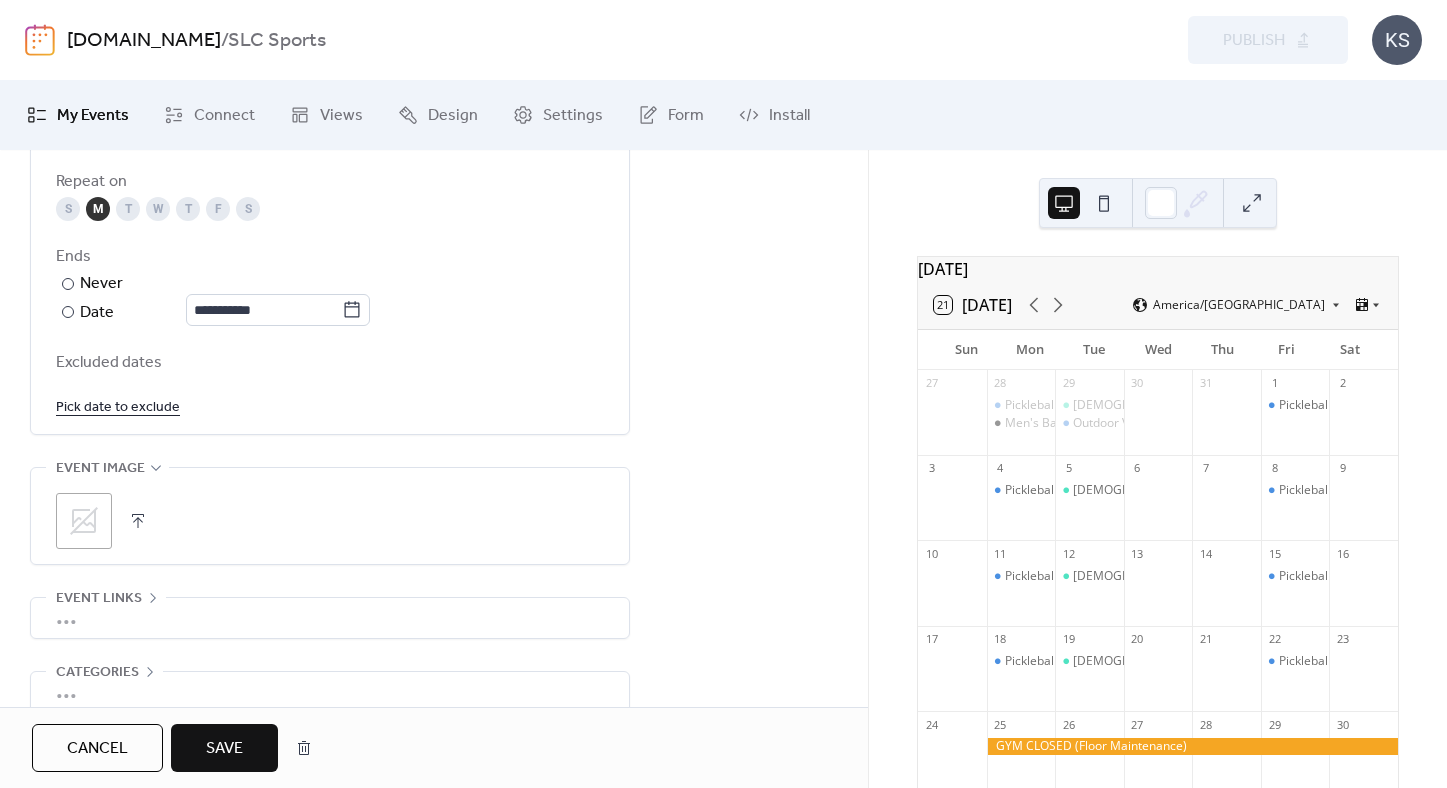click on "Save" at bounding box center [224, 748] 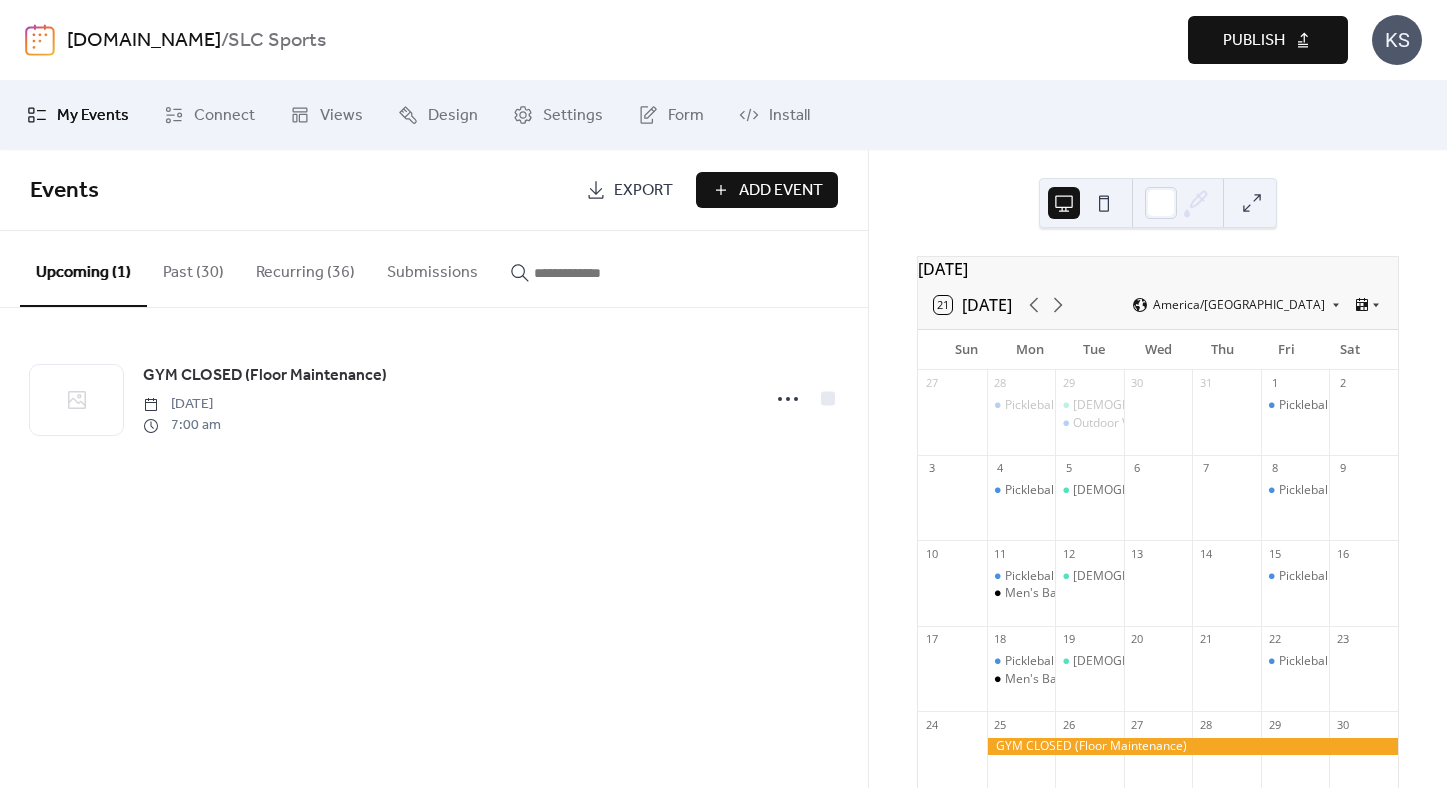 click on "Recurring (36)" at bounding box center [305, 268] 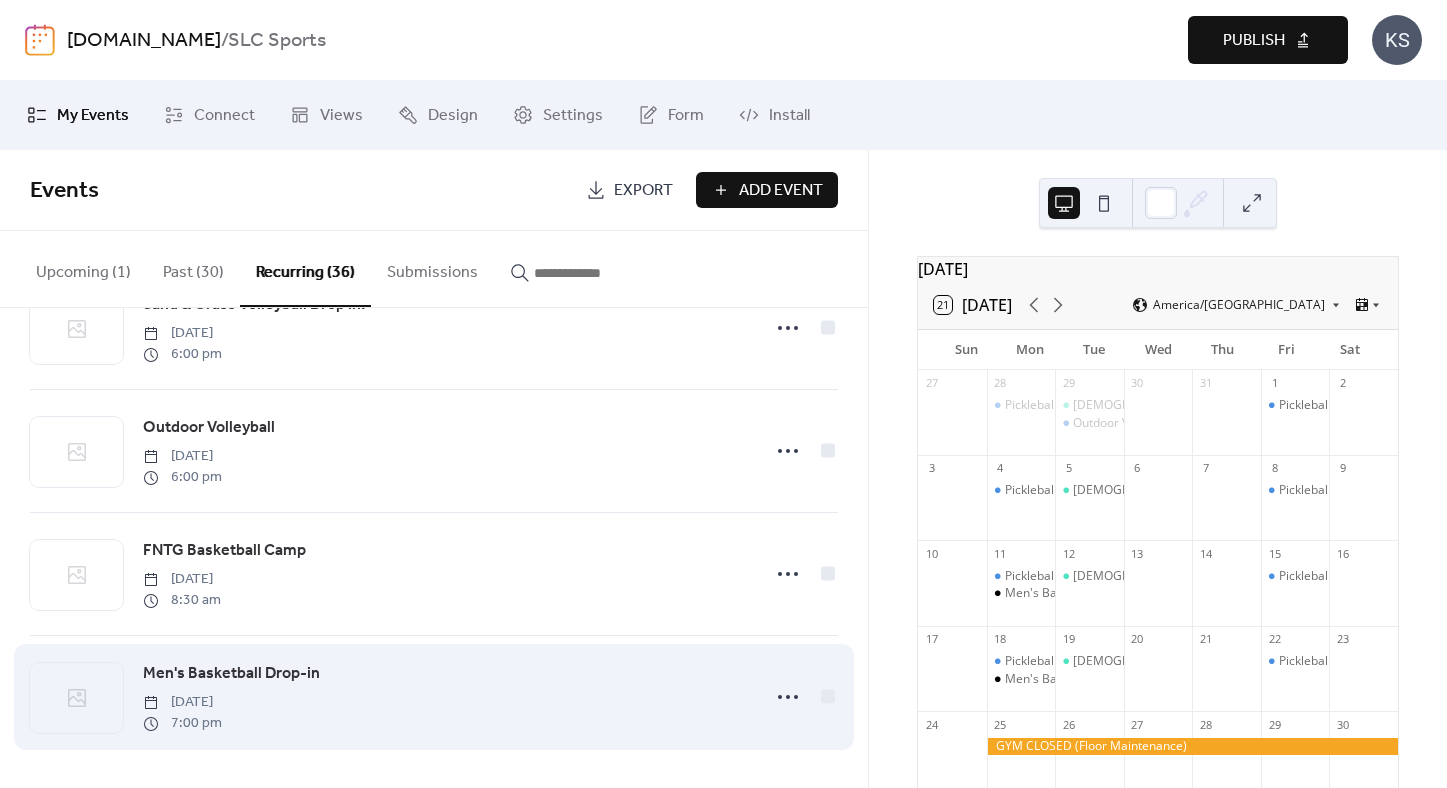 scroll, scrollTop: 4008, scrollLeft: 0, axis: vertical 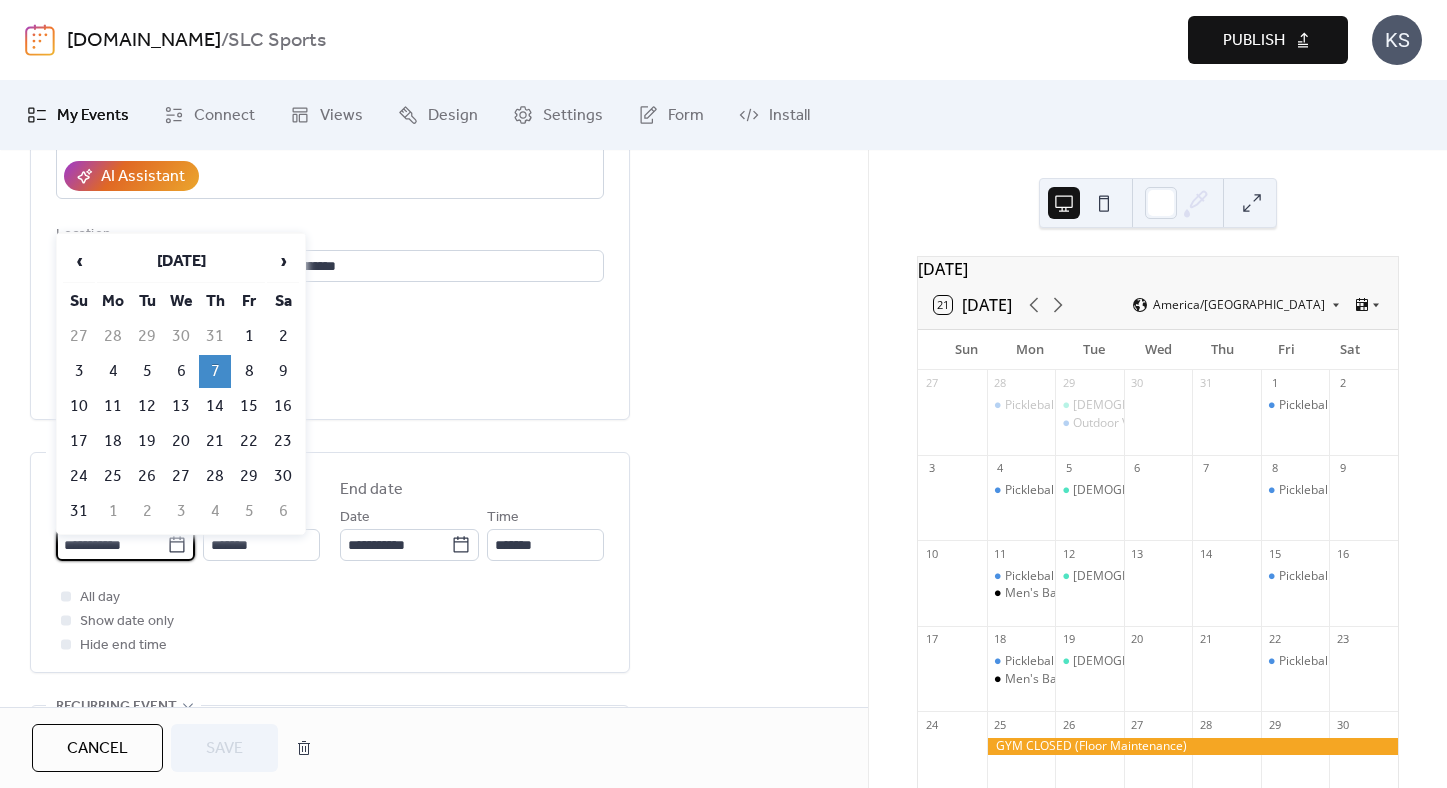 click on "**********" at bounding box center [111, 545] 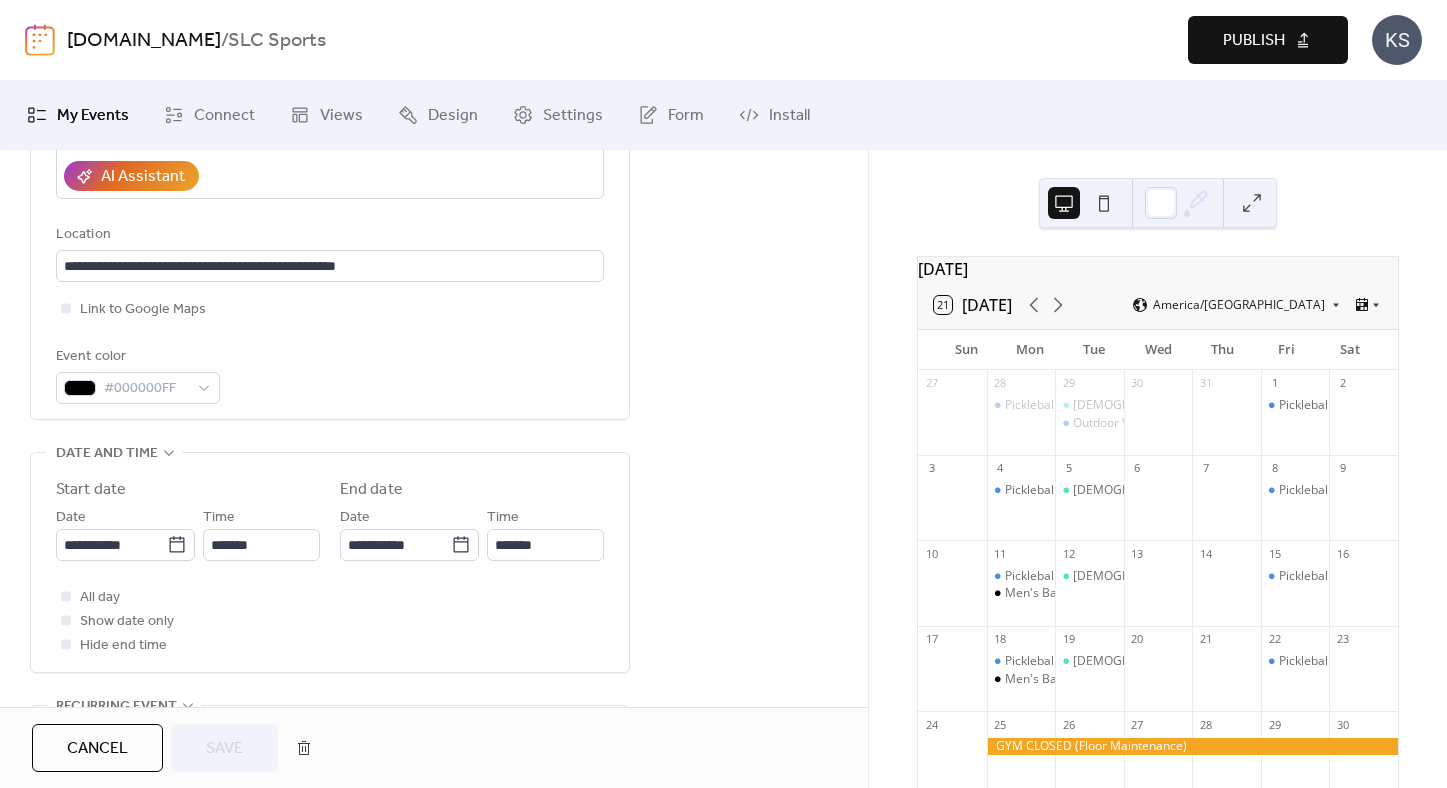 click on "All day Show date only Hide end time" at bounding box center (330, 621) 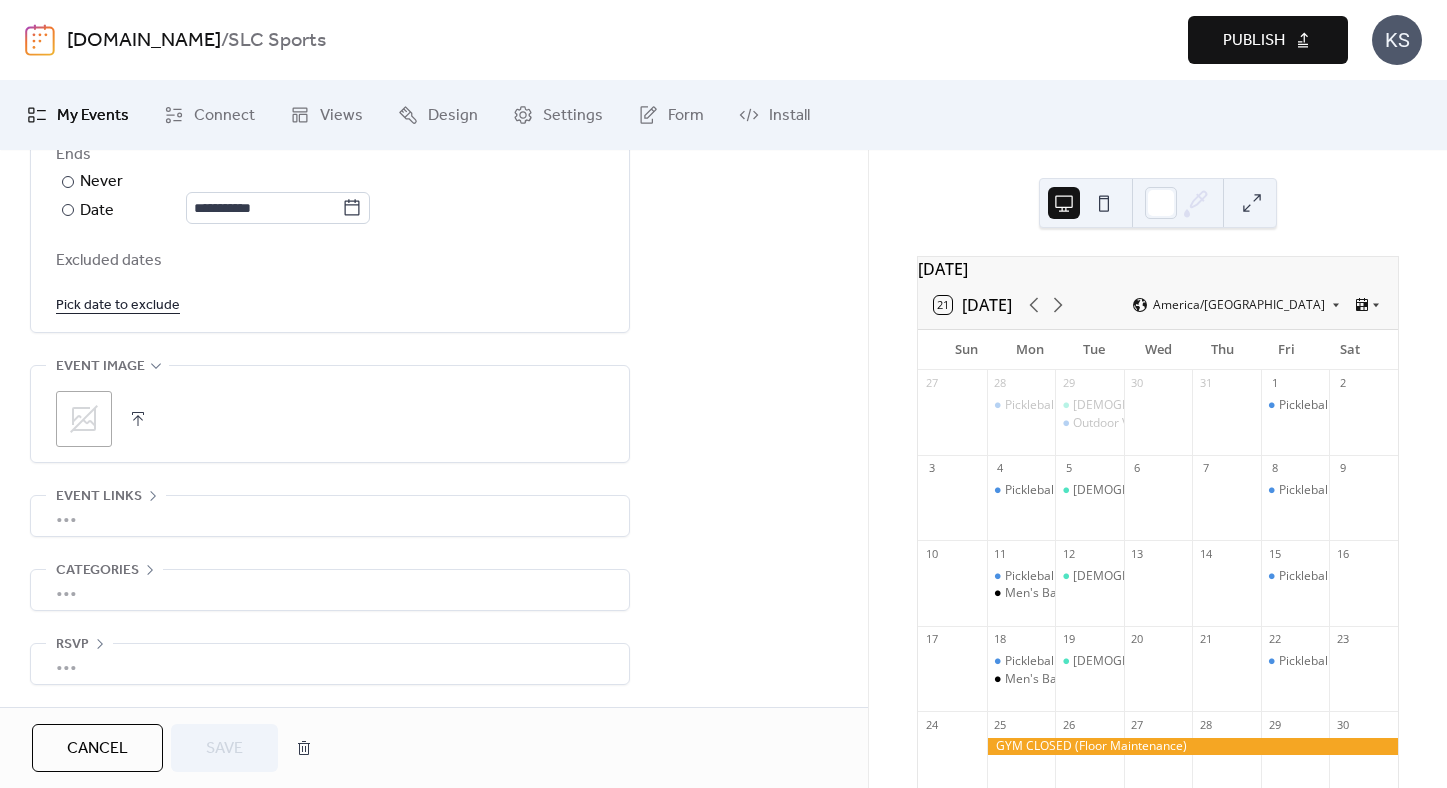scroll, scrollTop: 1228, scrollLeft: 0, axis: vertical 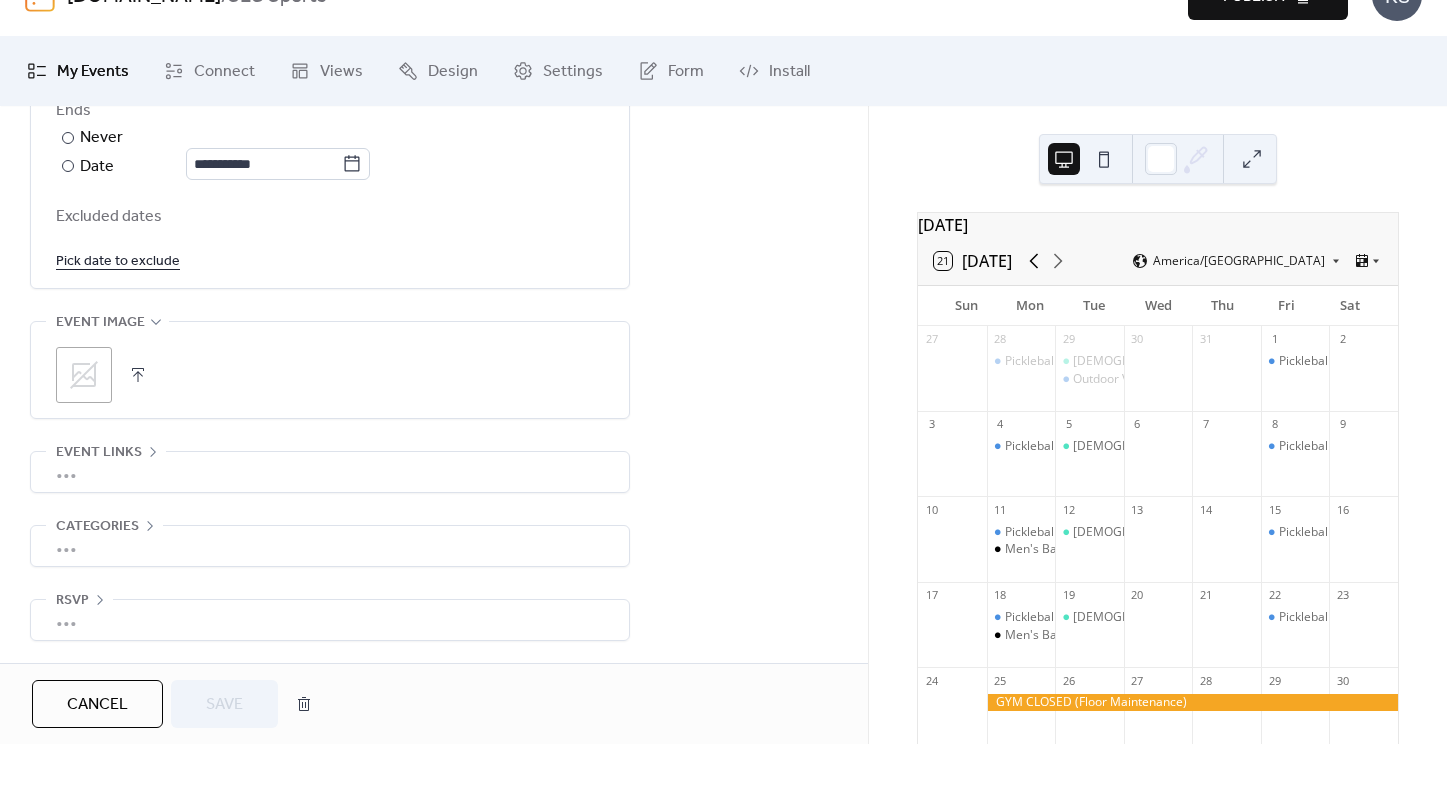 click 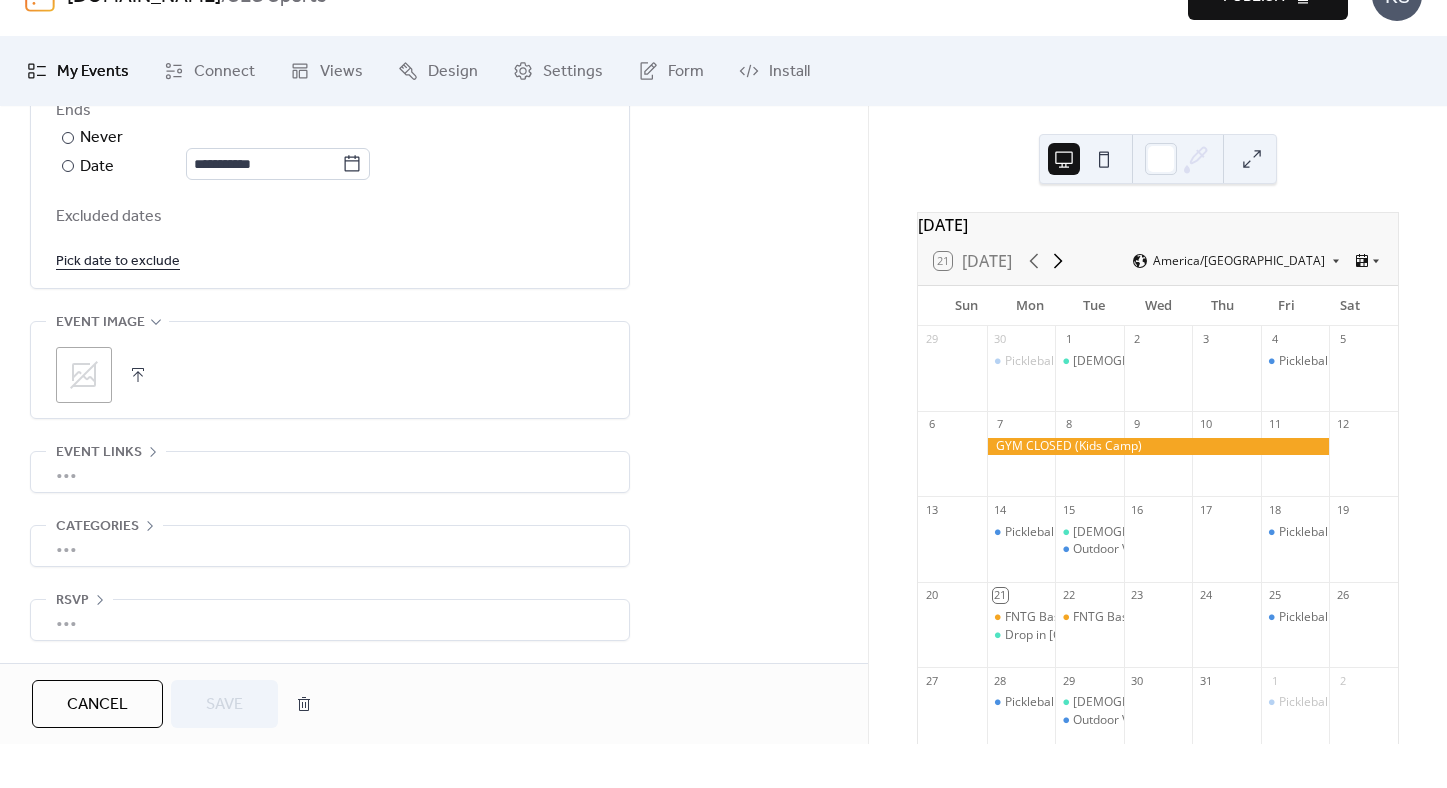 click 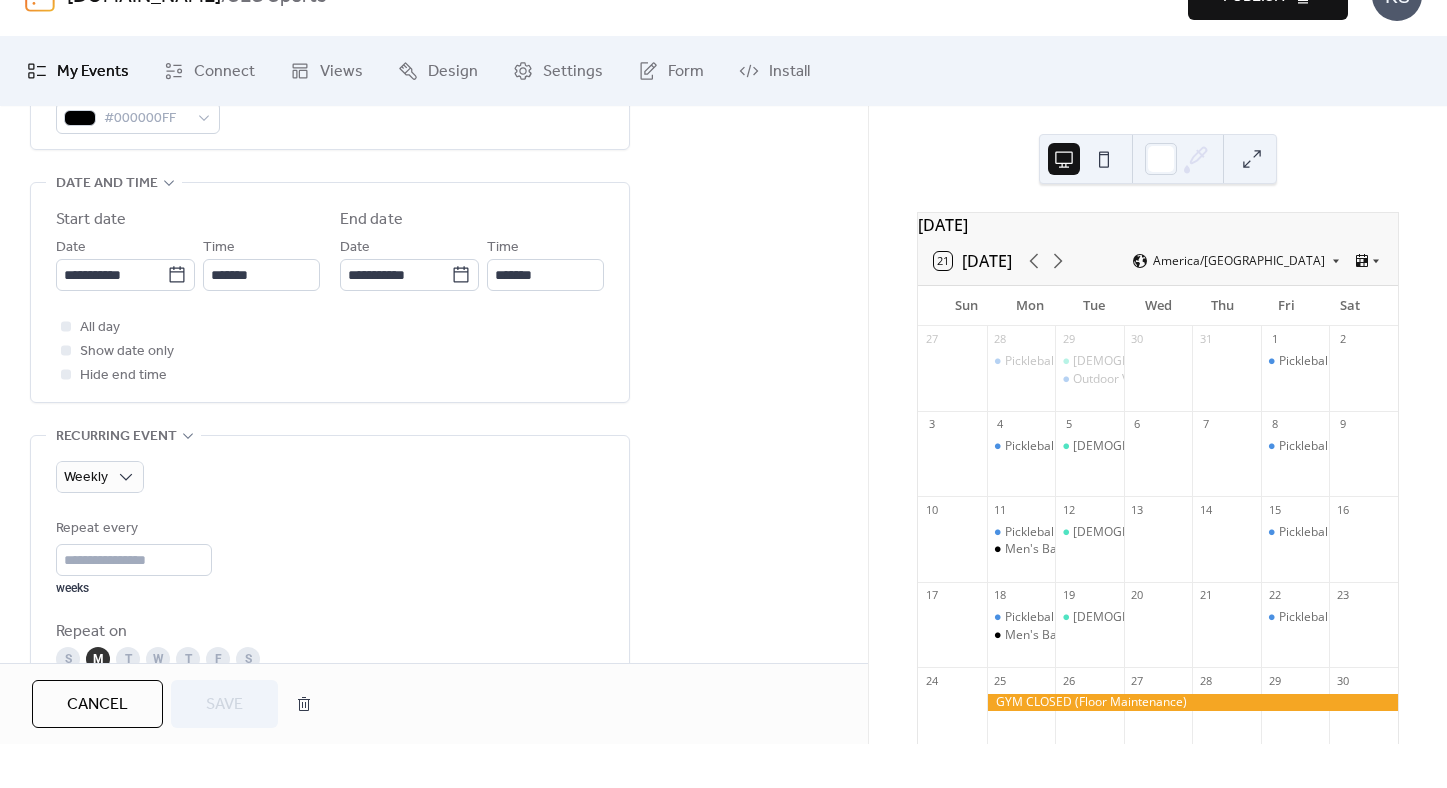 scroll, scrollTop: 615, scrollLeft: 0, axis: vertical 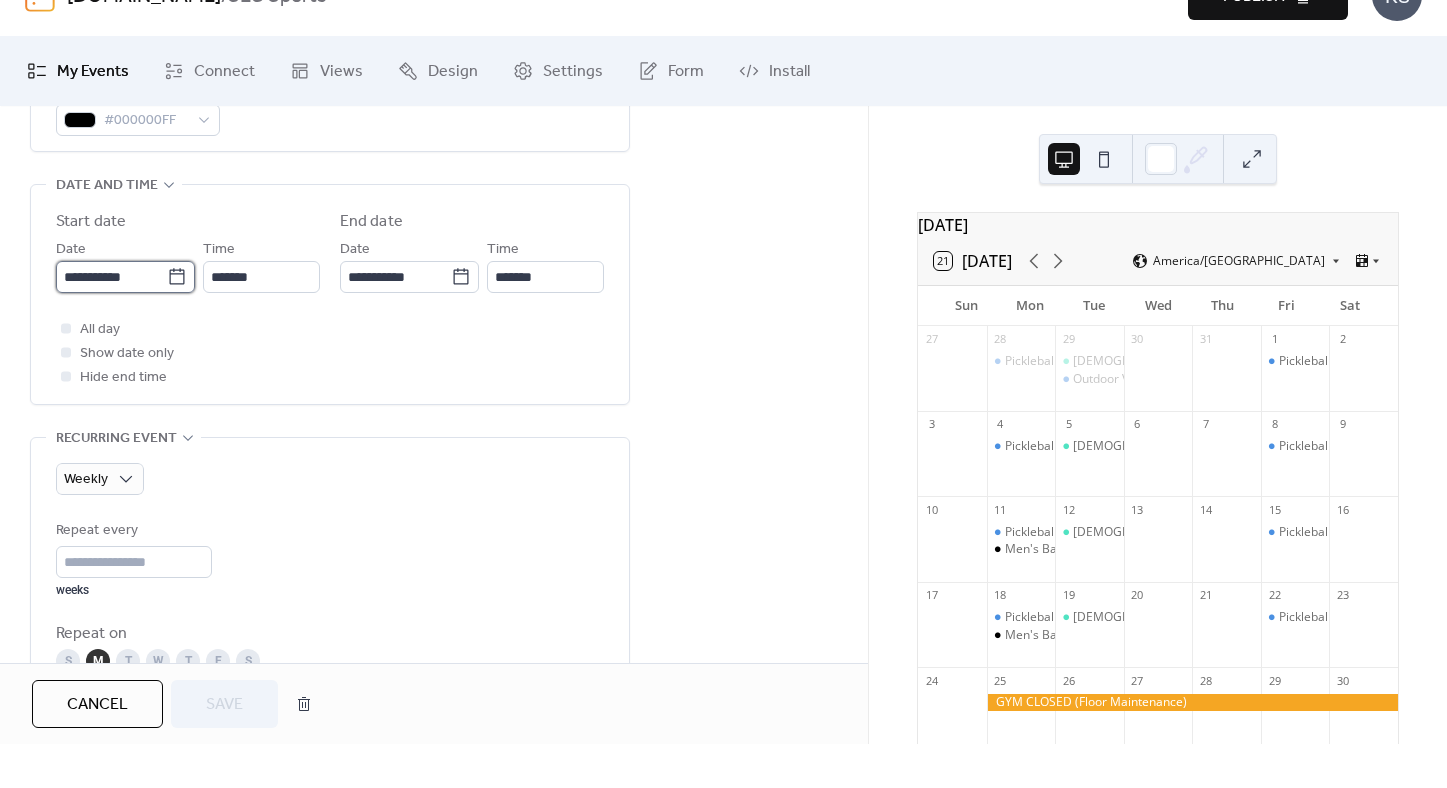 click on "**********" at bounding box center [723, 394] 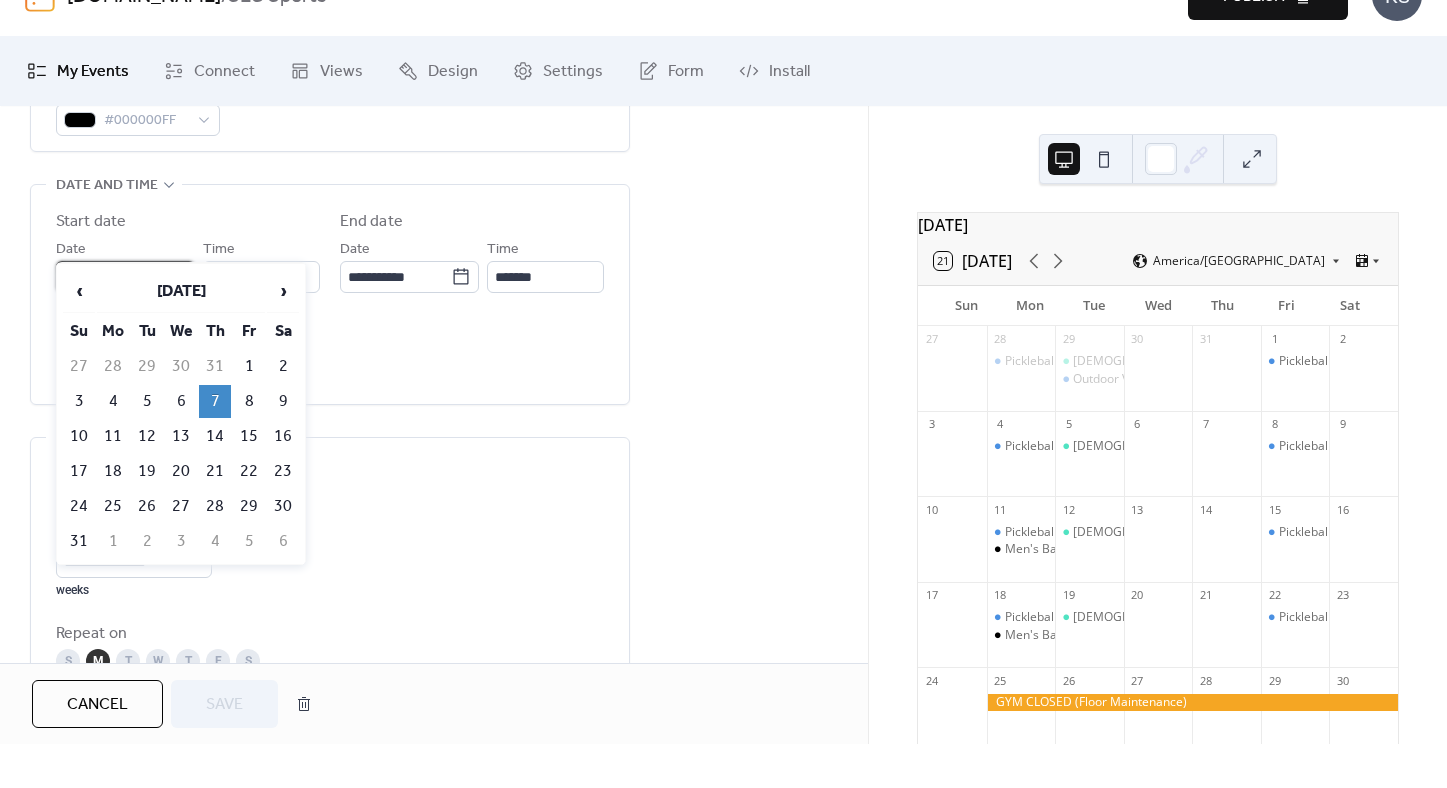 click on "7" at bounding box center [215, 445] 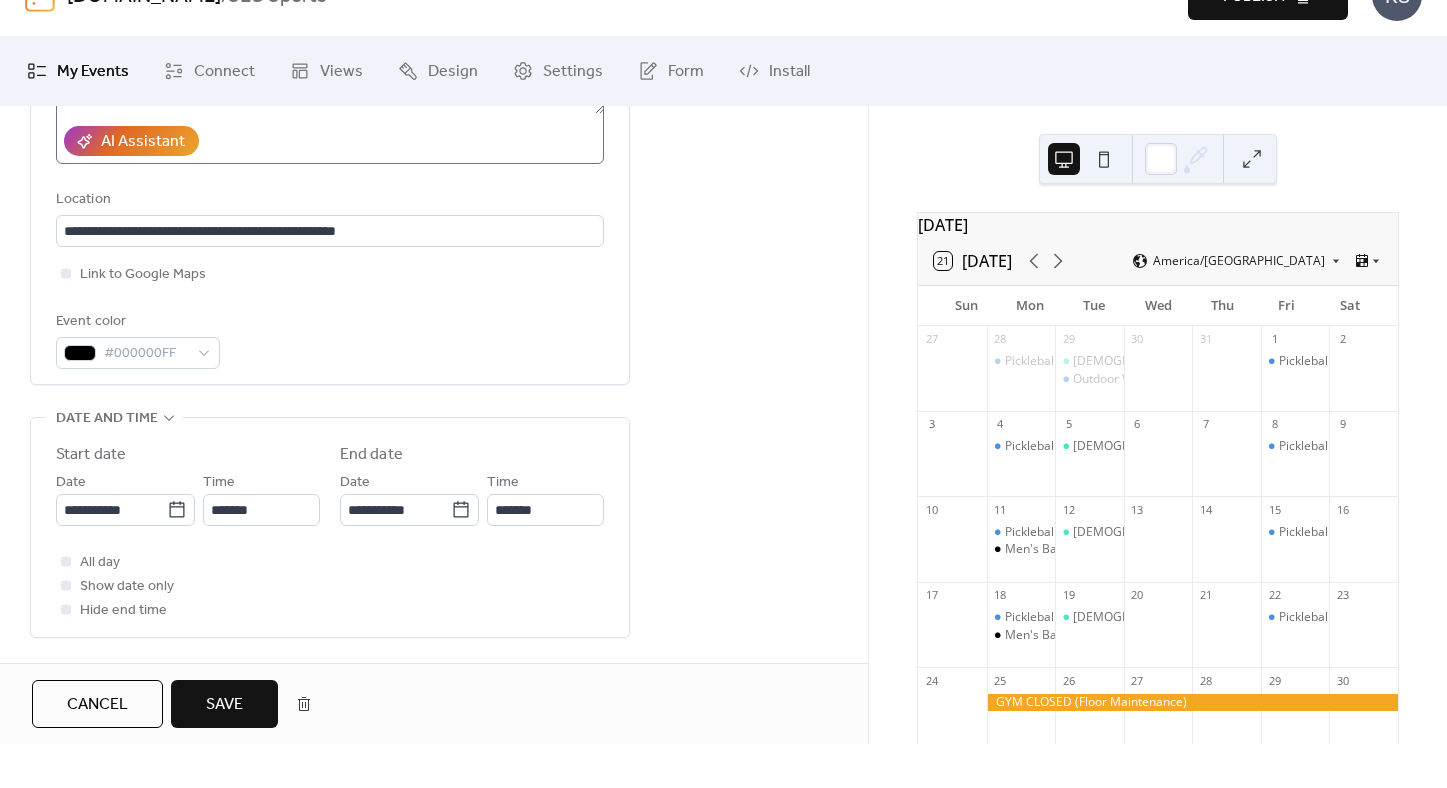 scroll, scrollTop: 738, scrollLeft: 0, axis: vertical 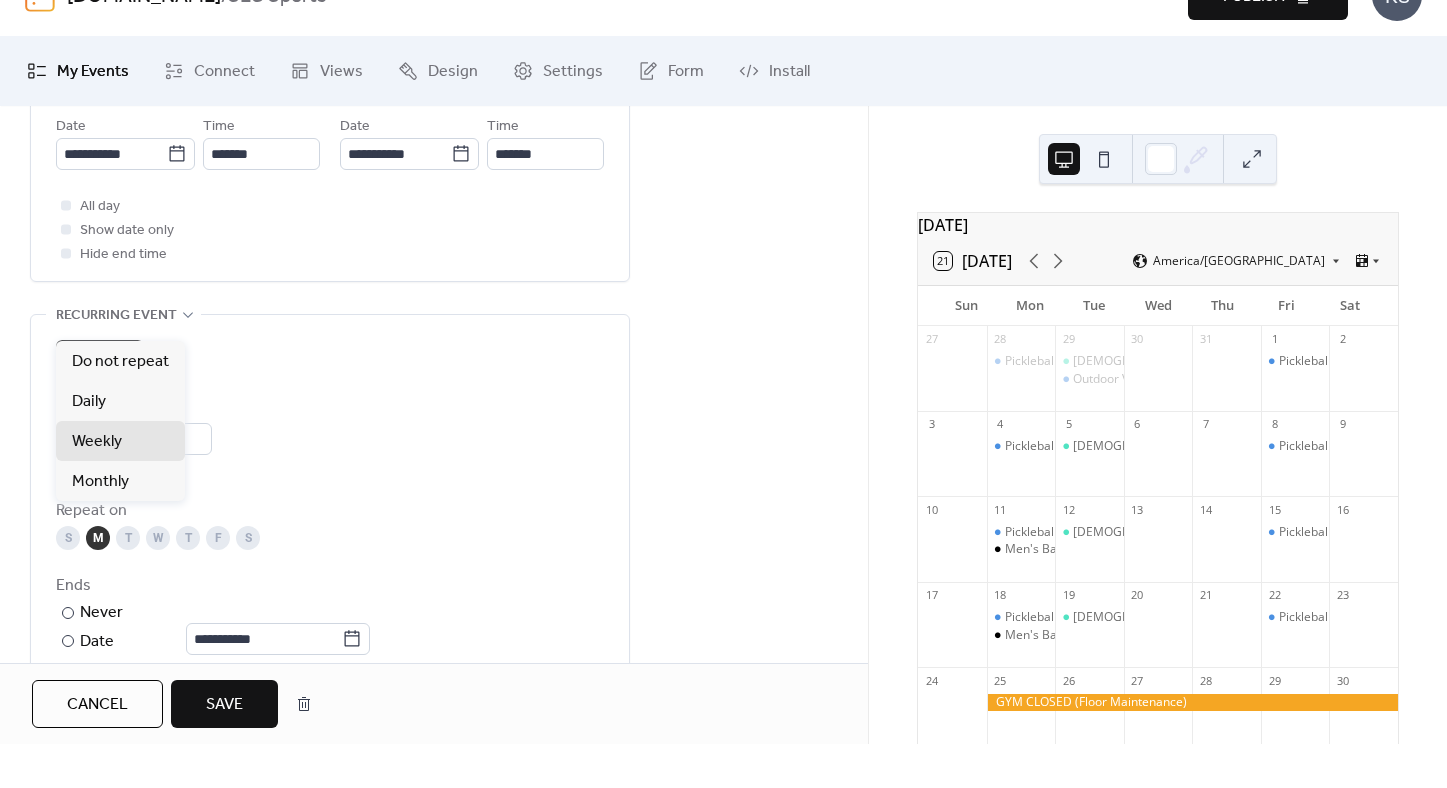 click on "**********" at bounding box center (723, 394) 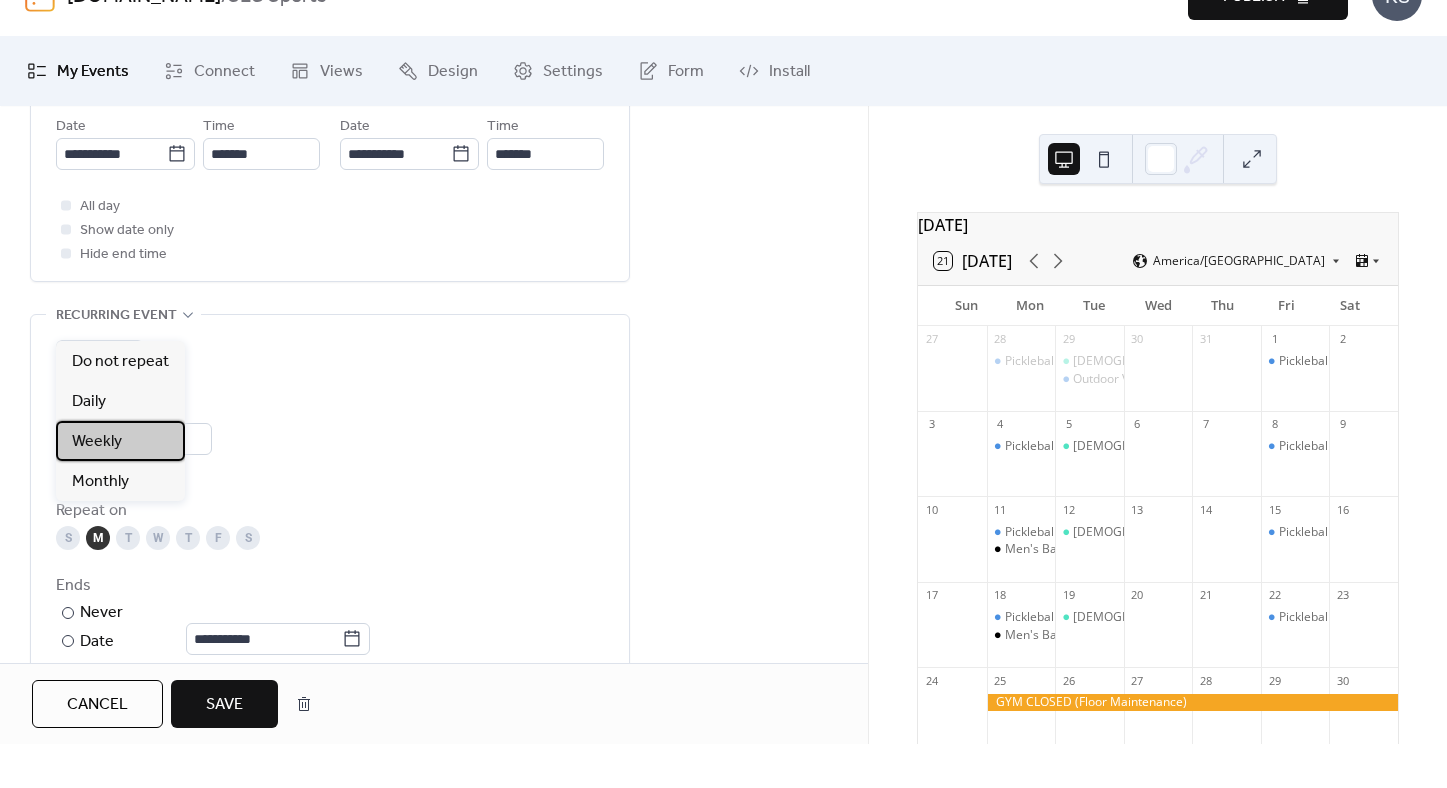 click on "Weekly" at bounding box center (97, 486) 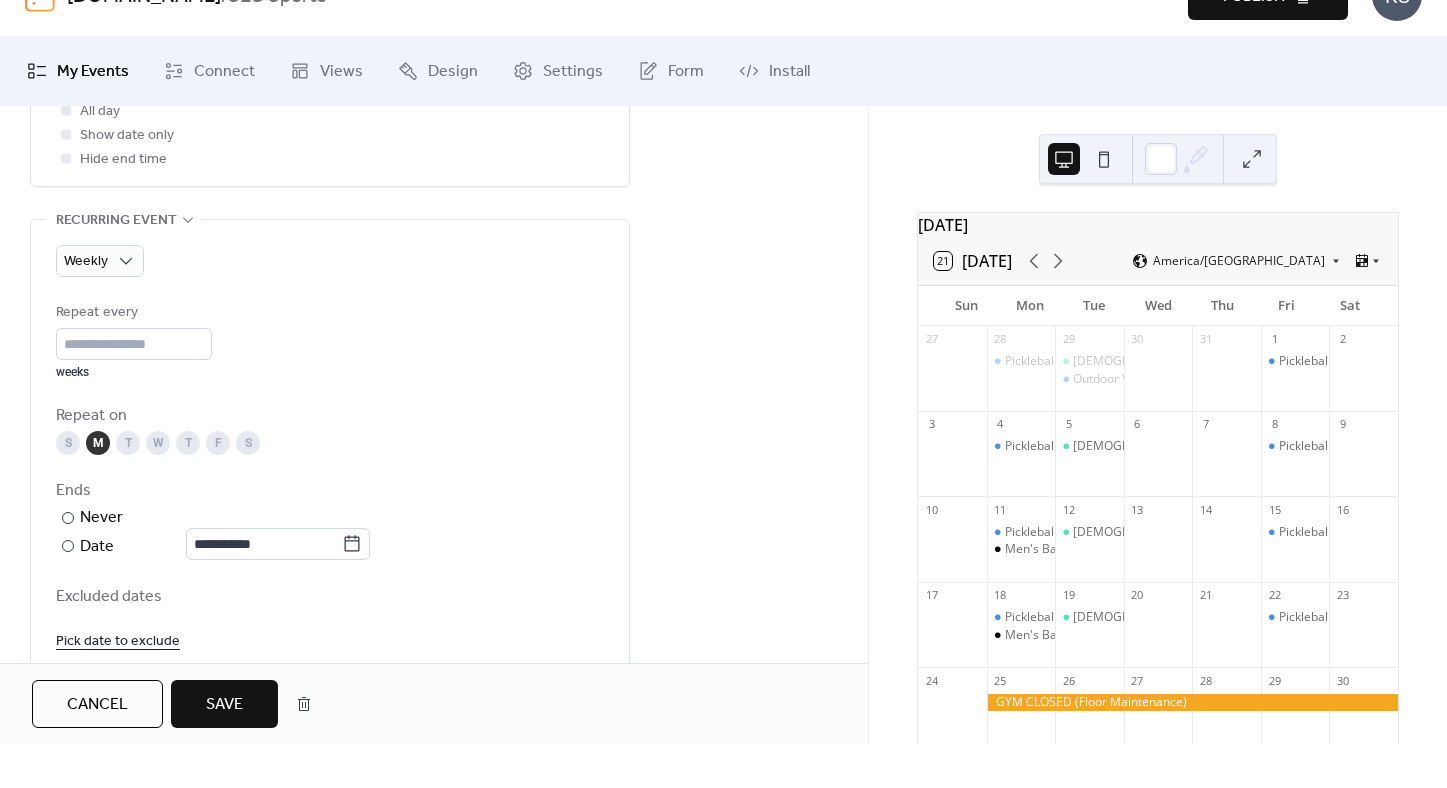 scroll, scrollTop: 852, scrollLeft: 0, axis: vertical 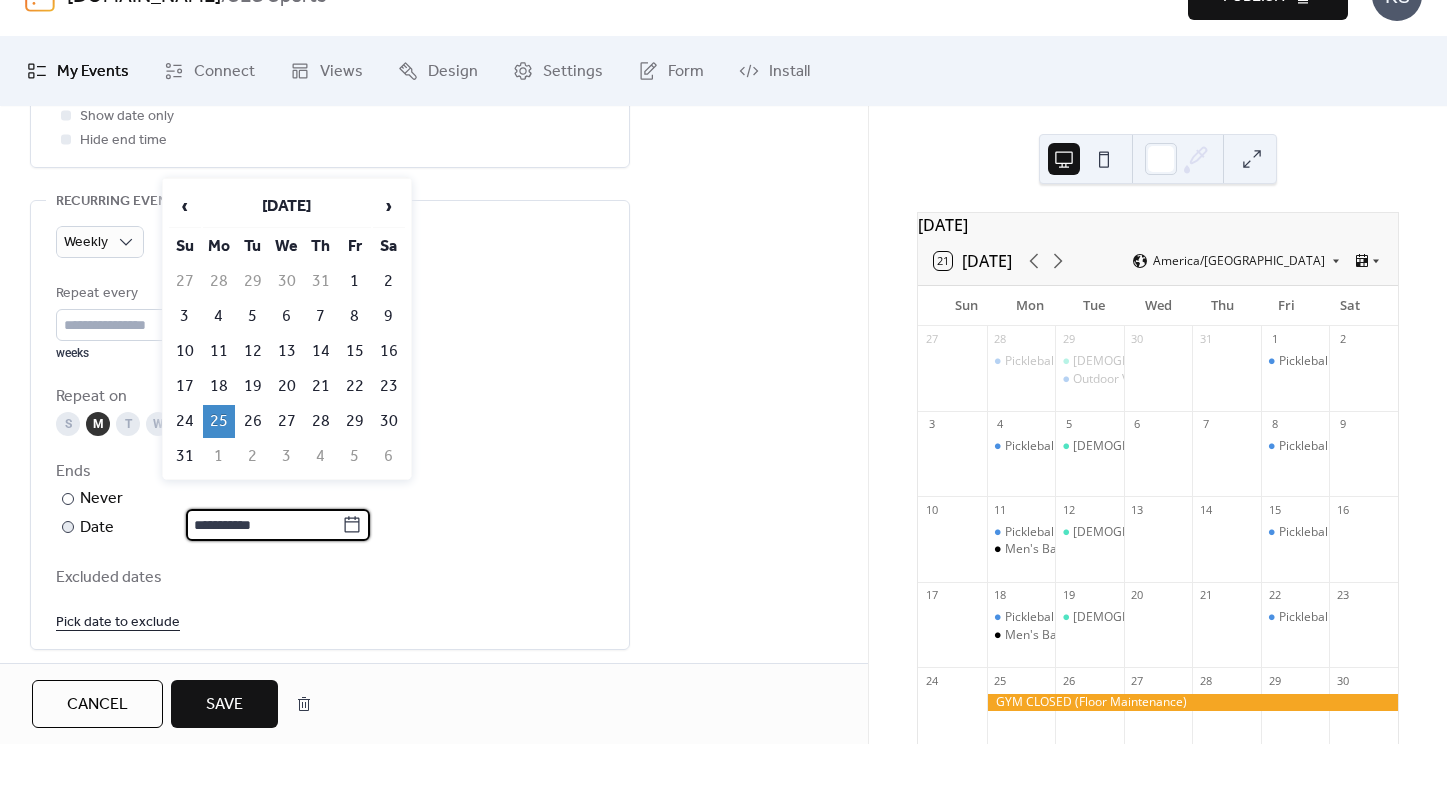 click on "**********" at bounding box center [264, 569] 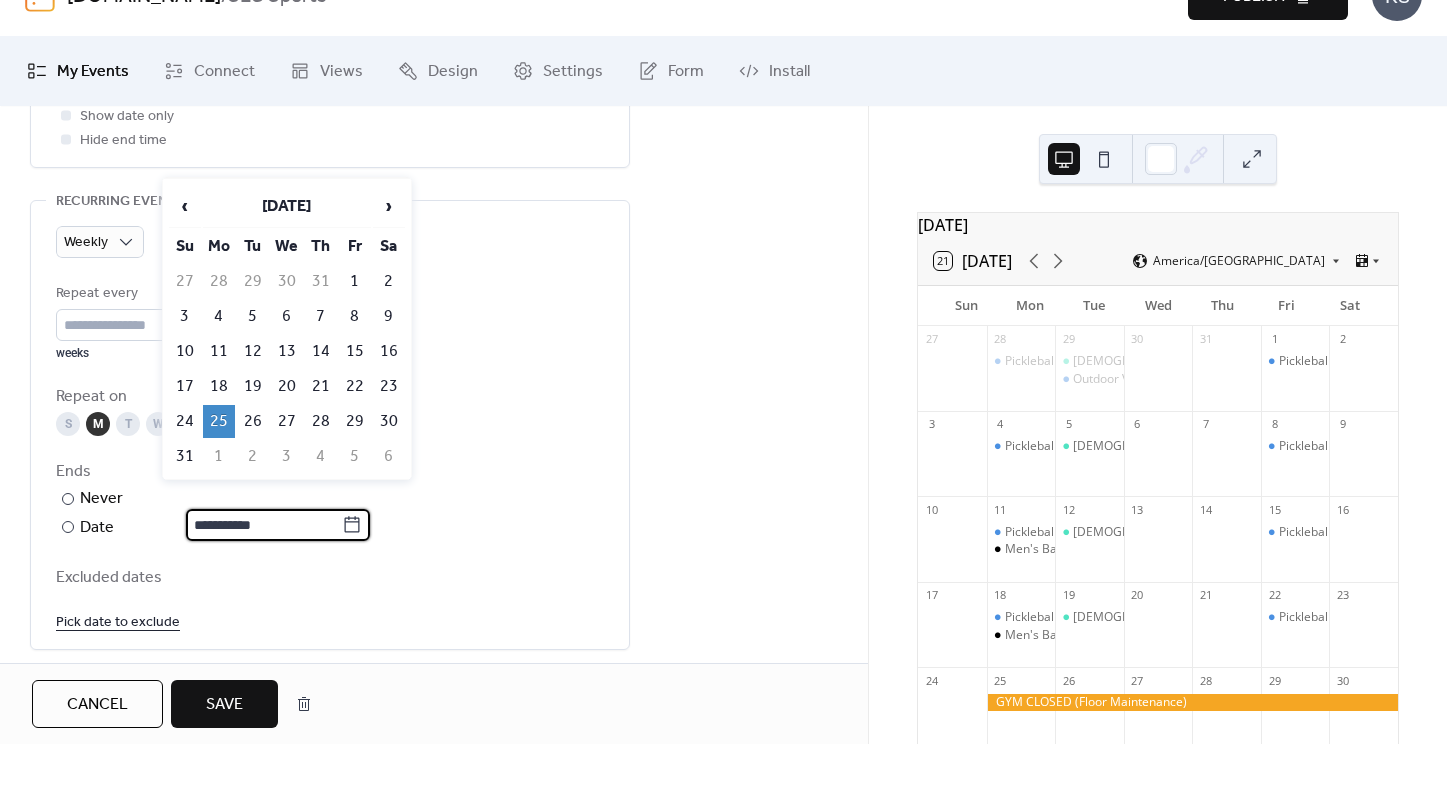 click on "25" at bounding box center [219, 465] 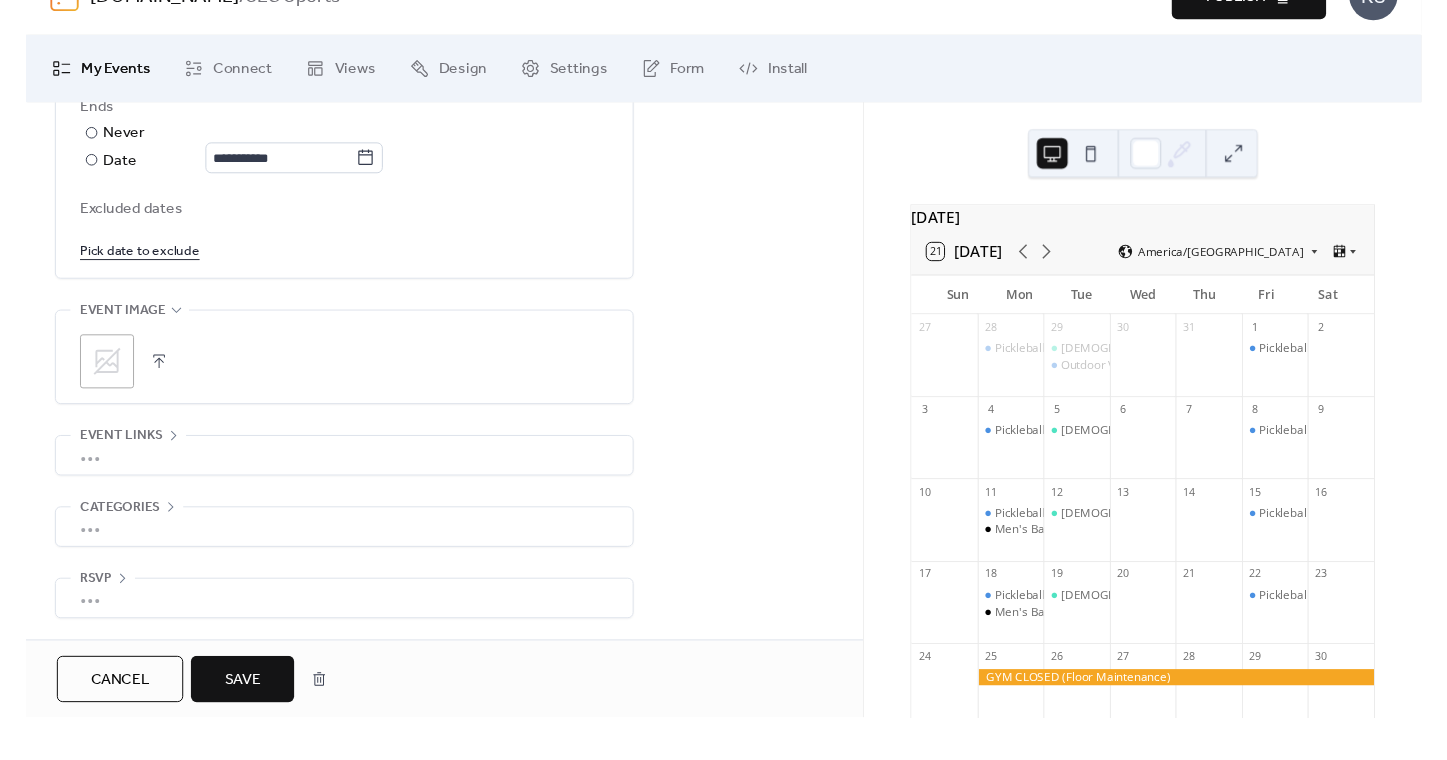 scroll, scrollTop: 1228, scrollLeft: 0, axis: vertical 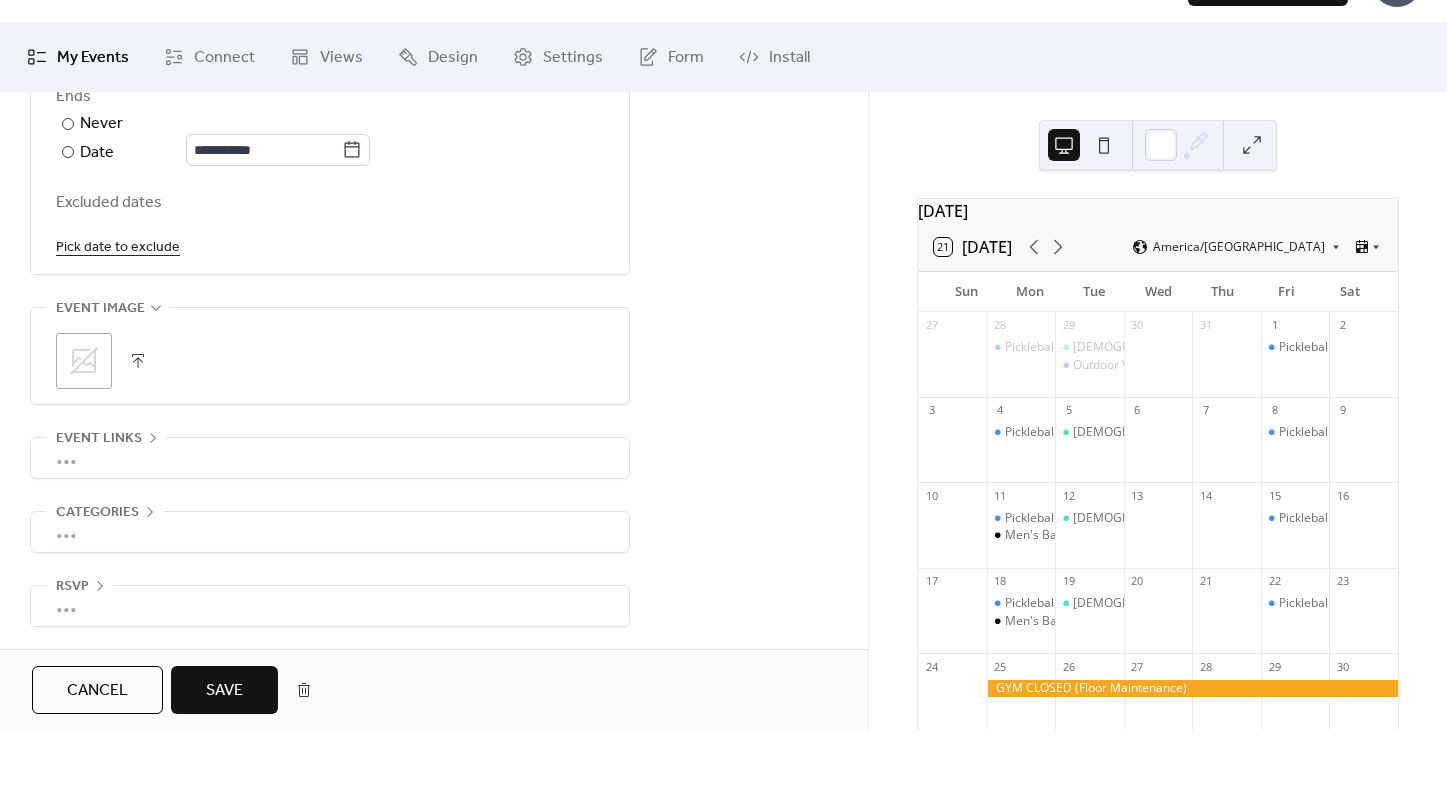 click on "Save" at bounding box center (224, 749) 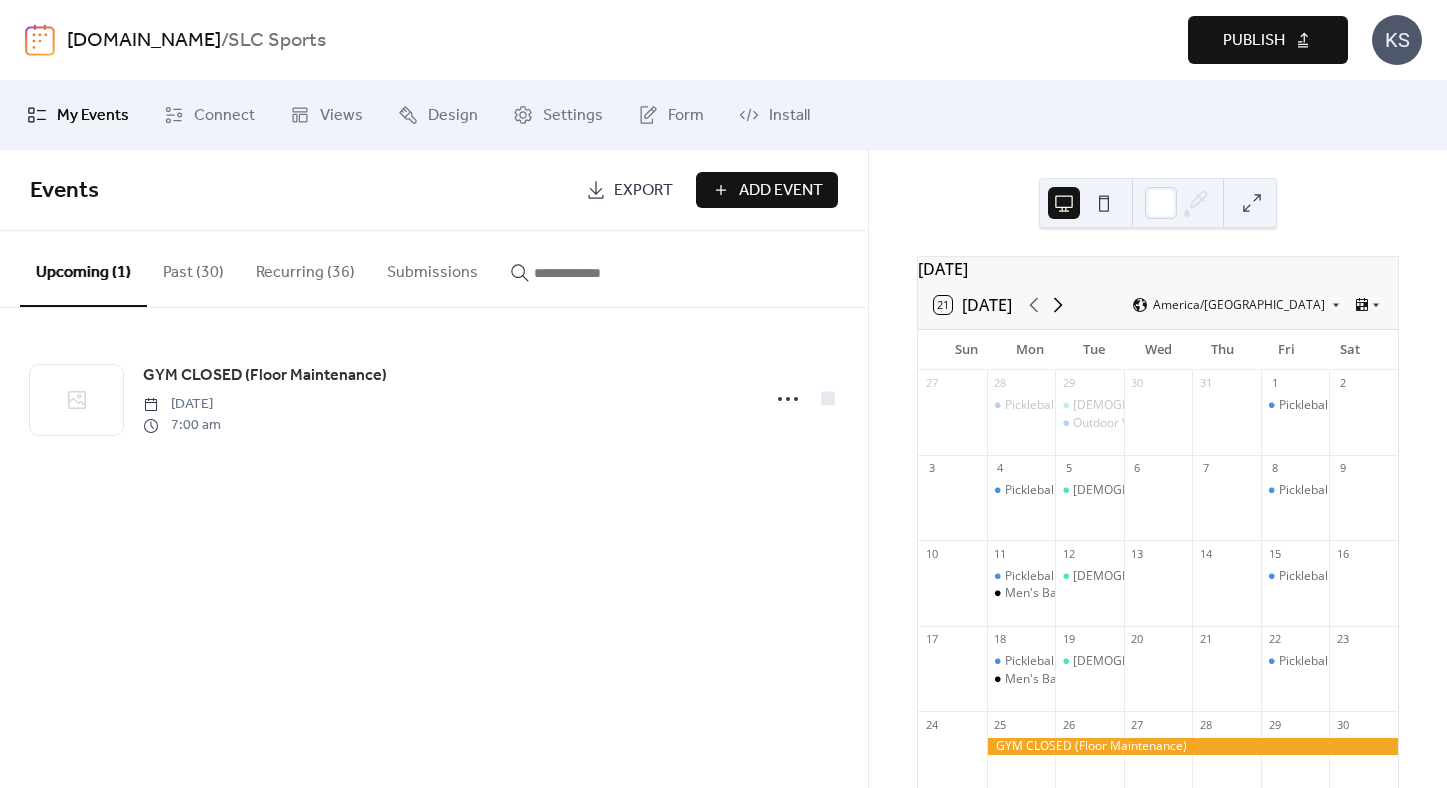 click 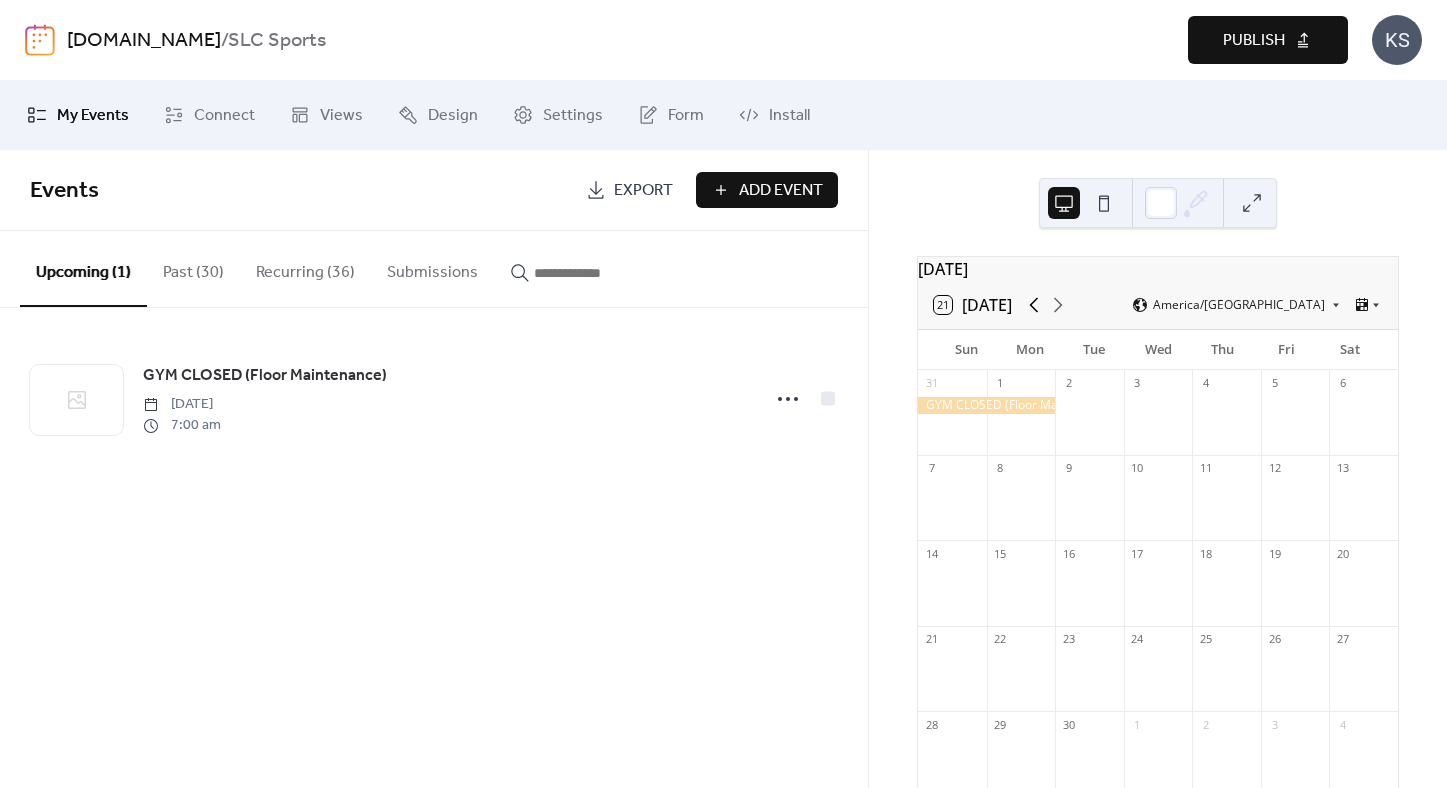 click 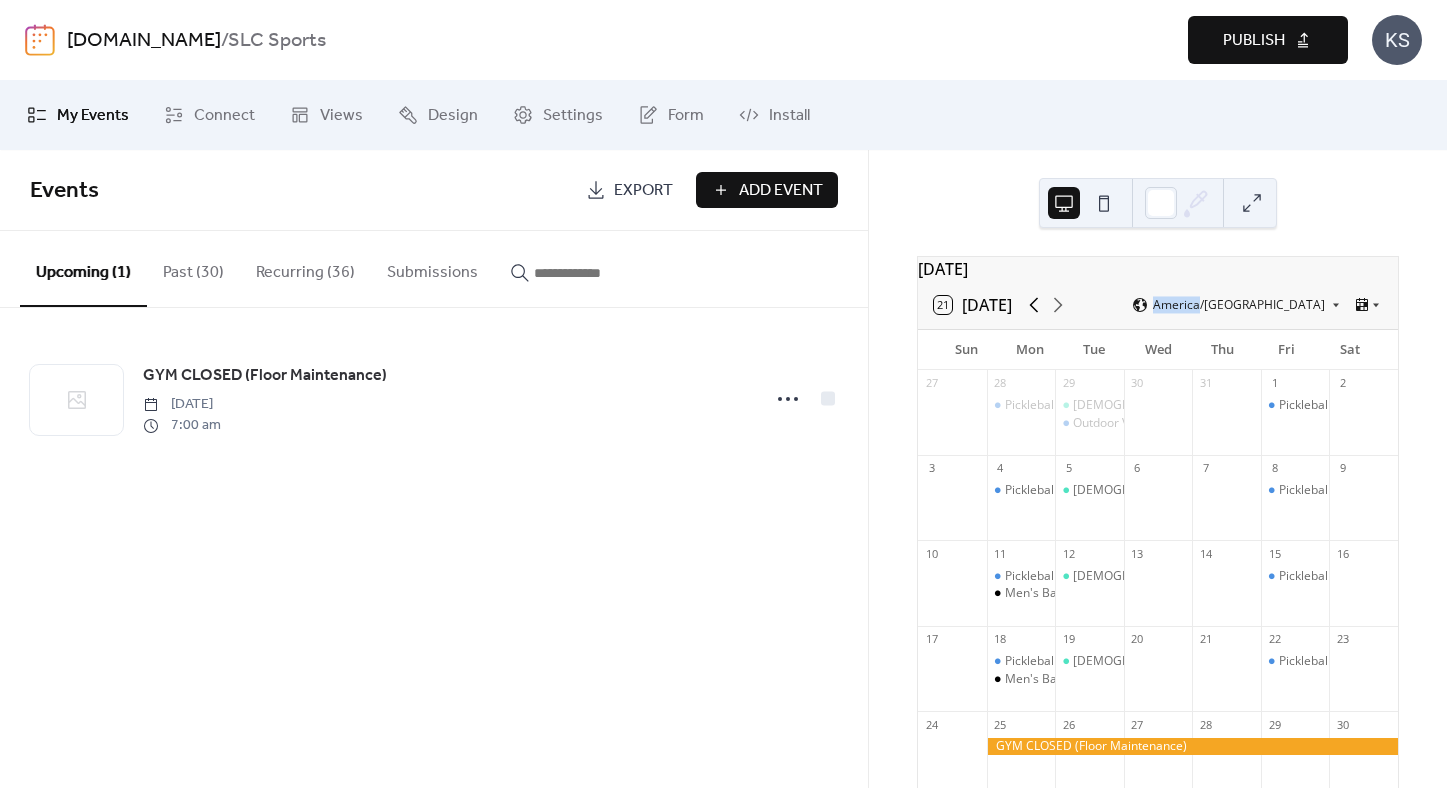 click 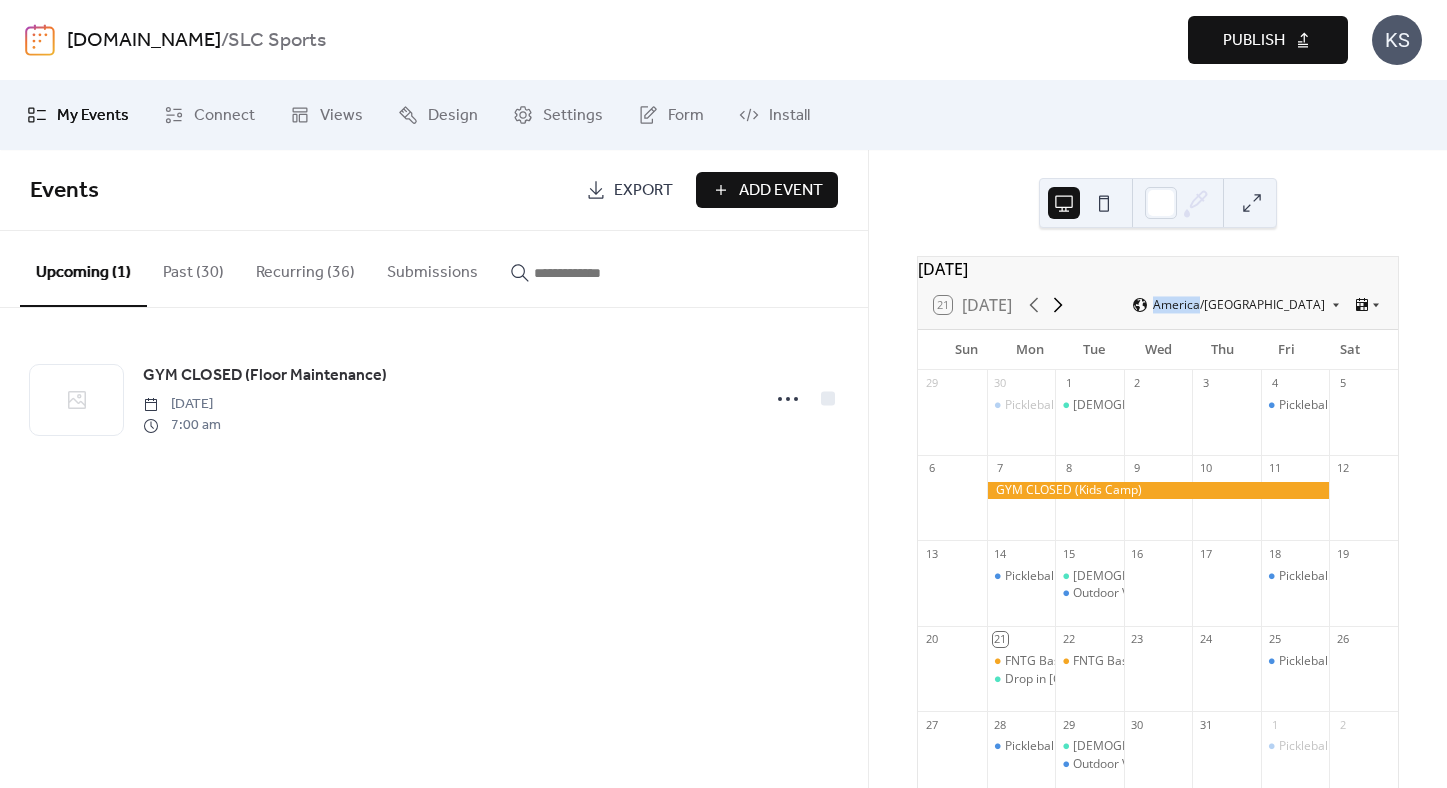 click 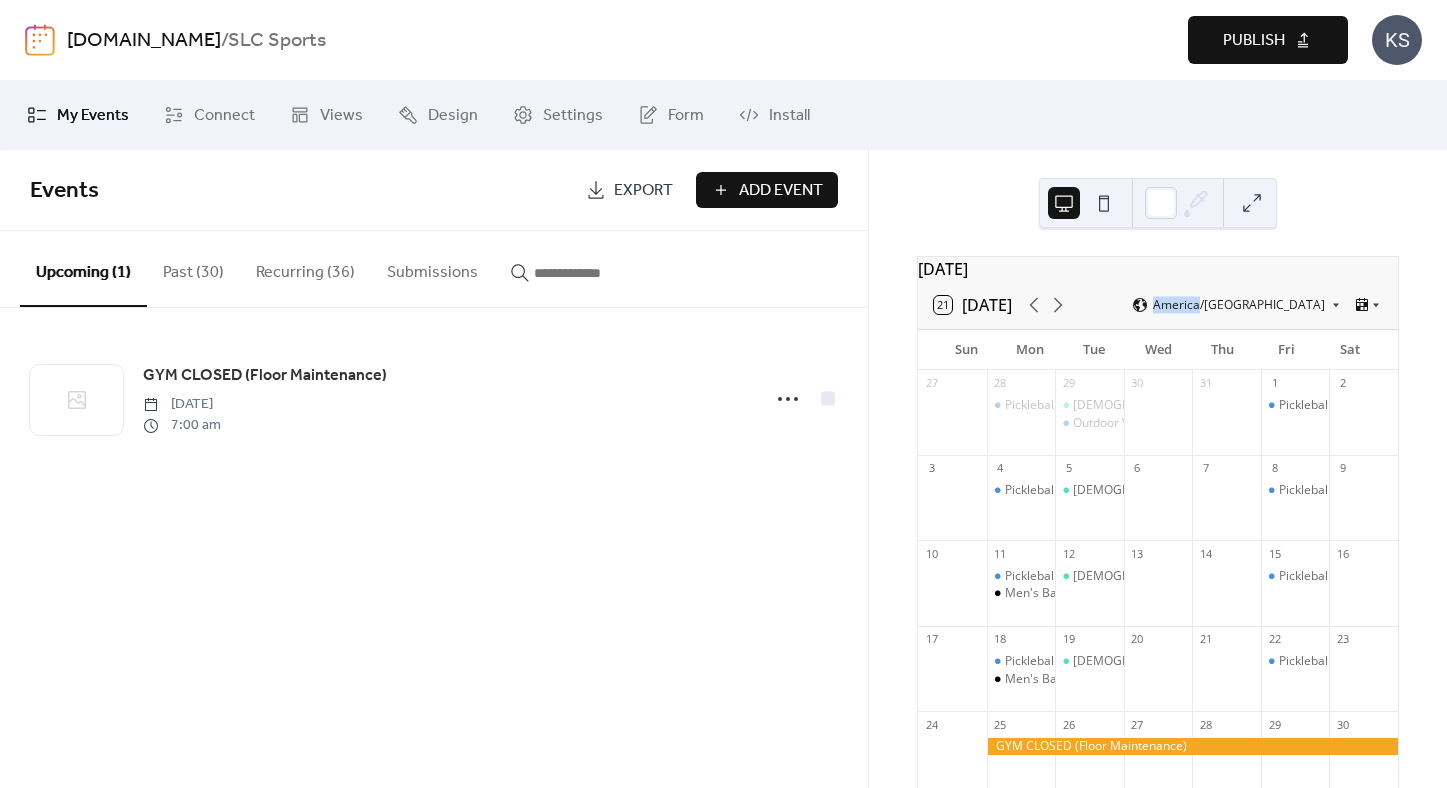click on "Publish" at bounding box center [1268, 40] 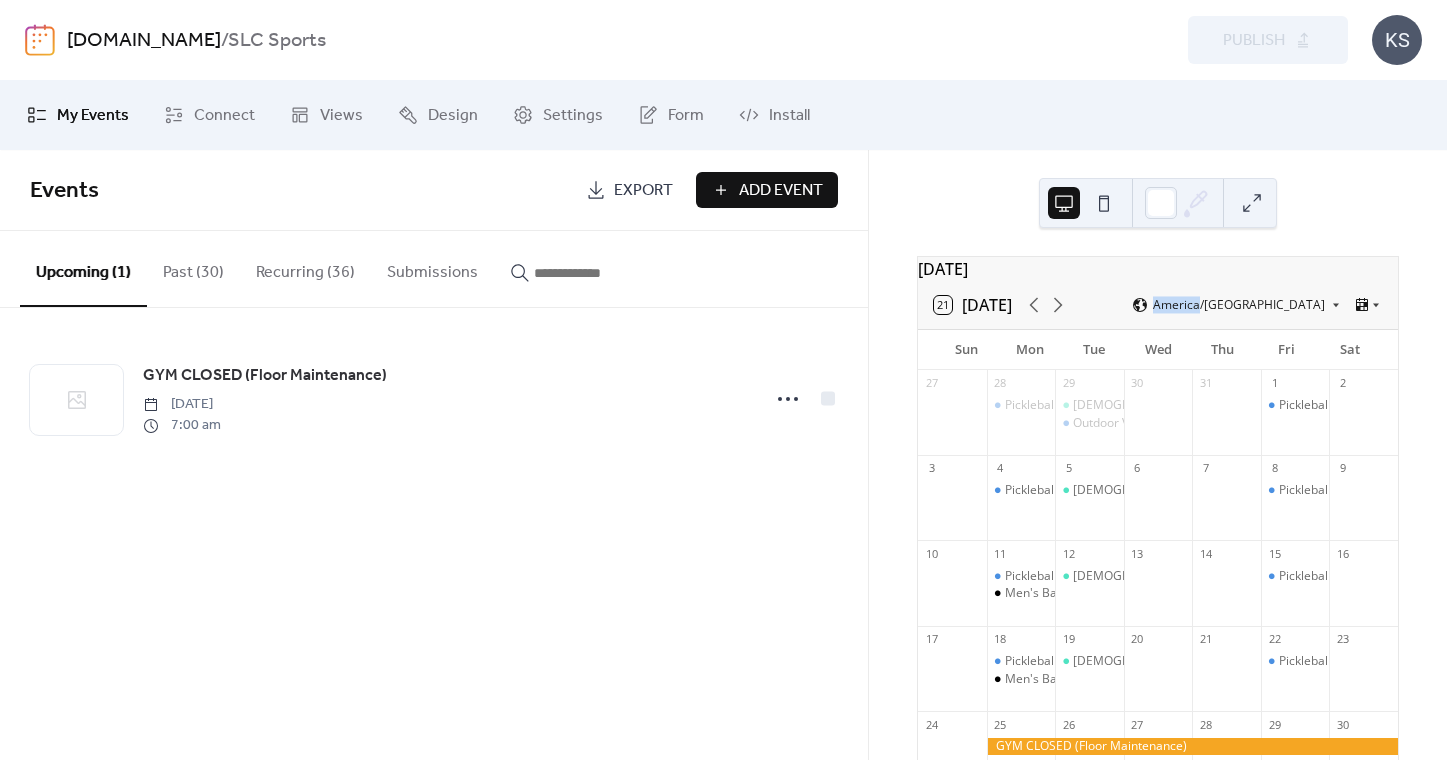 click on "Recurring (36)" at bounding box center [305, 268] 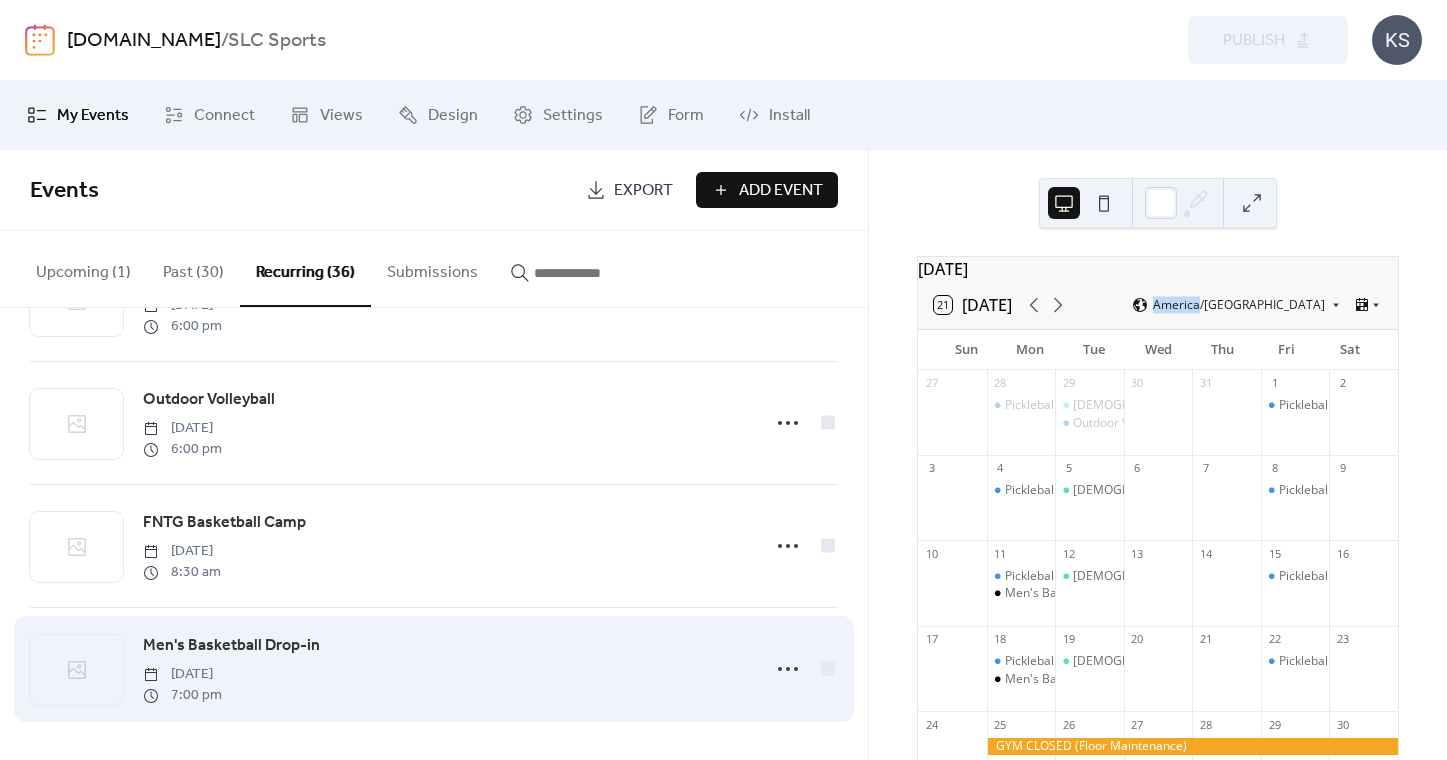 scroll, scrollTop: 4036, scrollLeft: 0, axis: vertical 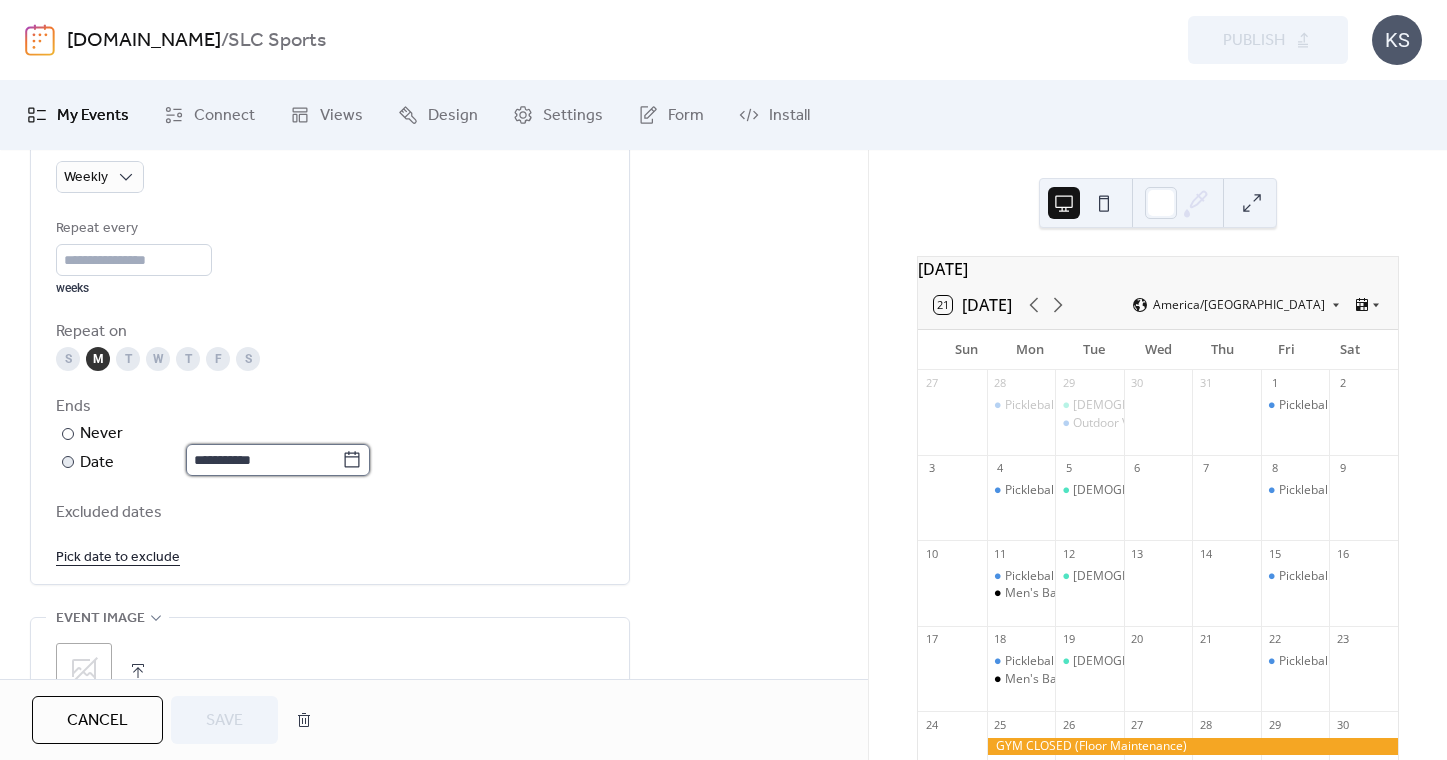 click on "**********" at bounding box center (264, 460) 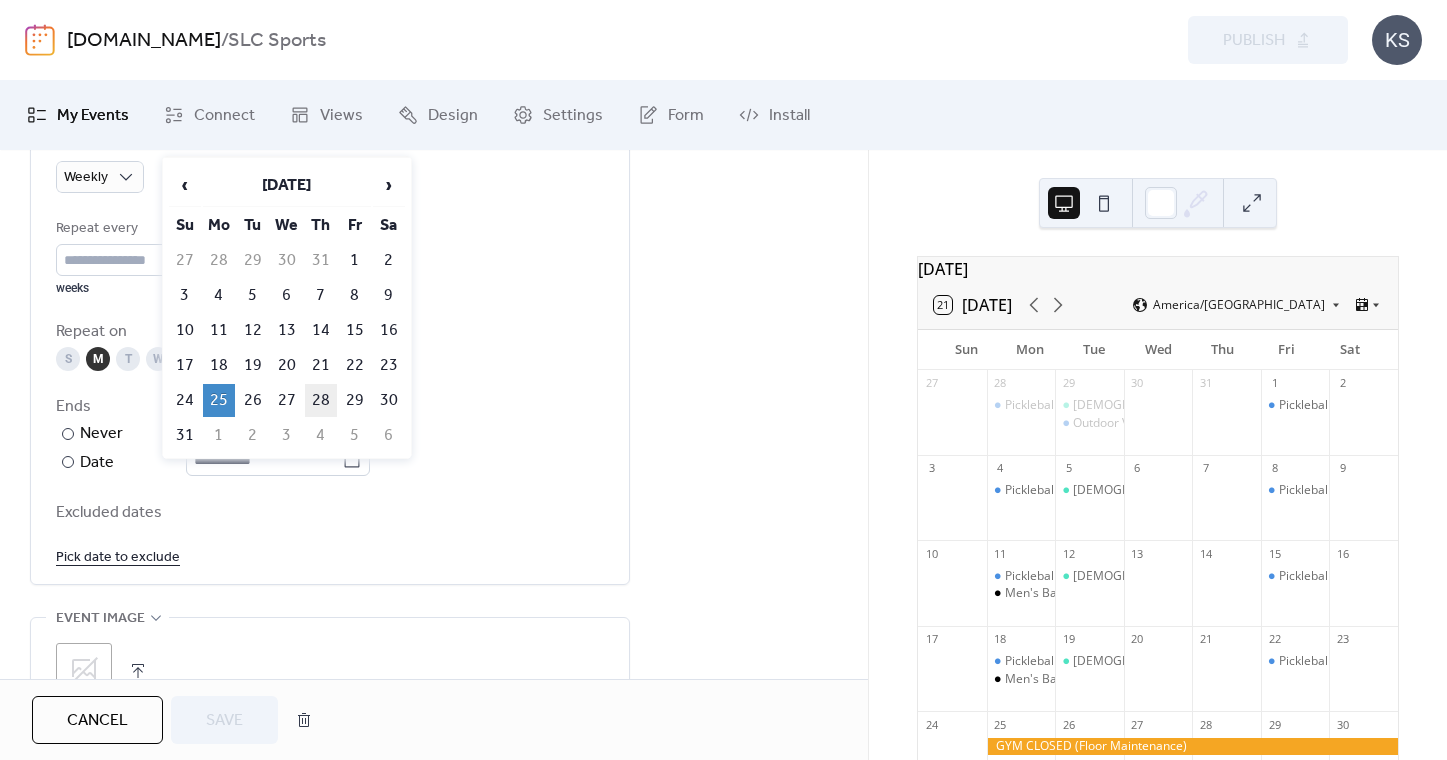 click on "28" at bounding box center (321, 400) 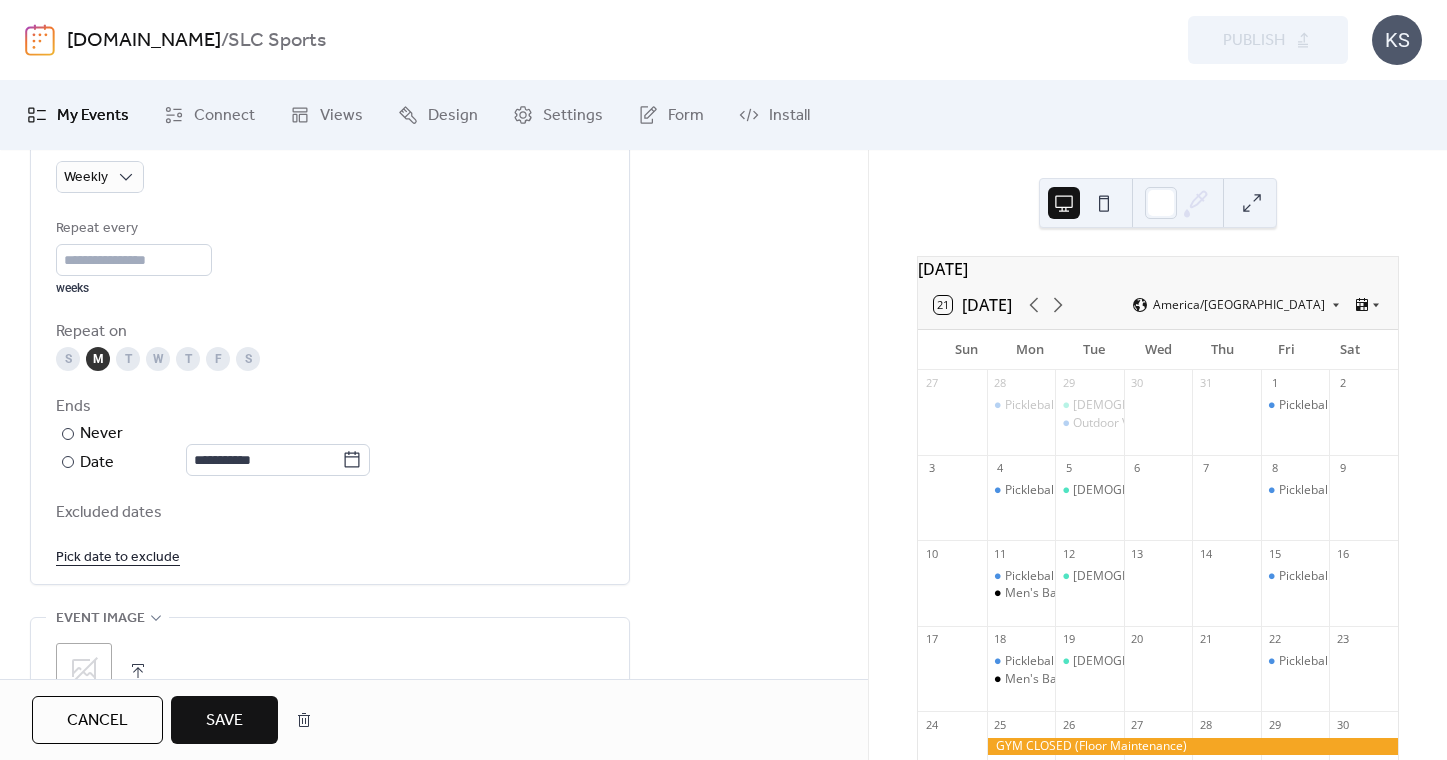 click on "Save" at bounding box center (224, 721) 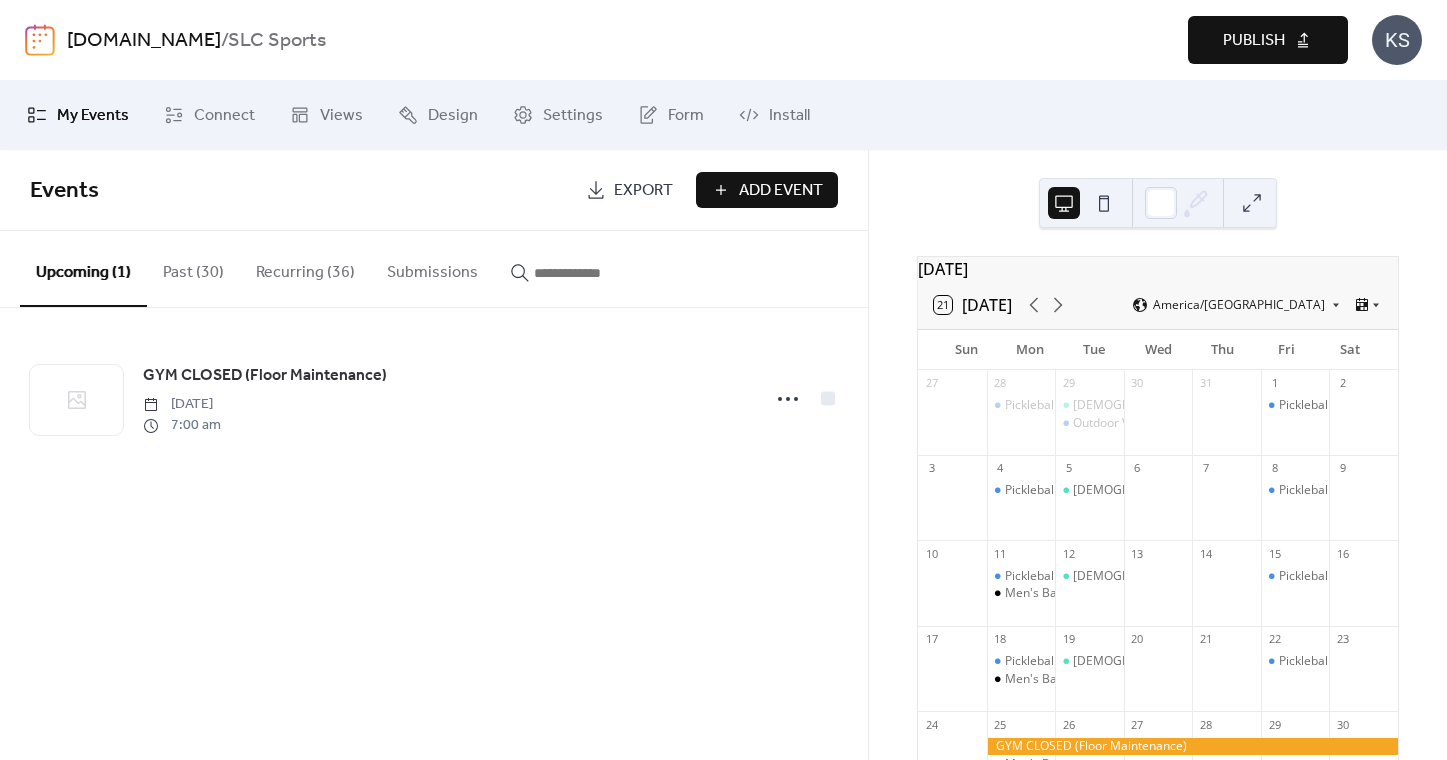 click on "Recurring (36)" at bounding box center (305, 268) 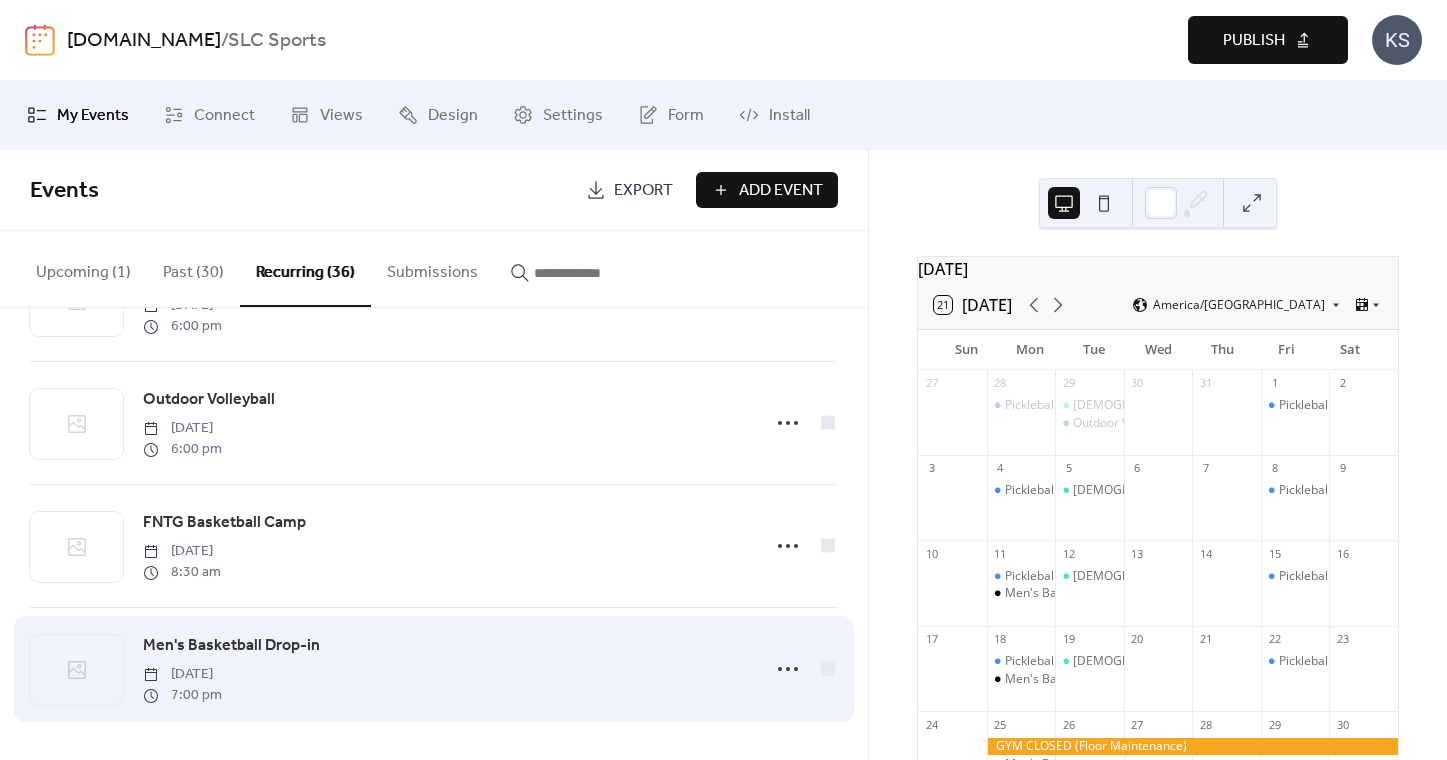 scroll, scrollTop: 4036, scrollLeft: 0, axis: vertical 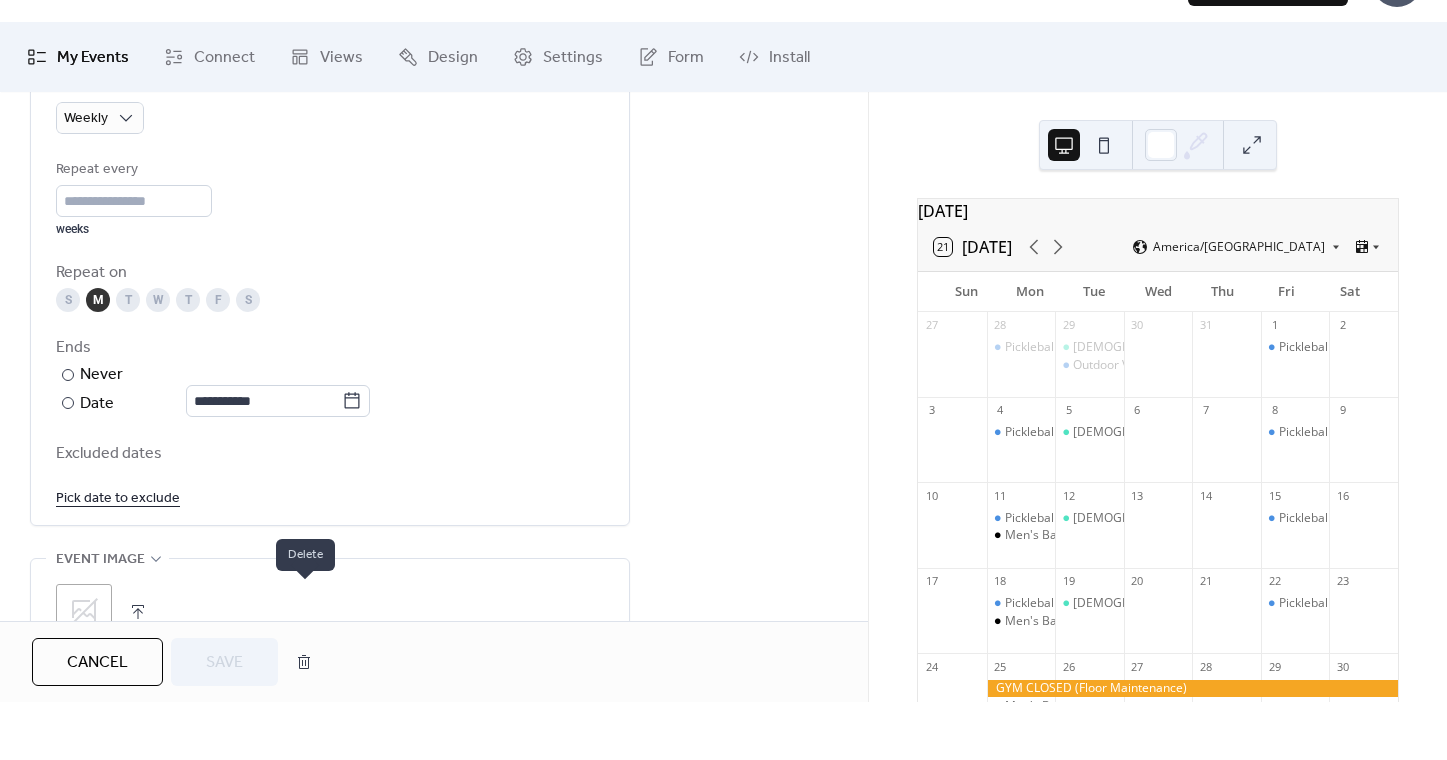 click at bounding box center (304, 720) 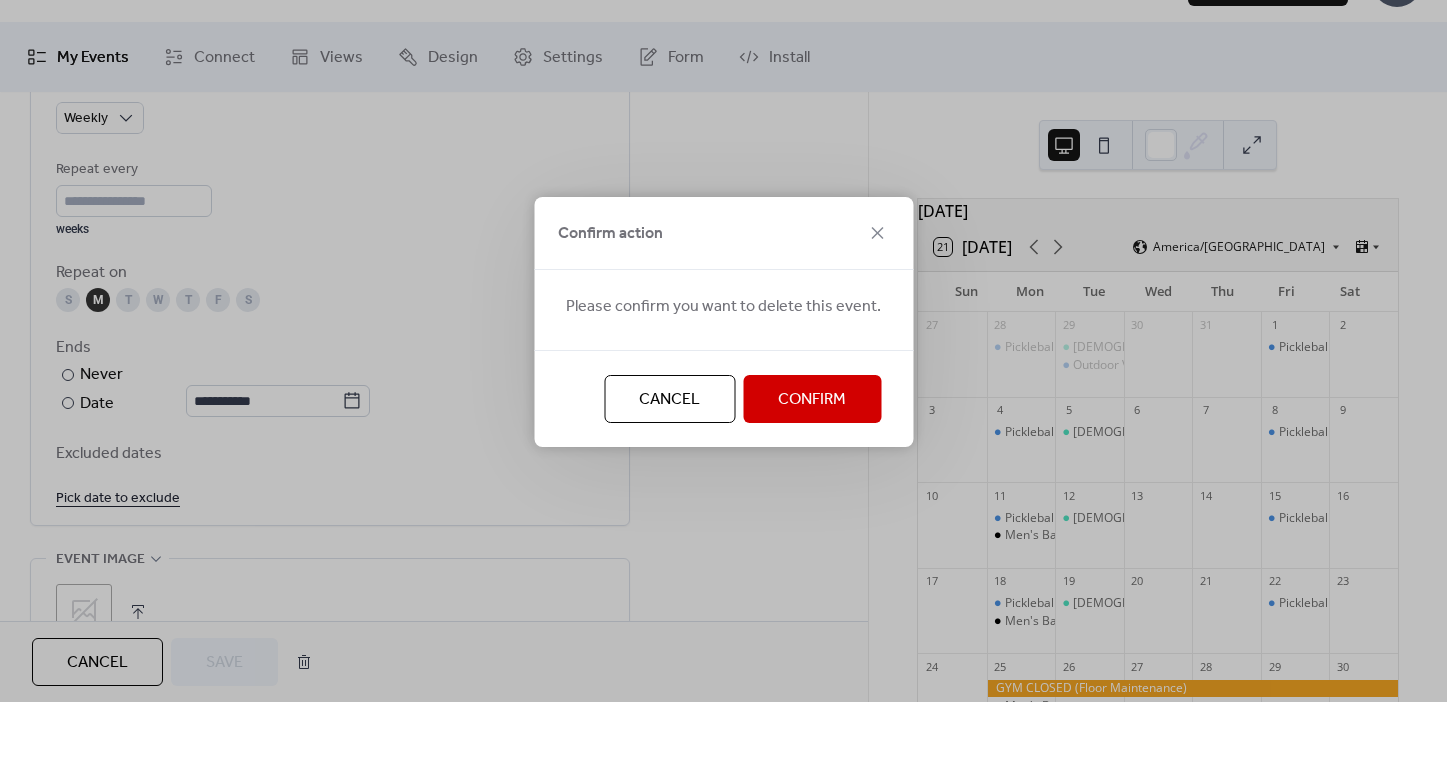 click on "Confirm" at bounding box center [812, 458] 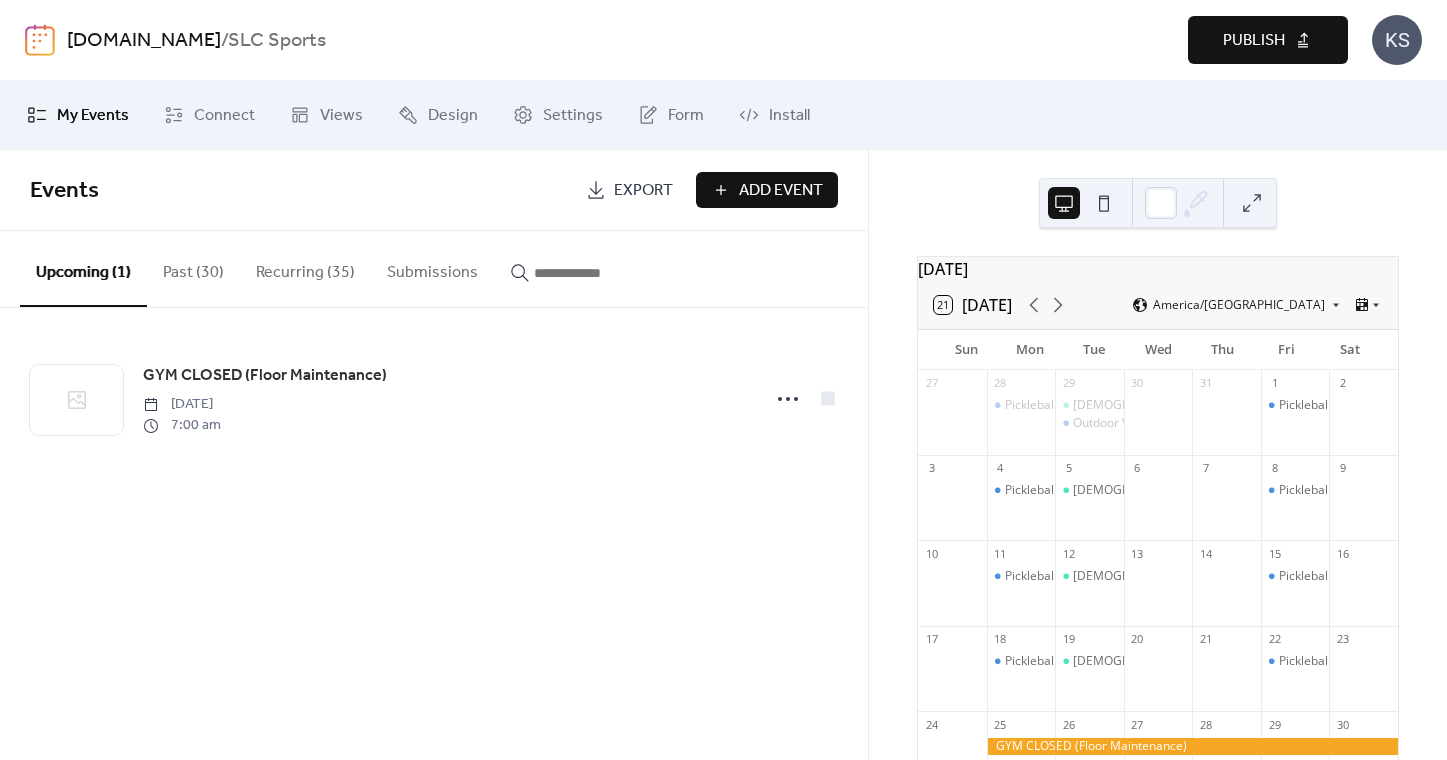 click on "Recurring (35)" at bounding box center (305, 268) 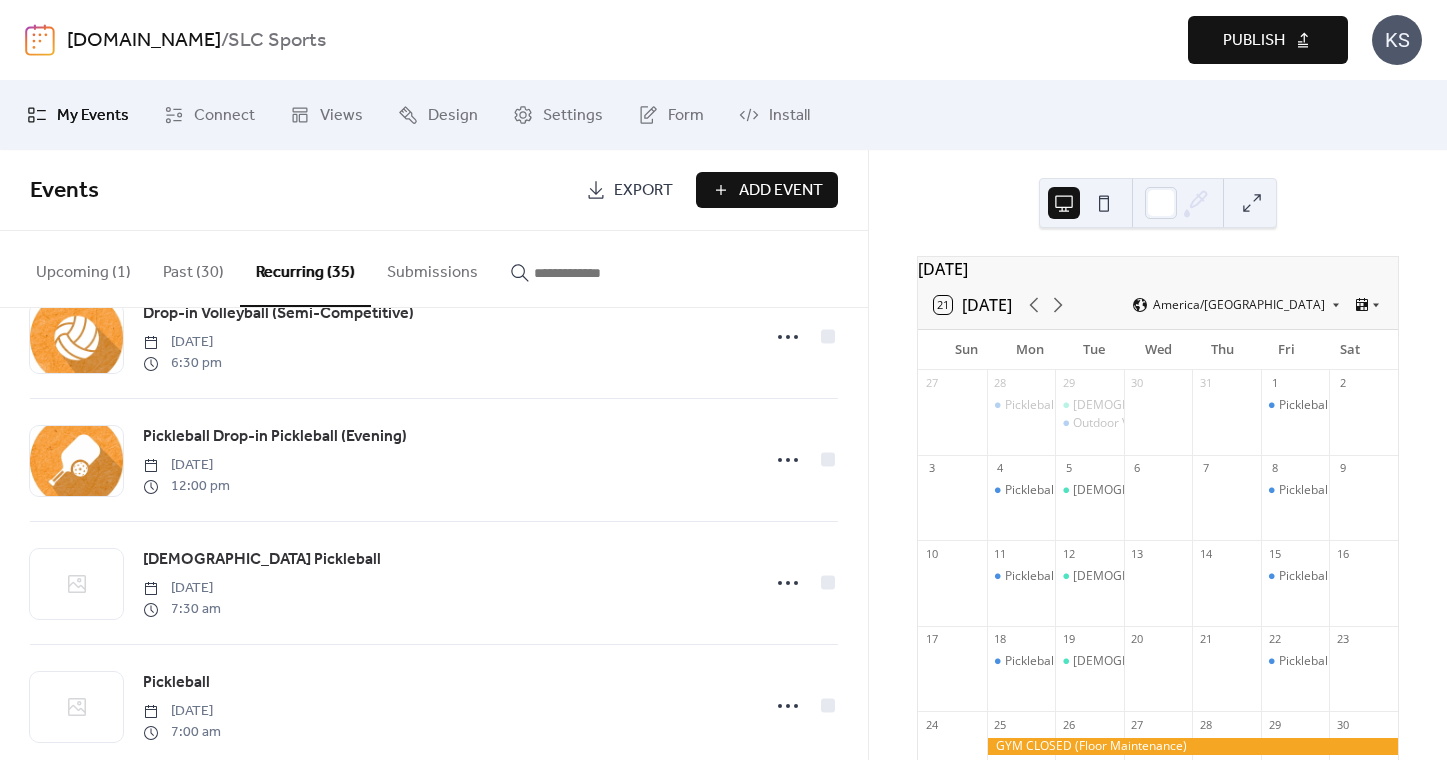 scroll, scrollTop: 2996, scrollLeft: 0, axis: vertical 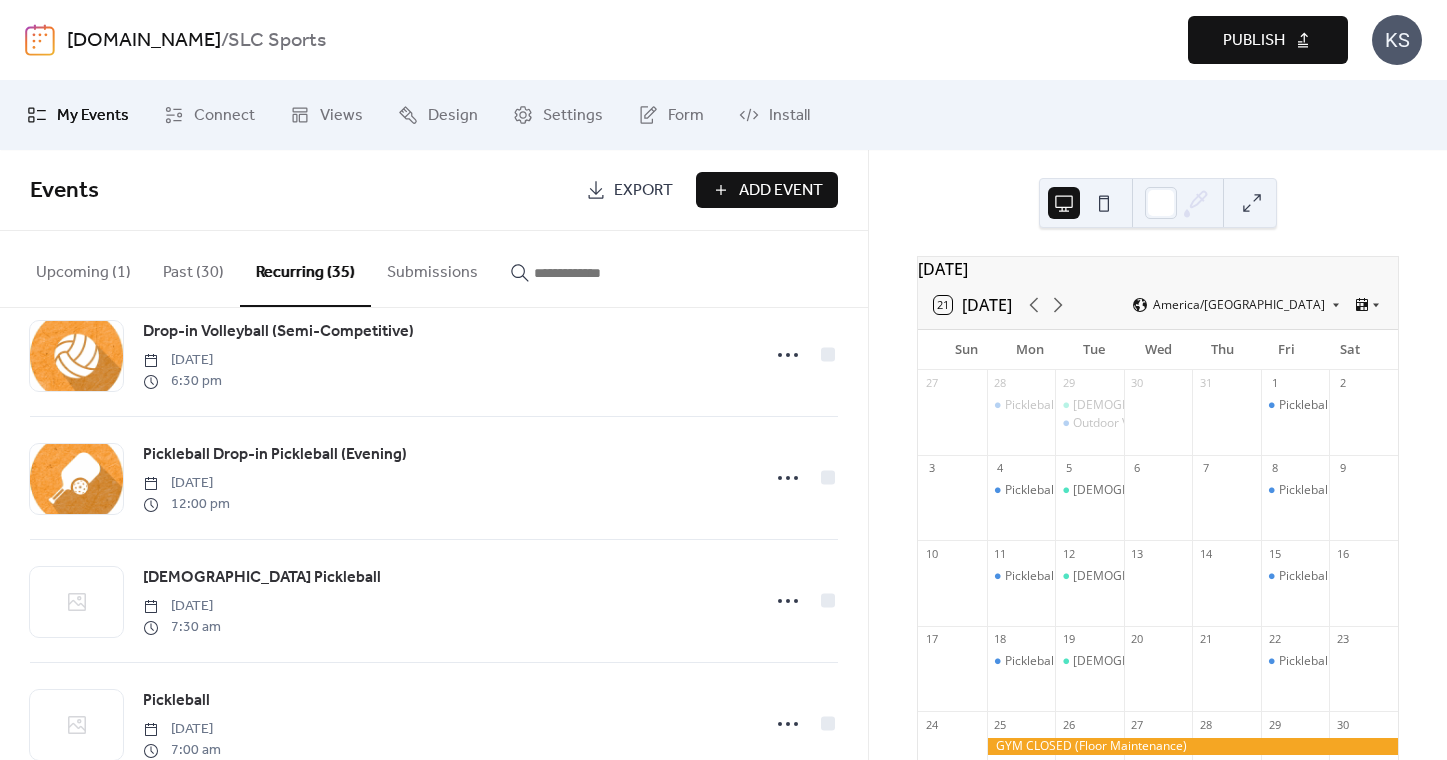 click on "Publish" at bounding box center [1254, 41] 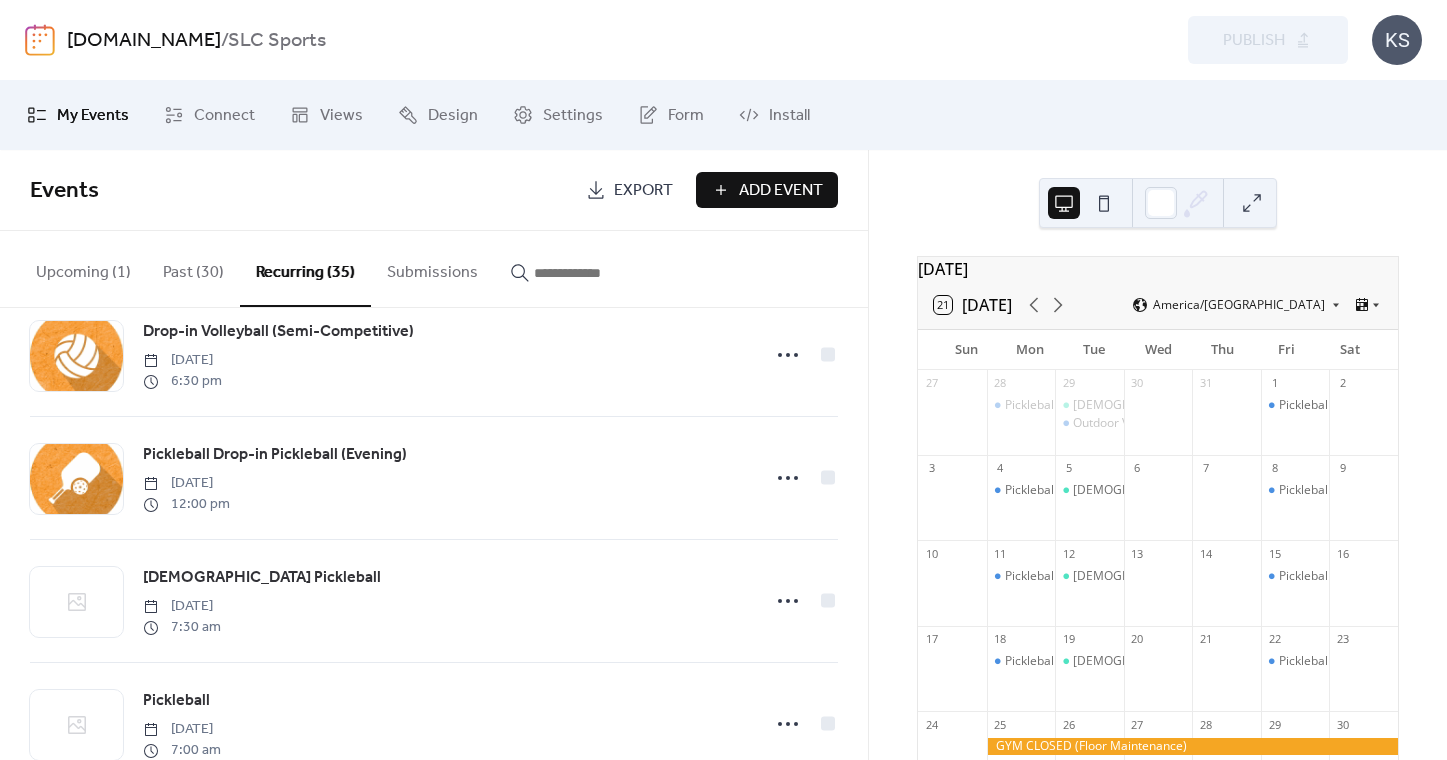 click on "Add Event" at bounding box center [781, 191] 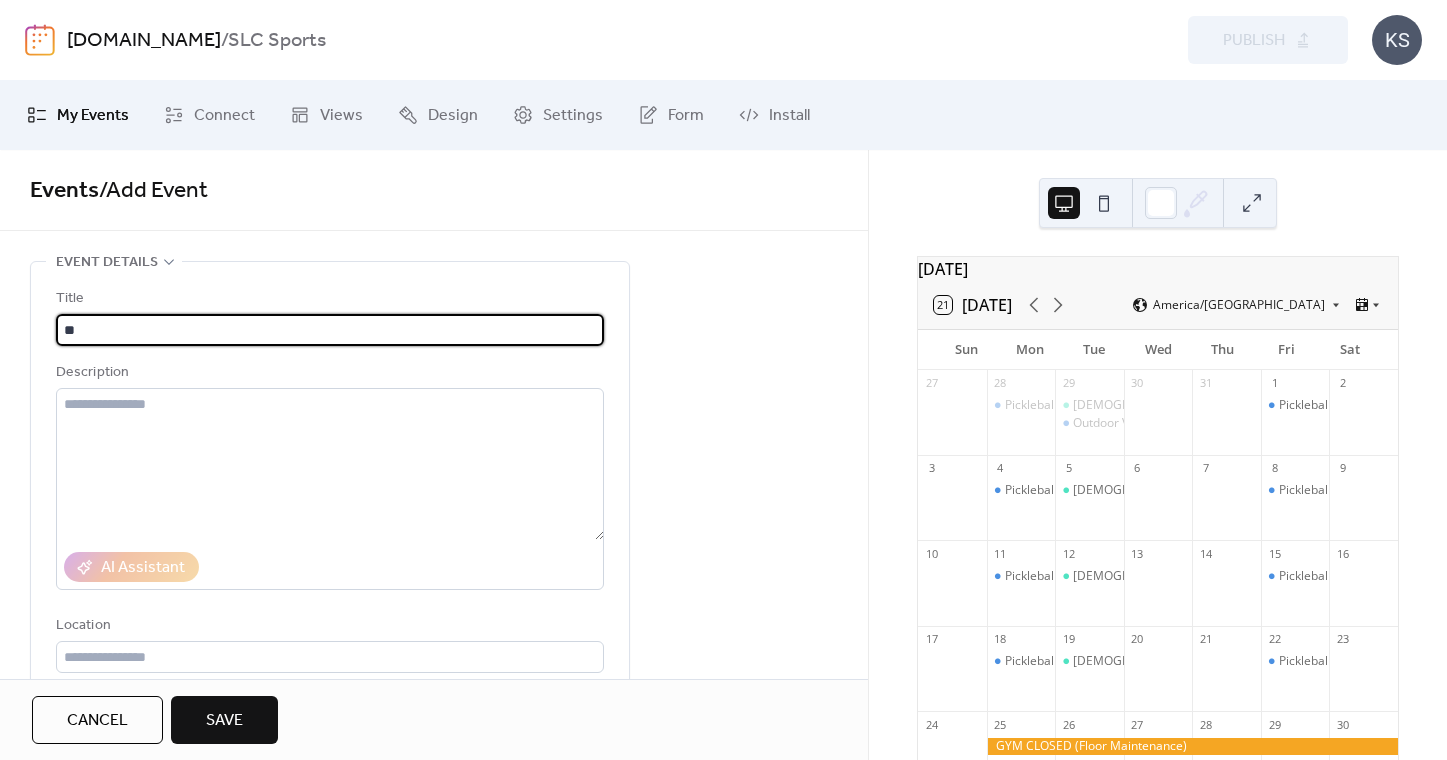type on "*" 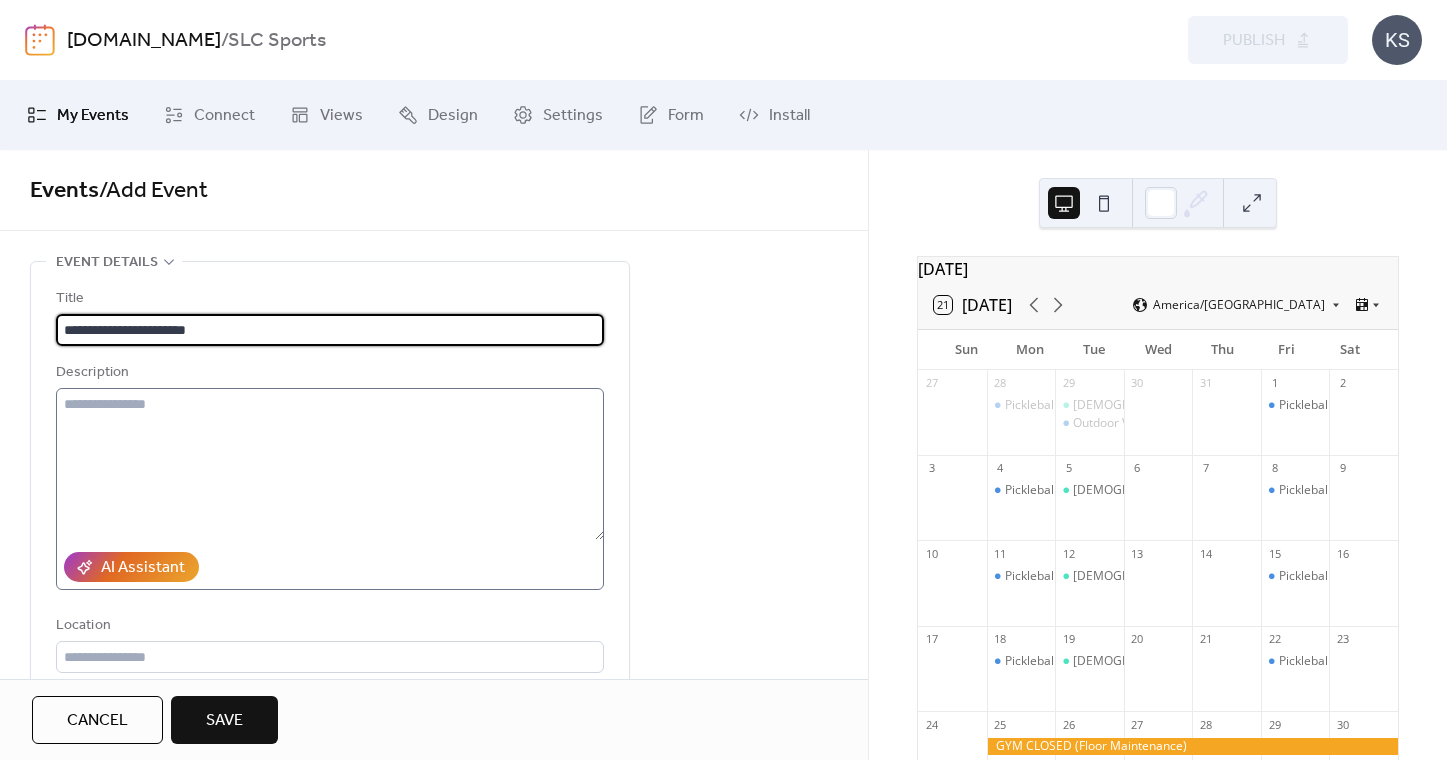 scroll, scrollTop: 242, scrollLeft: 0, axis: vertical 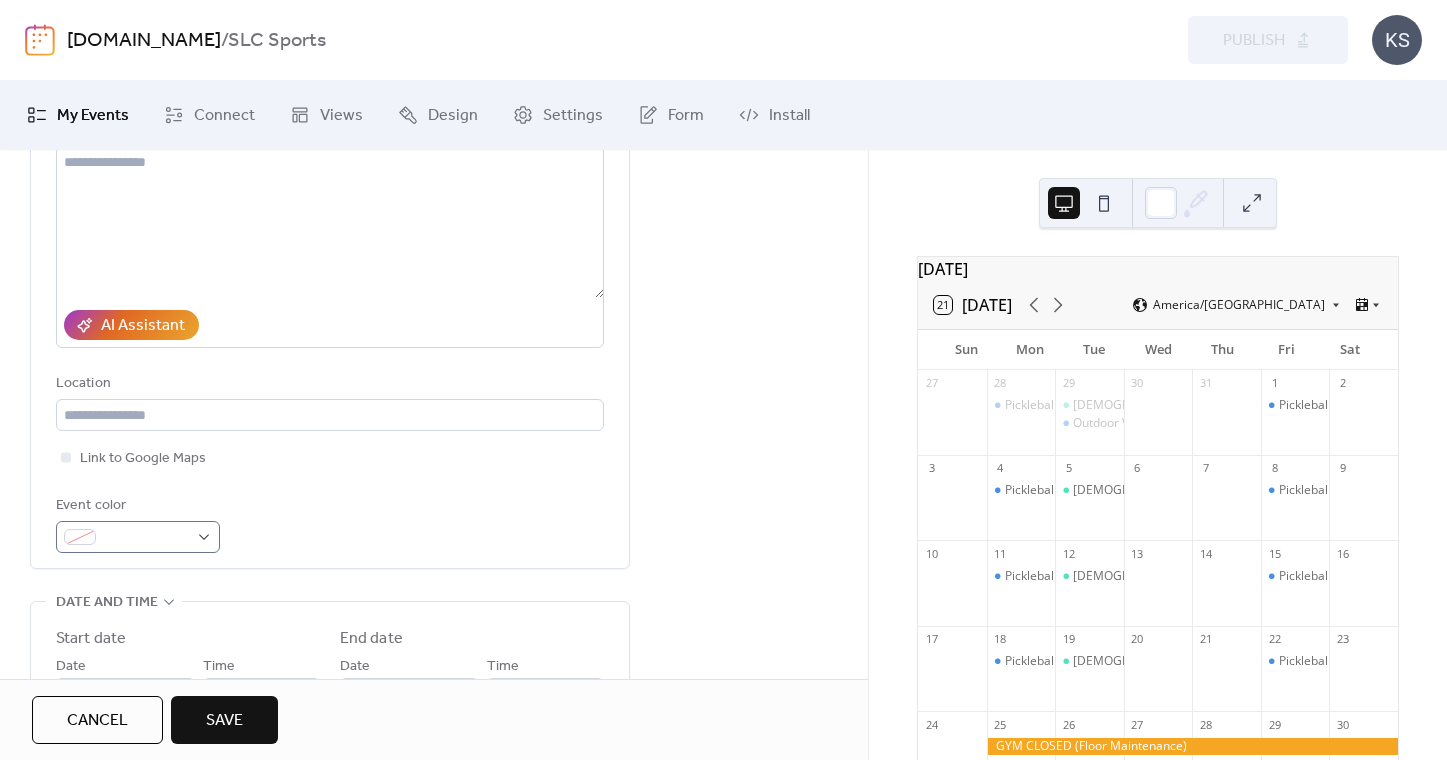 type on "**********" 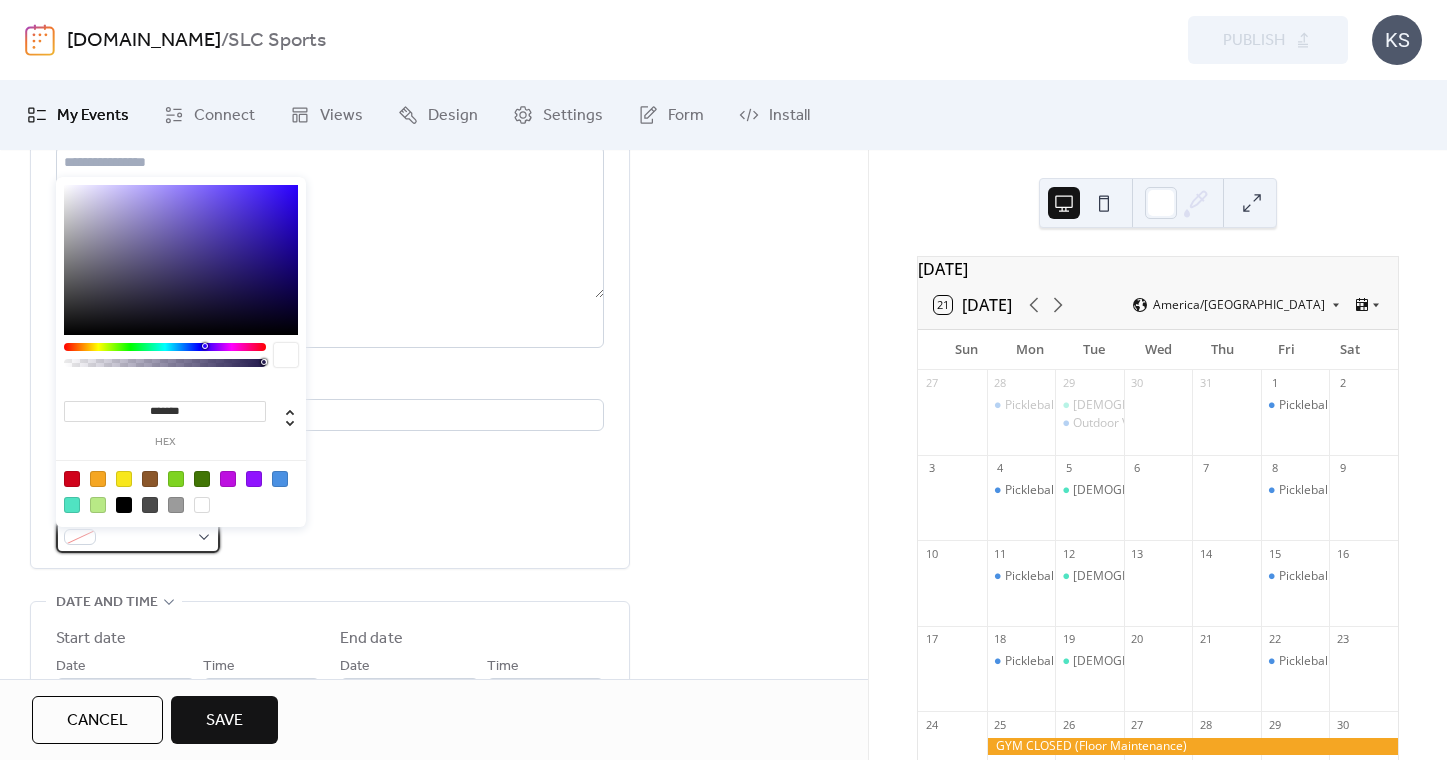 click at bounding box center [146, 538] 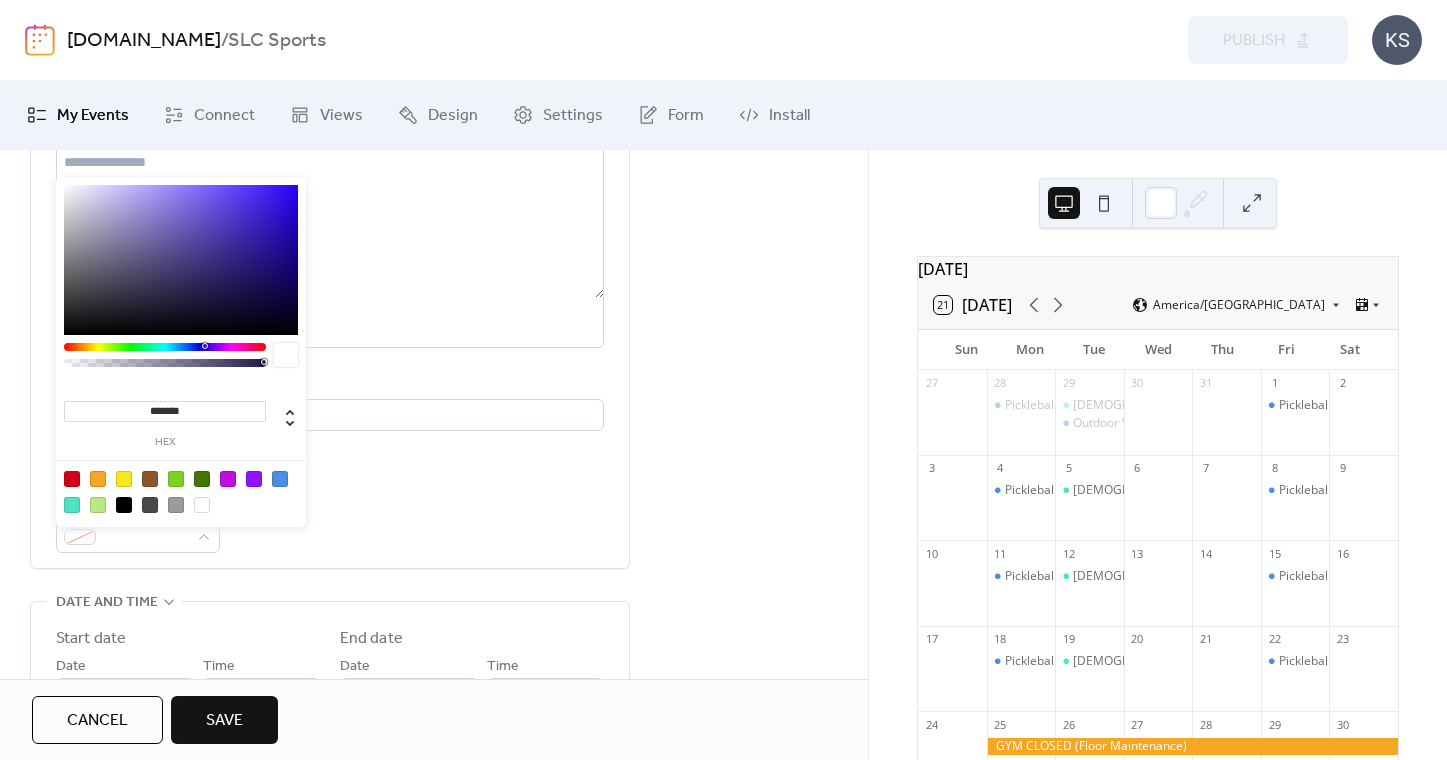 click at bounding box center (280, 479) 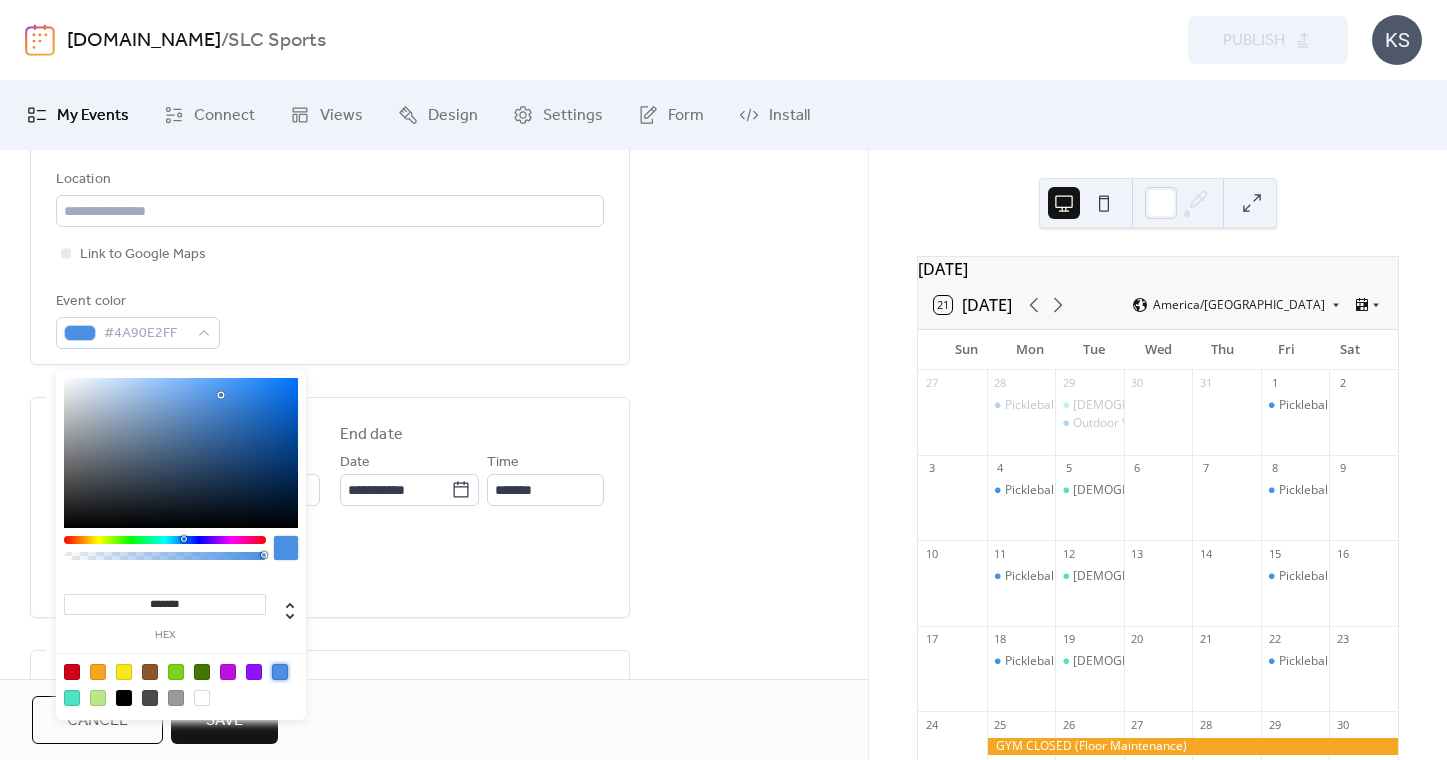 scroll, scrollTop: 481, scrollLeft: 0, axis: vertical 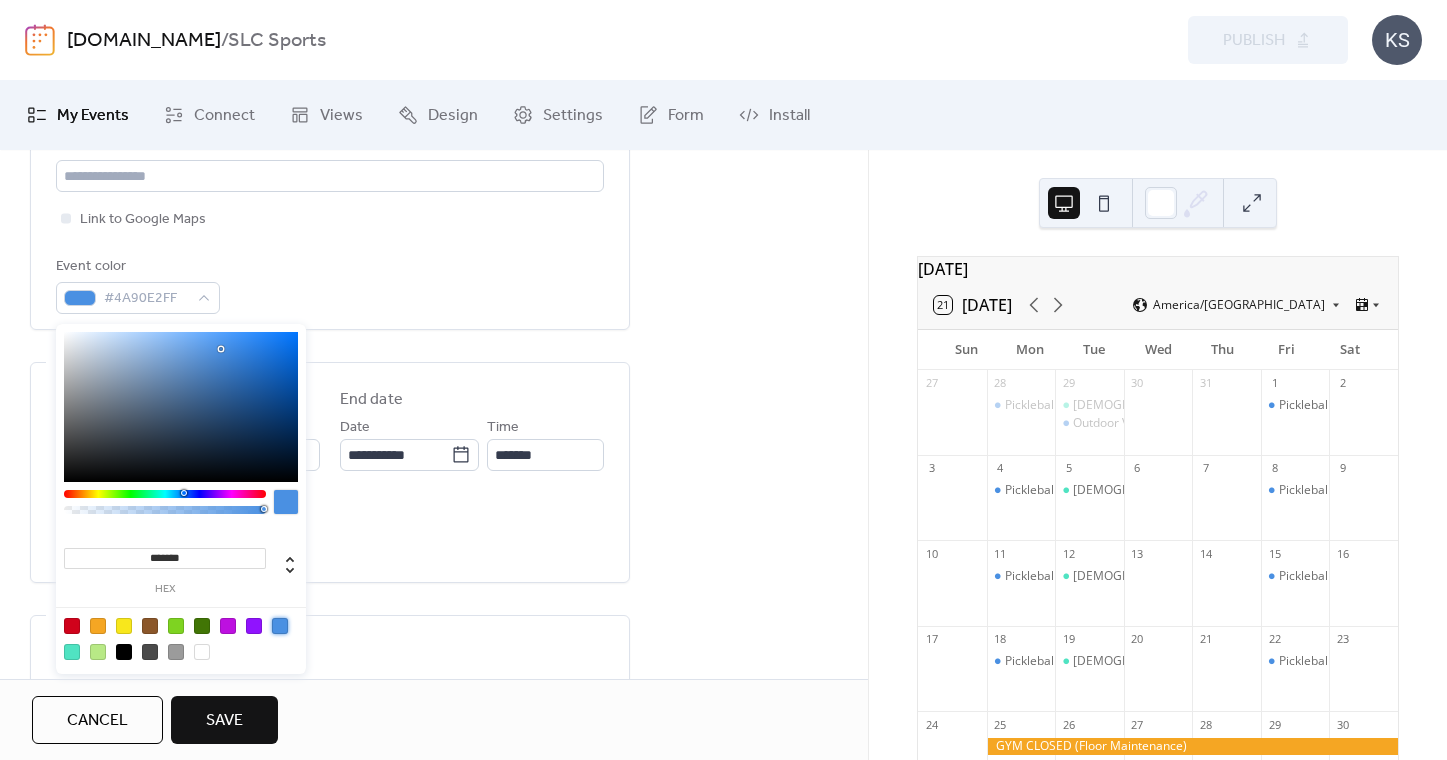 click on "All day Show date only Hide end time" at bounding box center [330, 531] 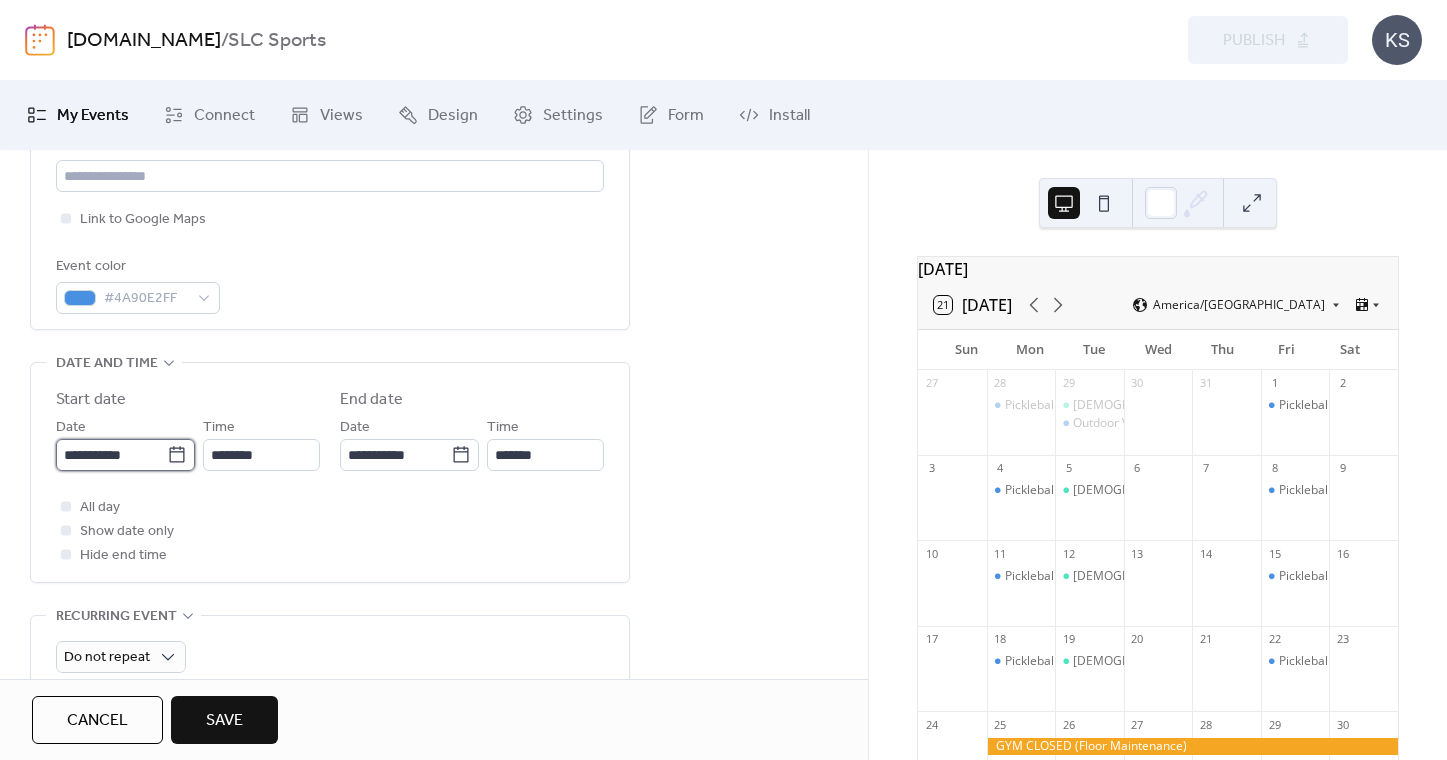 click on "**********" at bounding box center (111, 455) 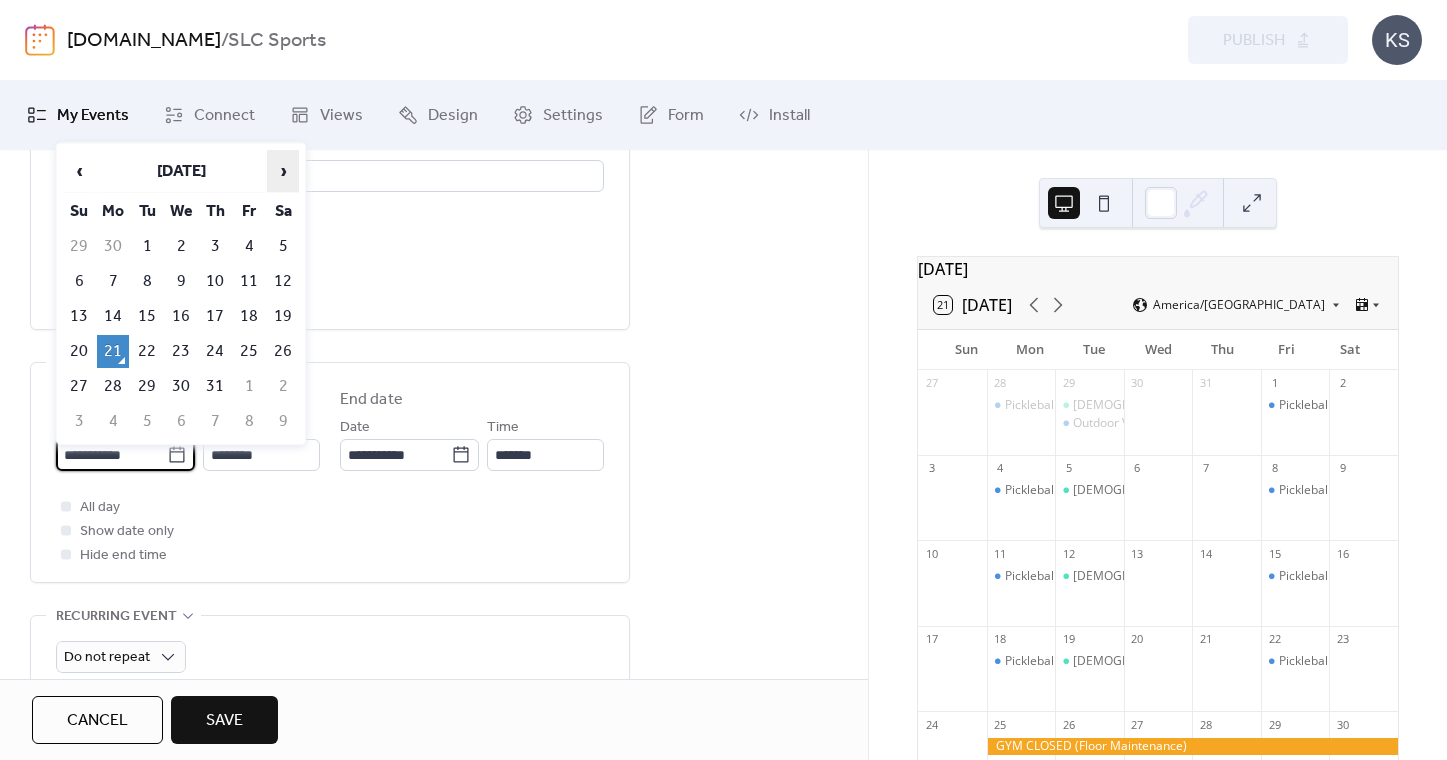 click on "›" at bounding box center (283, 171) 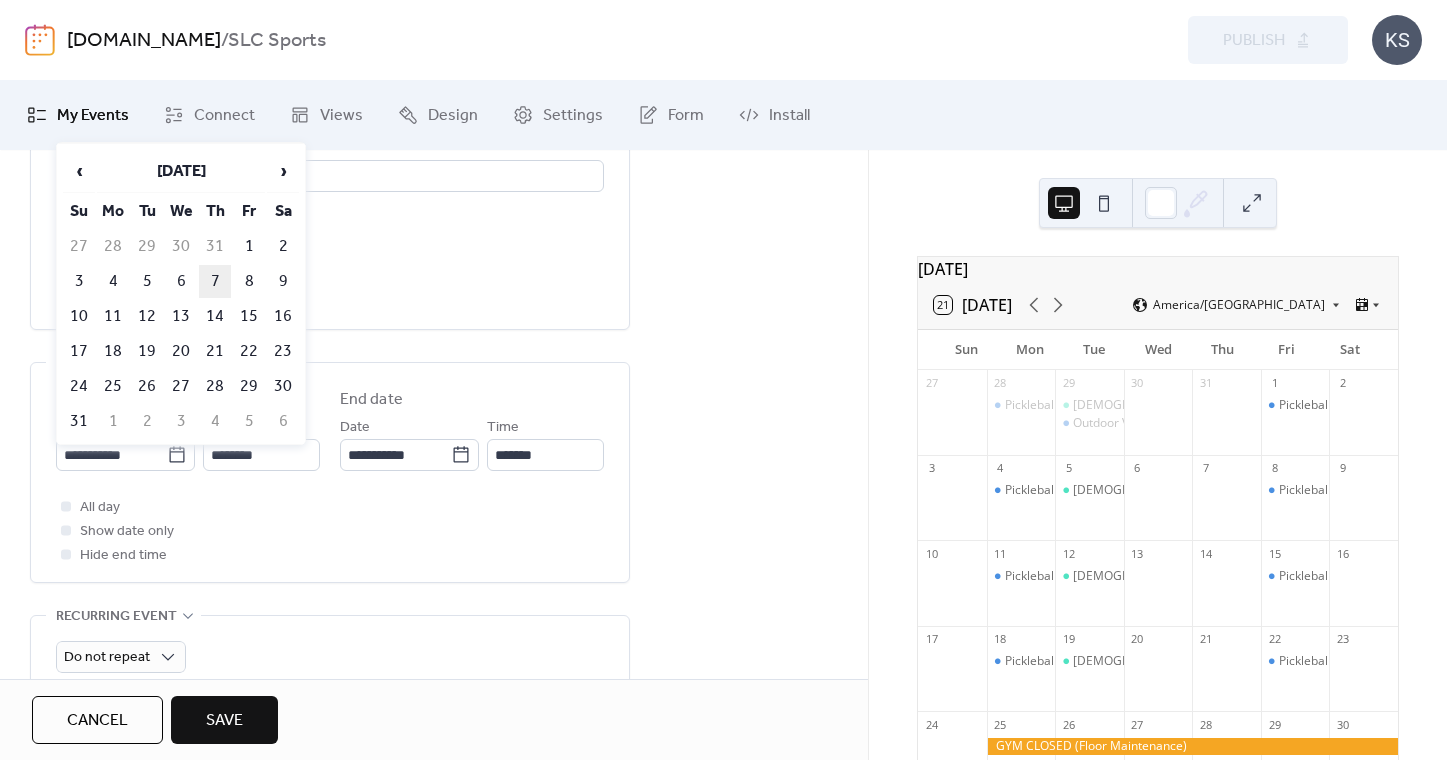 click on "7" at bounding box center (215, 281) 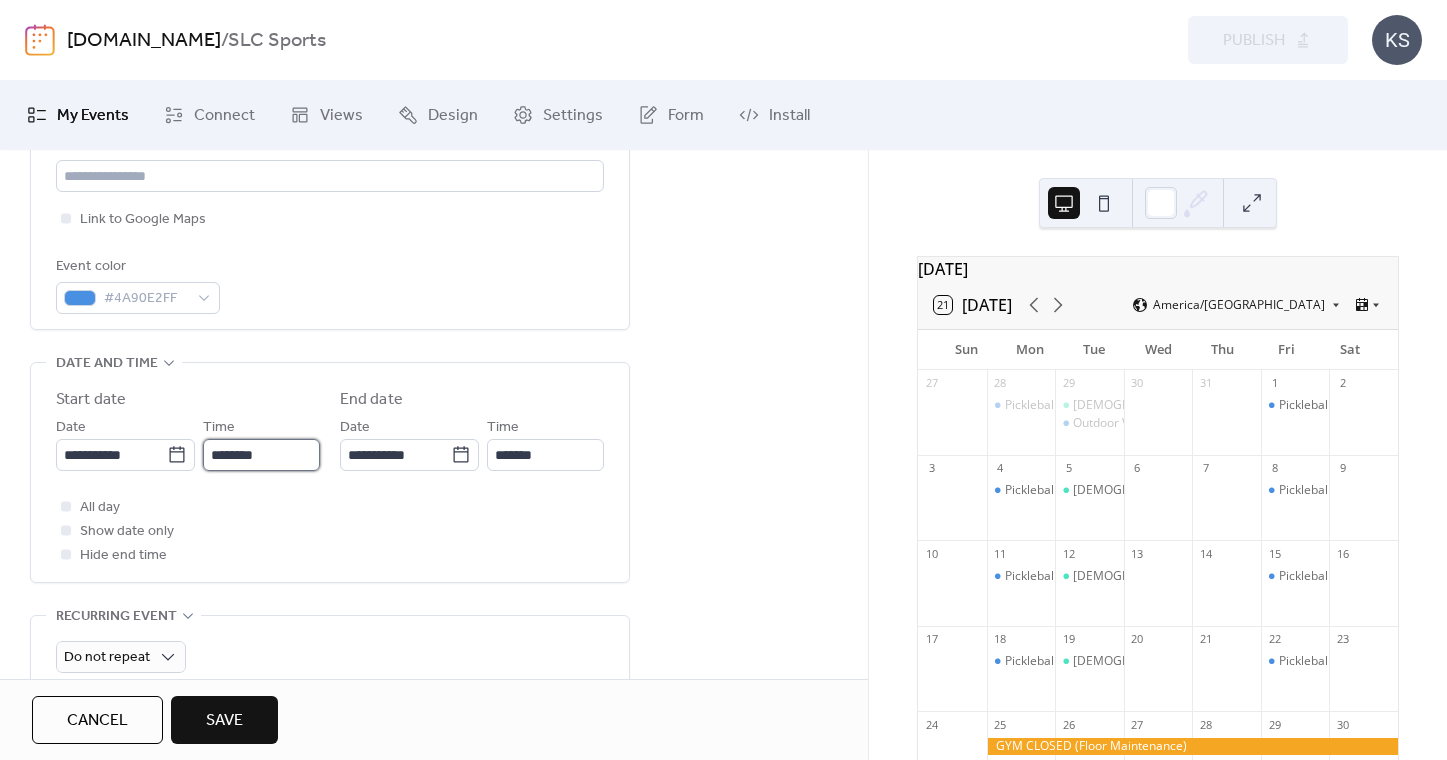 click on "********" at bounding box center [261, 455] 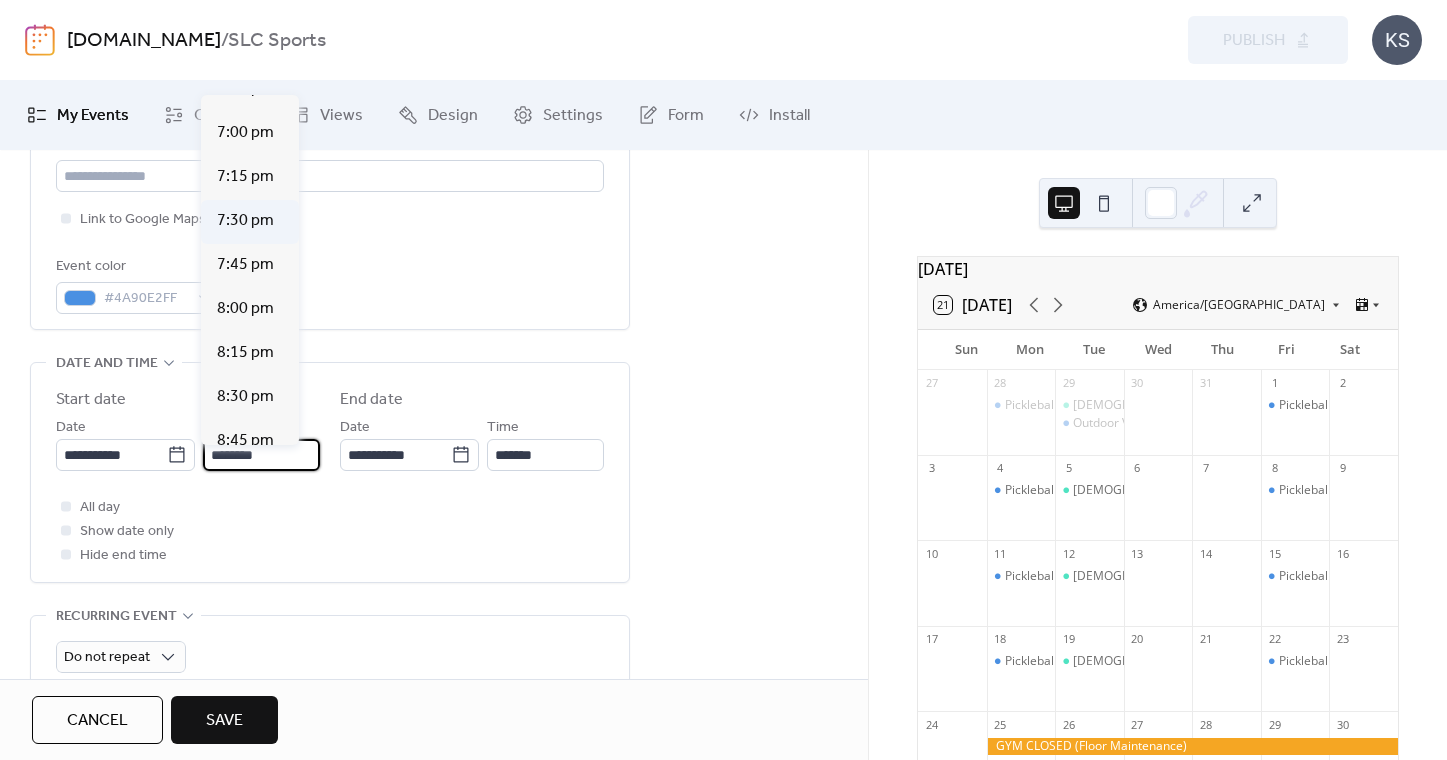 scroll, scrollTop: 3321, scrollLeft: 0, axis: vertical 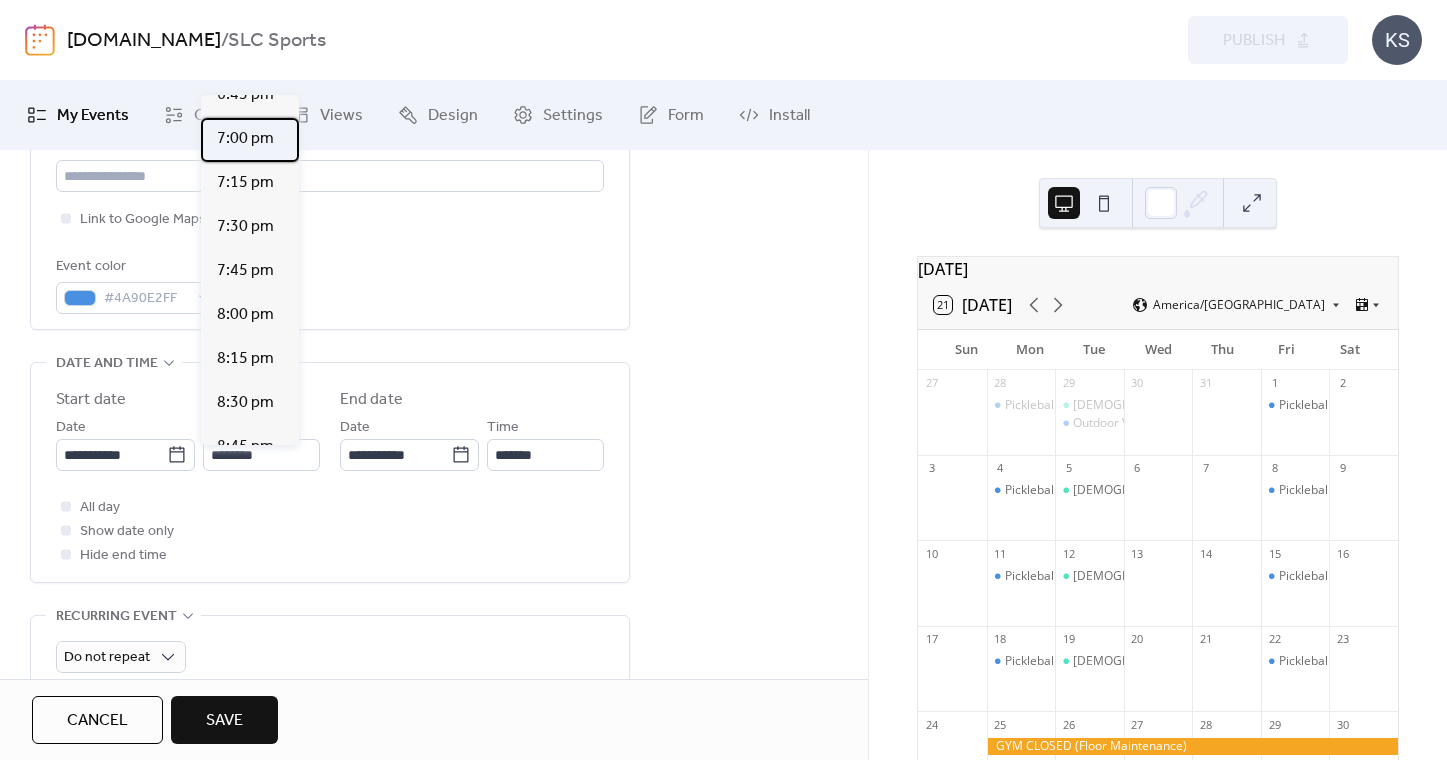 click on "7:00 pm" at bounding box center [250, 140] 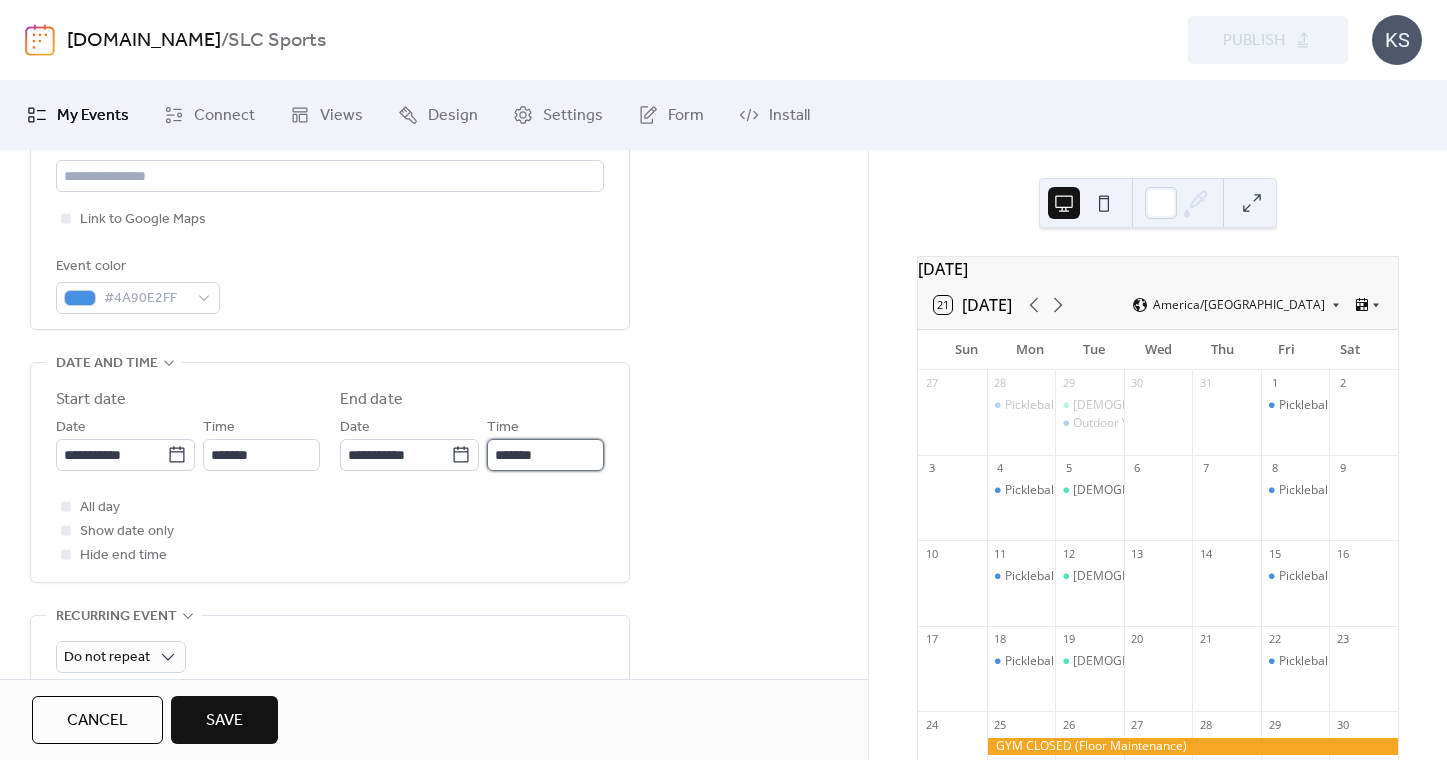 click on "*******" at bounding box center (545, 455) 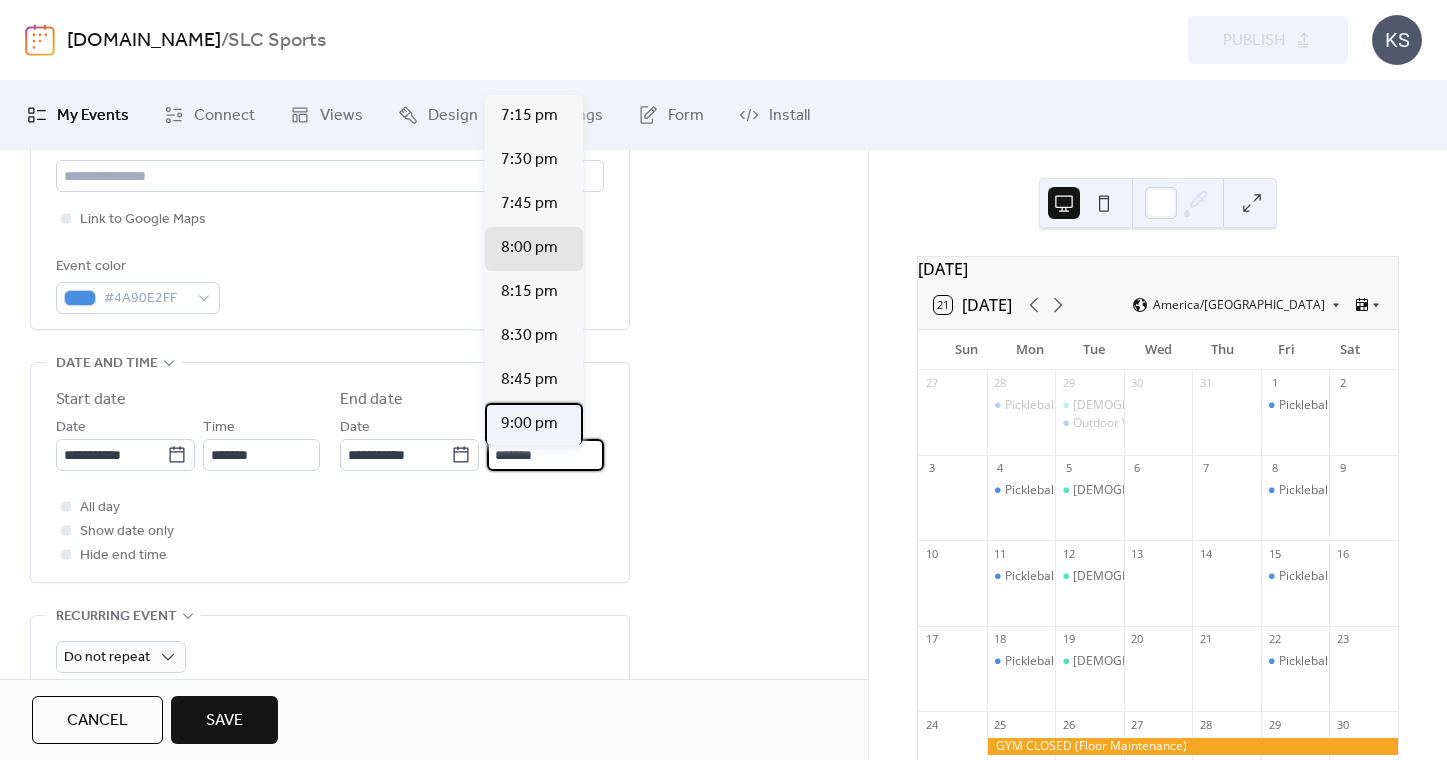 click on "9:00 pm" at bounding box center [529, 424] 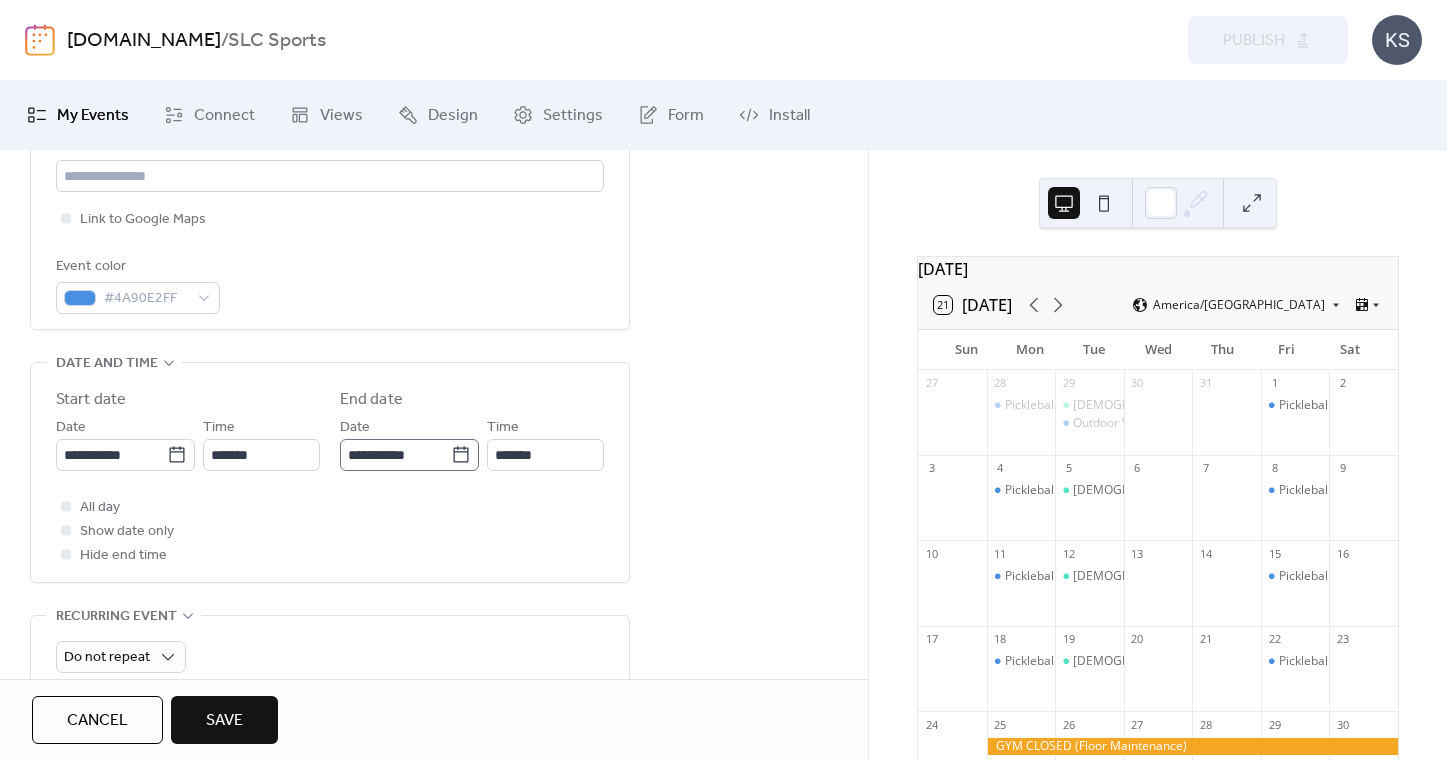 click on "**********" at bounding box center (409, 455) 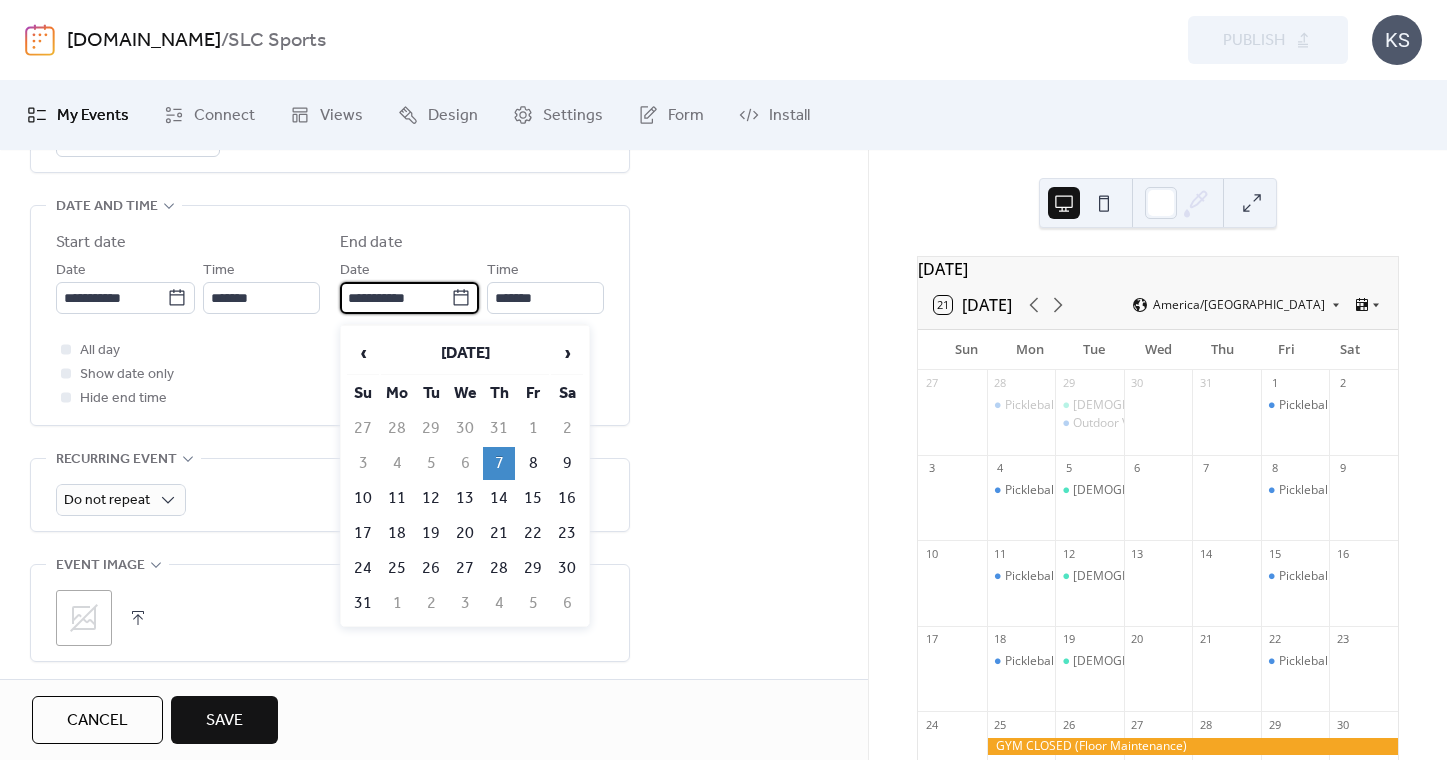 scroll, scrollTop: 641, scrollLeft: 0, axis: vertical 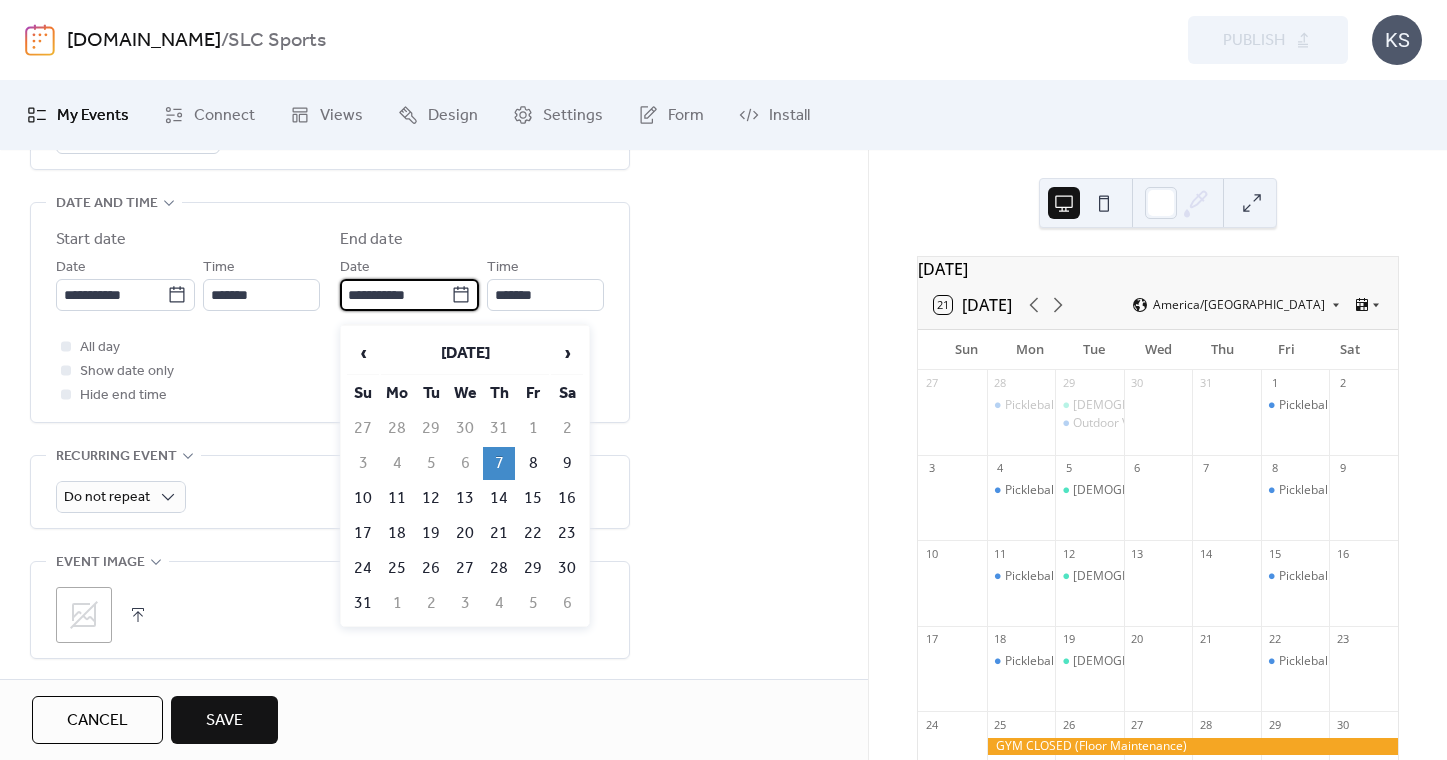 click on "End date" at bounding box center [472, 240] 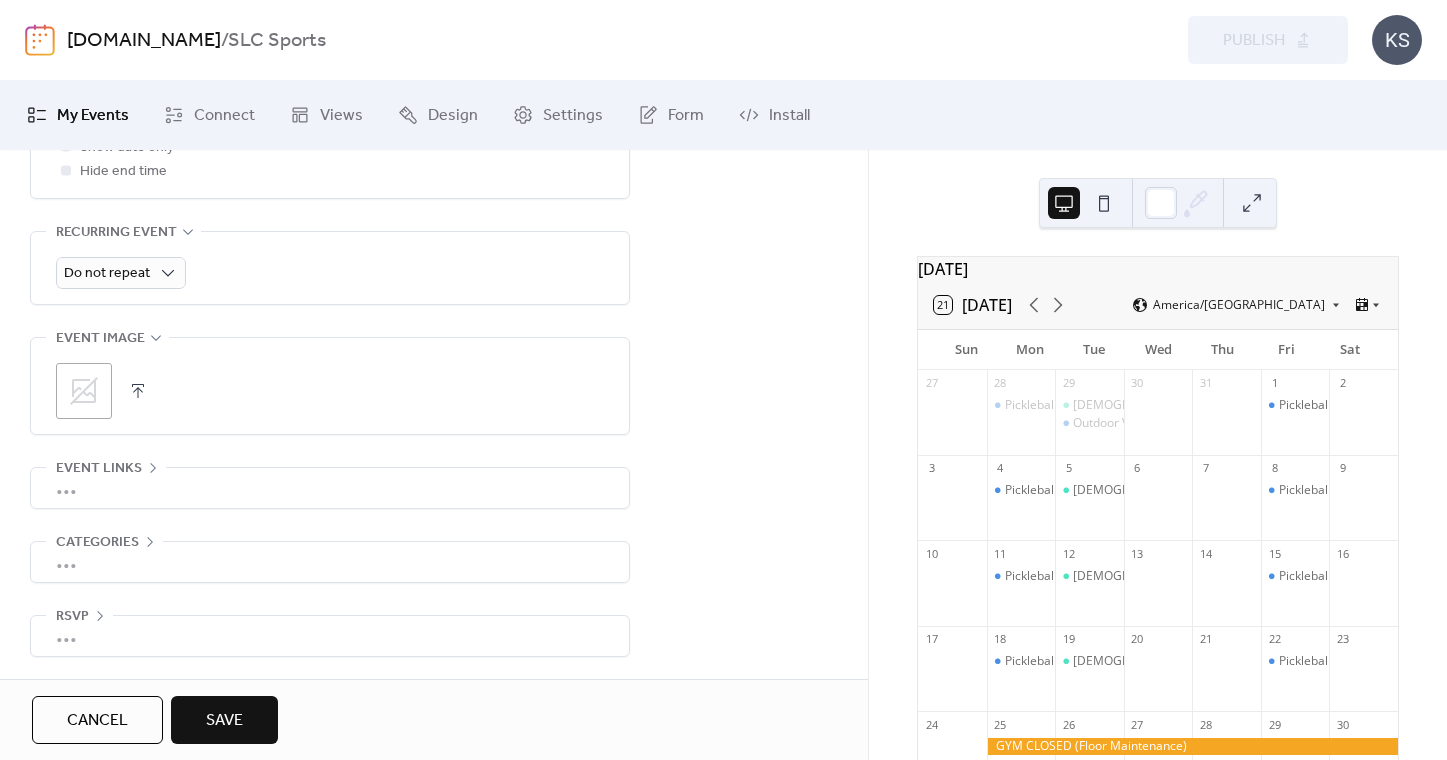 scroll, scrollTop: 874, scrollLeft: 0, axis: vertical 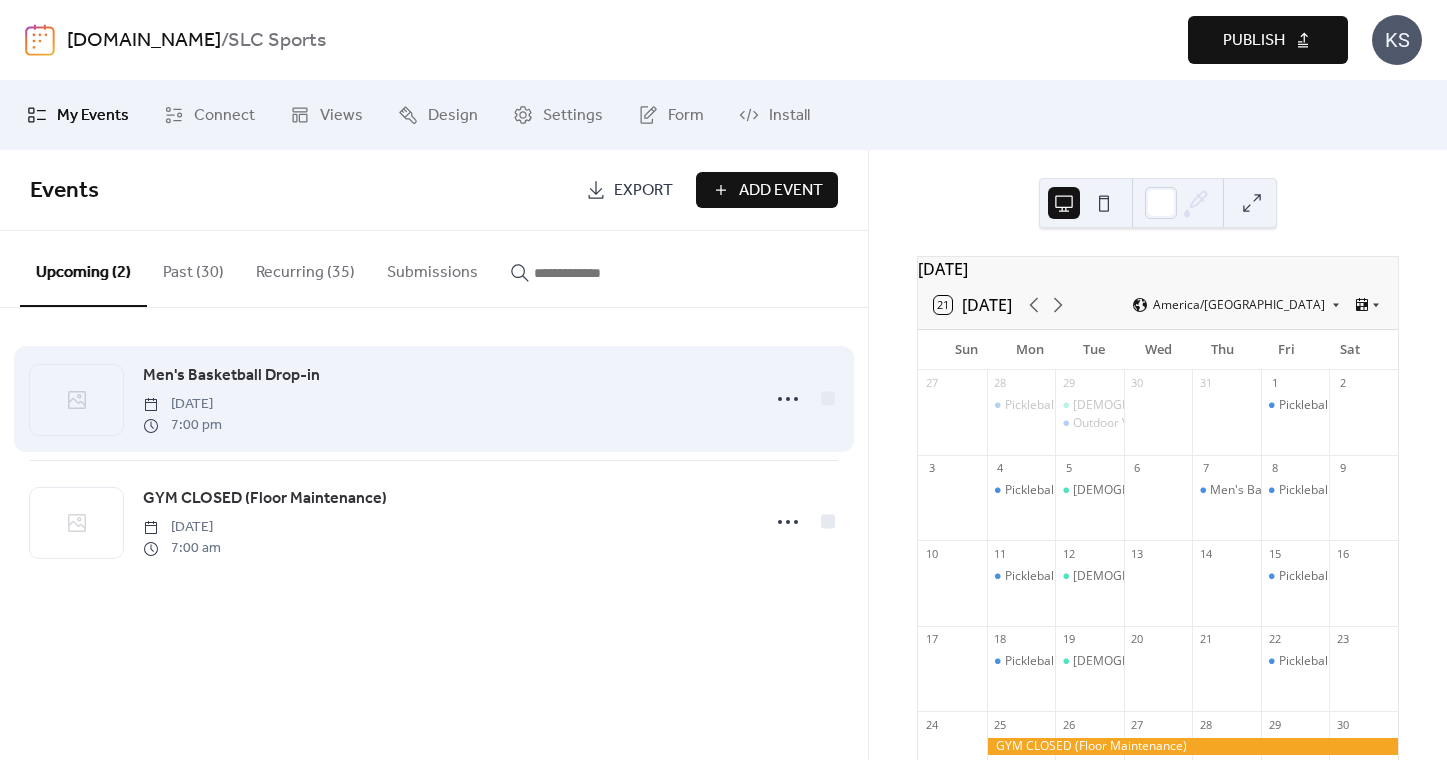 click on "Men's Basketball Drop-in" at bounding box center [231, 376] 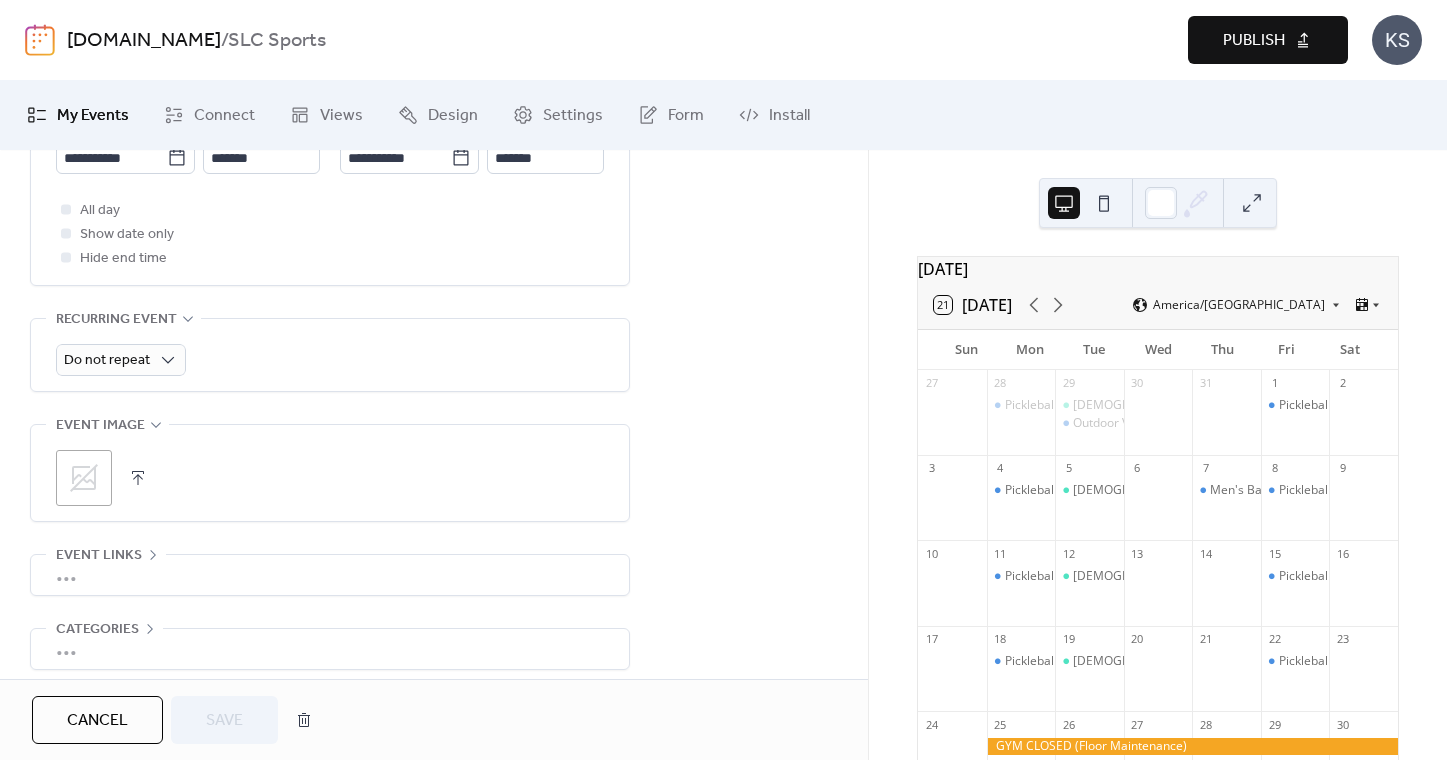 scroll, scrollTop: 776, scrollLeft: 0, axis: vertical 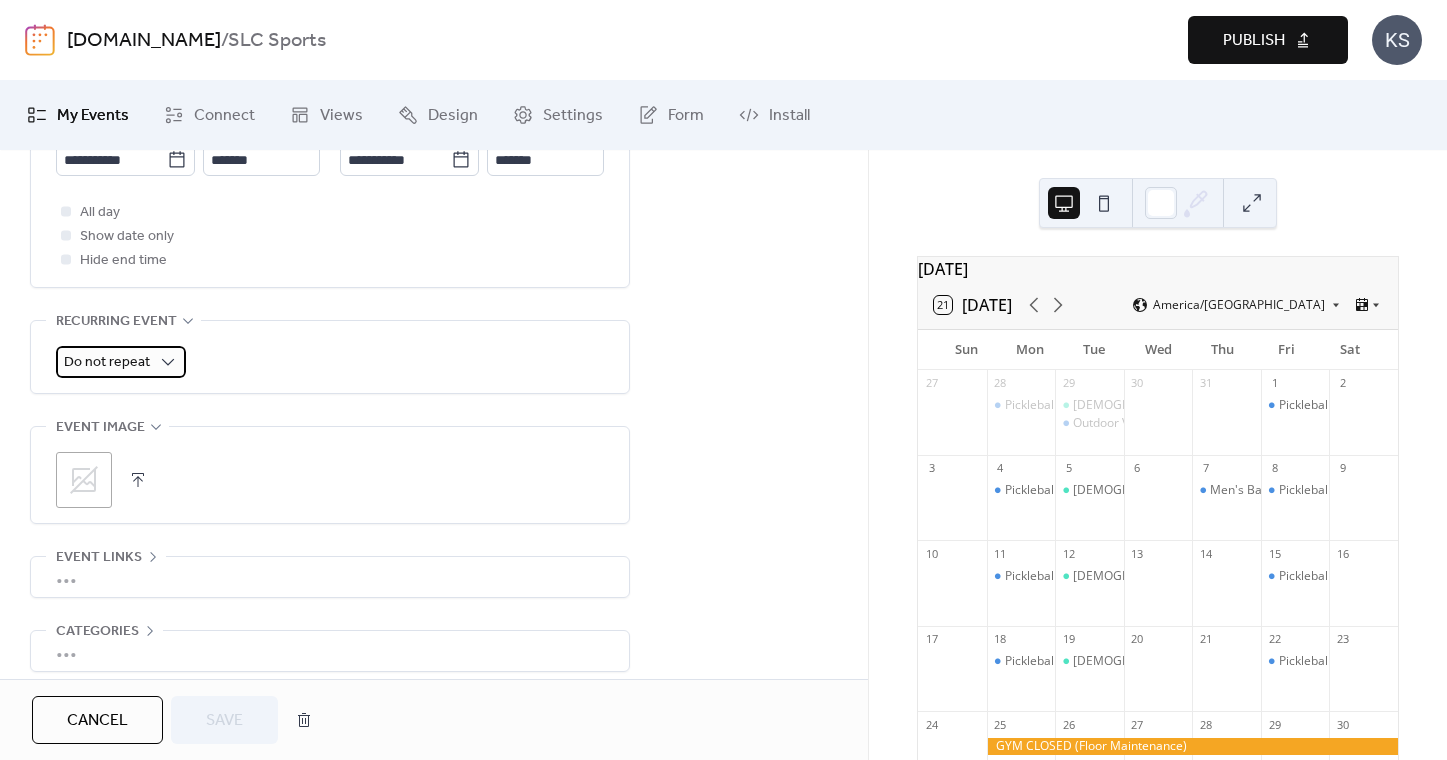 click on "Do not repeat" at bounding box center [107, 362] 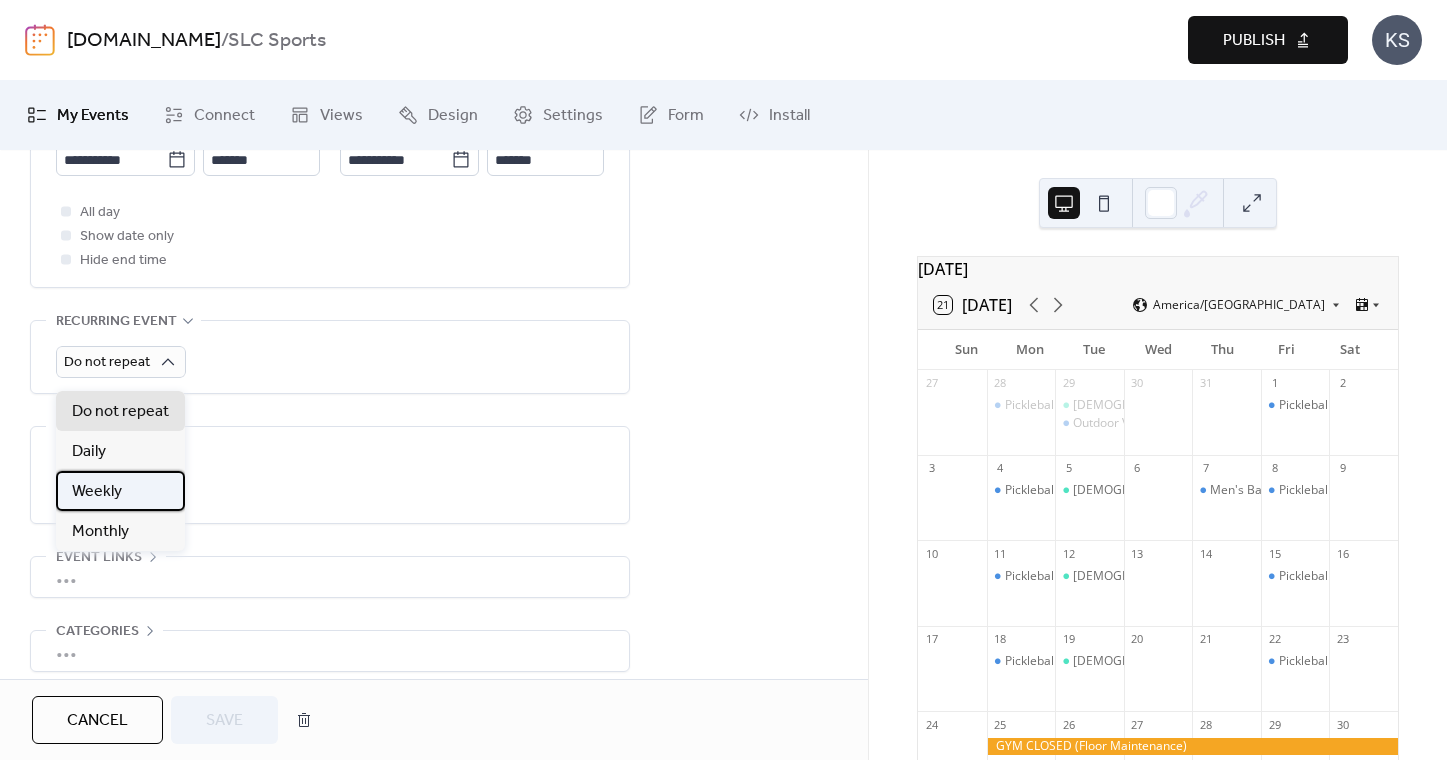 click on "Weekly" at bounding box center [97, 492] 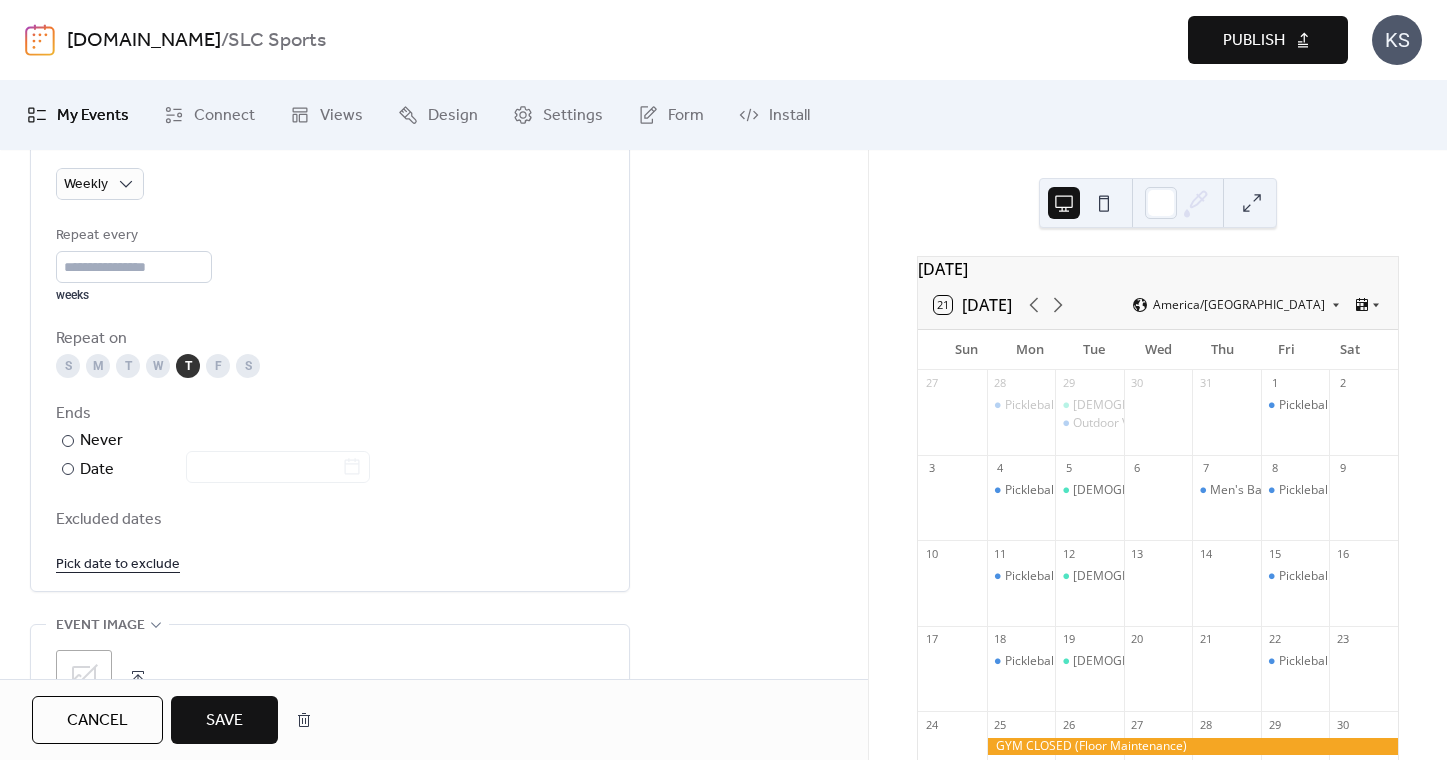 scroll, scrollTop: 956, scrollLeft: 0, axis: vertical 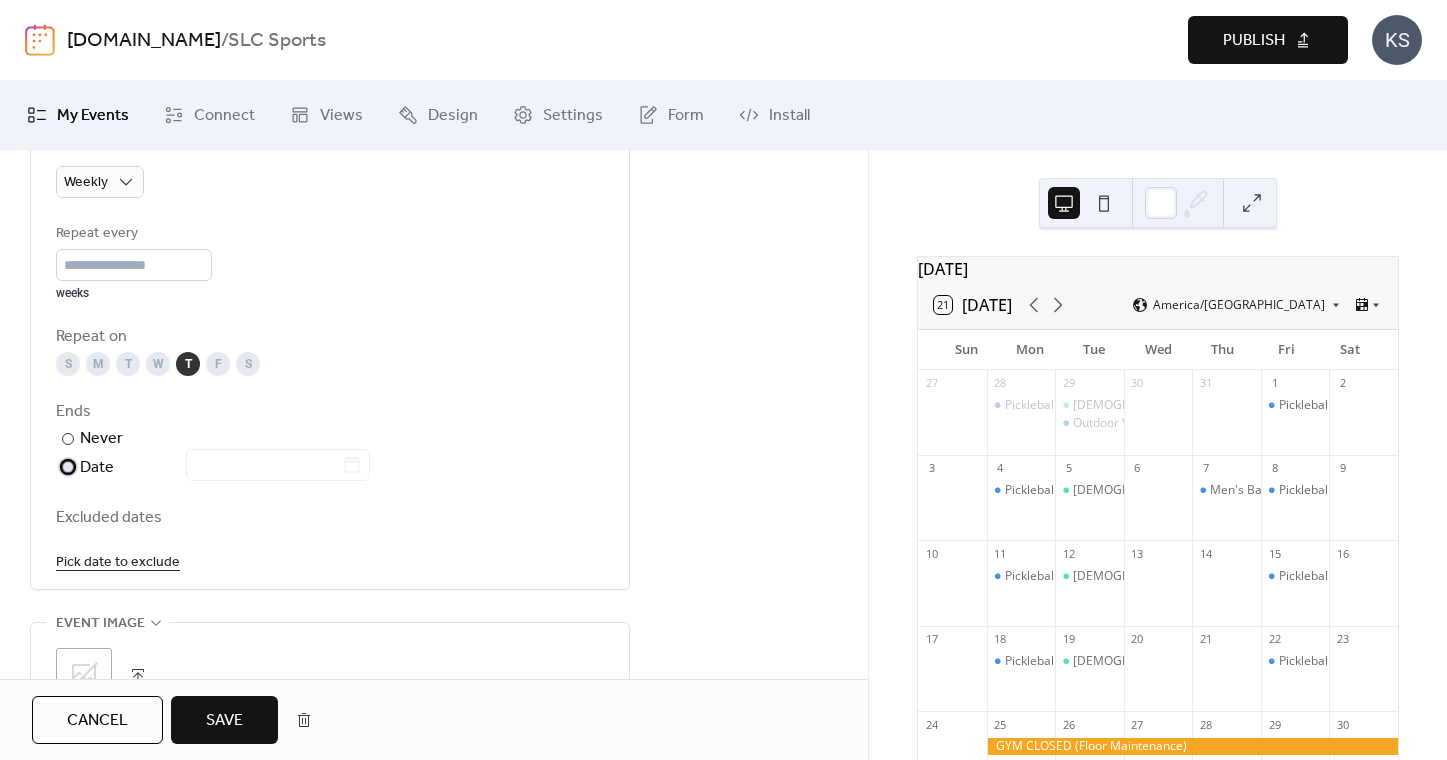 click on "​" at bounding box center [66, 467] 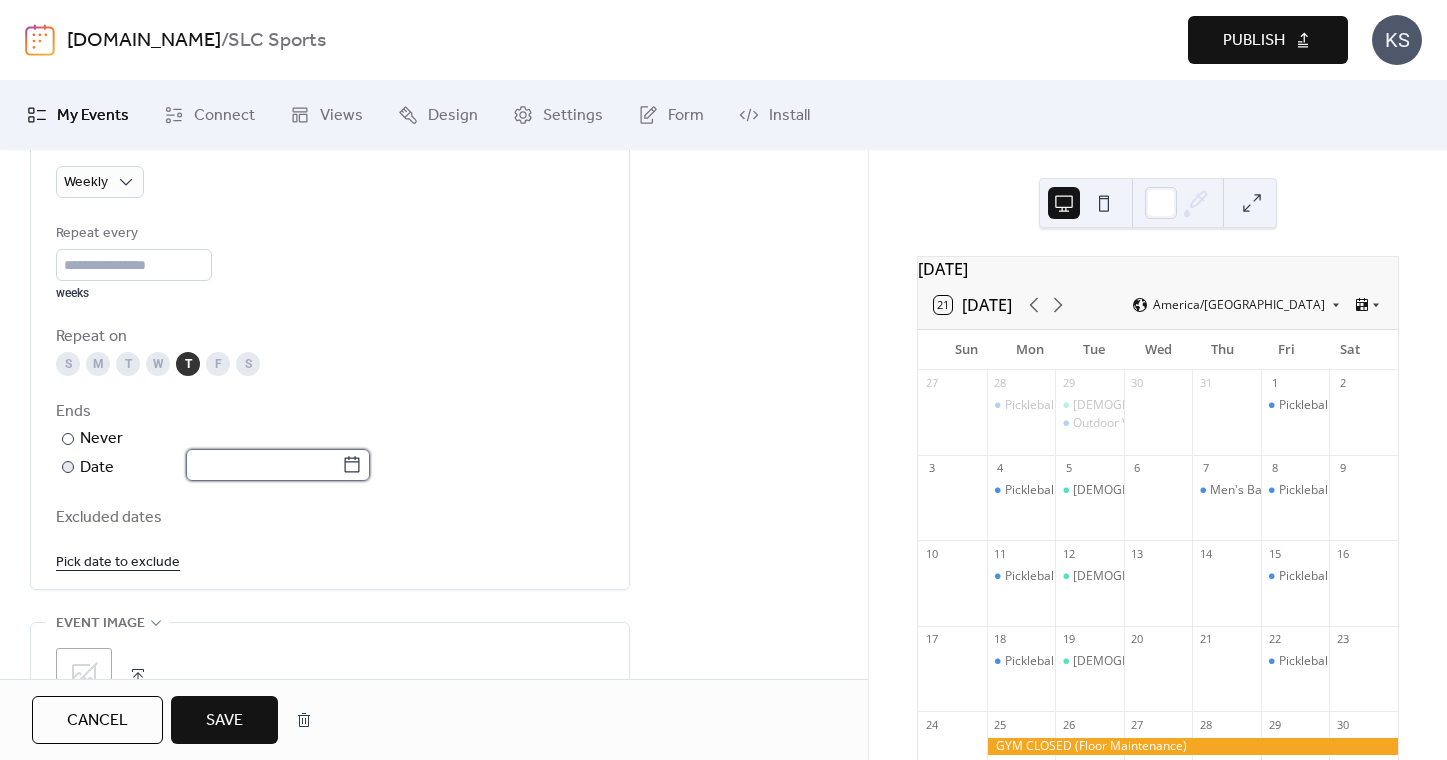 click at bounding box center (264, 465) 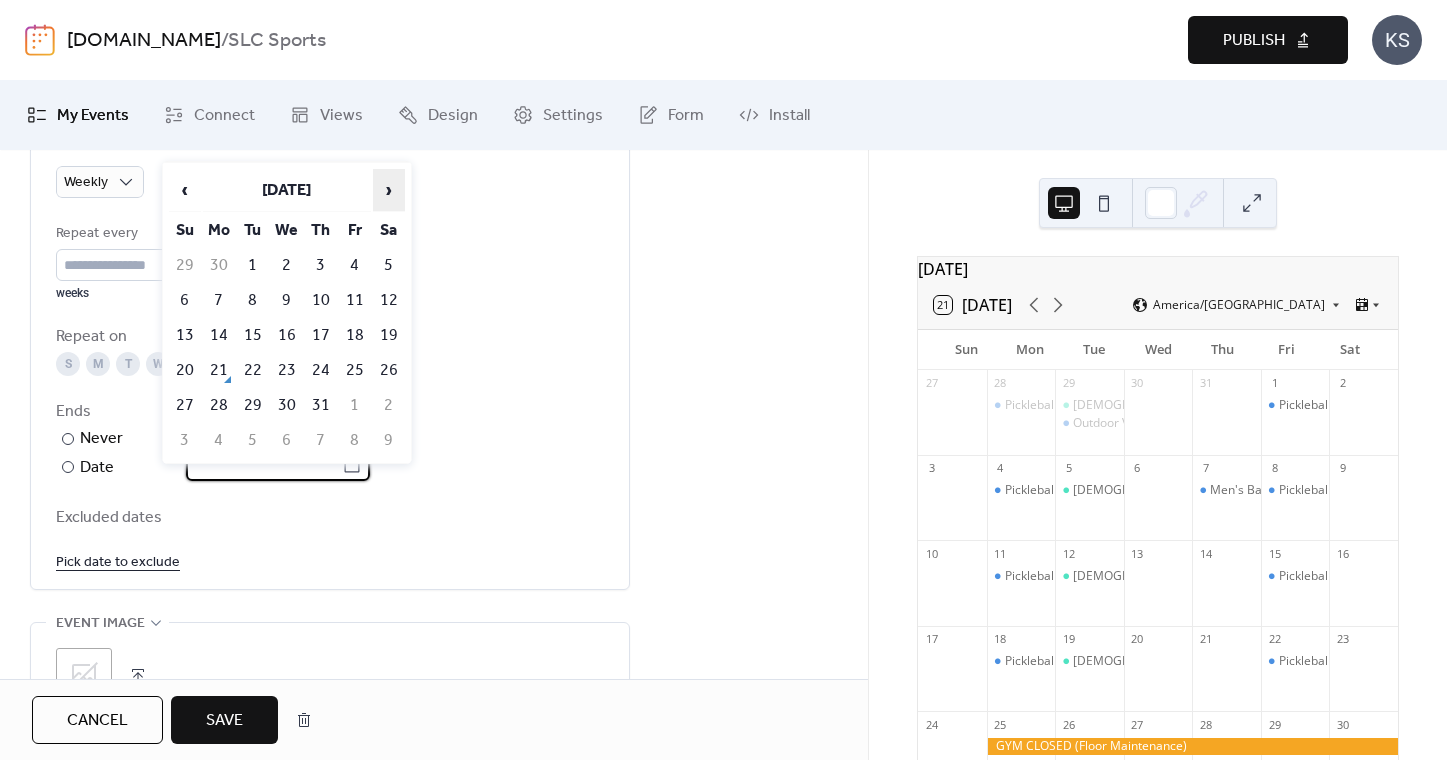 click on "›" at bounding box center (389, 190) 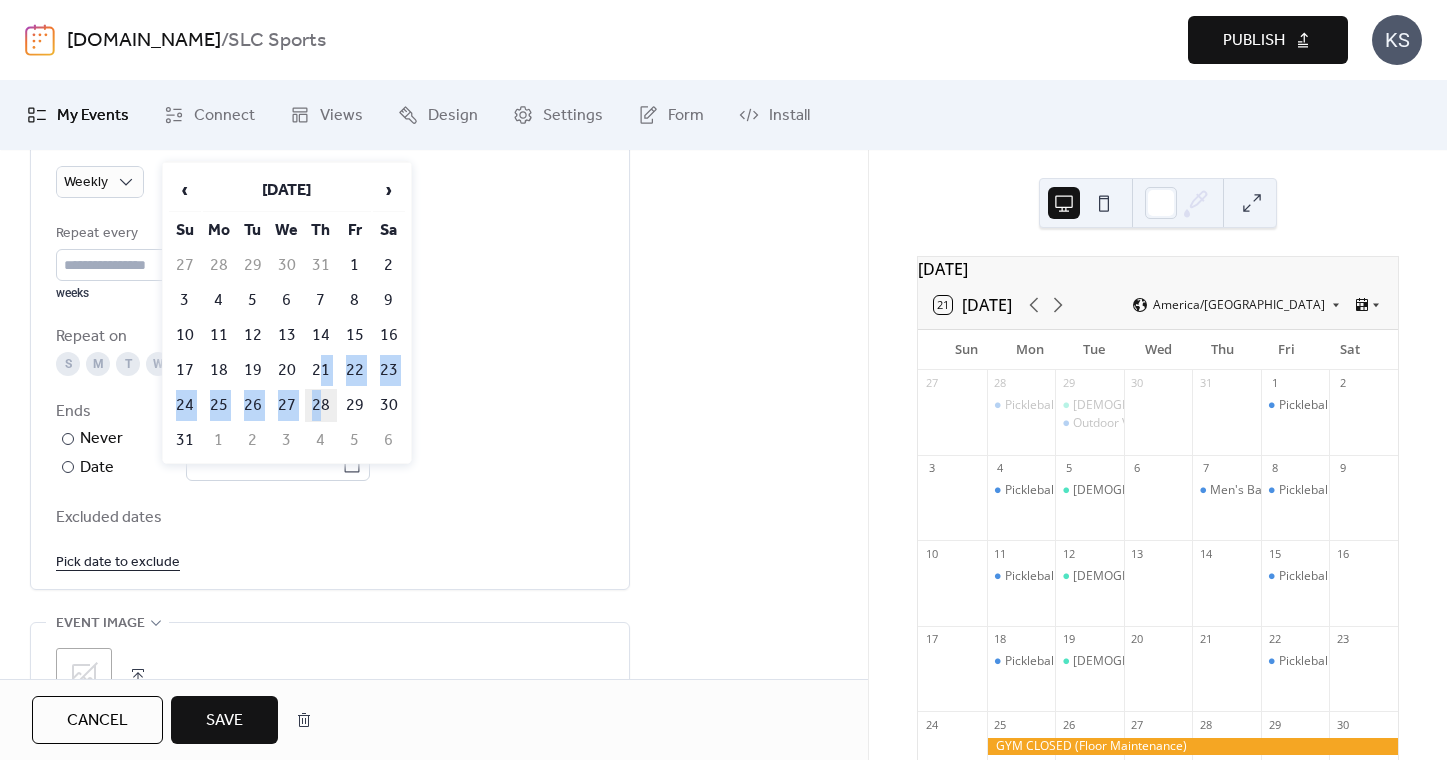 drag, startPoint x: 323, startPoint y: 381, endPoint x: 323, endPoint y: 408, distance: 27 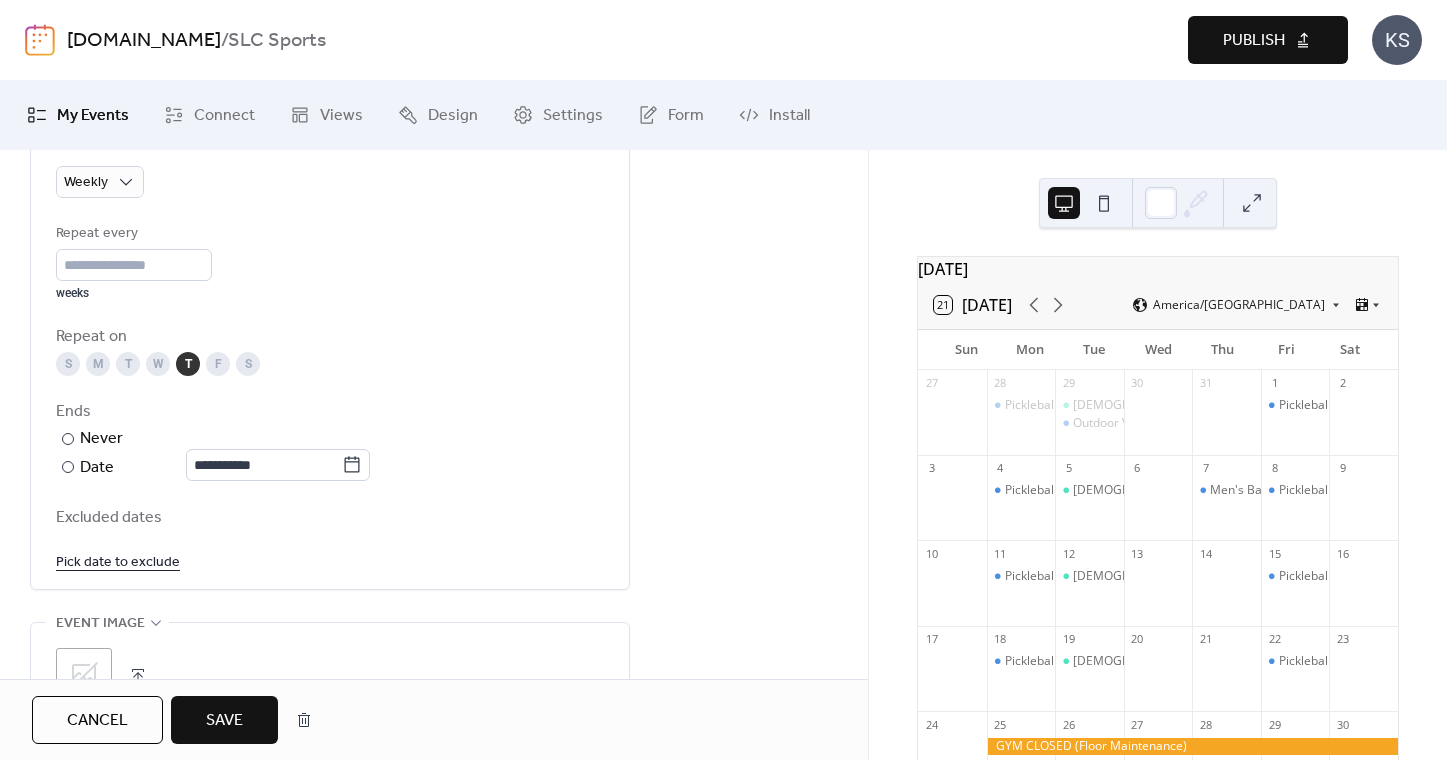 click on "Save" at bounding box center [224, 720] 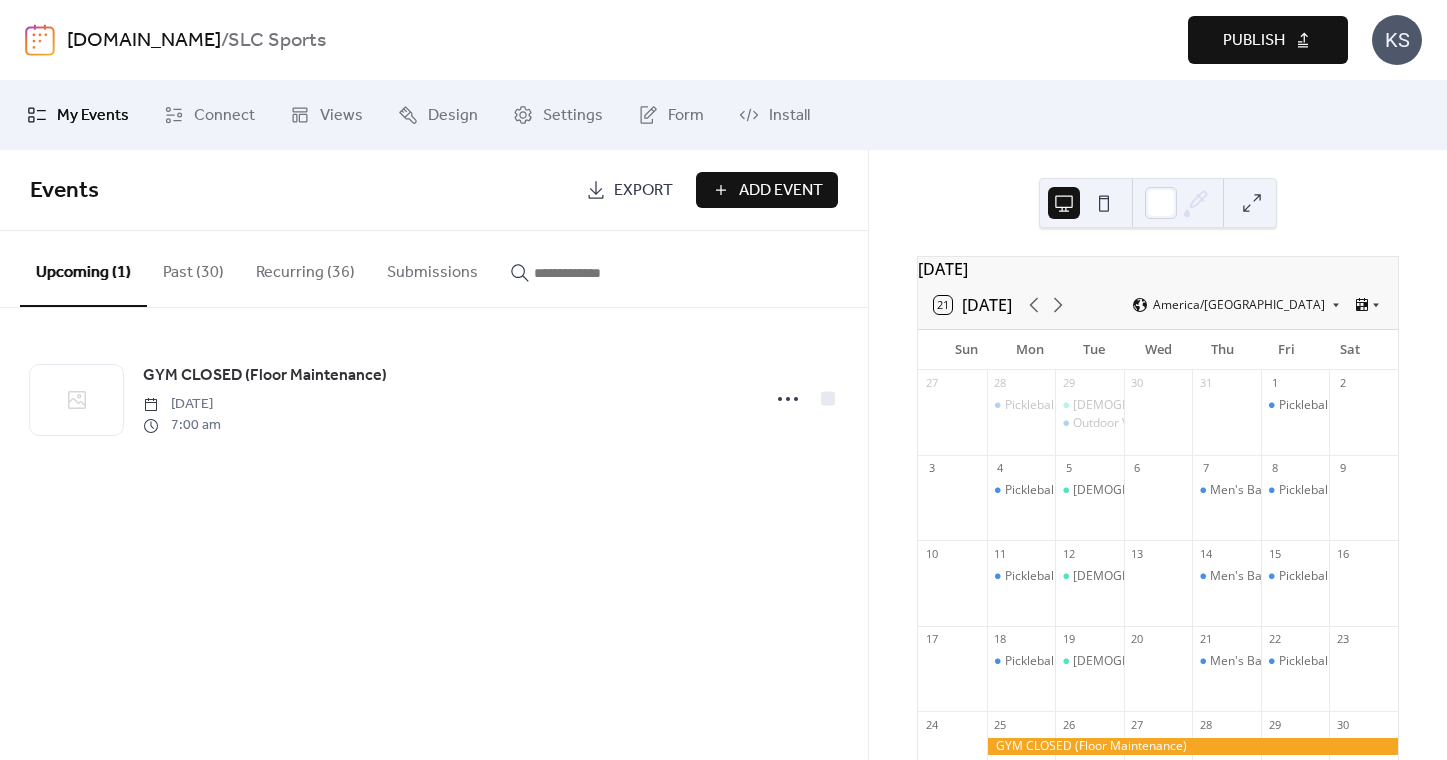 click on "Publish" at bounding box center (1254, 41) 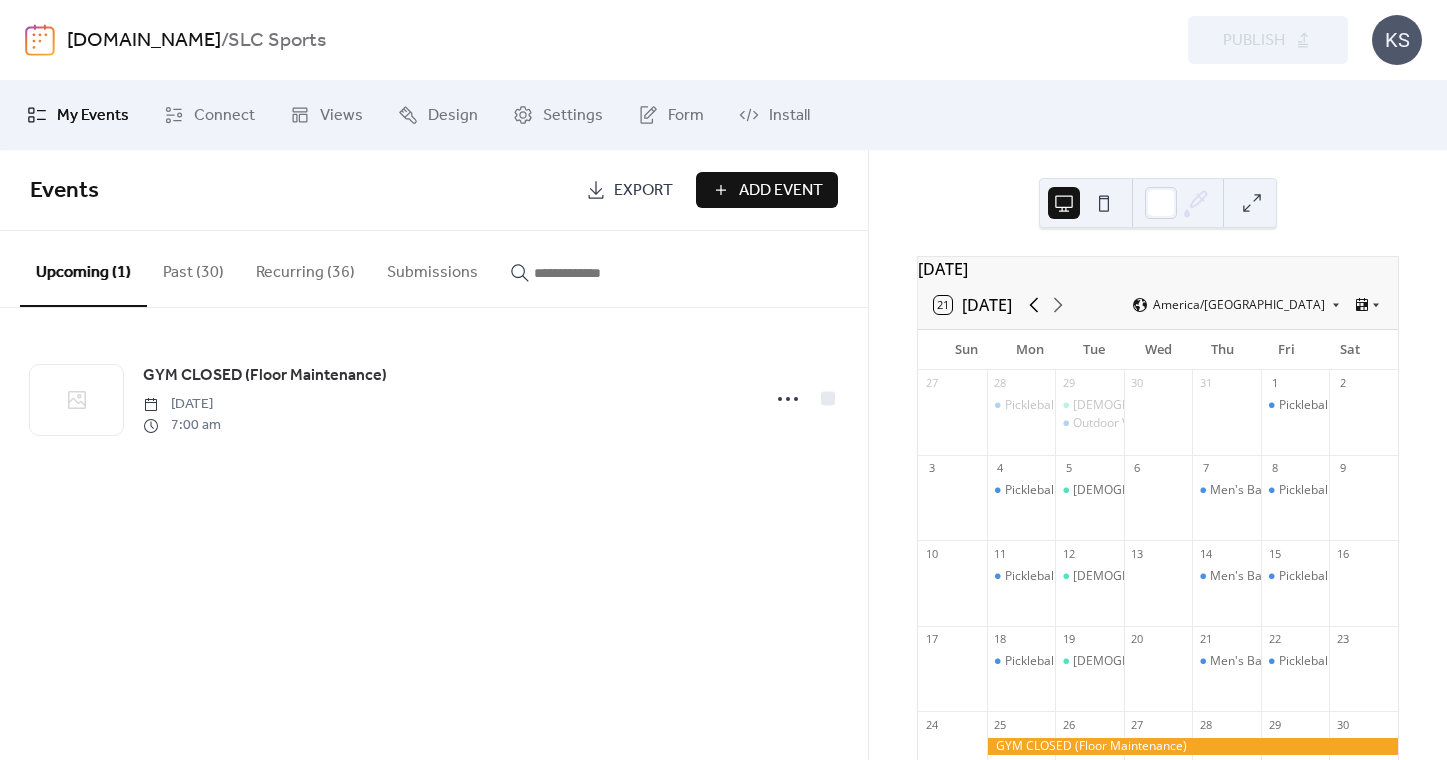 click 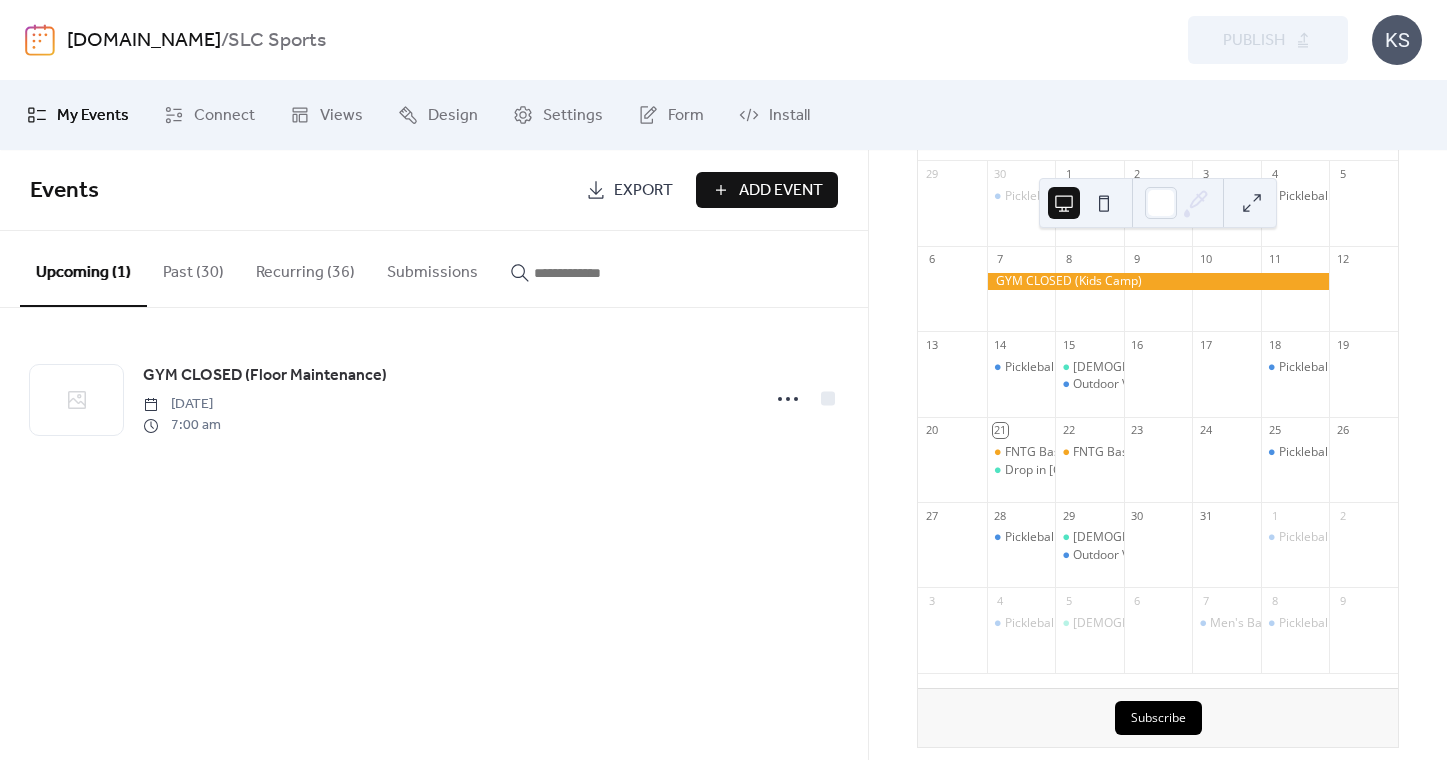 scroll, scrollTop: 214, scrollLeft: 0, axis: vertical 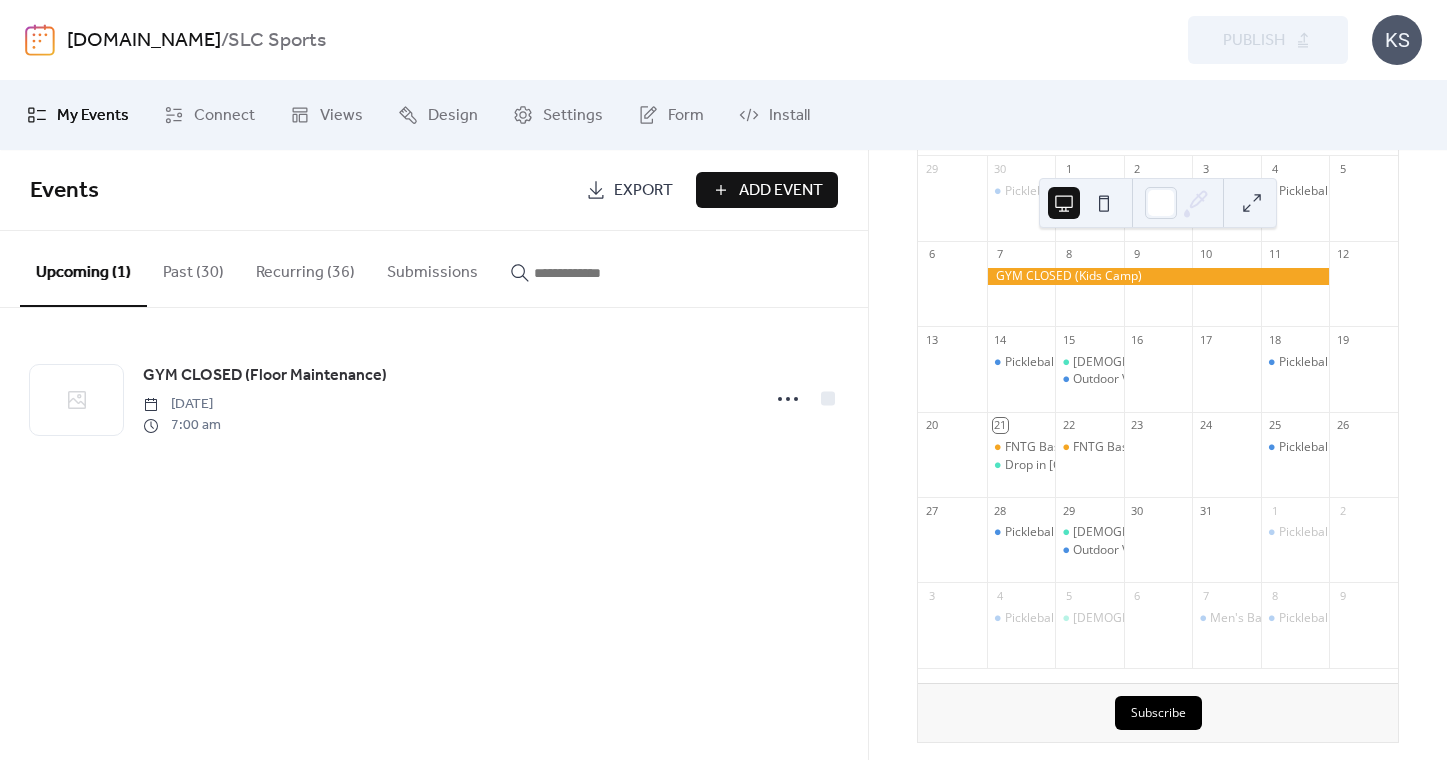 click on "Recurring (36)" at bounding box center [305, 268] 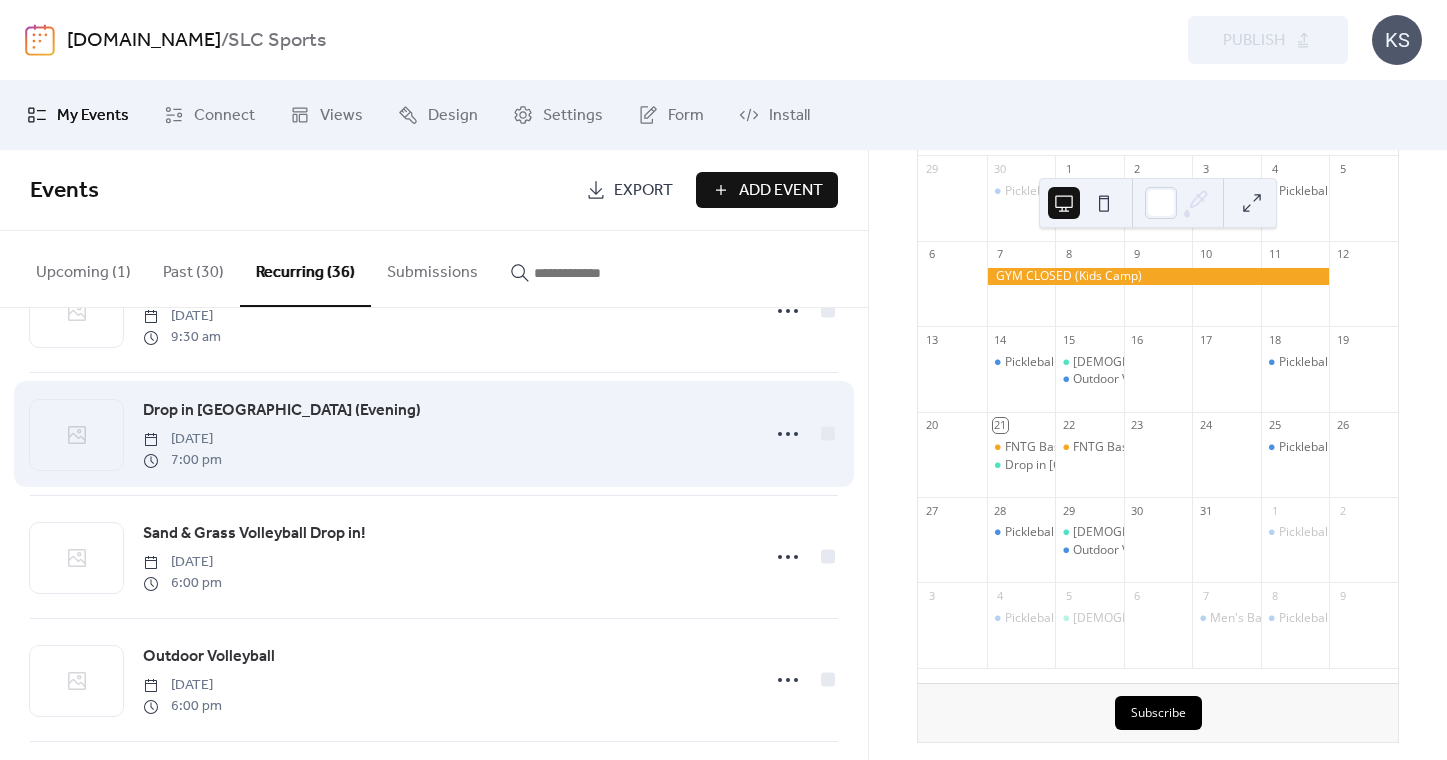 scroll, scrollTop: 3813, scrollLeft: 0, axis: vertical 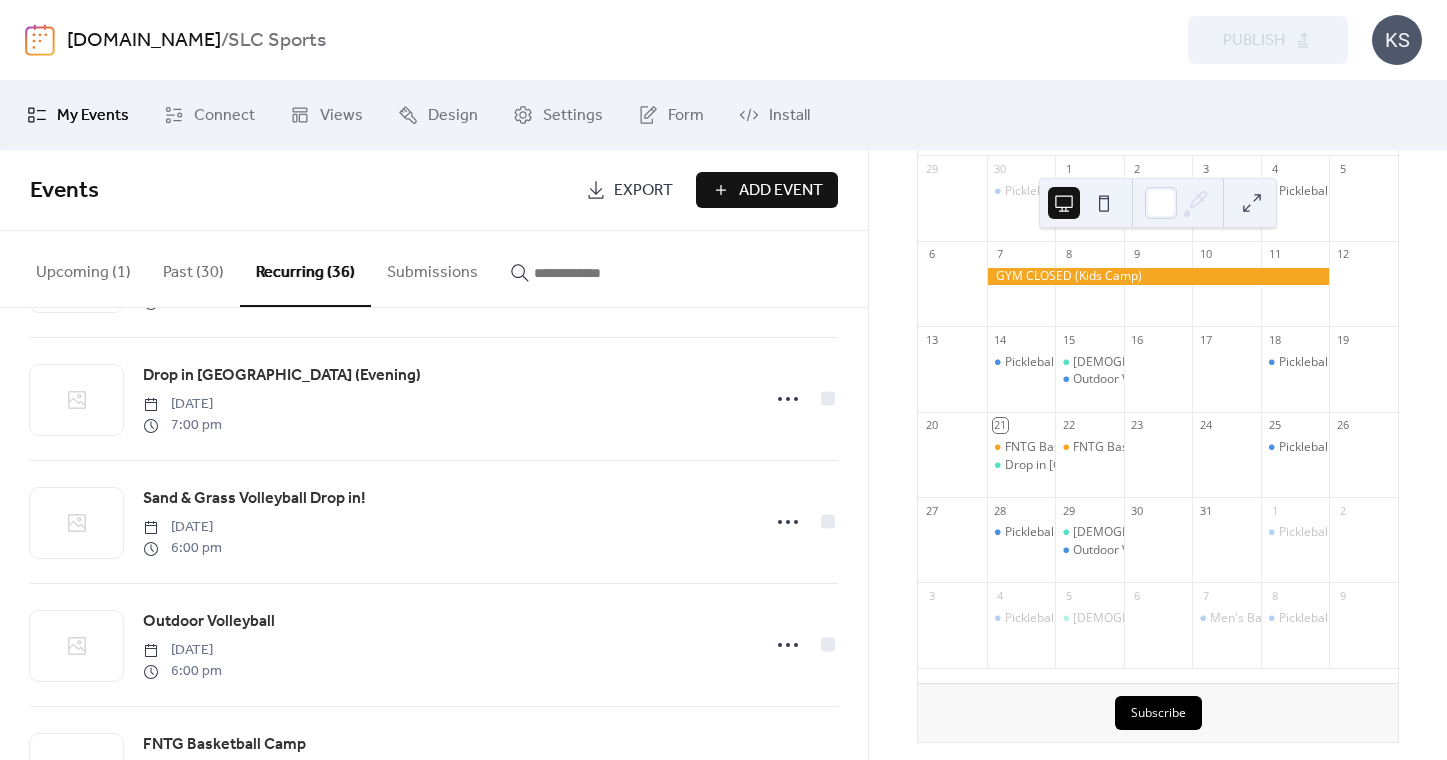 click on "Add Event" at bounding box center (767, 190) 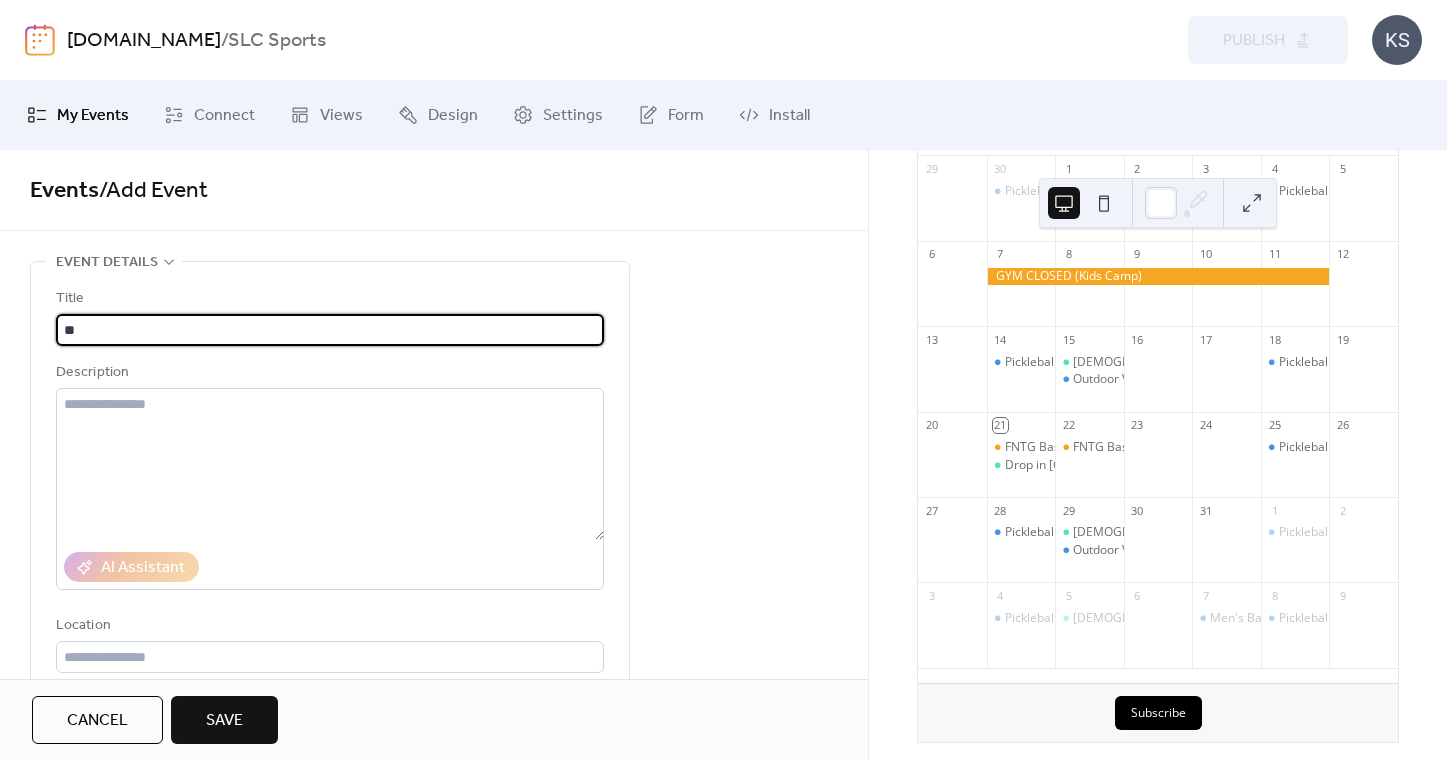 type on "*" 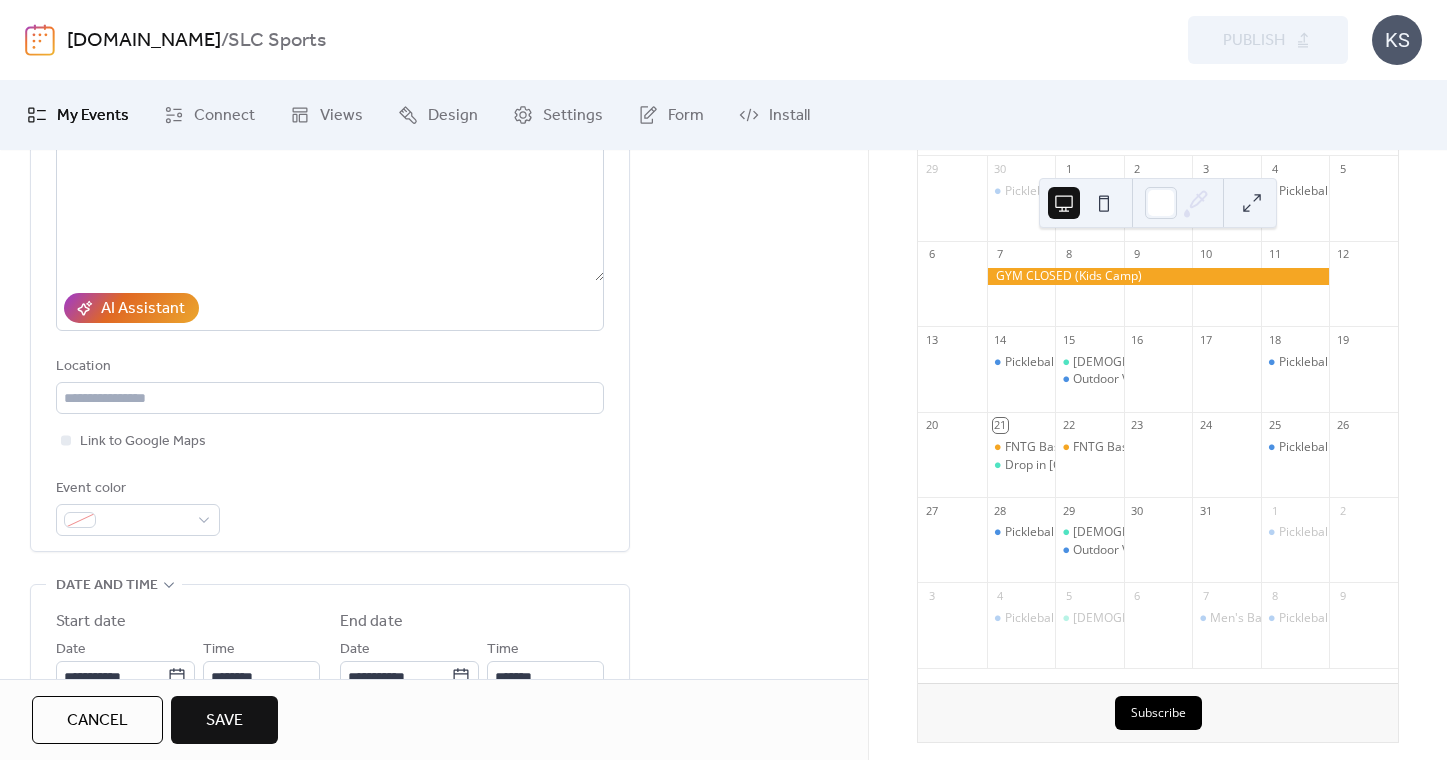 scroll, scrollTop: 298, scrollLeft: 0, axis: vertical 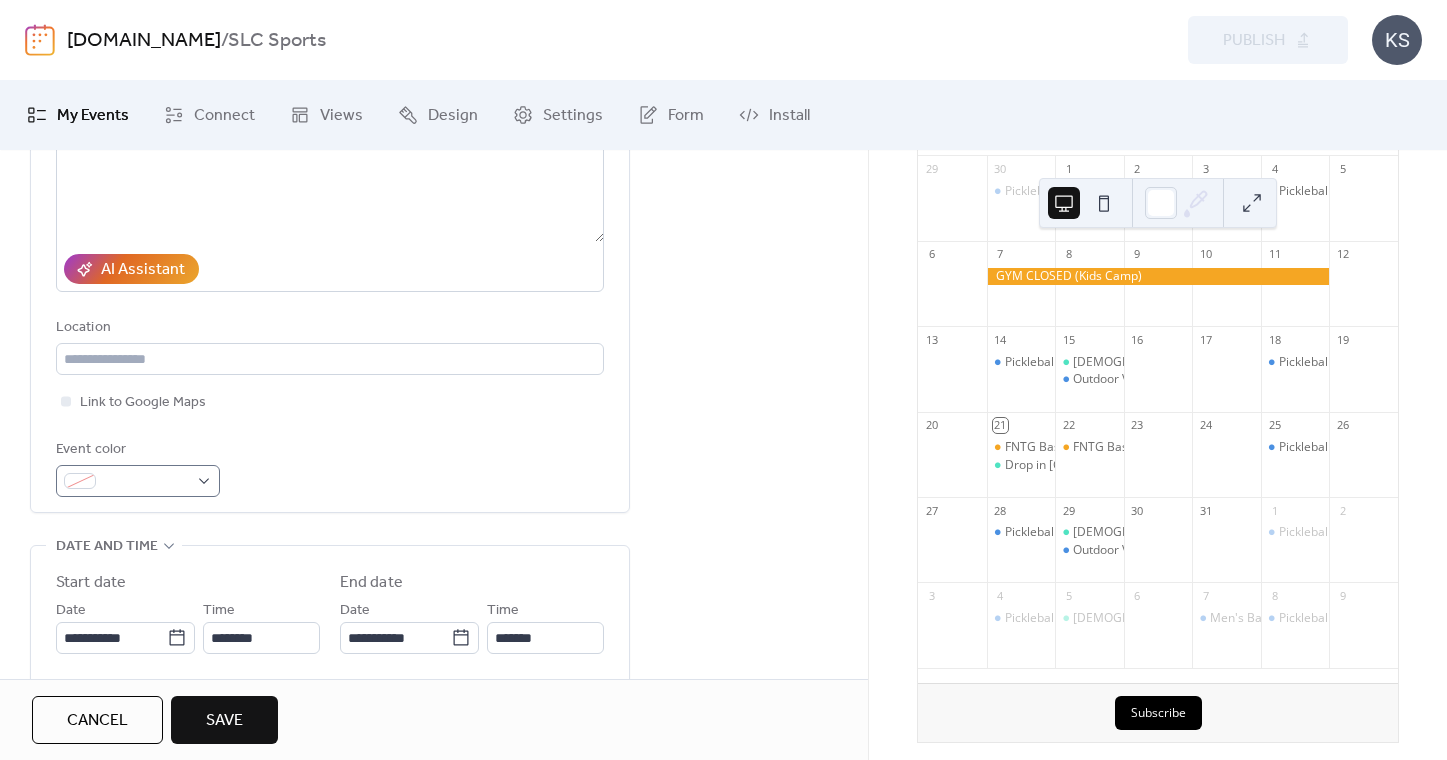 type on "**********" 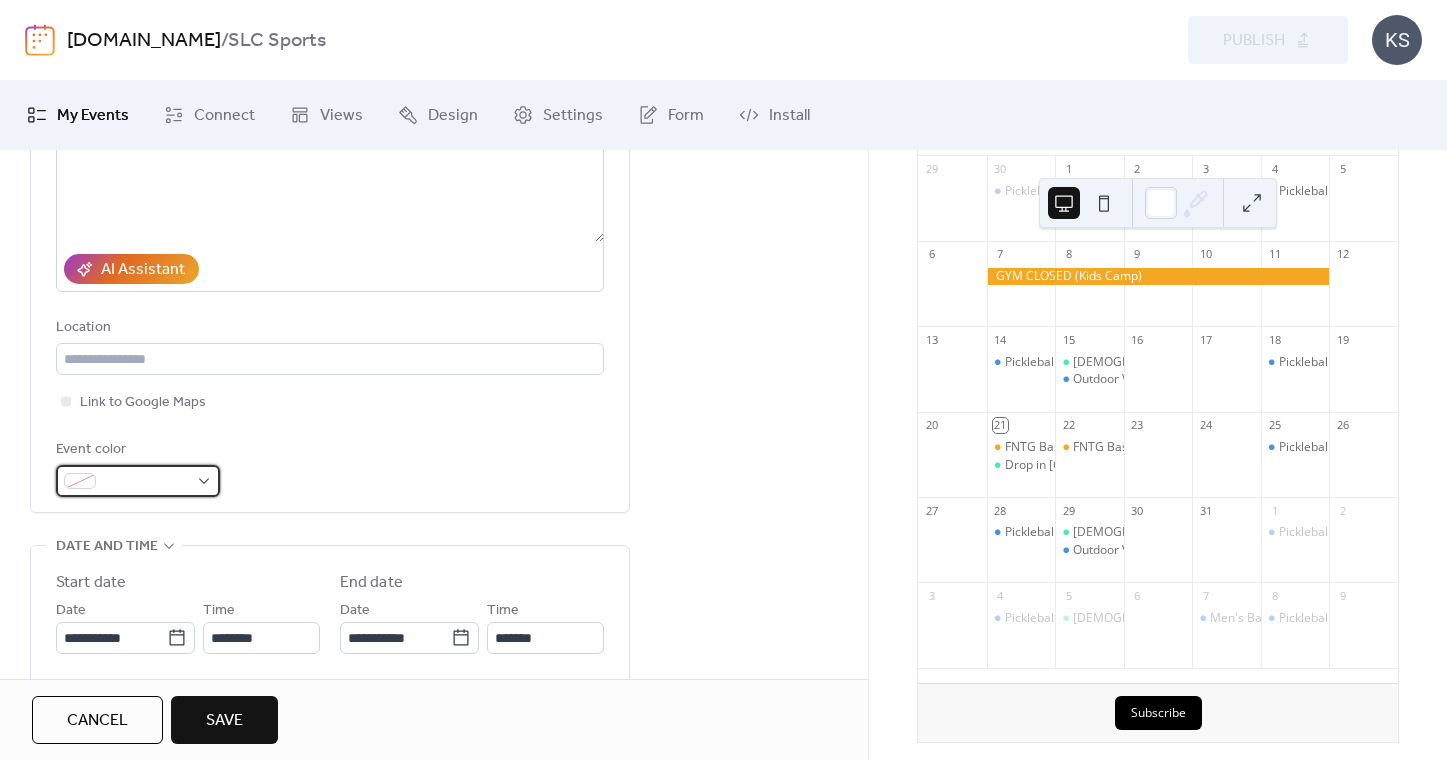 click at bounding box center [146, 482] 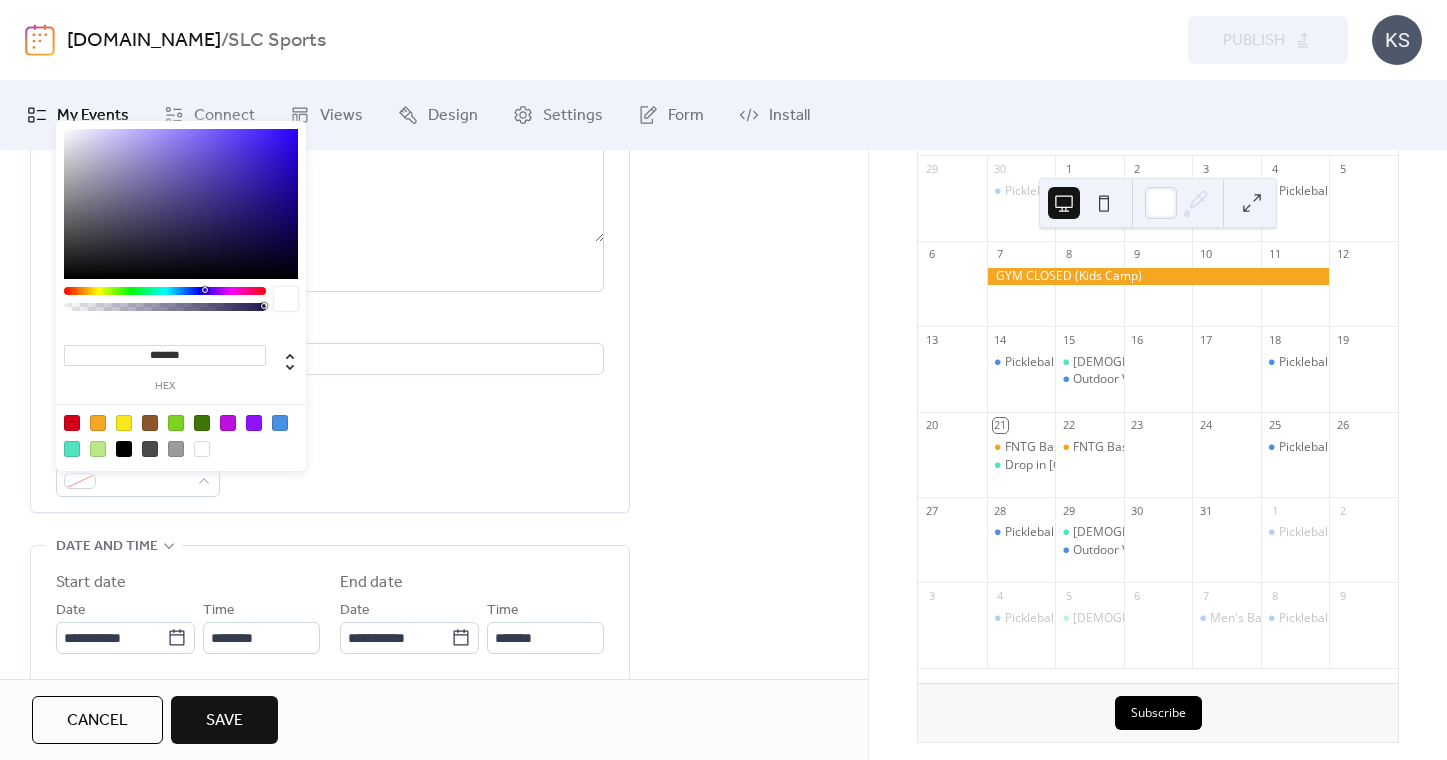 click at bounding box center [124, 423] 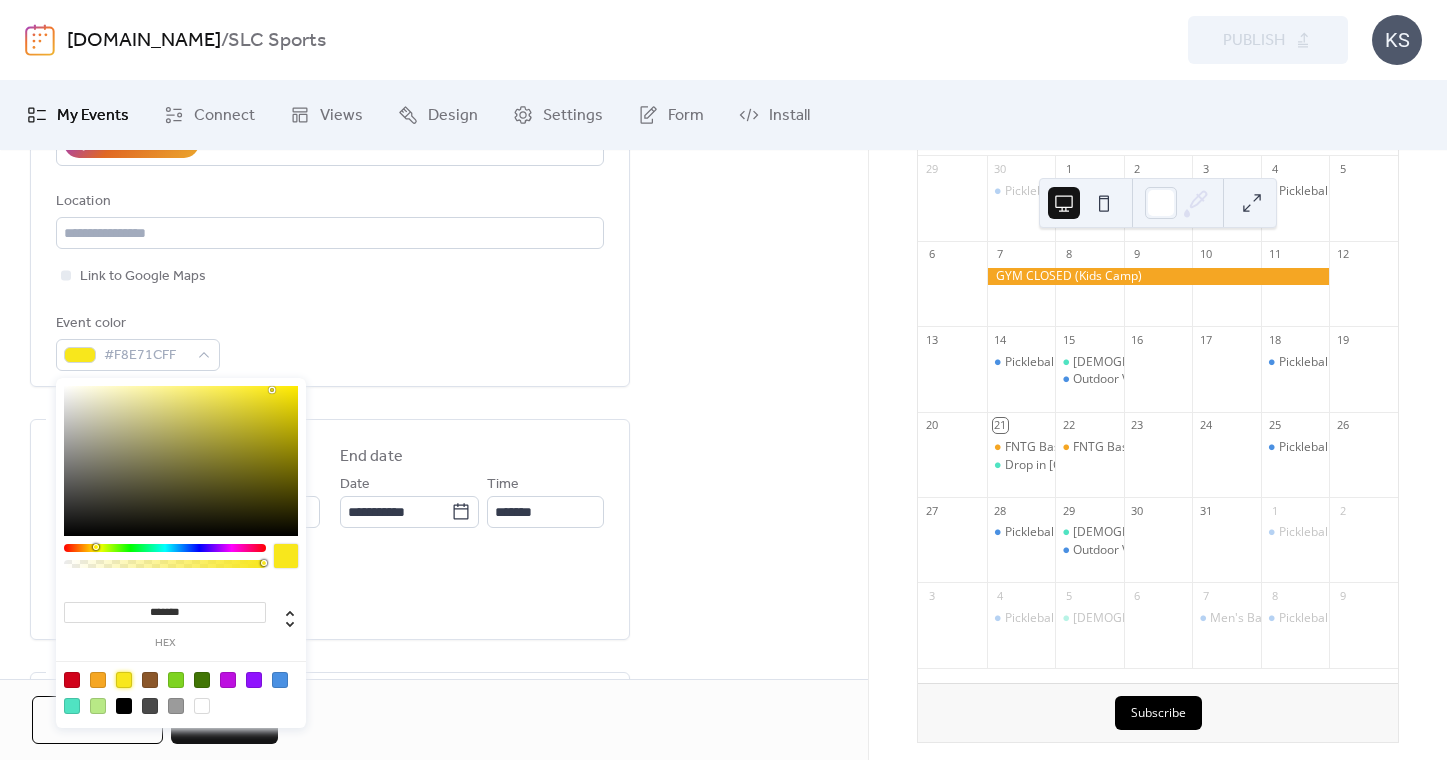 scroll, scrollTop: 427, scrollLeft: 0, axis: vertical 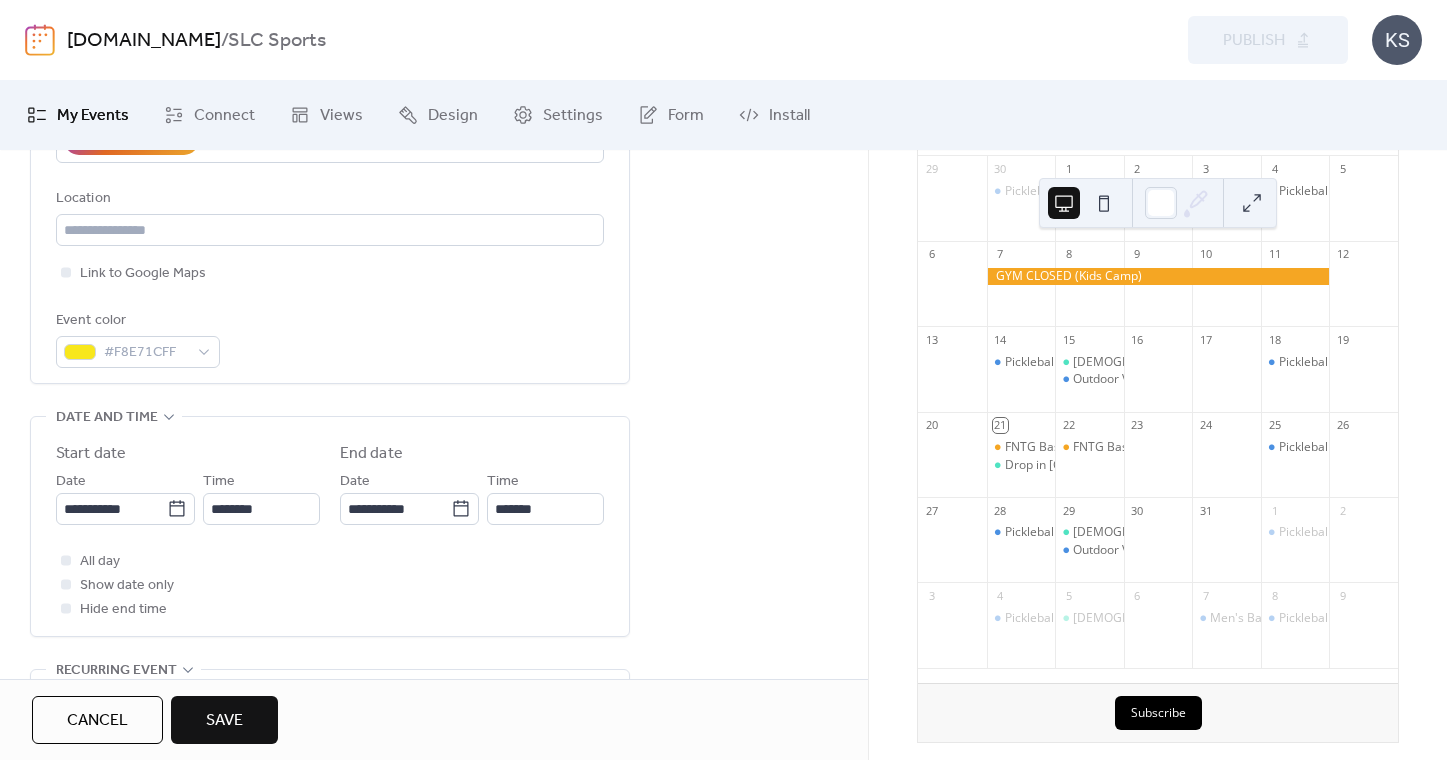 click on "All day Show date only Hide end time" at bounding box center [330, 585] 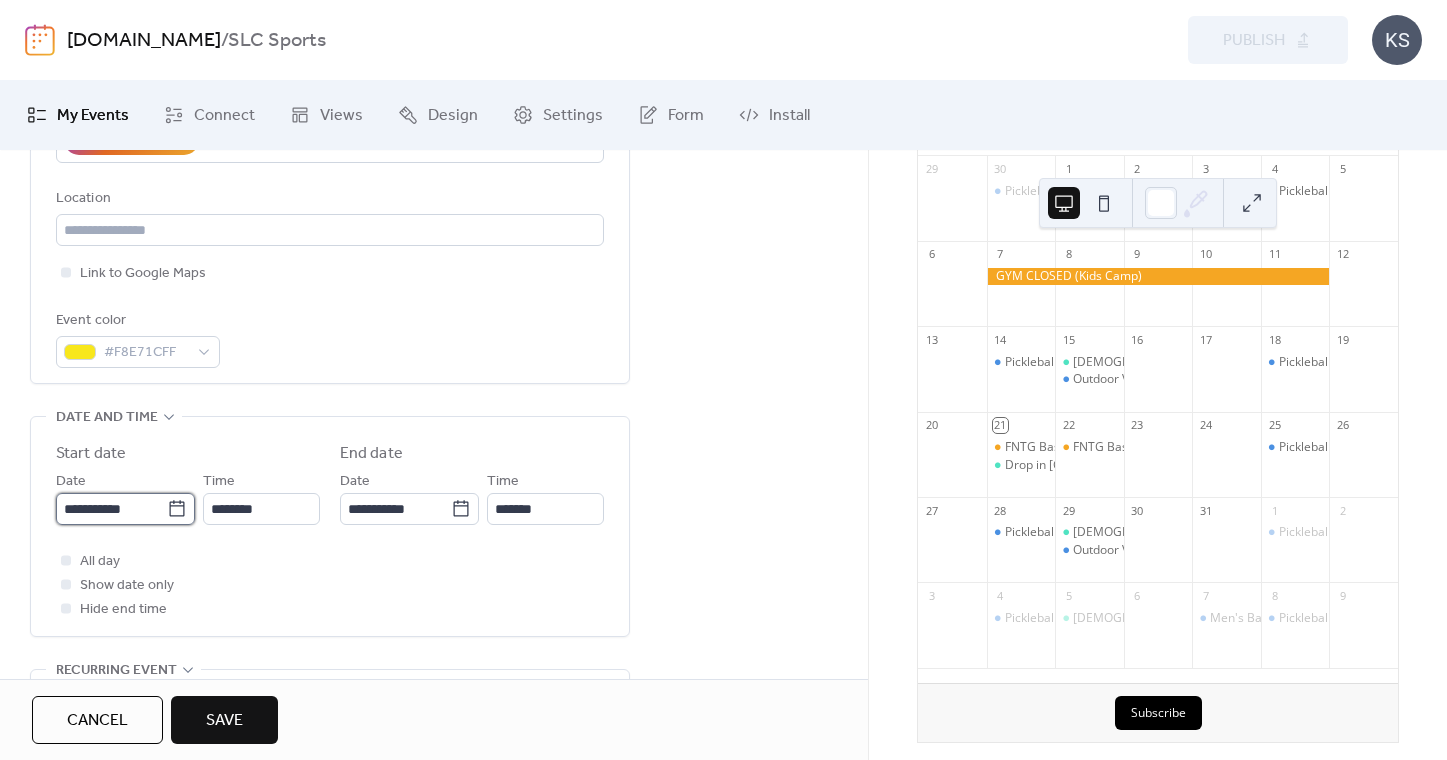 click on "**********" at bounding box center [111, 509] 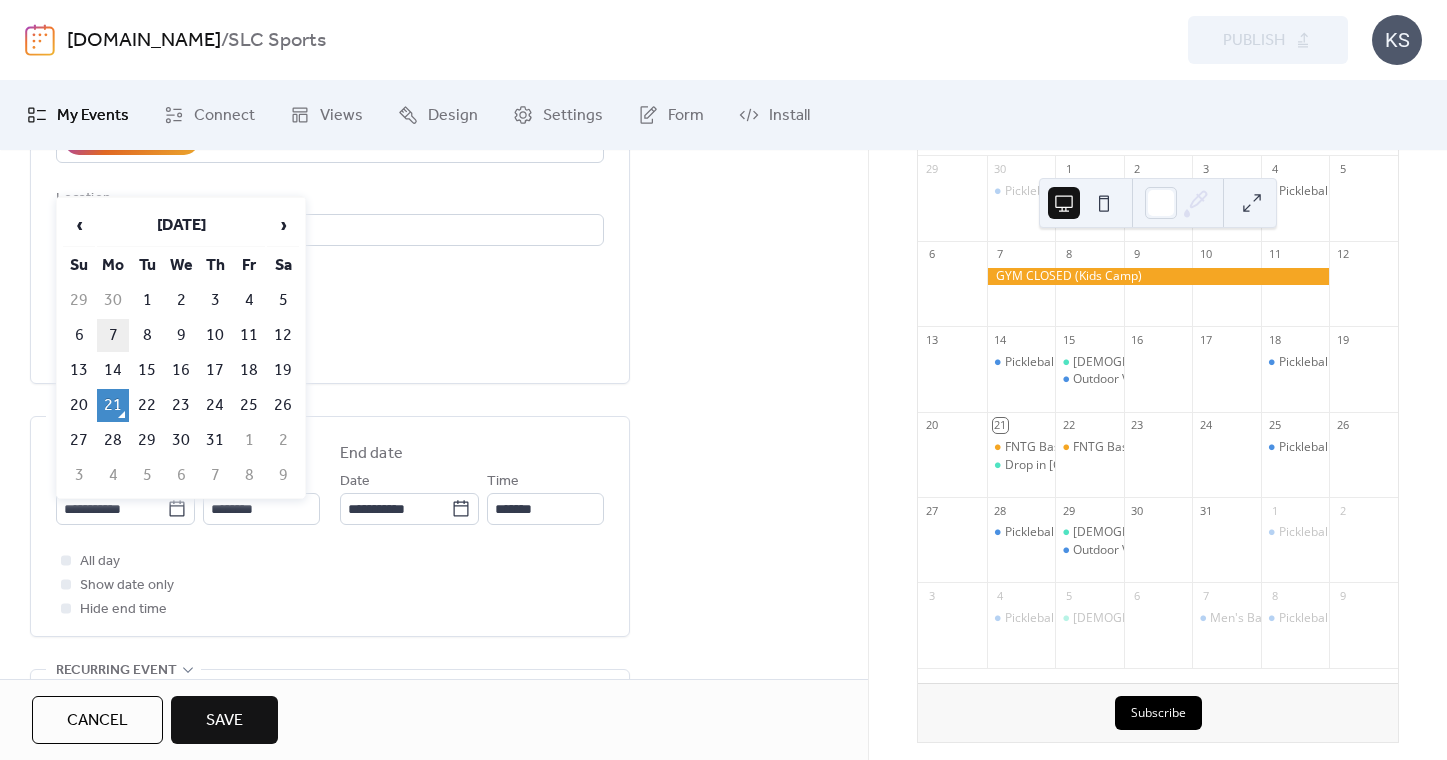 click on "7" at bounding box center [113, 335] 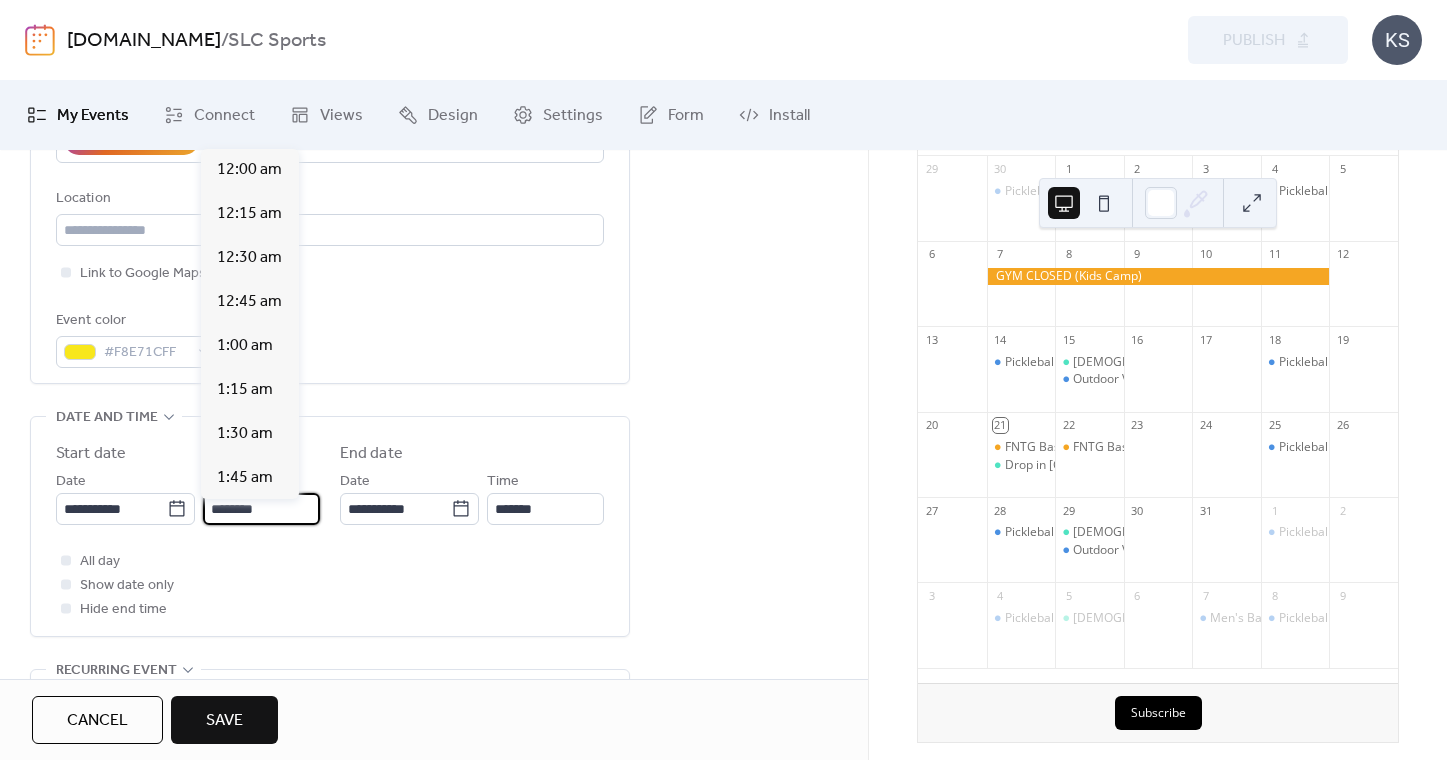click on "********" at bounding box center (261, 509) 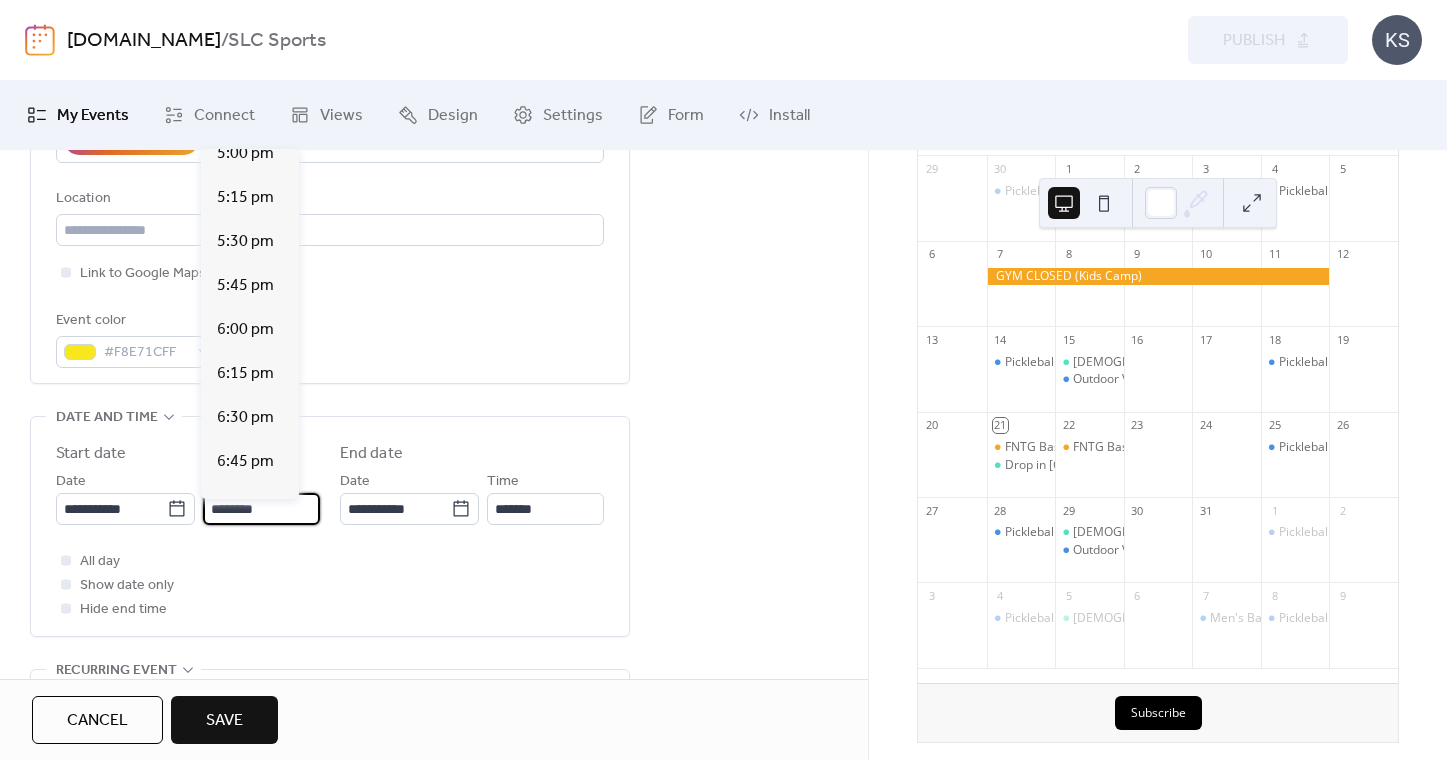 scroll, scrollTop: 3010, scrollLeft: 0, axis: vertical 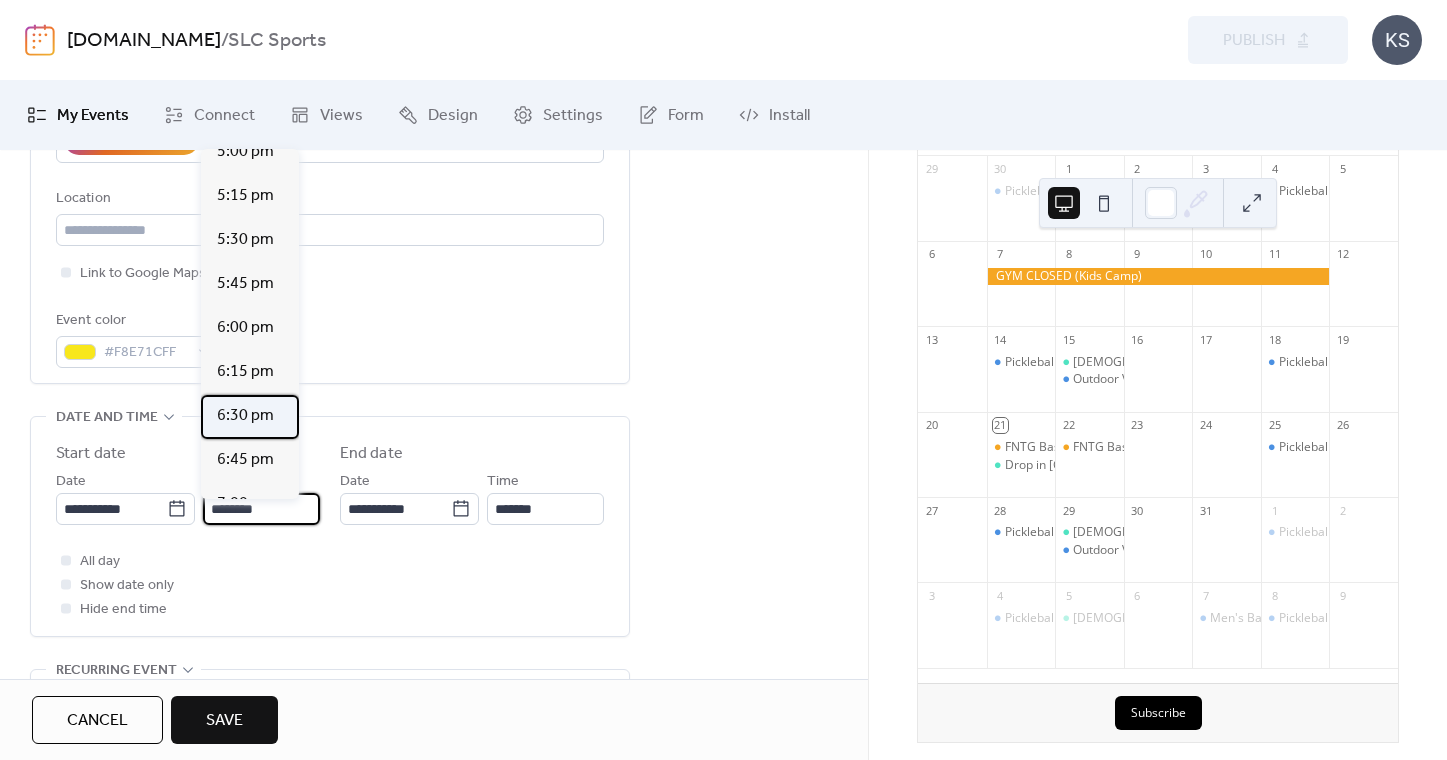 click on "6:30 pm" at bounding box center (245, 416) 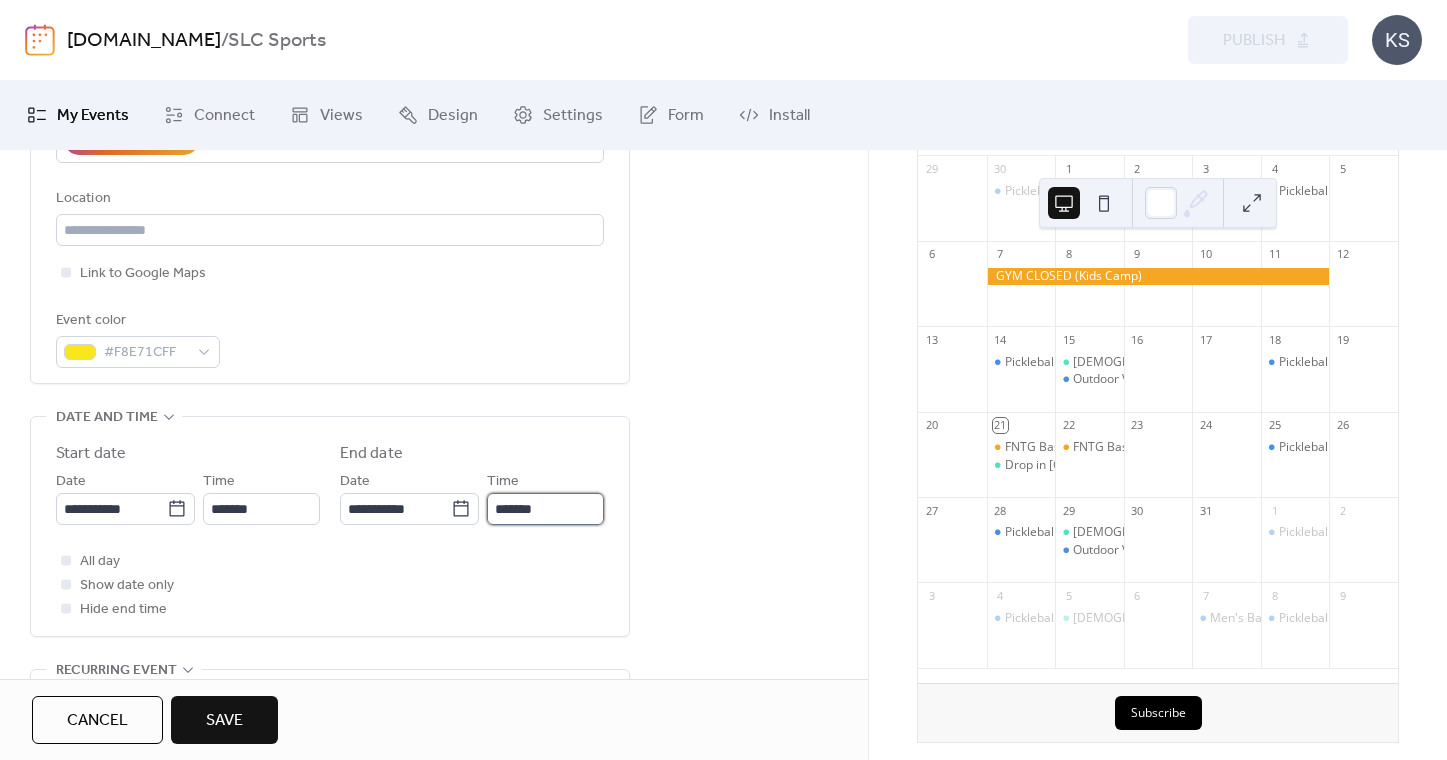 click on "*******" at bounding box center [545, 509] 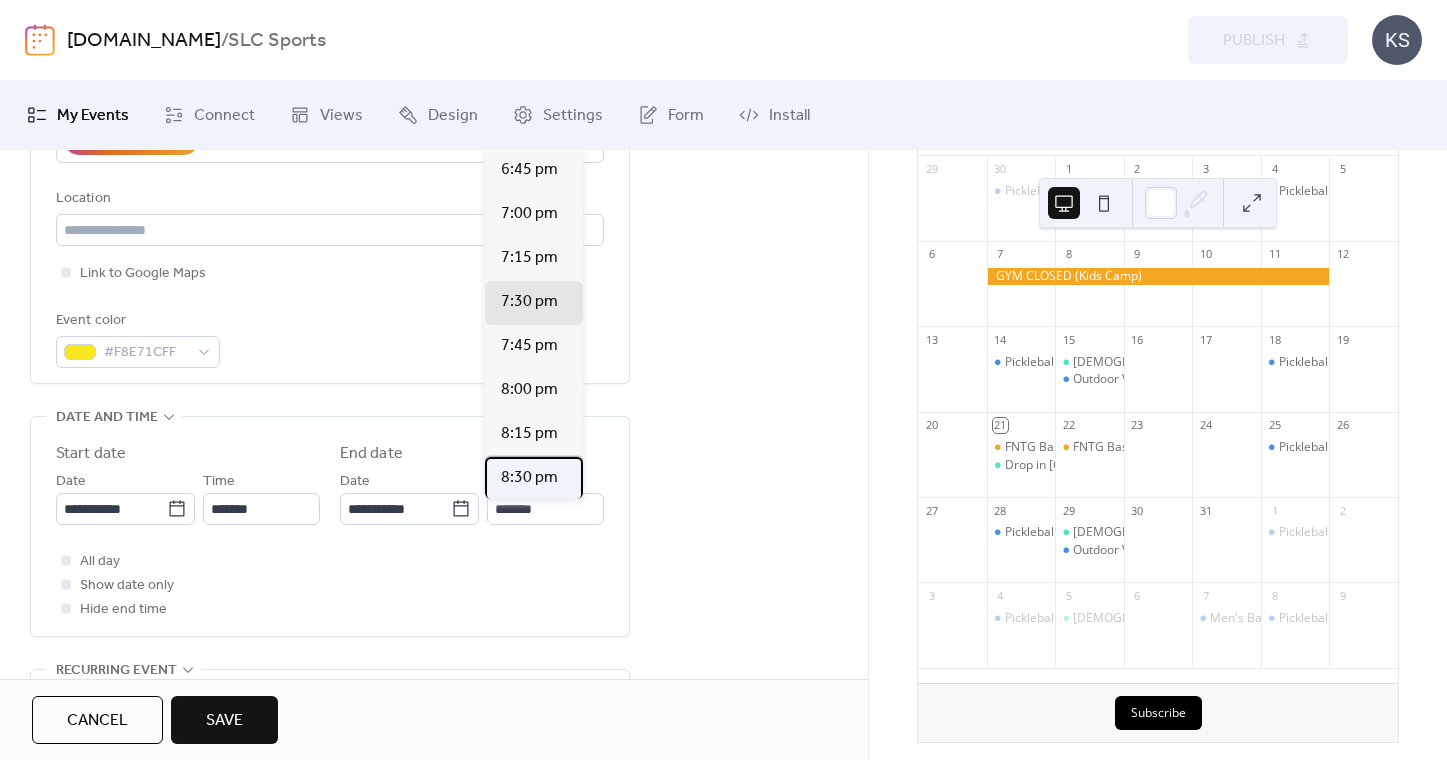 click on "8:30 pm" at bounding box center (529, 478) 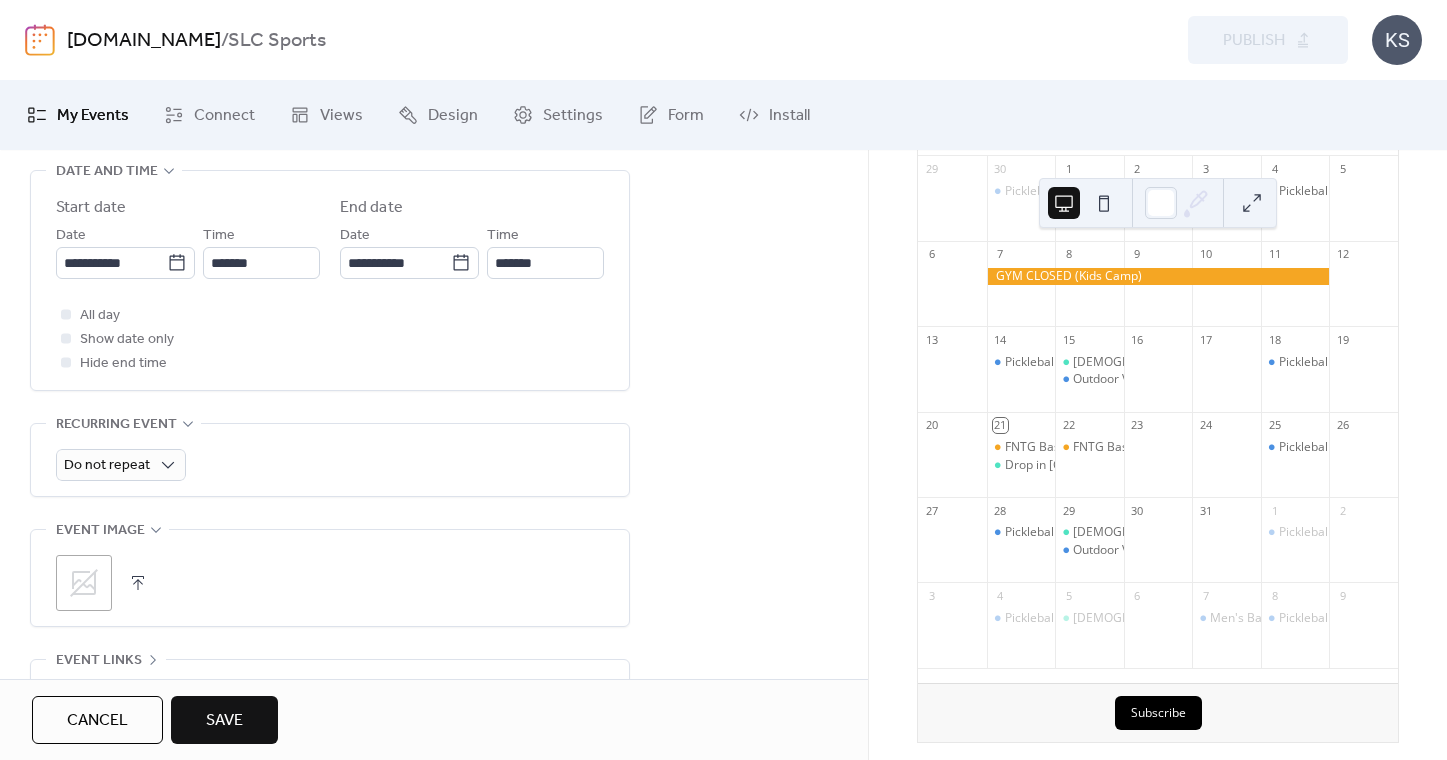 scroll, scrollTop: 733, scrollLeft: 0, axis: vertical 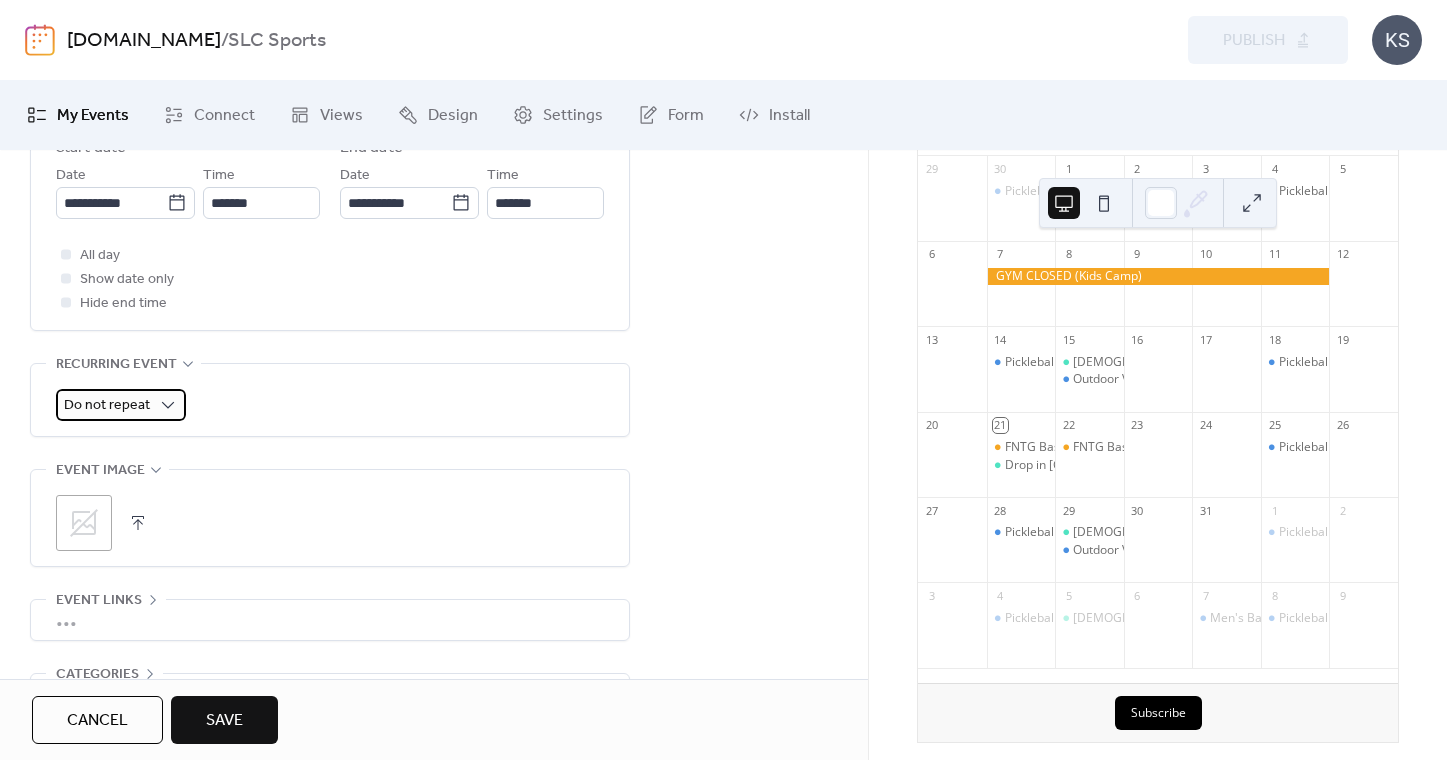 click on "Do not repeat" at bounding box center [107, 405] 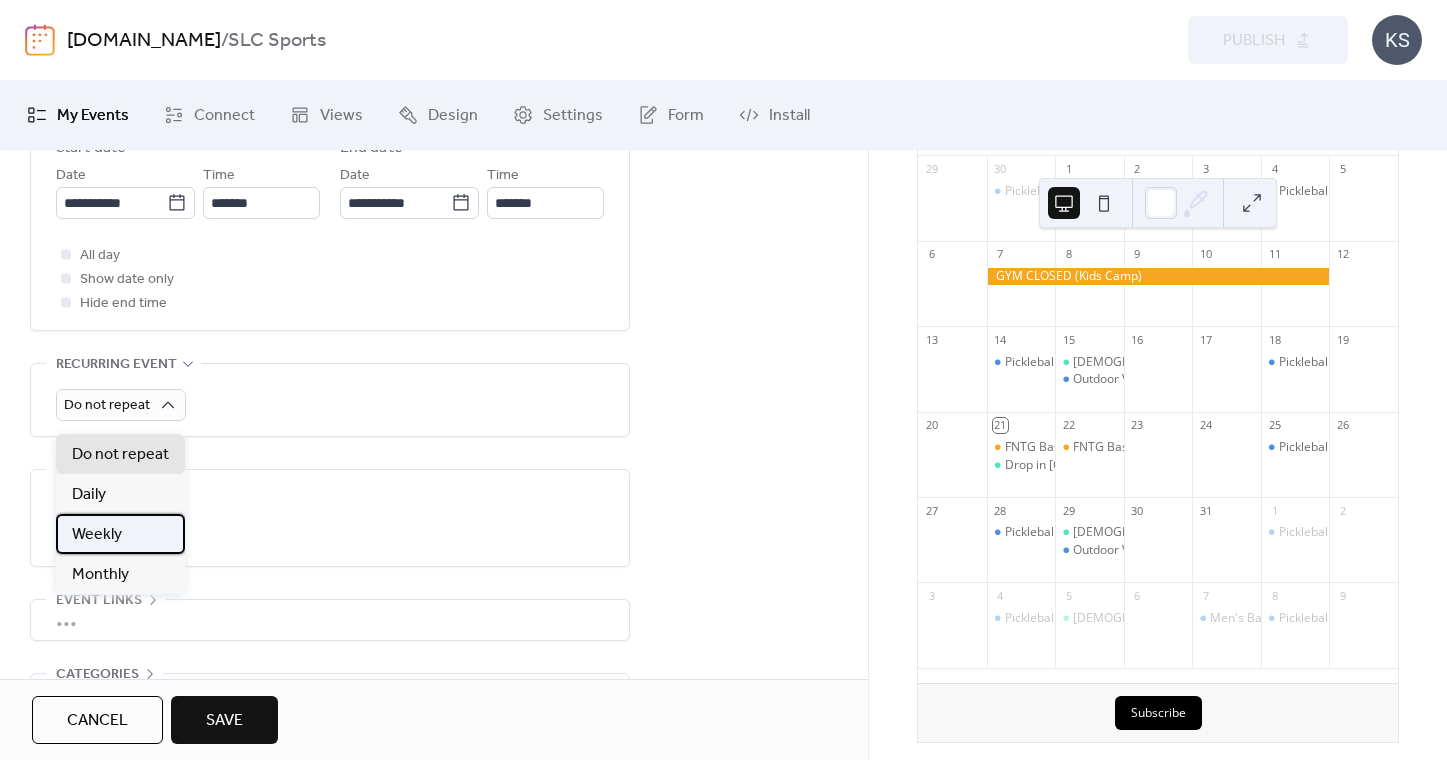 click on "Weekly" at bounding box center [97, 535] 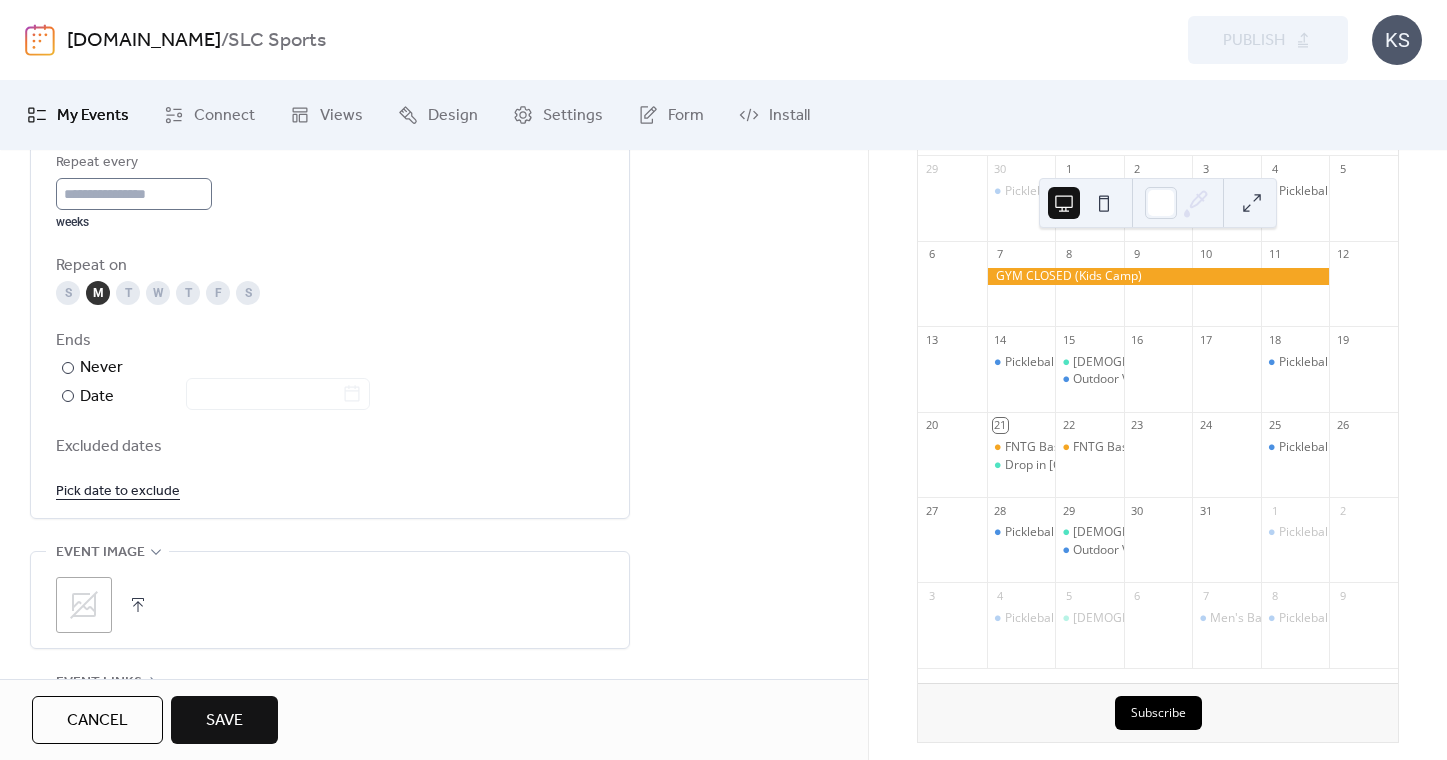 scroll, scrollTop: 1058, scrollLeft: 0, axis: vertical 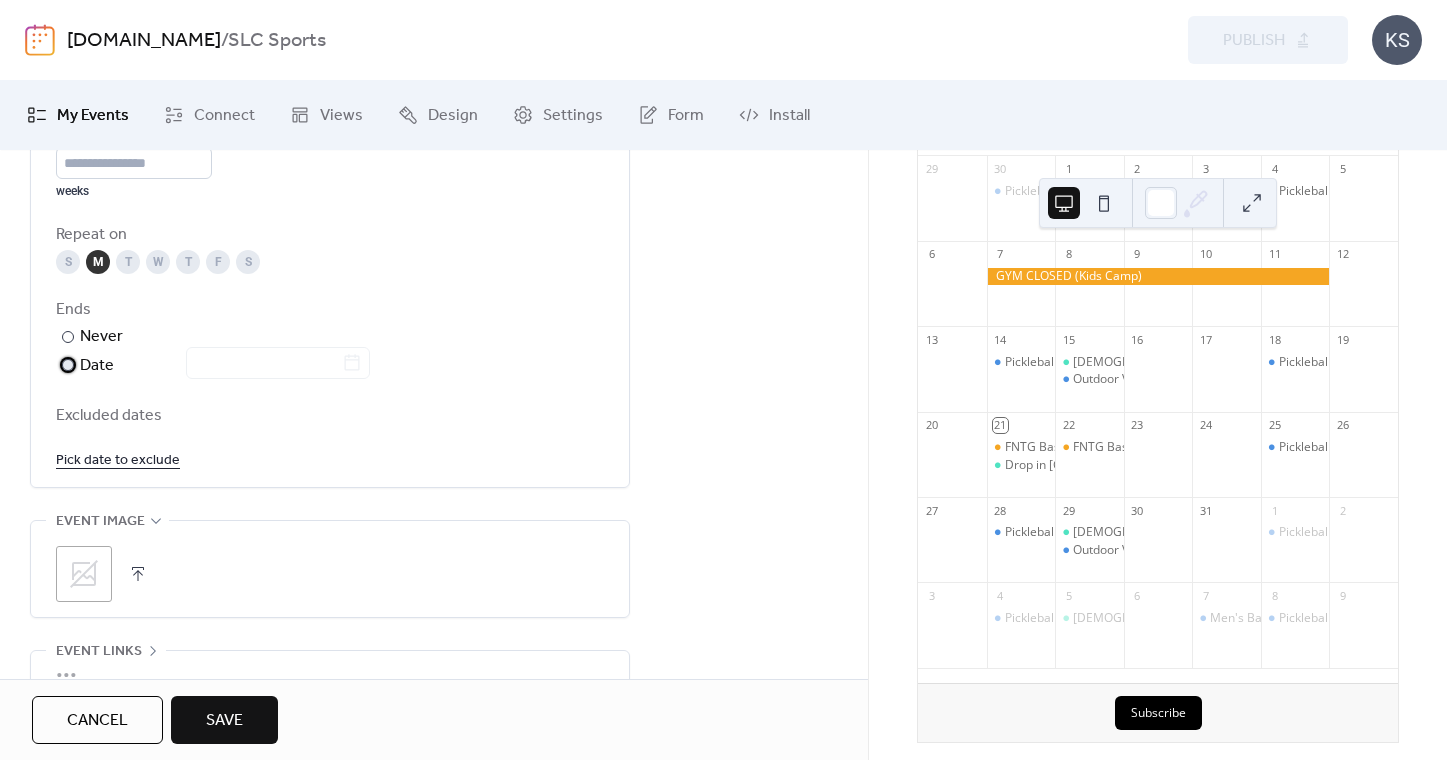 click at bounding box center (68, 365) 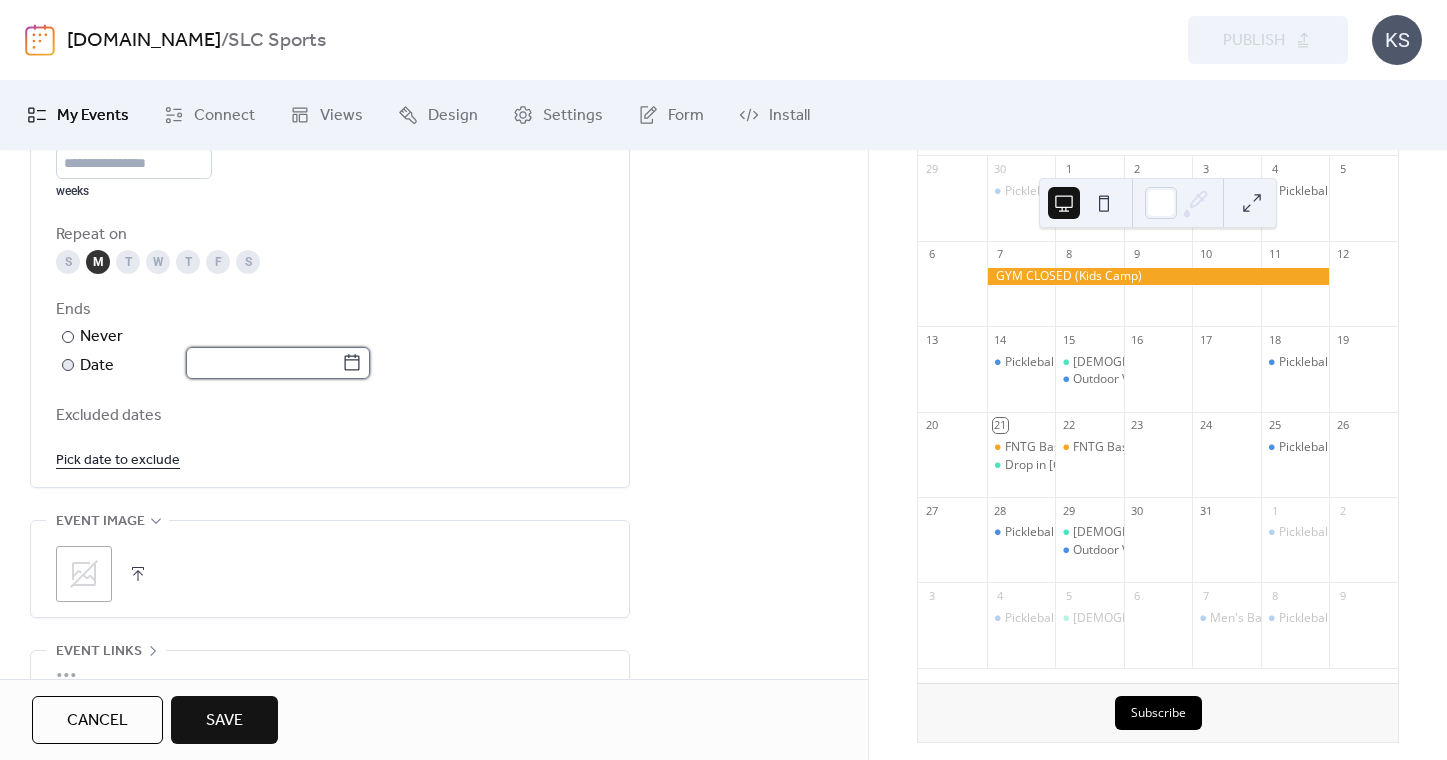 click at bounding box center [264, 363] 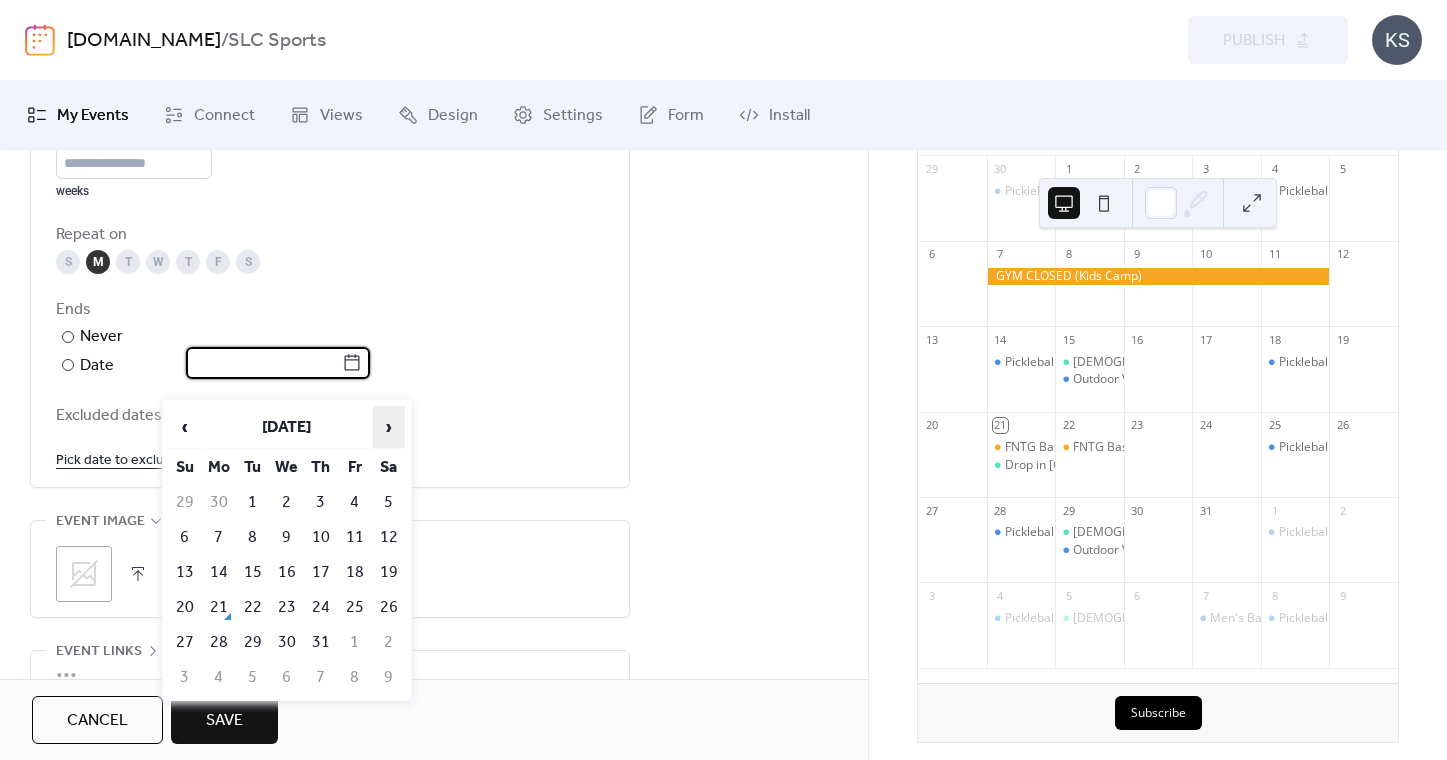 click on "›" at bounding box center (389, 427) 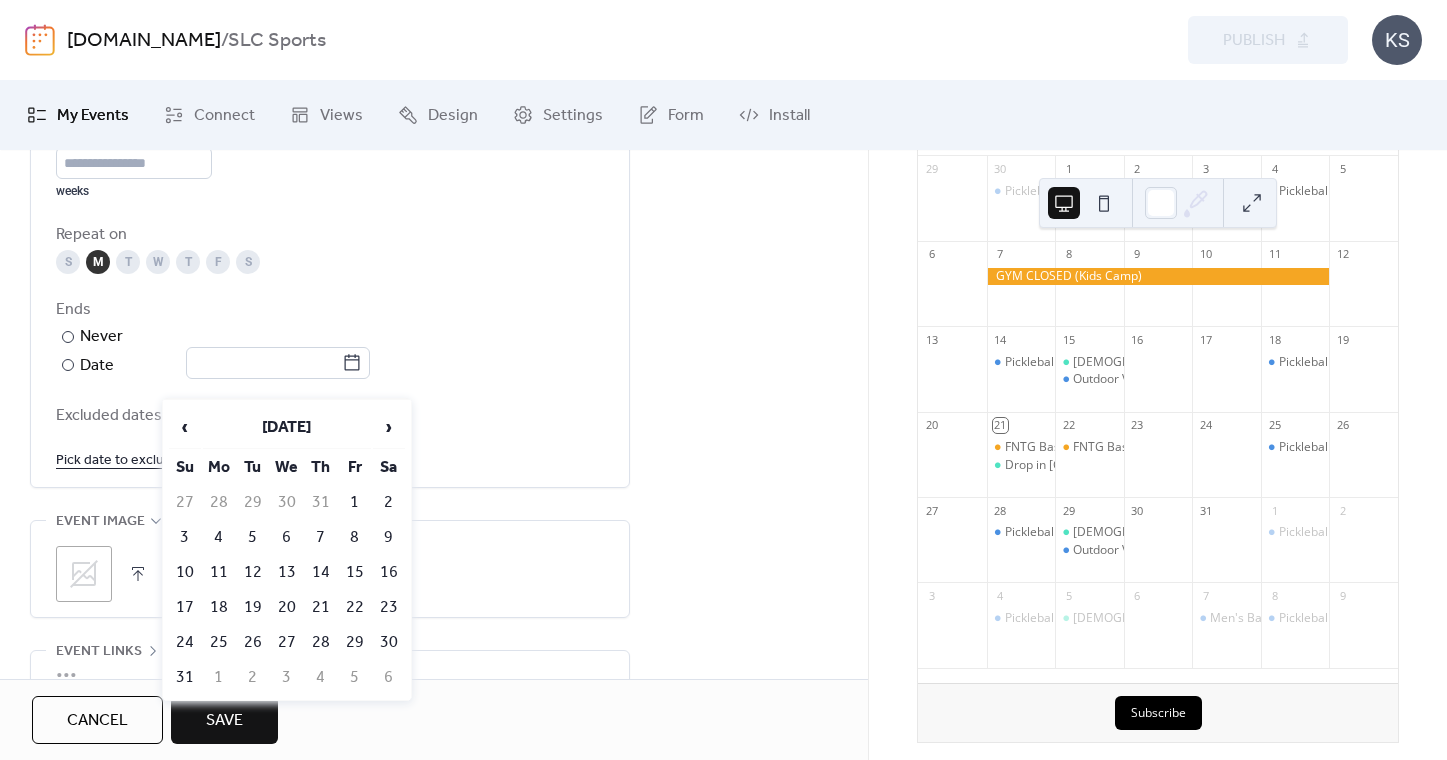 click on "Excluded dates" at bounding box center (330, 416) 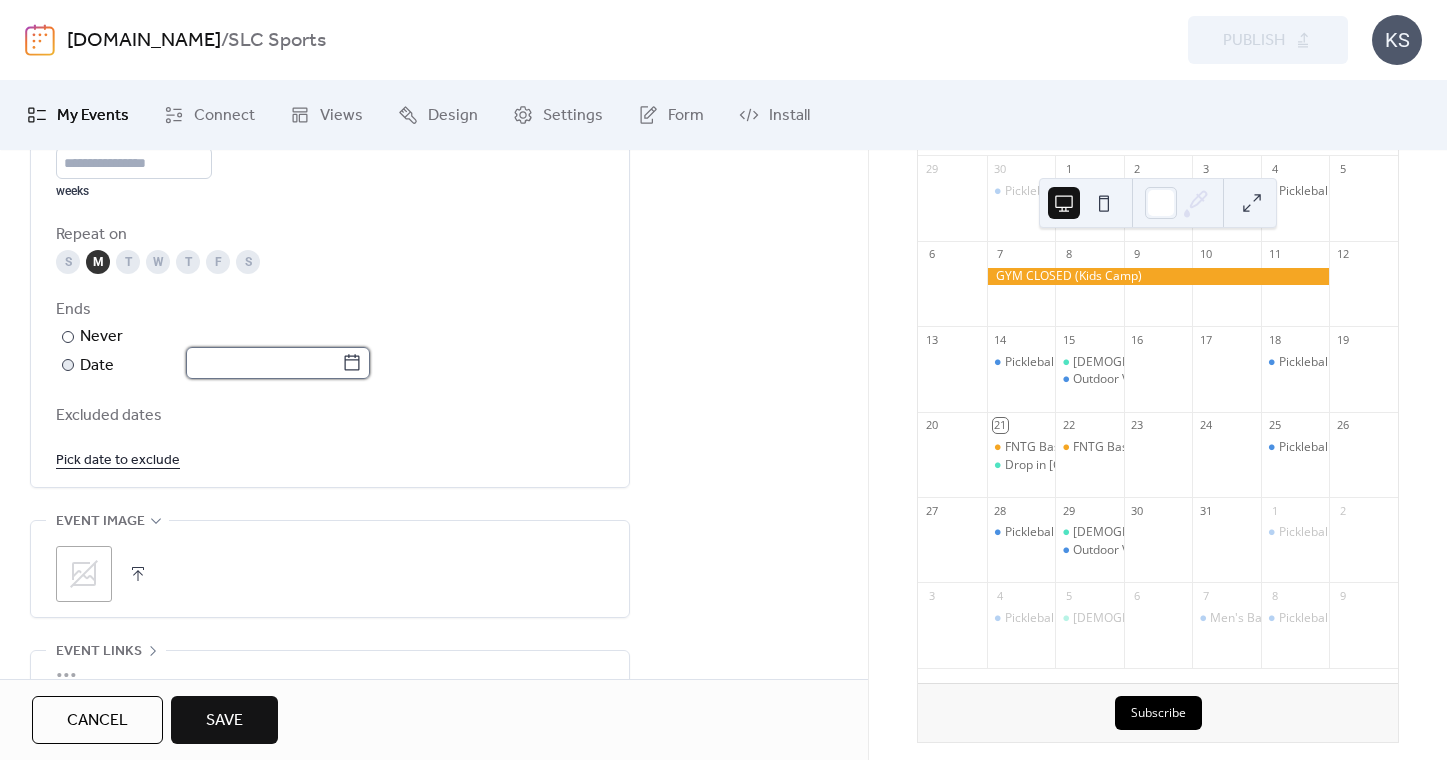 click at bounding box center (264, 363) 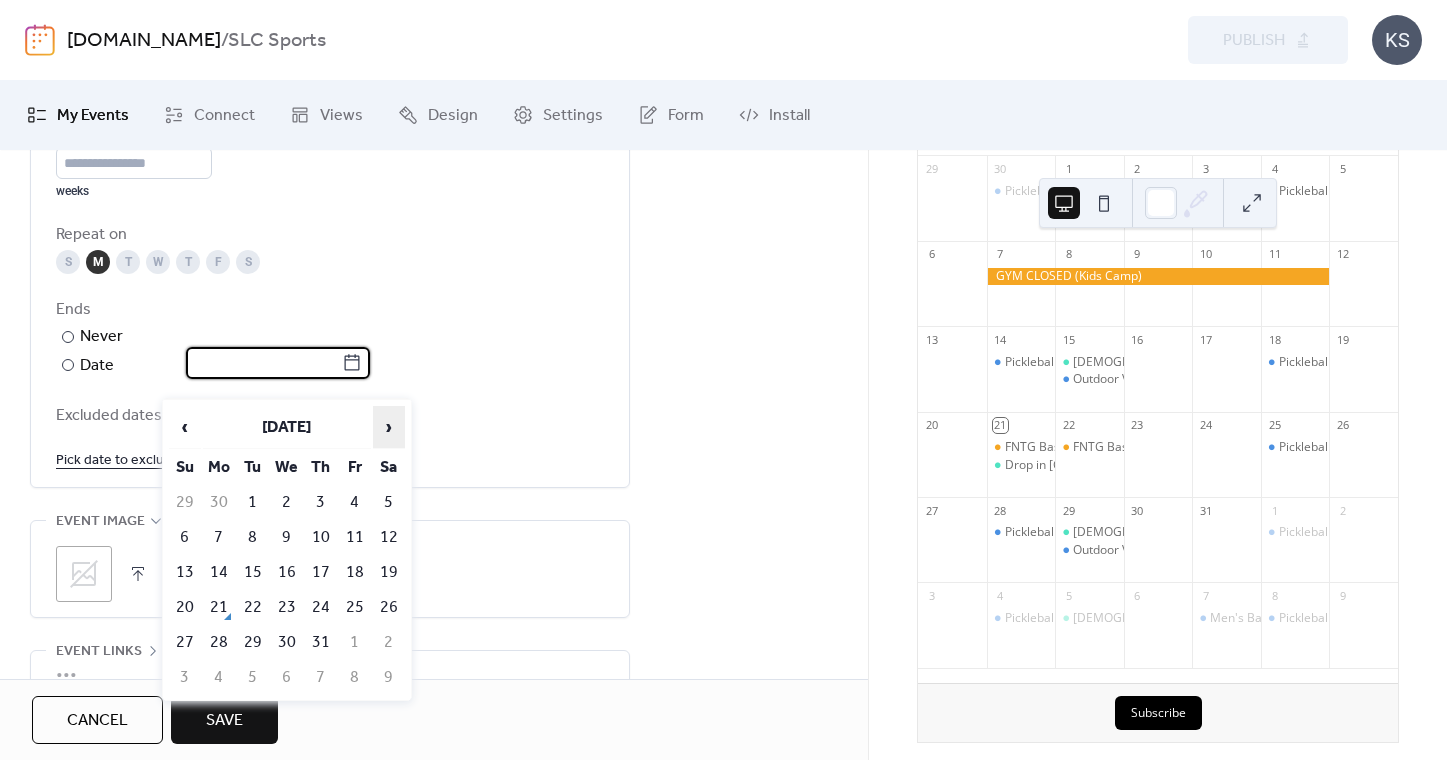 click on "›" at bounding box center [389, 427] 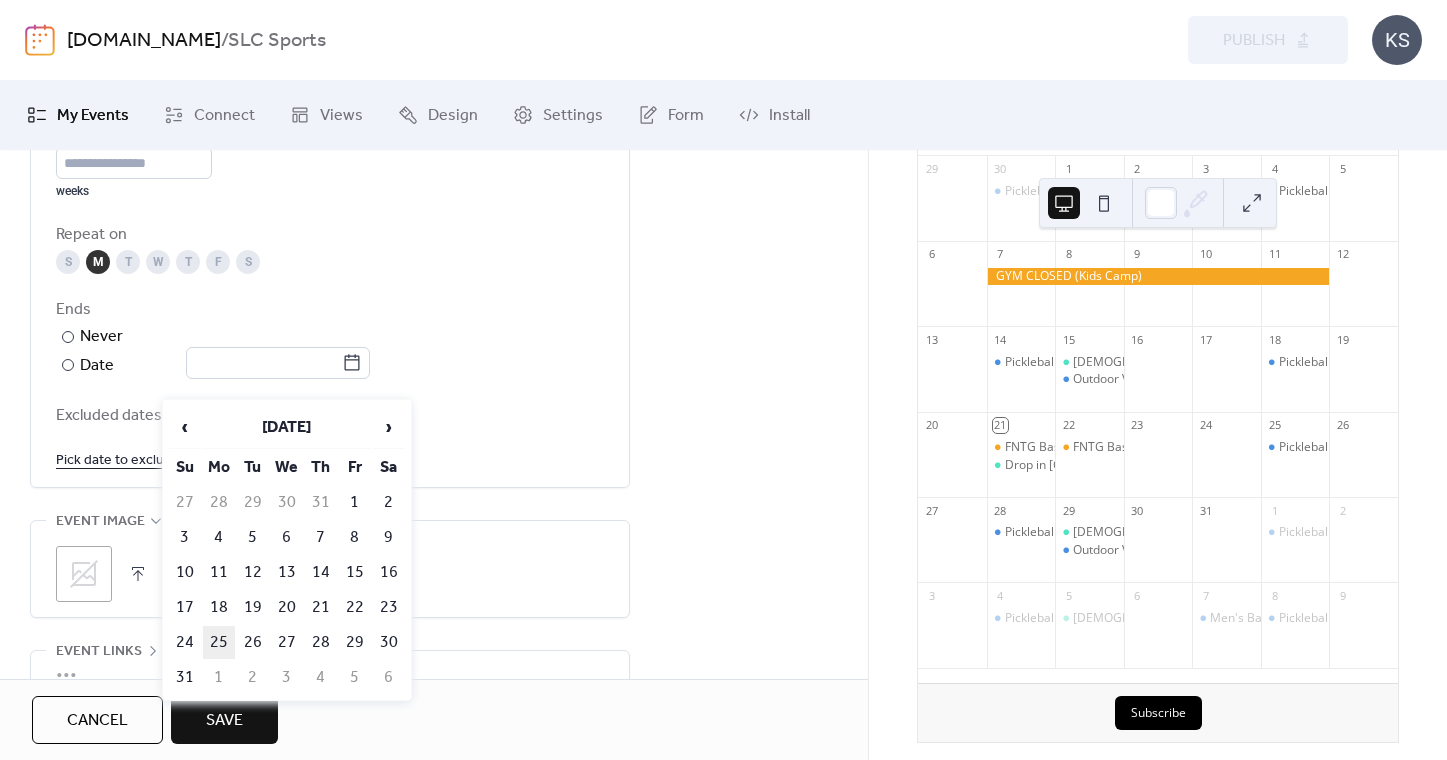 click on "25" at bounding box center [219, 642] 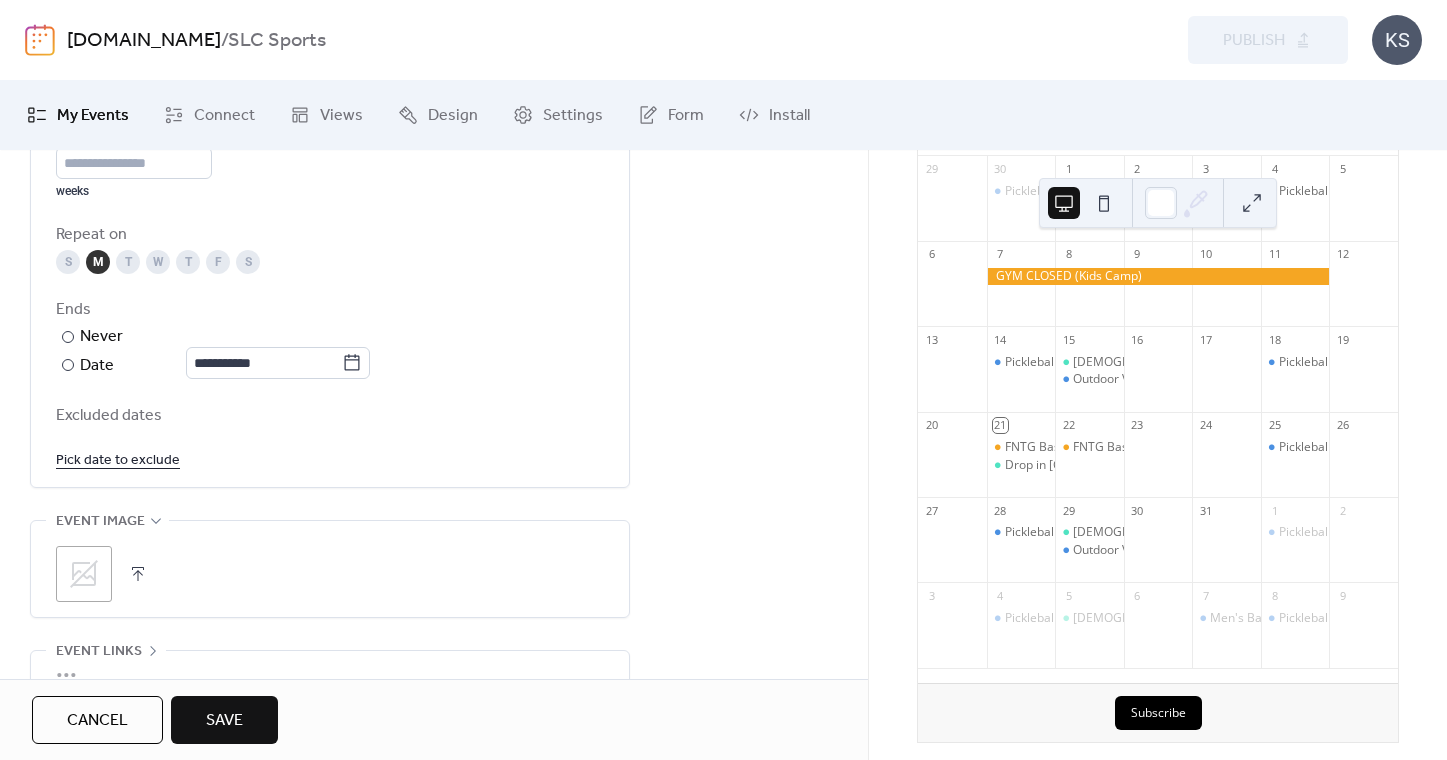 click on "Pick date to exclude" at bounding box center [118, 459] 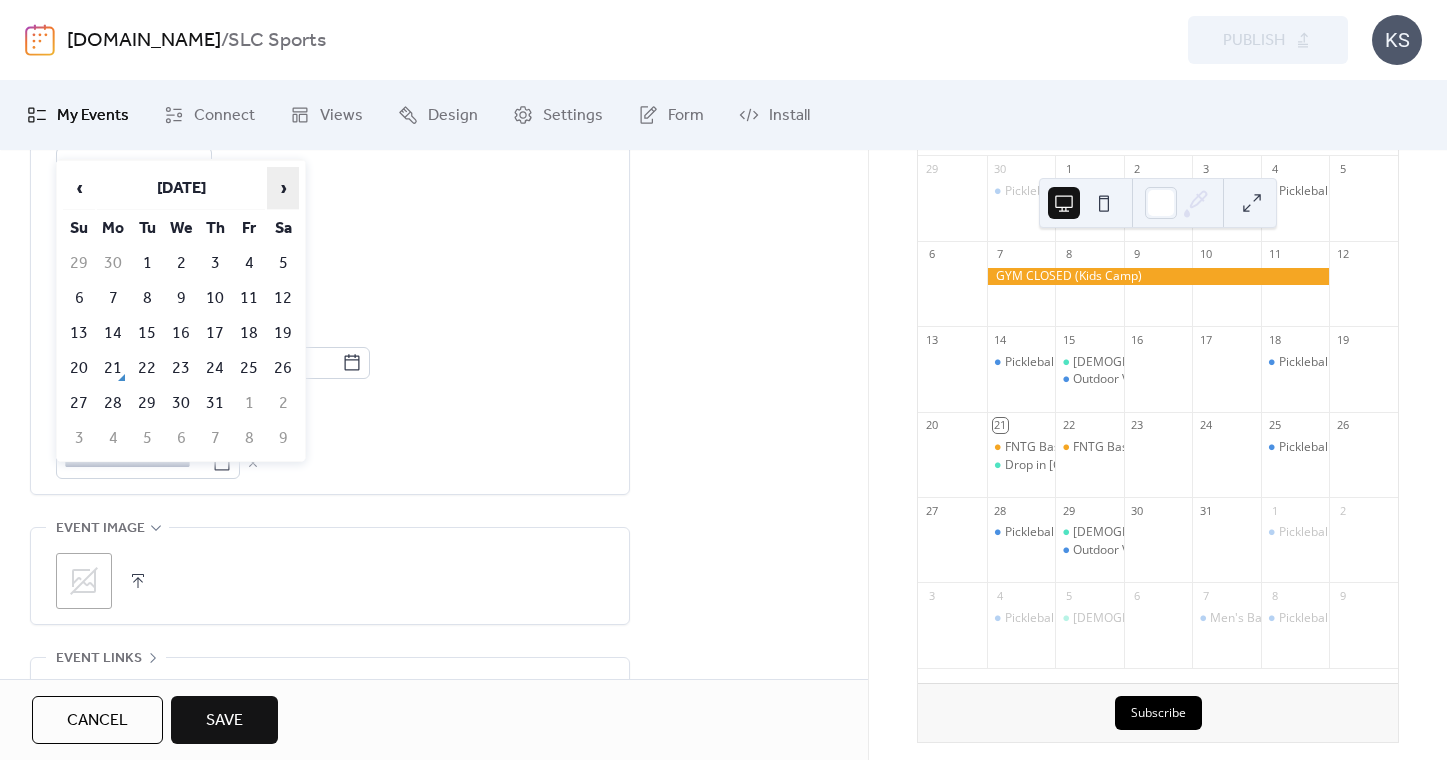 click on "›" at bounding box center [283, 188] 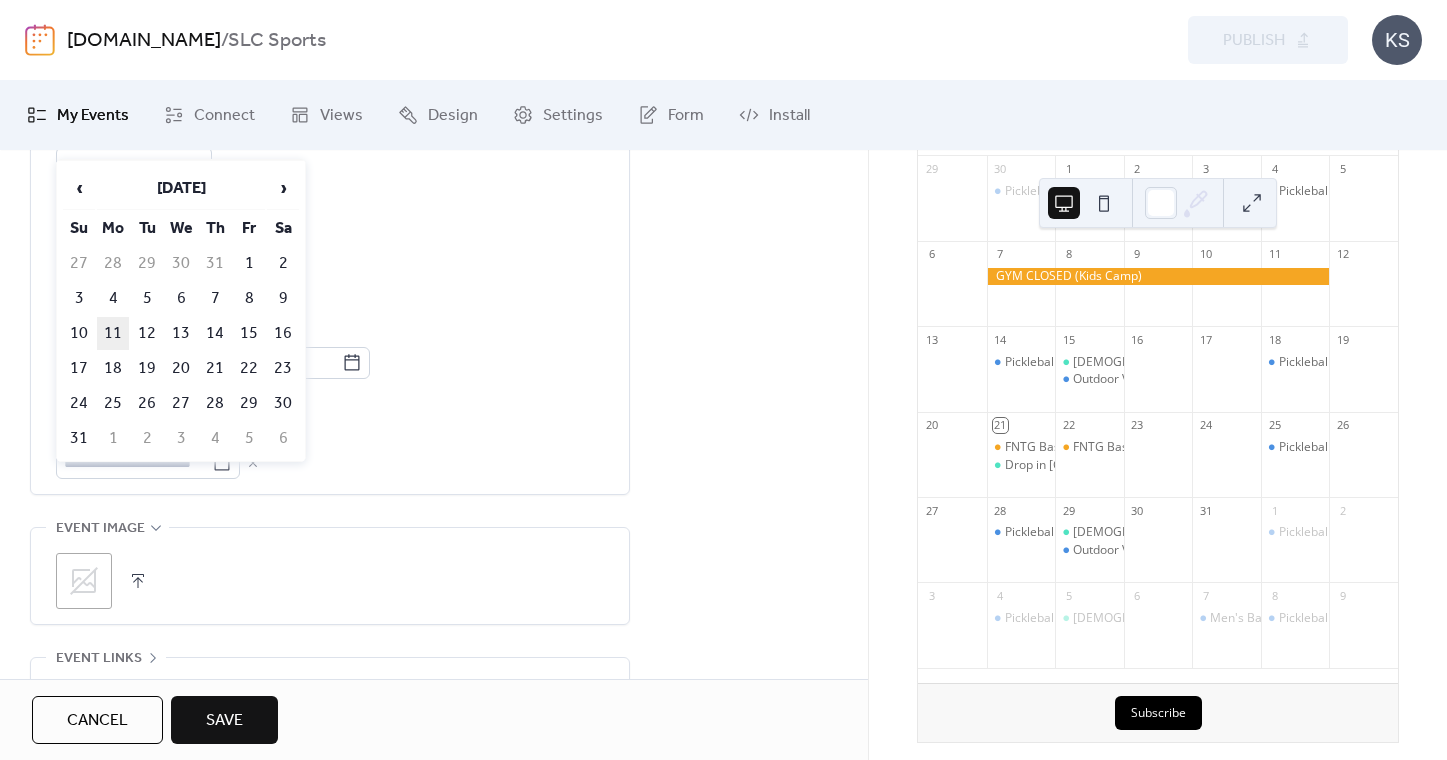 click on "11" at bounding box center (113, 333) 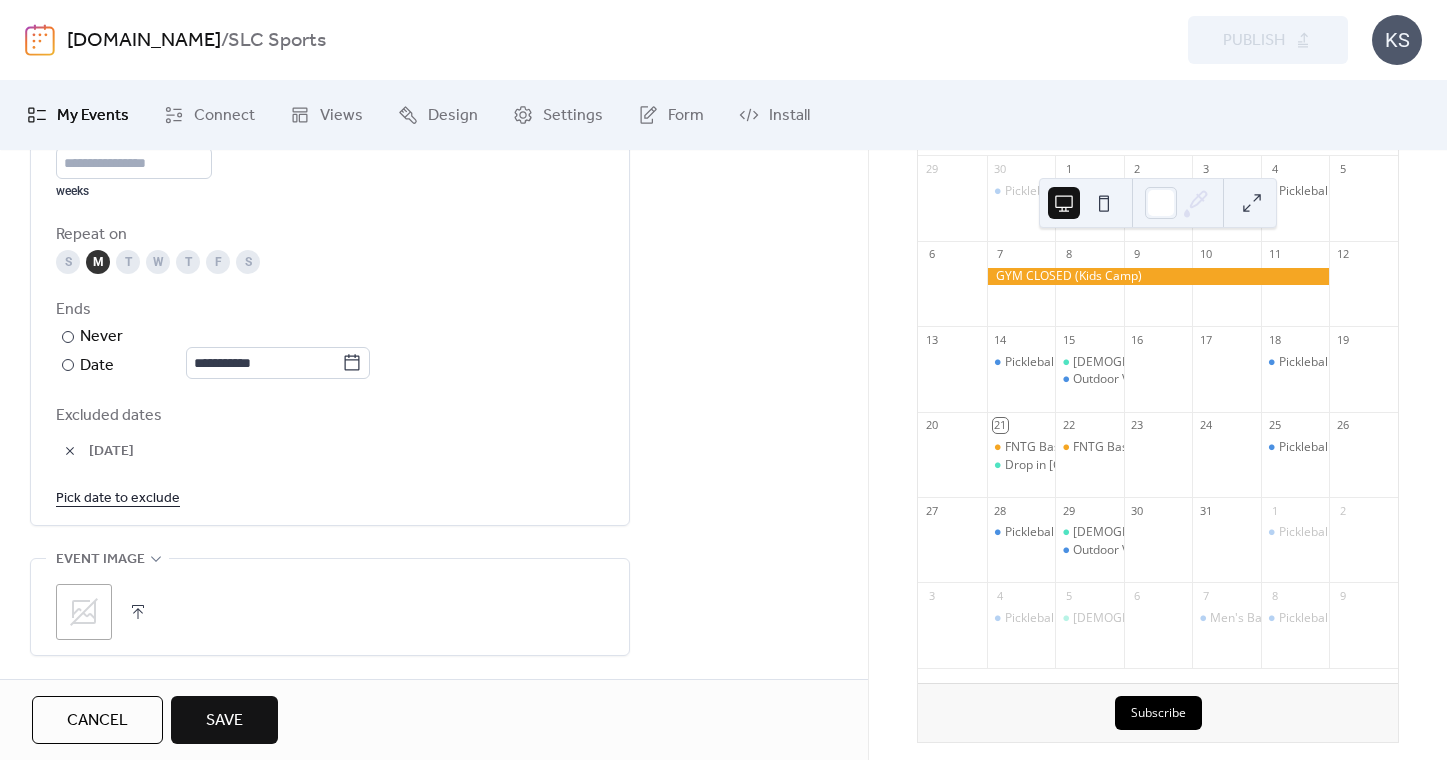 click on "Save" at bounding box center [224, 721] 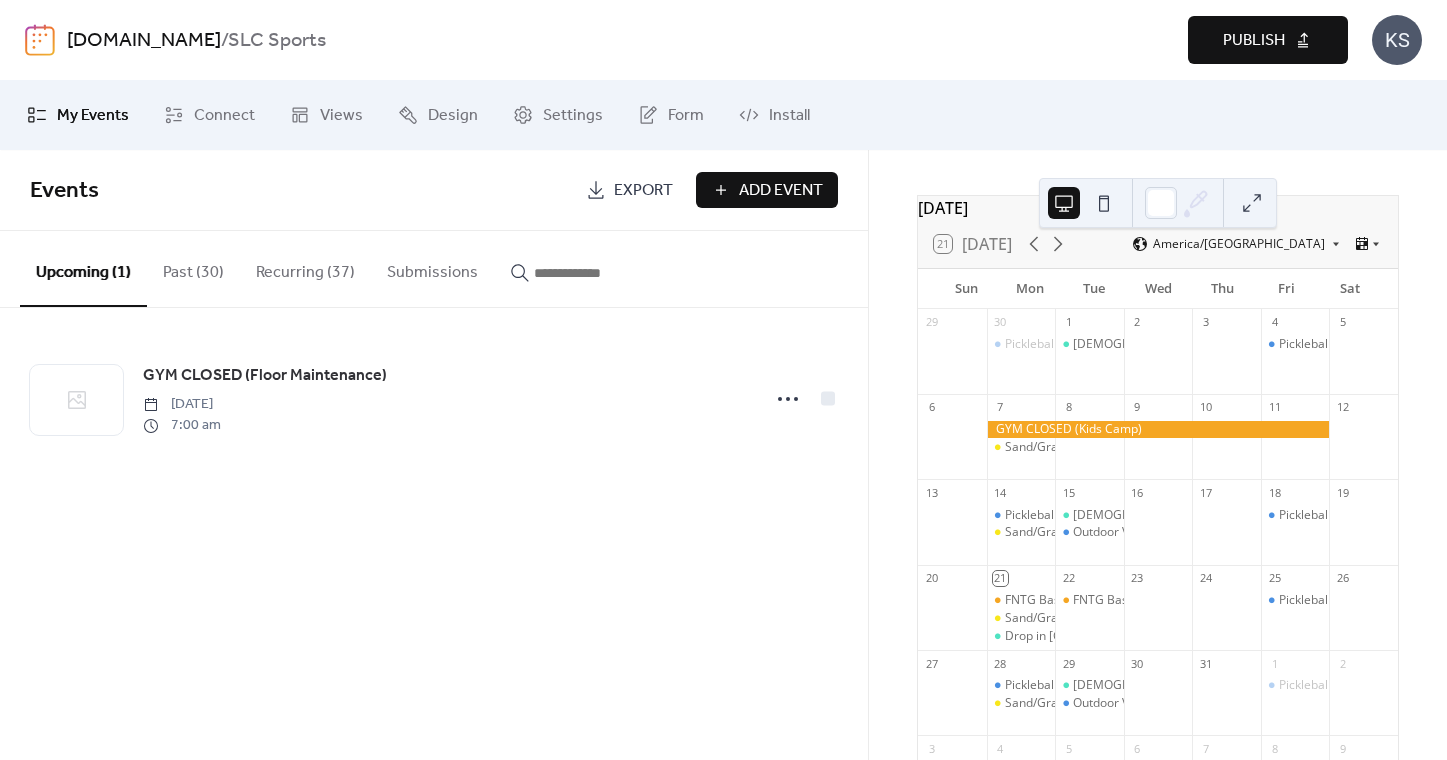 scroll, scrollTop: 57, scrollLeft: 0, axis: vertical 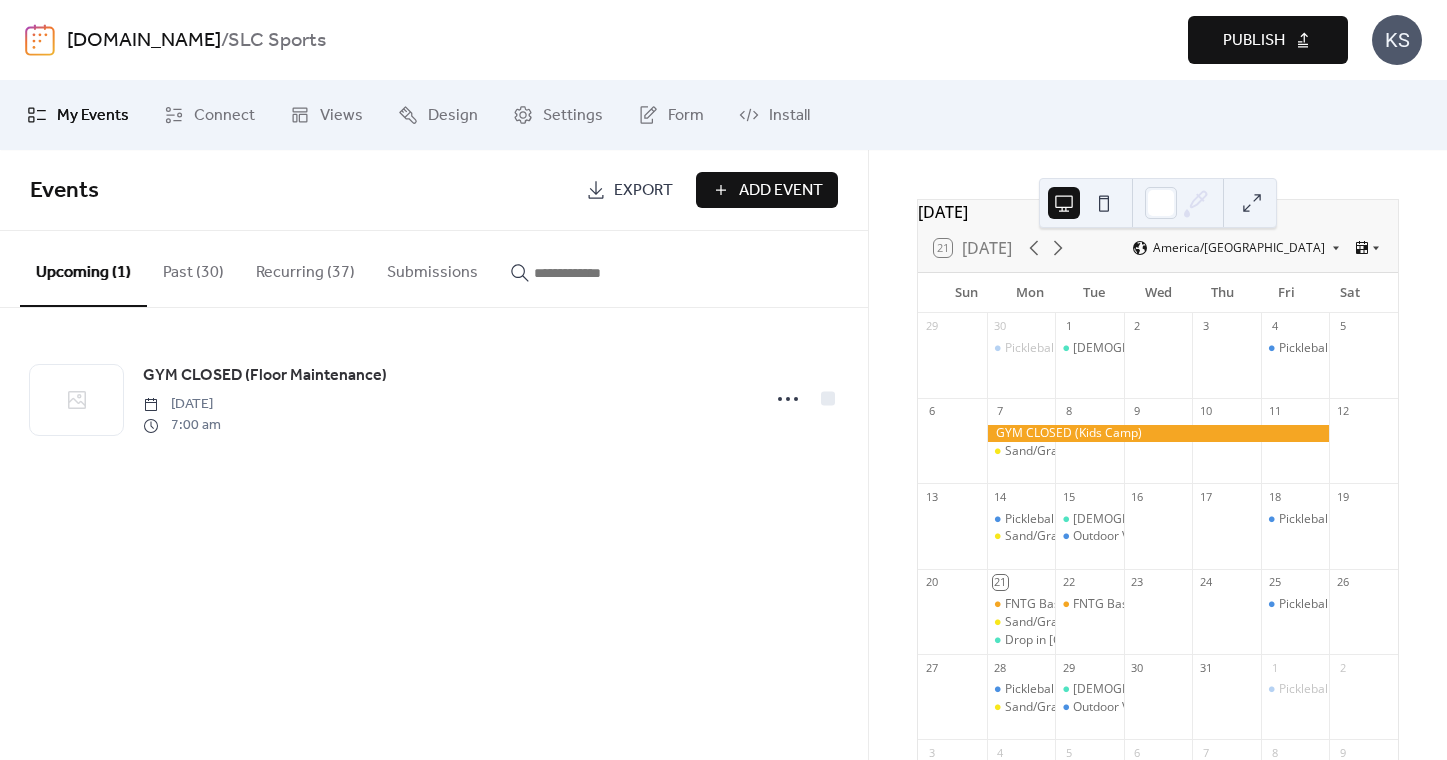 click on "Recurring (37)" at bounding box center (305, 268) 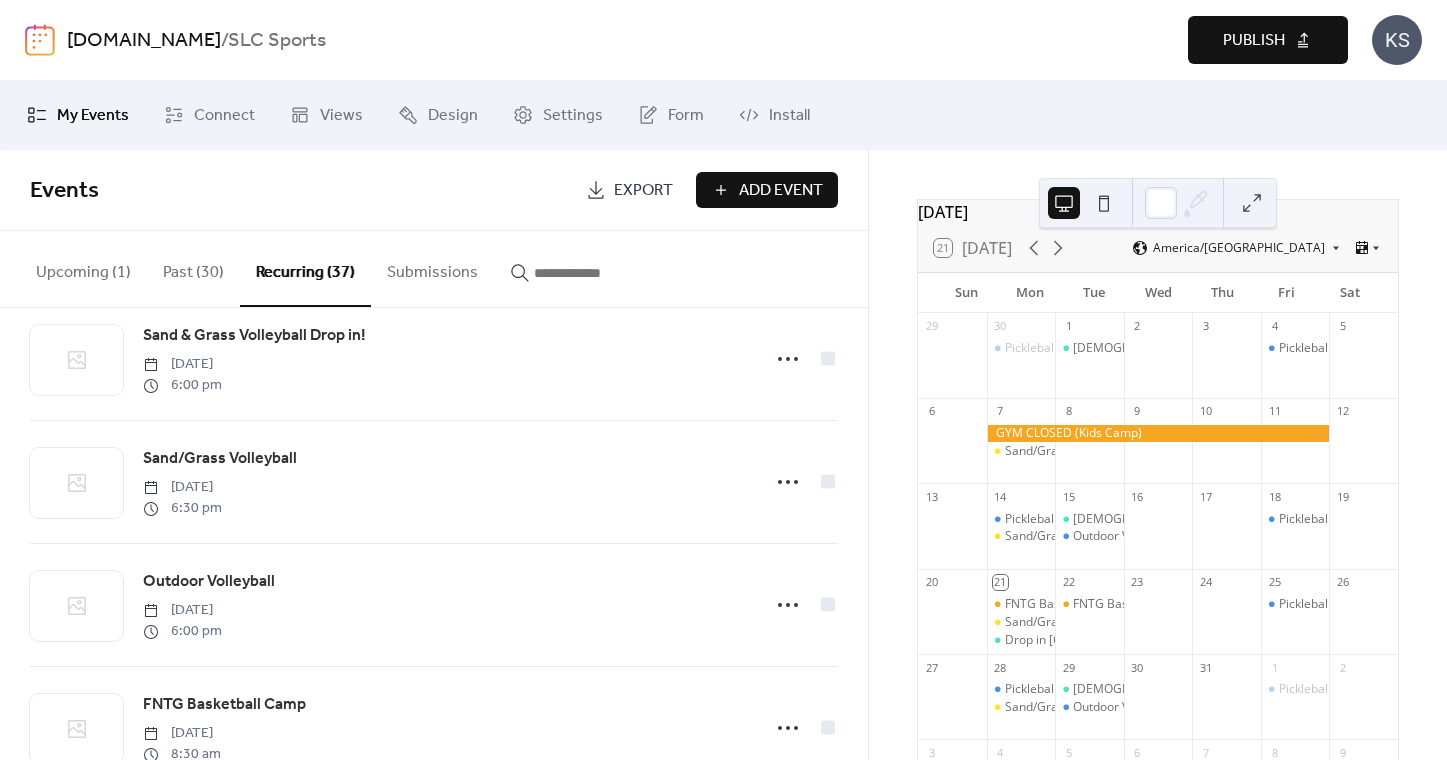 scroll, scrollTop: 3959, scrollLeft: 0, axis: vertical 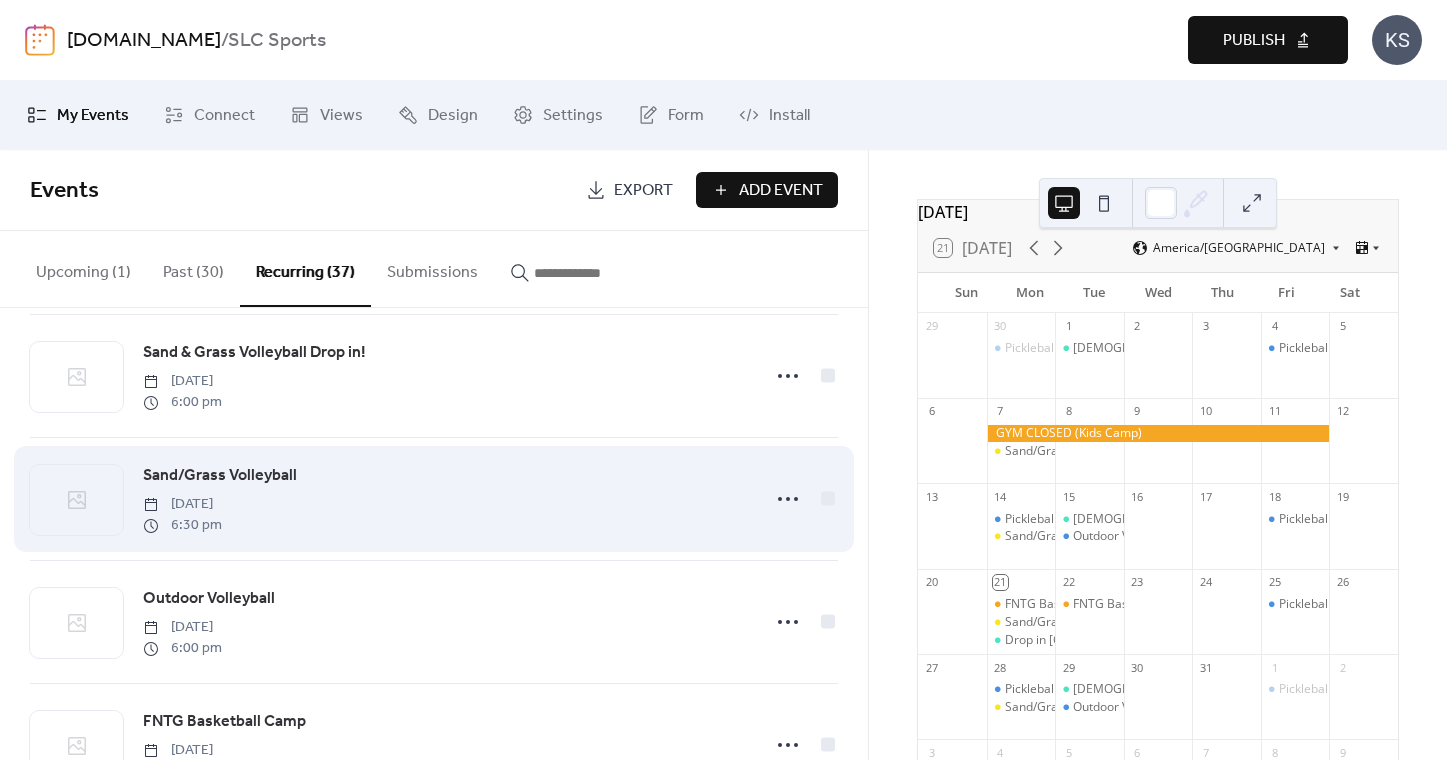 click on "Sand/Grass Volleyball  [DATE] 6:30 pm" at bounding box center (434, 499) 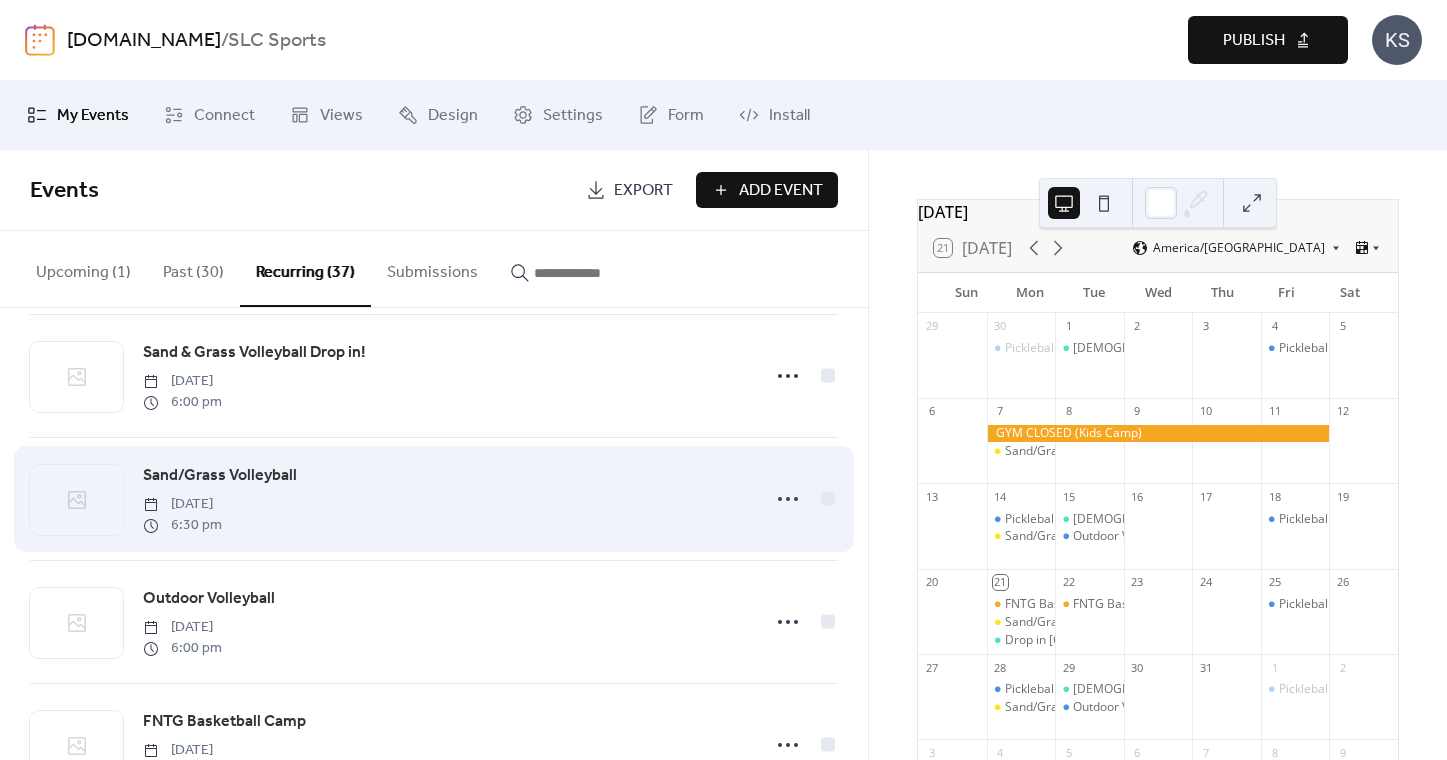 click on "Sand/Grass Volleyball" at bounding box center [220, 476] 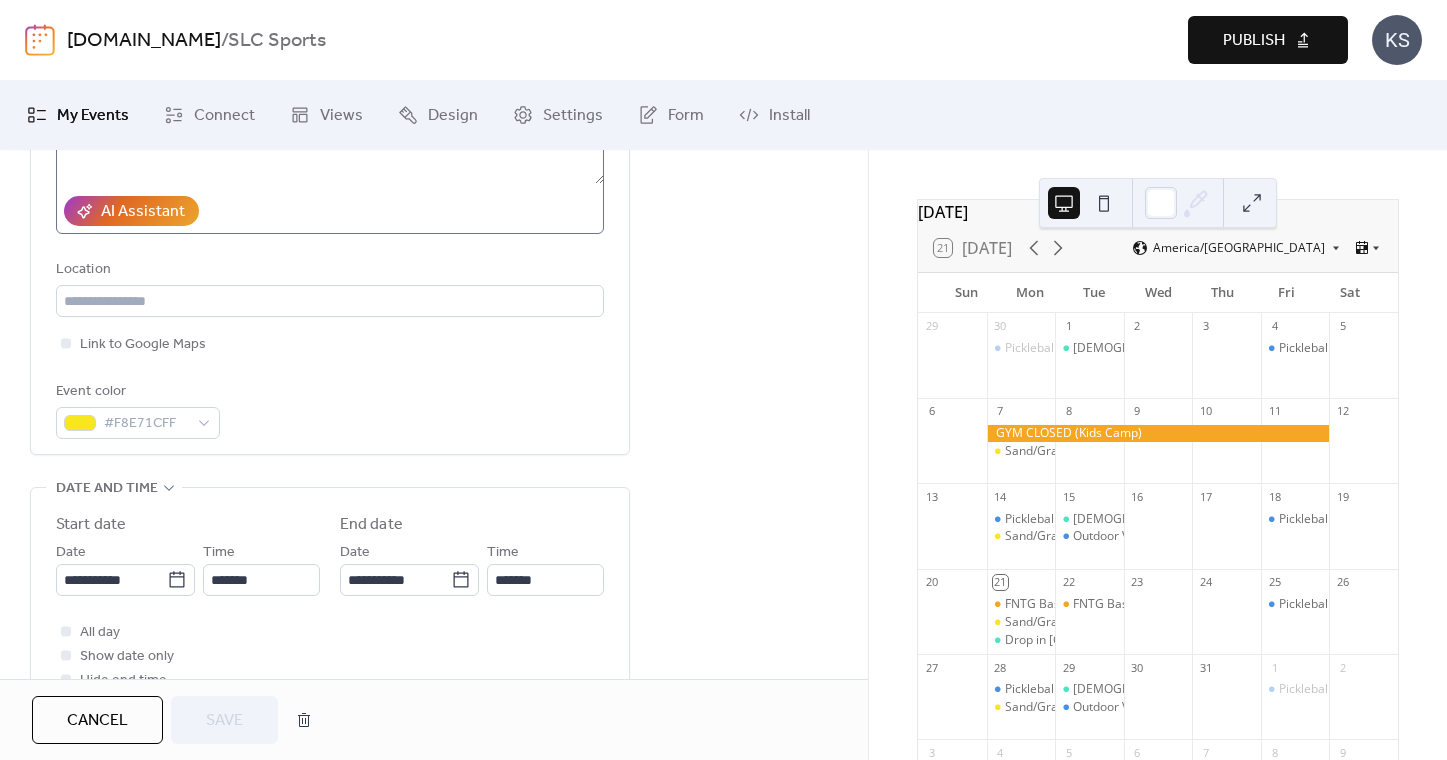 scroll, scrollTop: 366, scrollLeft: 0, axis: vertical 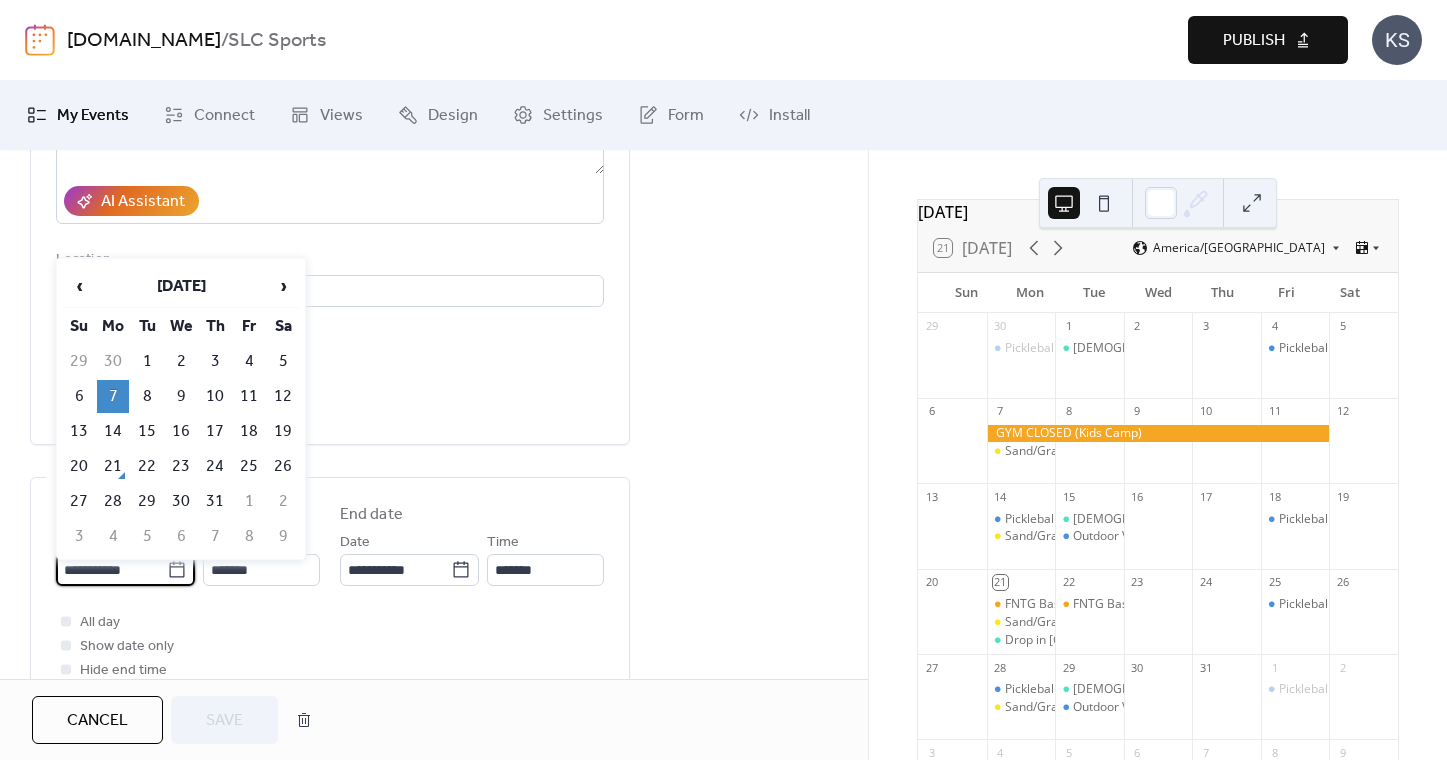 click on "**********" at bounding box center (111, 570) 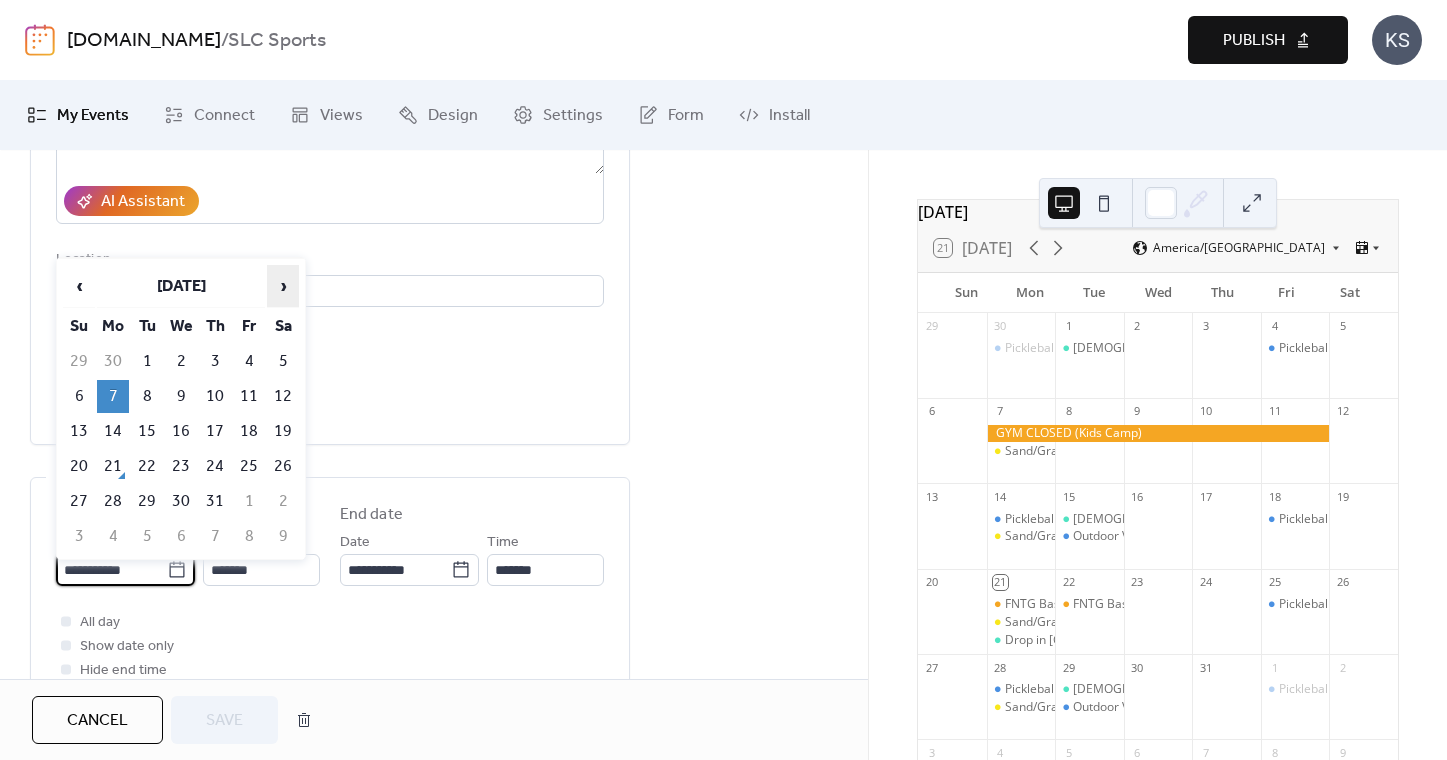 click on "›" at bounding box center (283, 286) 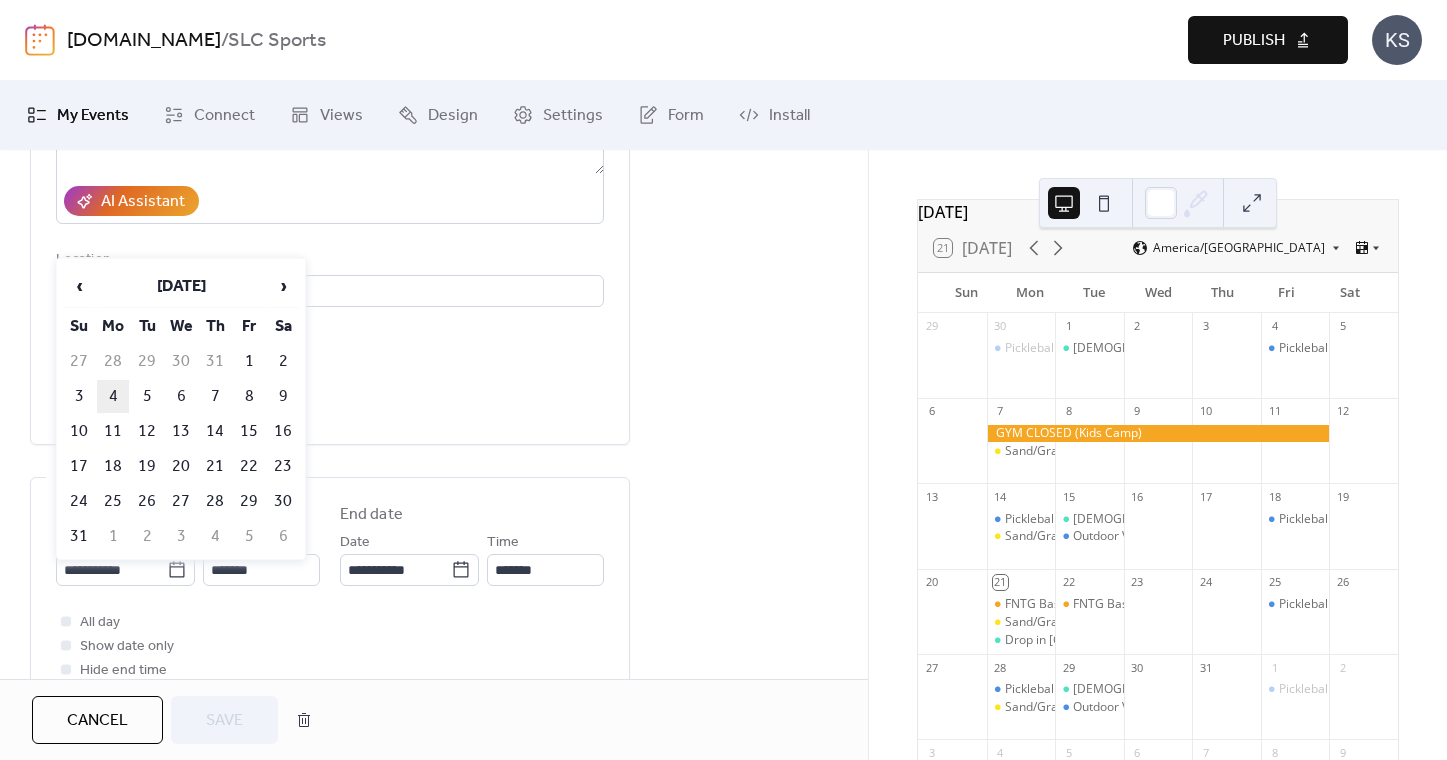 click on "4" at bounding box center (113, 396) 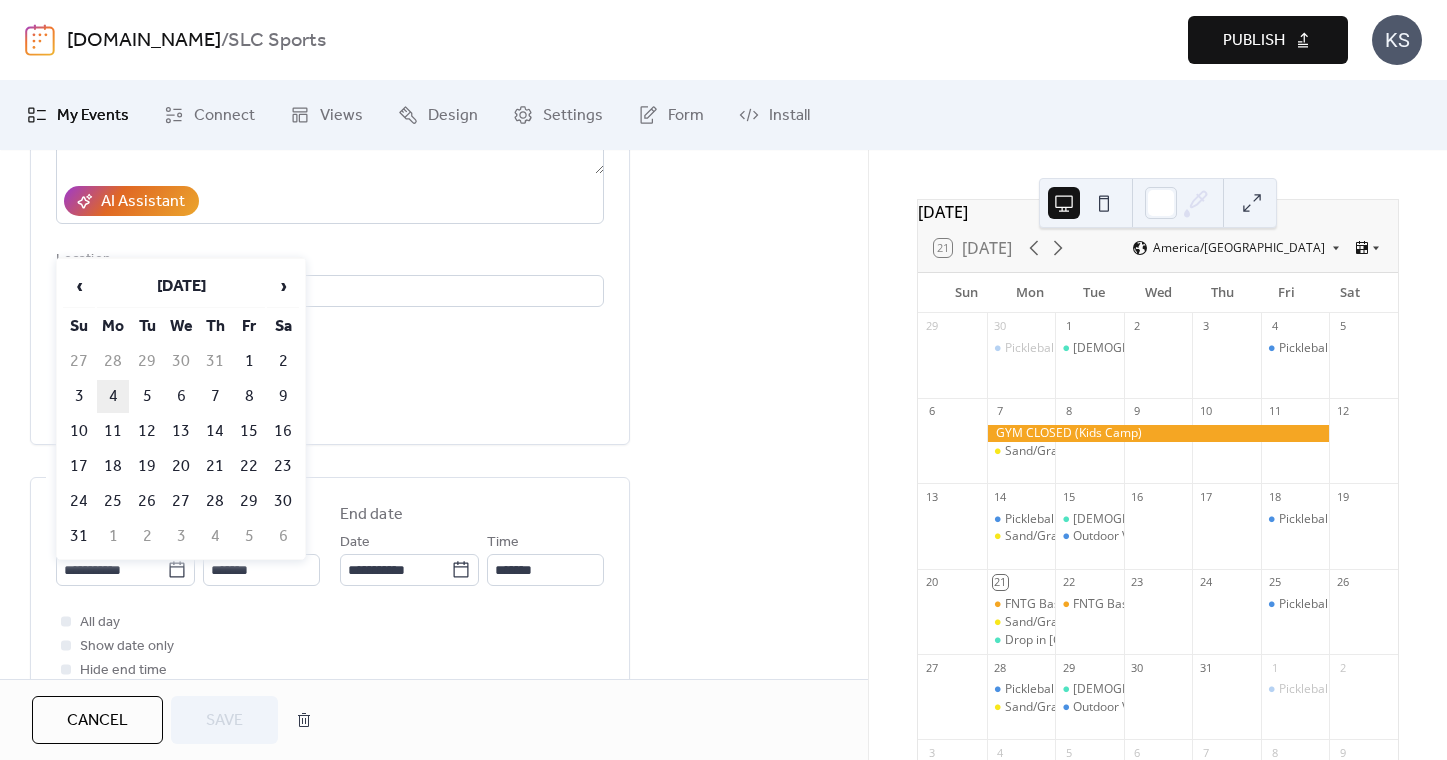 type on "**********" 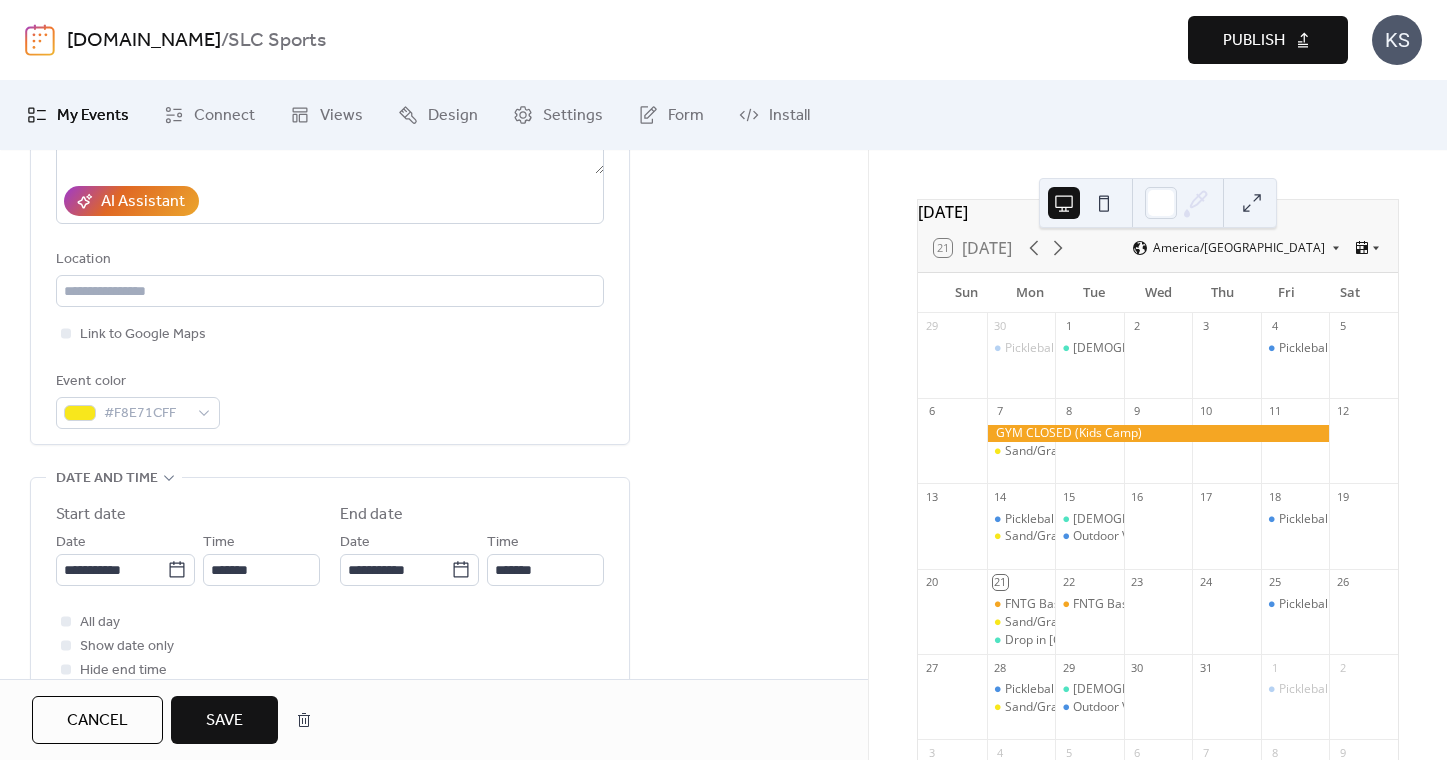 click on "Save" at bounding box center [224, 721] 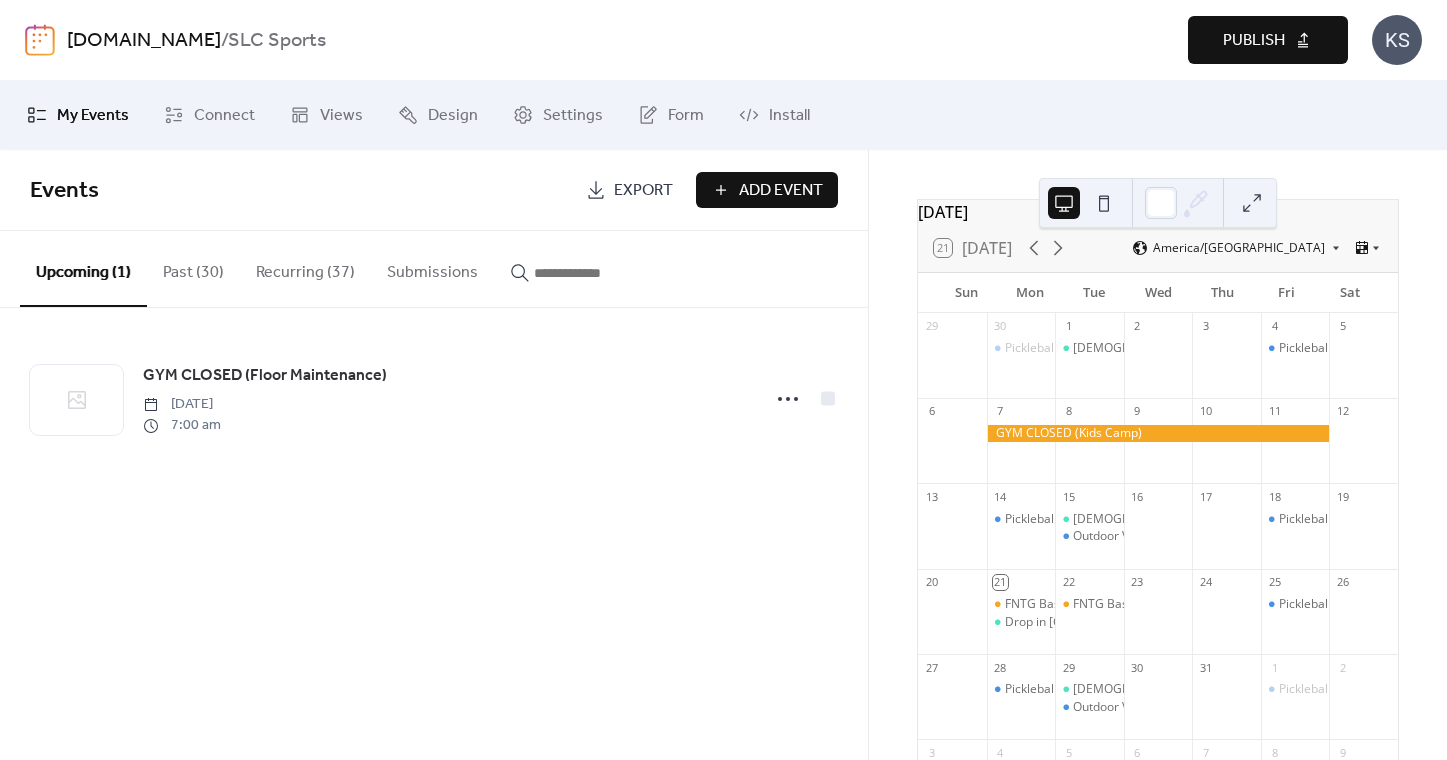 click on "Publish" at bounding box center (1254, 41) 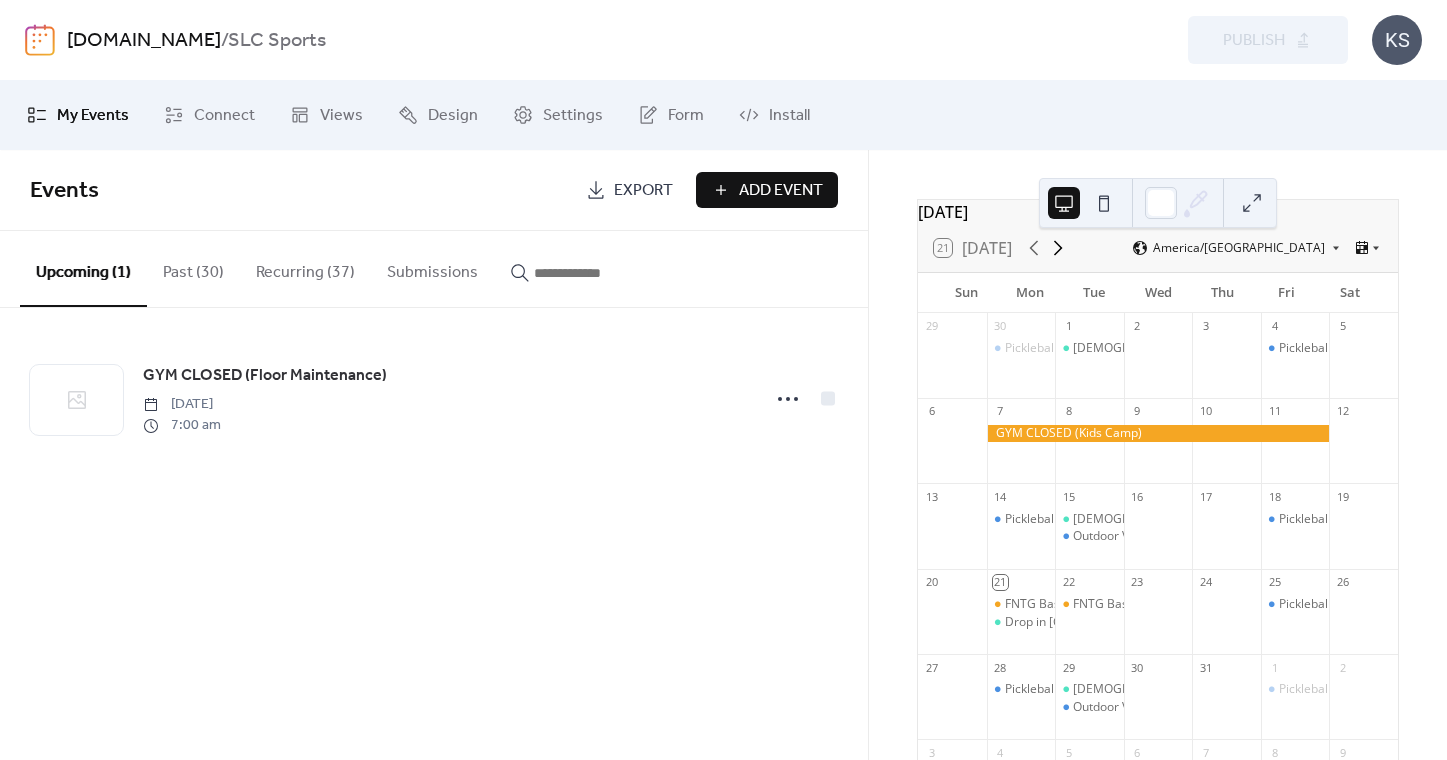 click 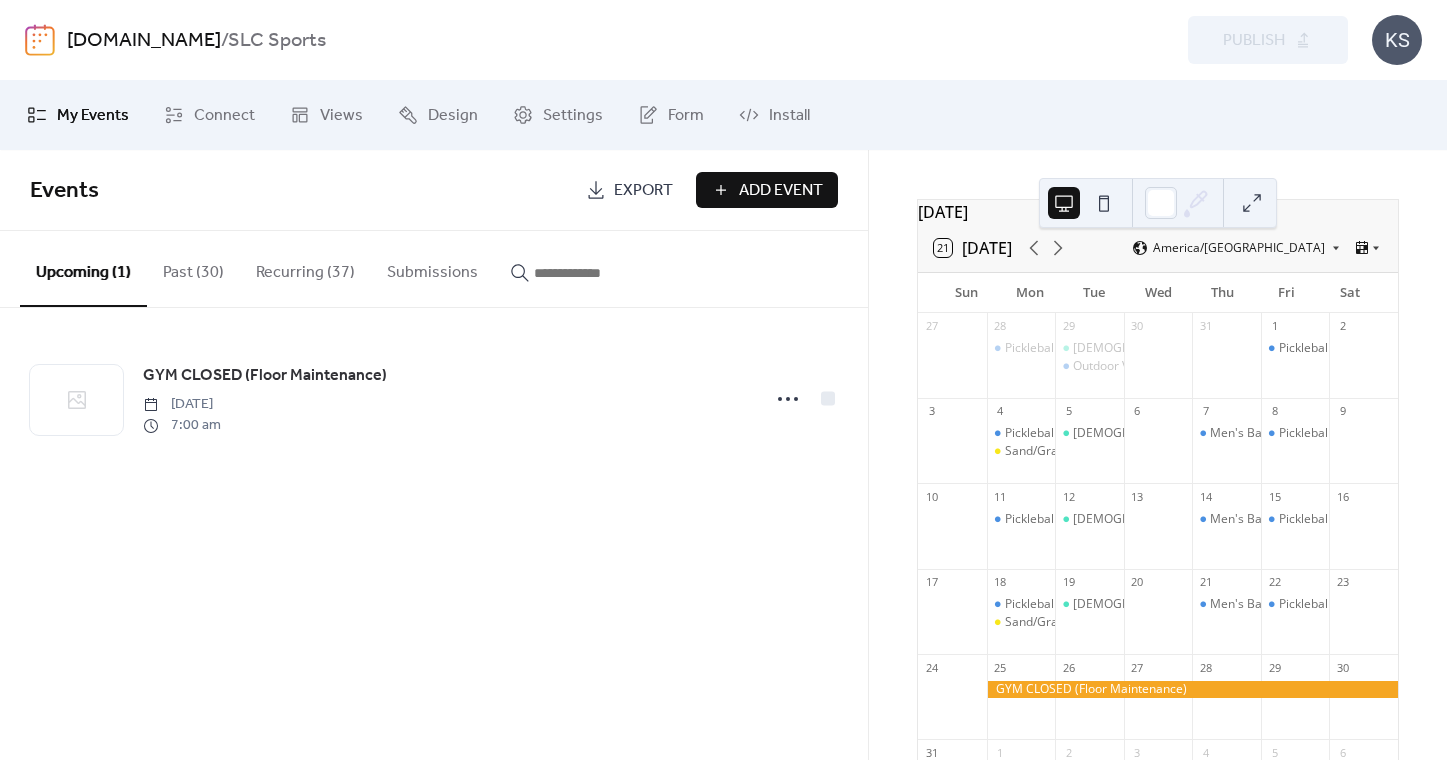 click on "Recurring (37)" at bounding box center [305, 268] 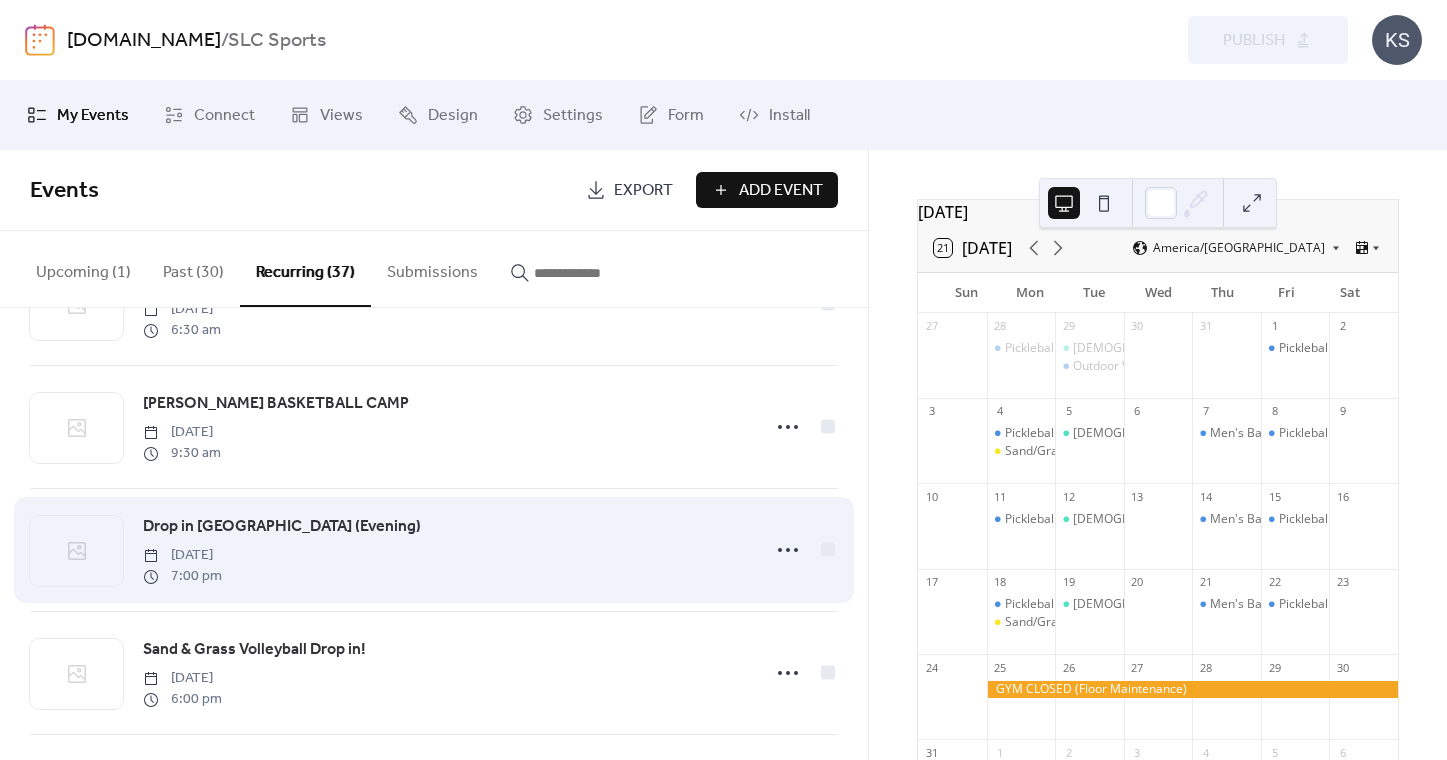 scroll, scrollTop: 3671, scrollLeft: 0, axis: vertical 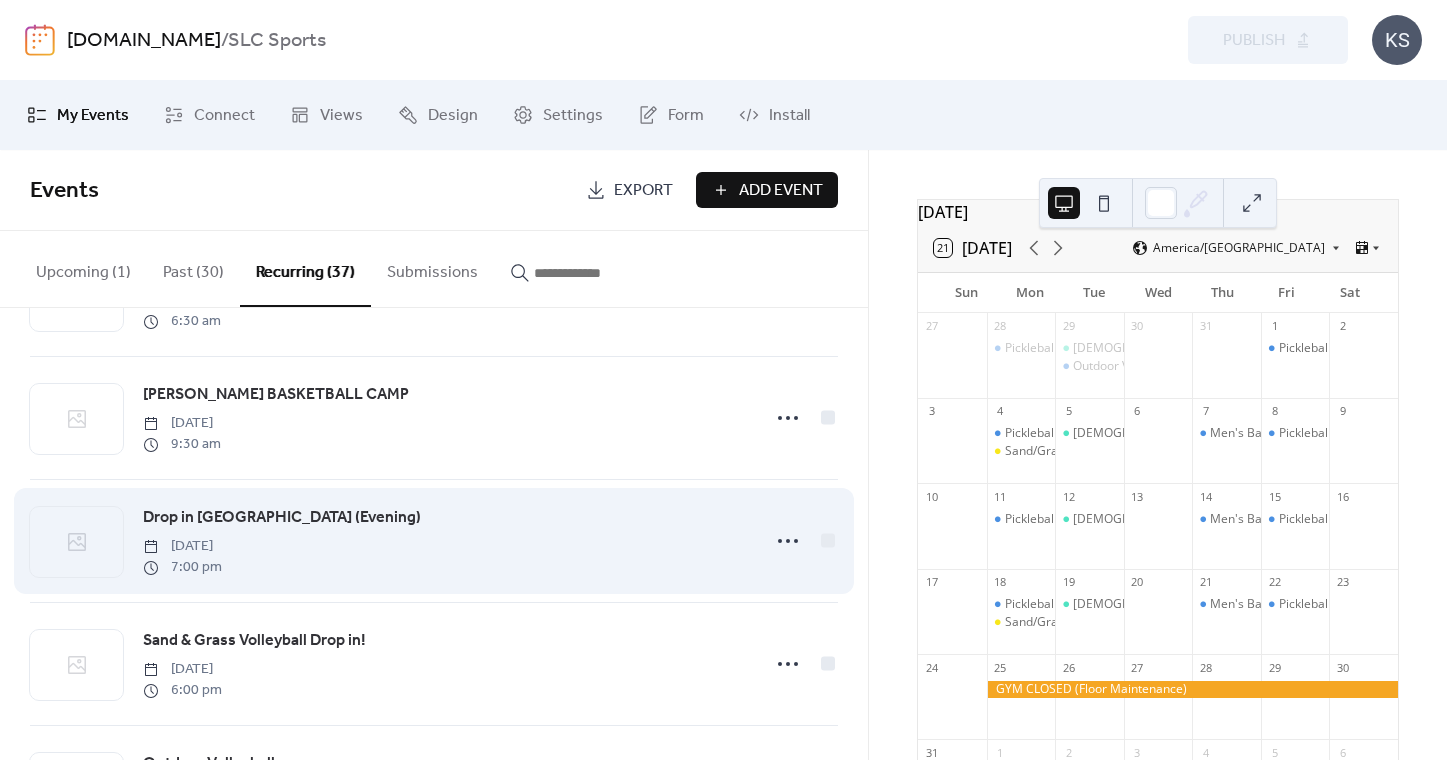 click on "Drop in [GEOGRAPHIC_DATA] (Evening)" at bounding box center [282, 518] 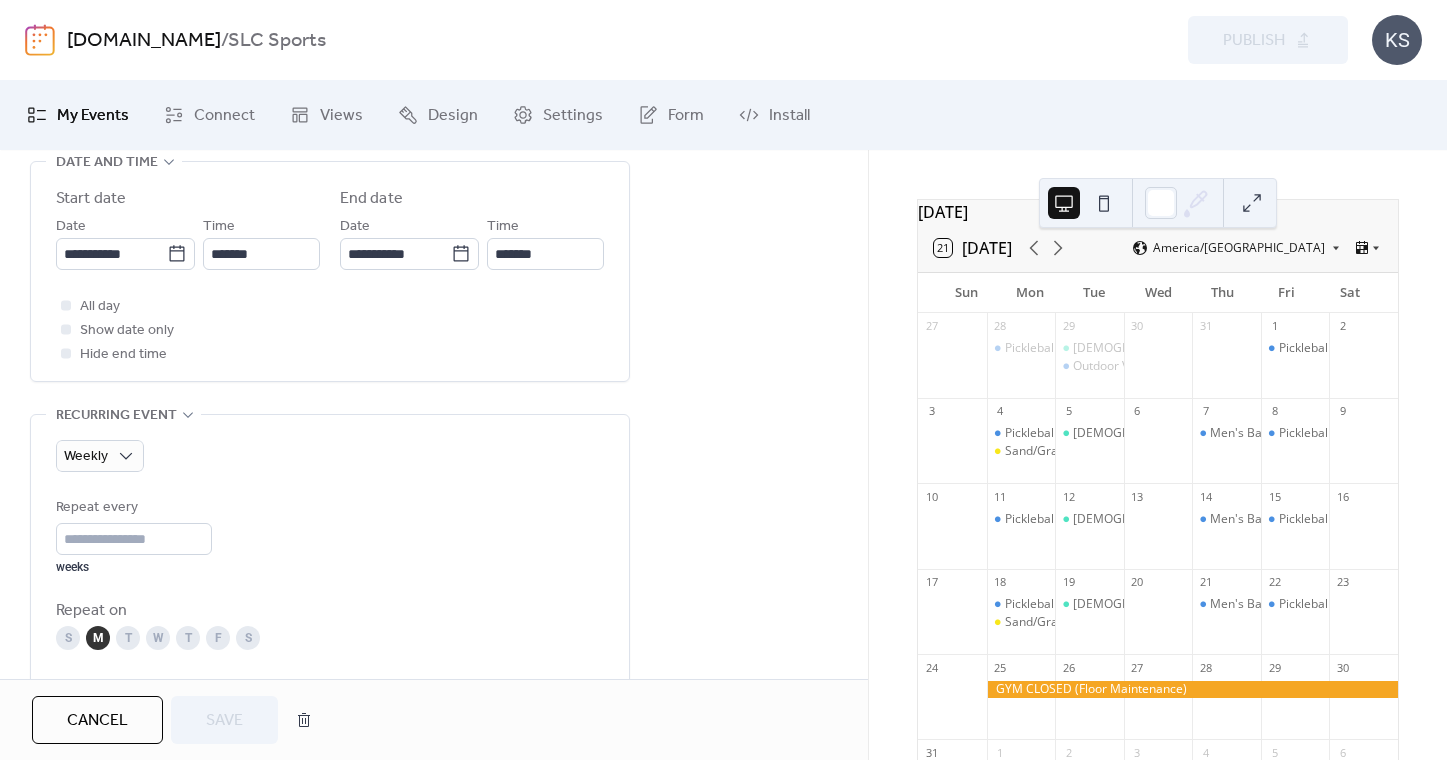 scroll, scrollTop: 681, scrollLeft: 0, axis: vertical 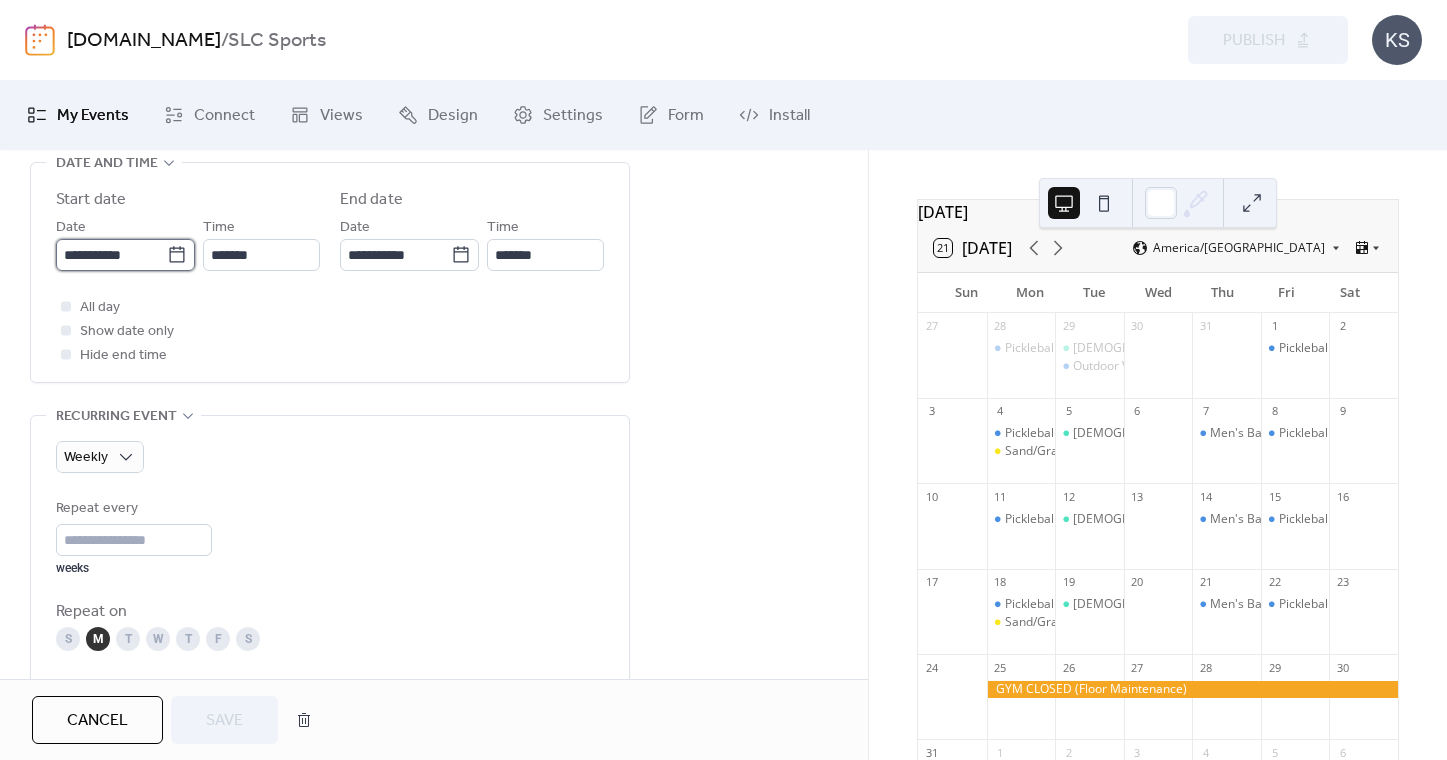click on "**********" at bounding box center [111, 255] 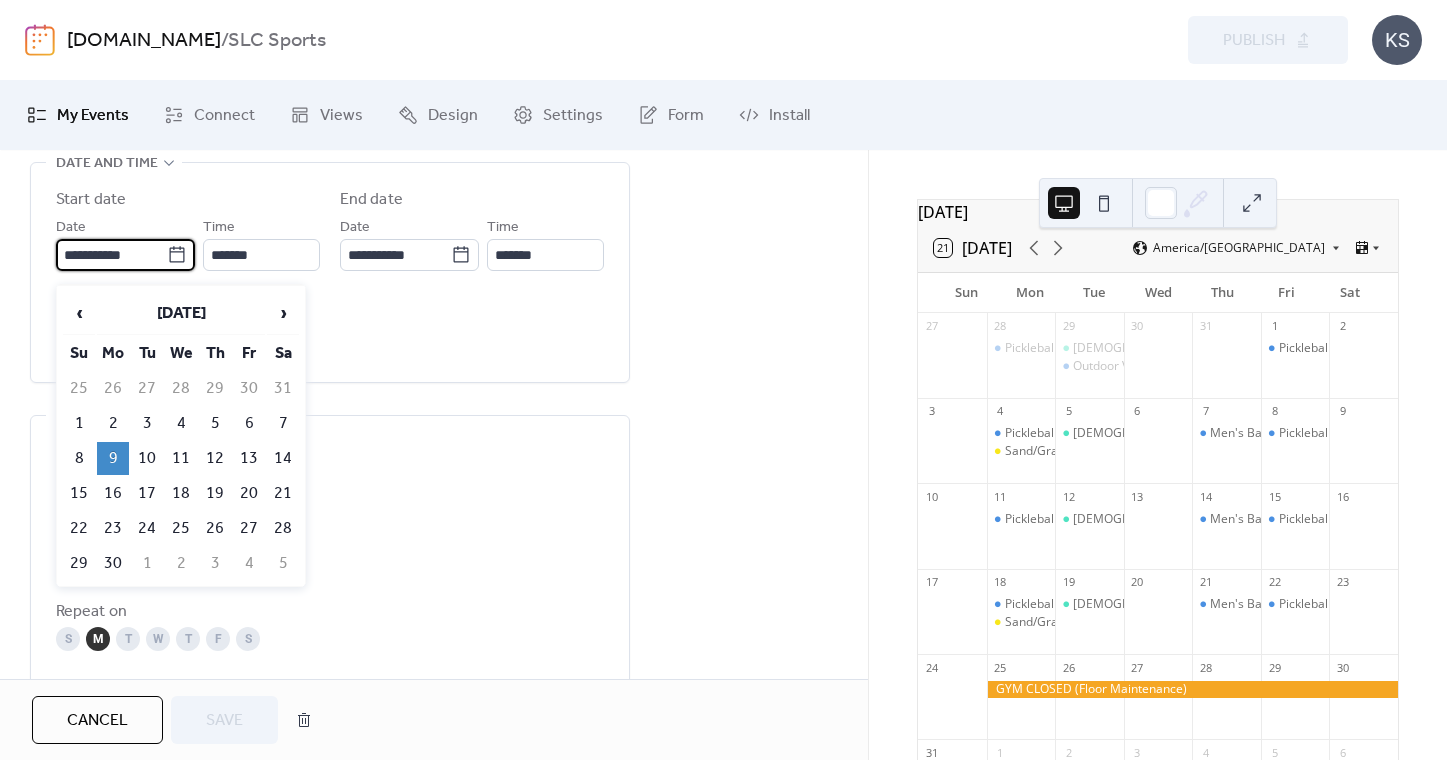 click on "**********" at bounding box center [434, 526] 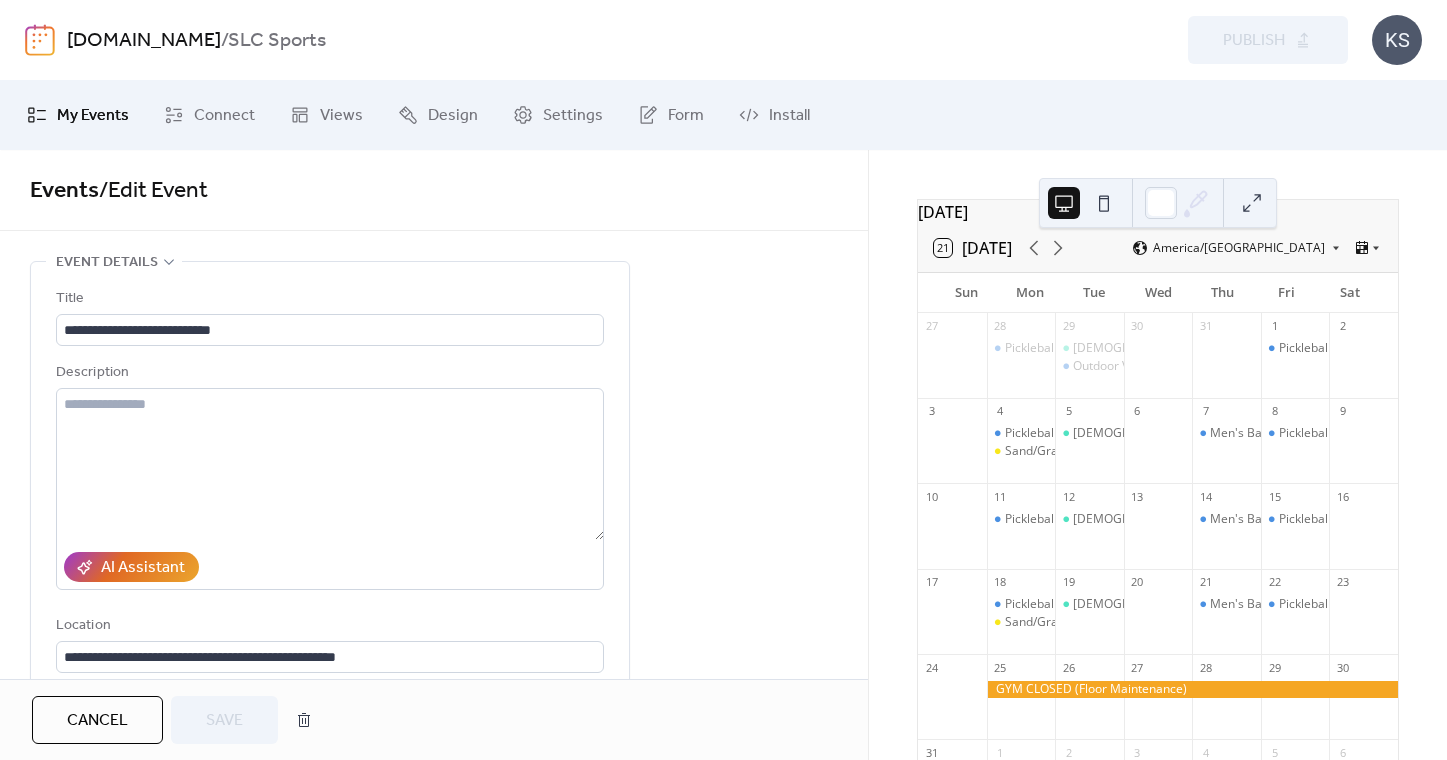 scroll, scrollTop: 0, scrollLeft: 0, axis: both 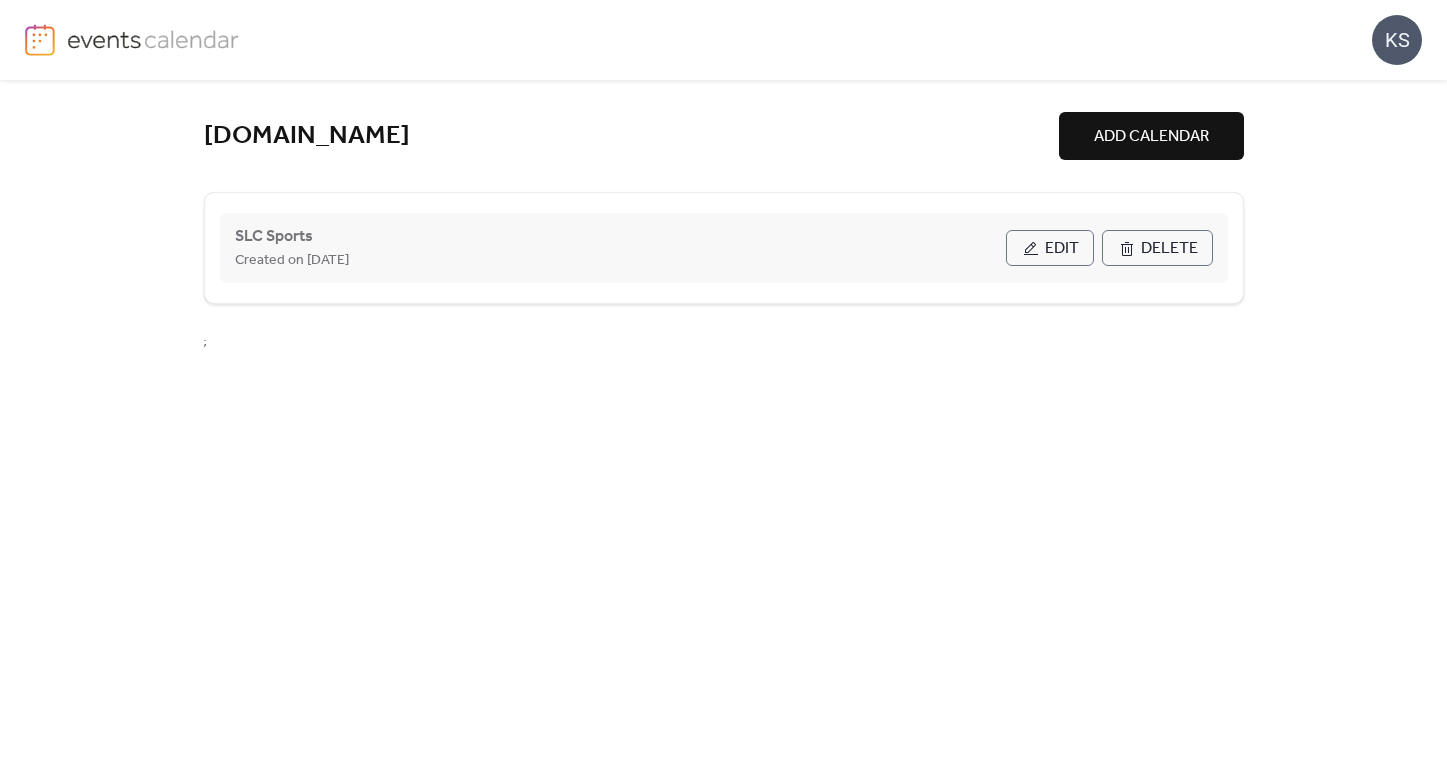 click on "SLC Sports Created on 10-Oct-2024 Edit Delete" at bounding box center (724, 248) 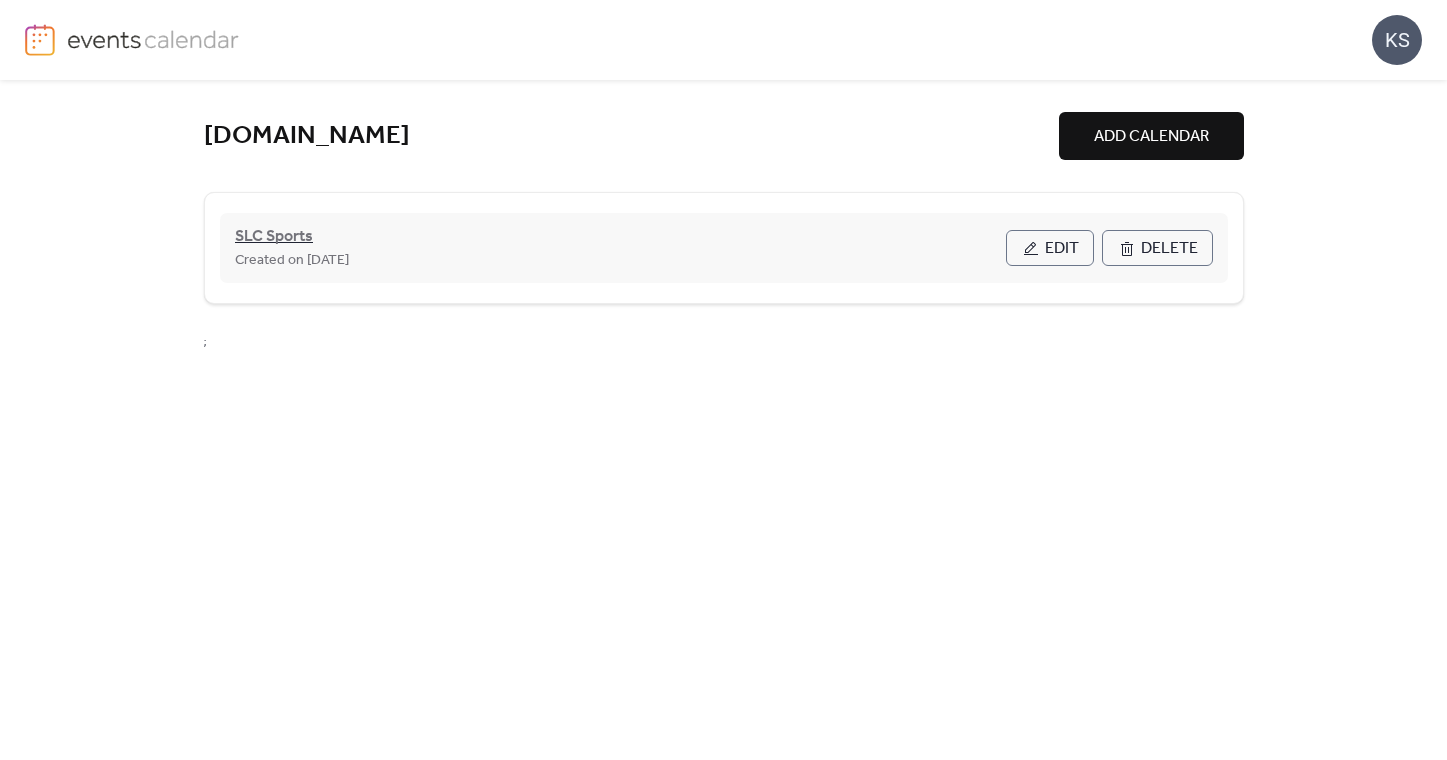 click on "SLC Sports" at bounding box center (274, 237) 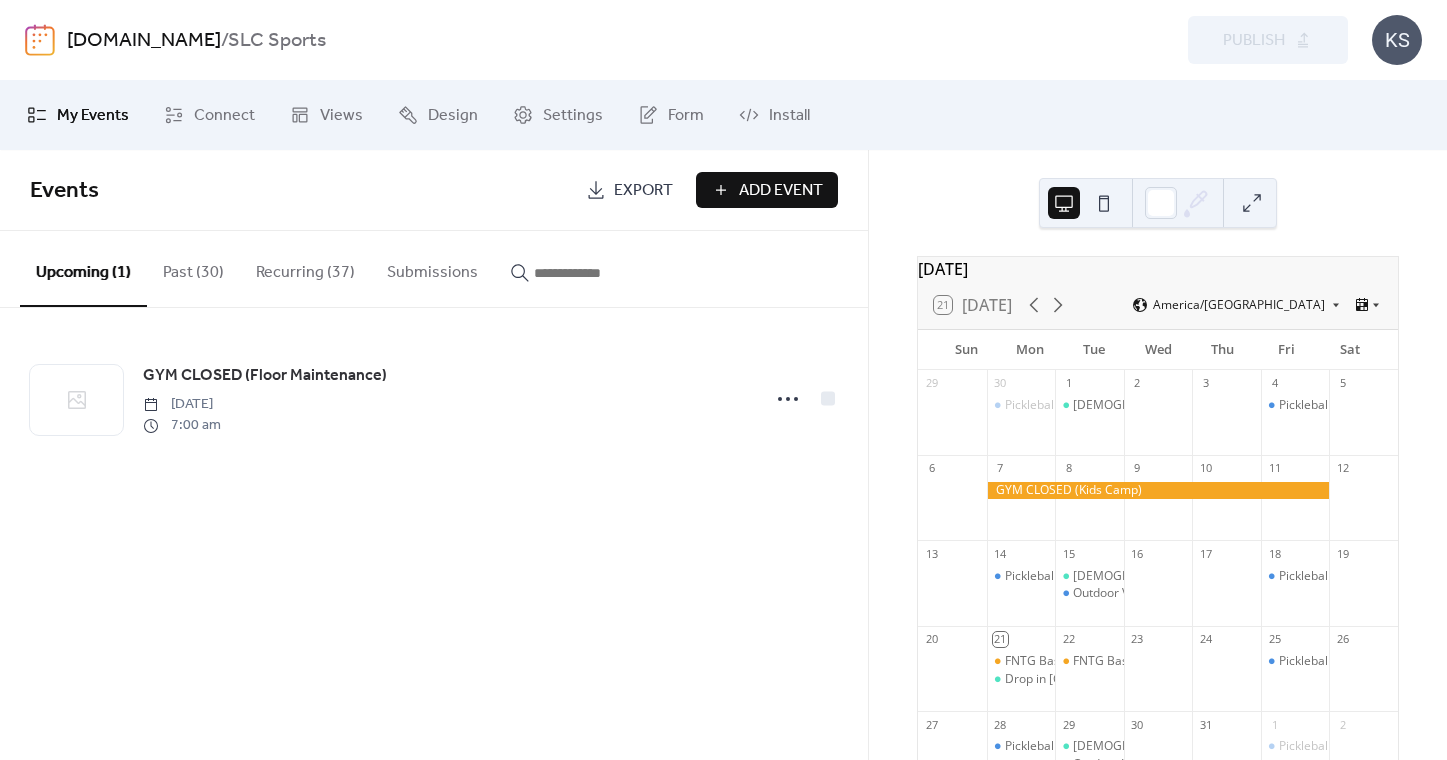 click on "Add Event" at bounding box center (781, 191) 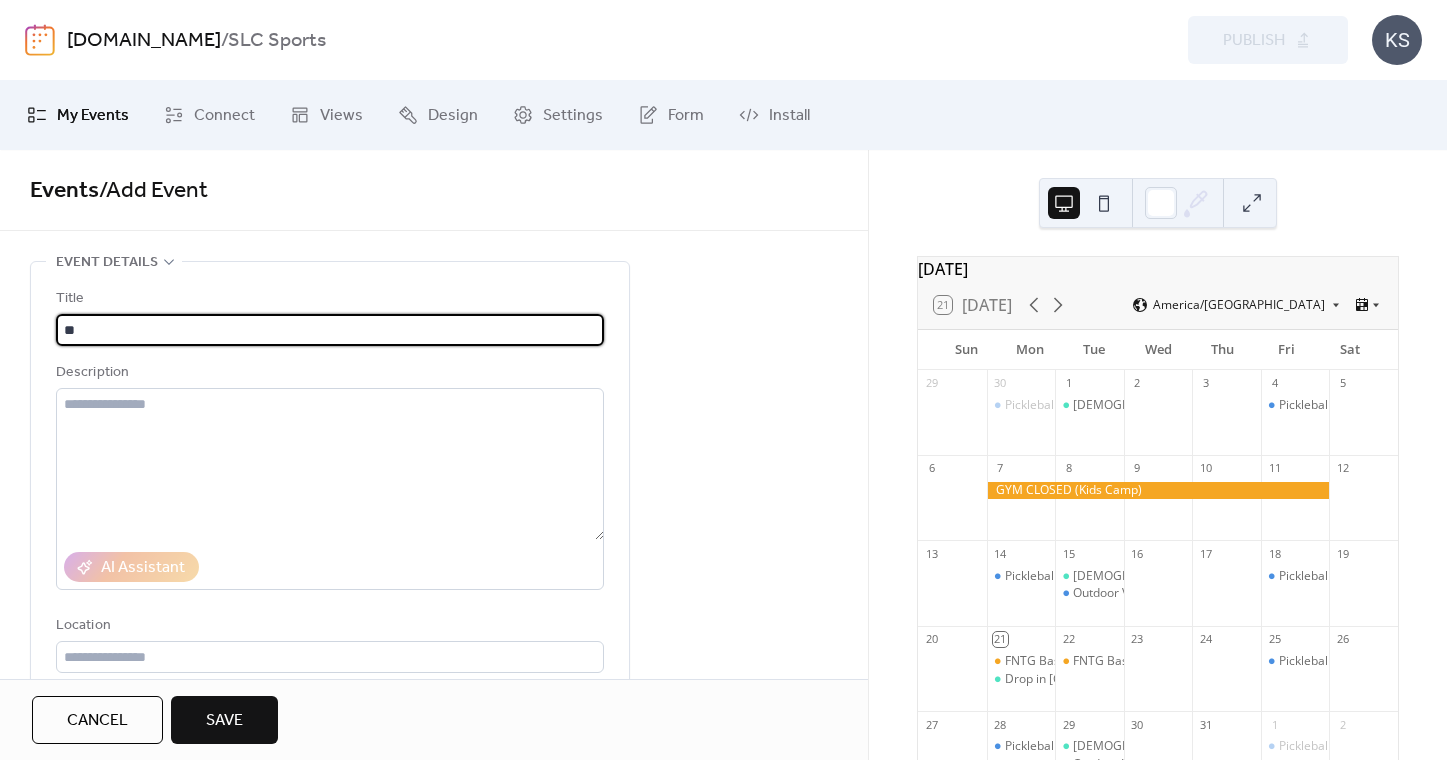 type on "*" 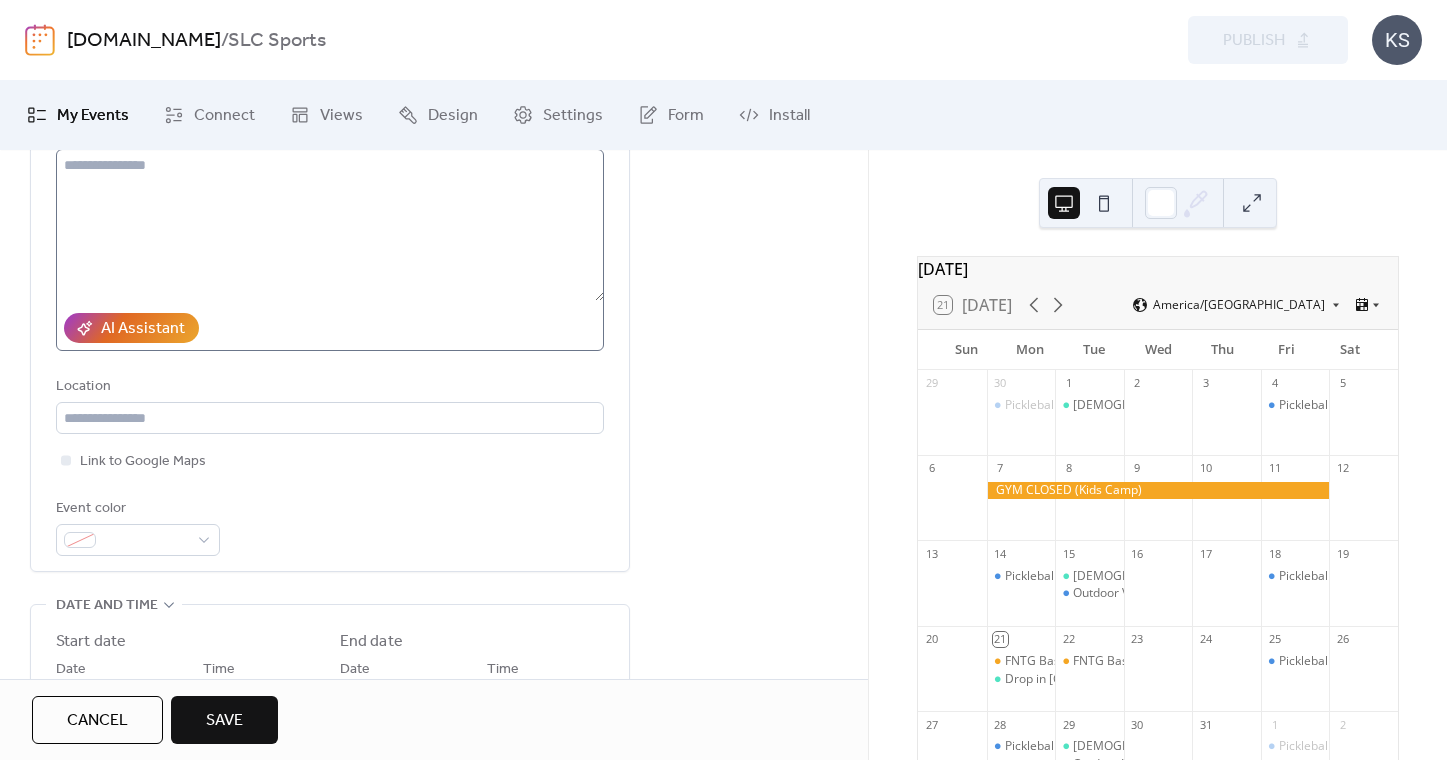 scroll, scrollTop: 312, scrollLeft: 0, axis: vertical 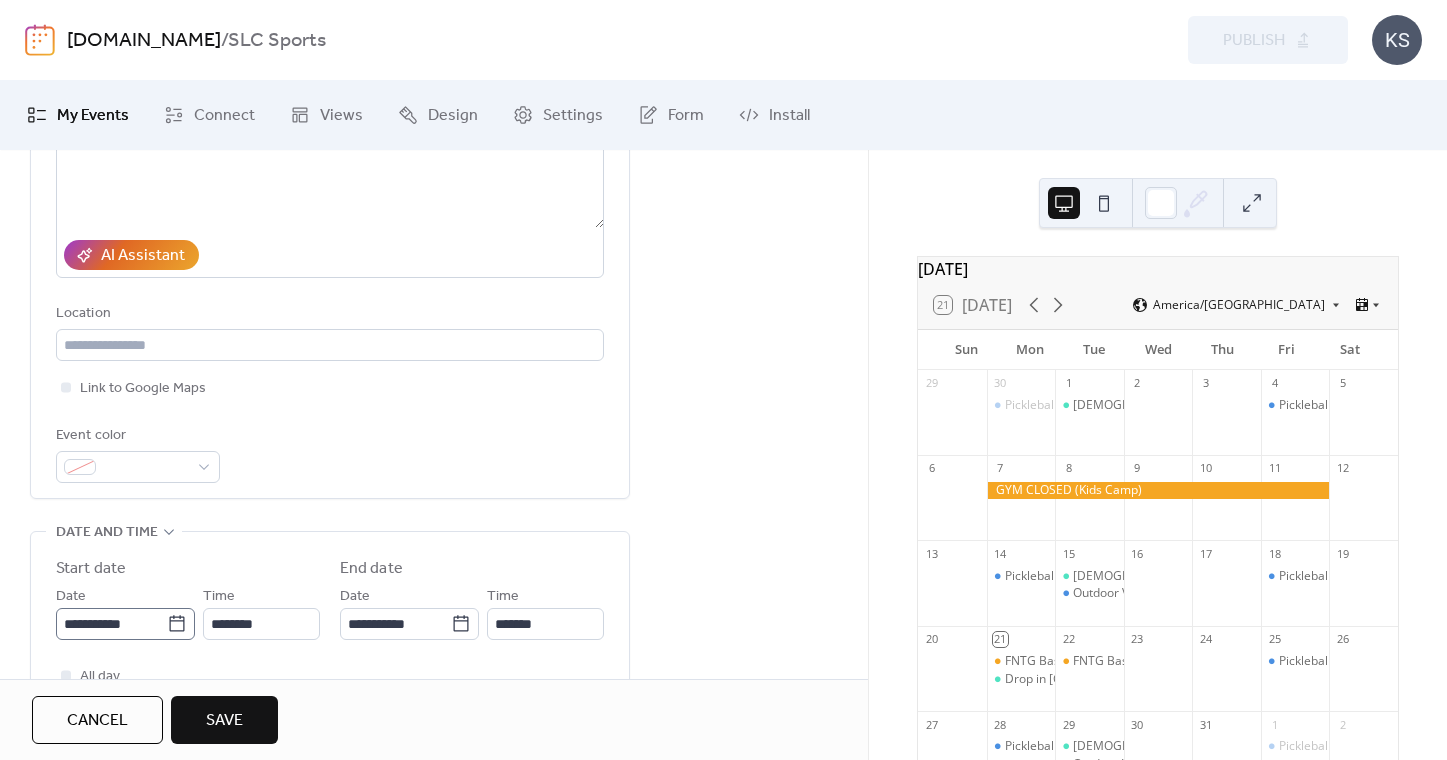 type on "**********" 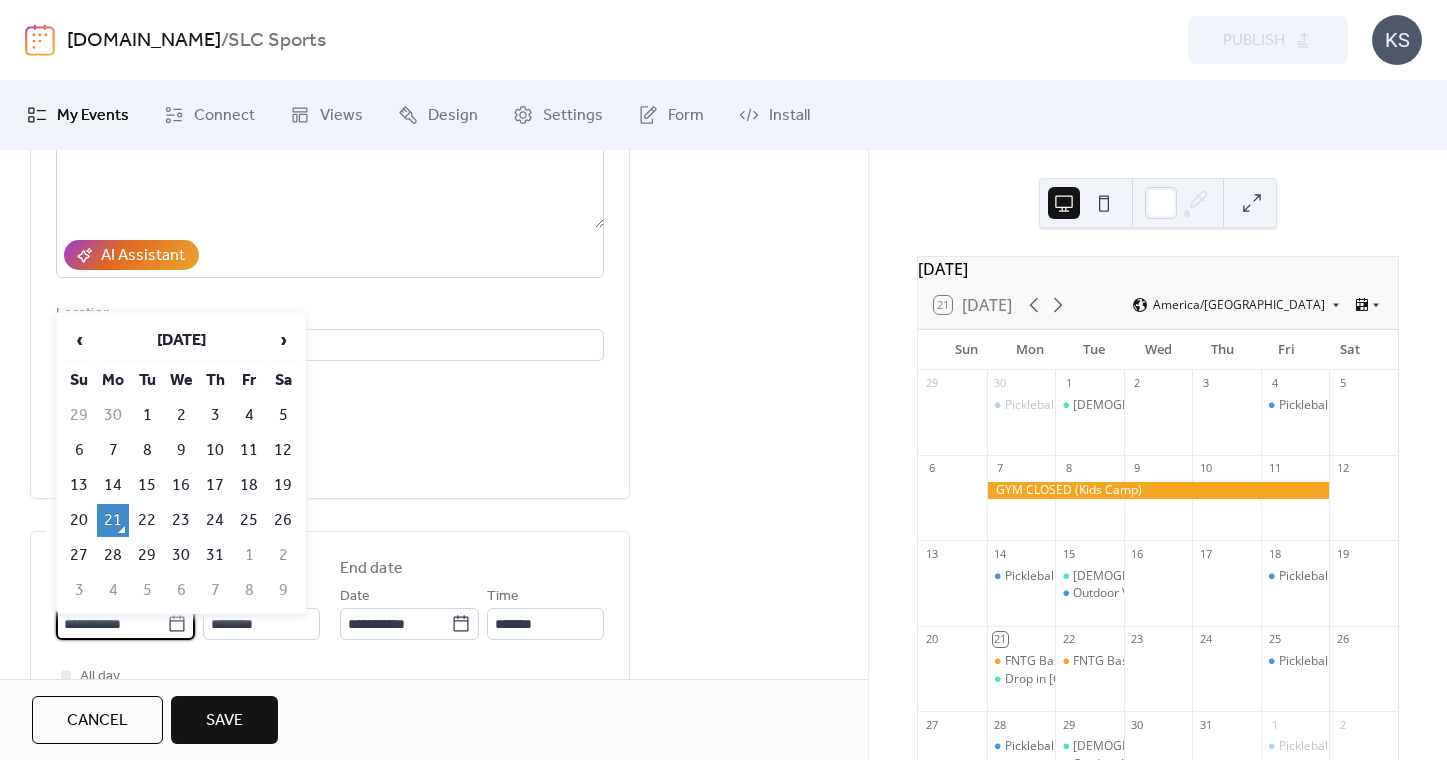 click on "**********" at bounding box center [111, 624] 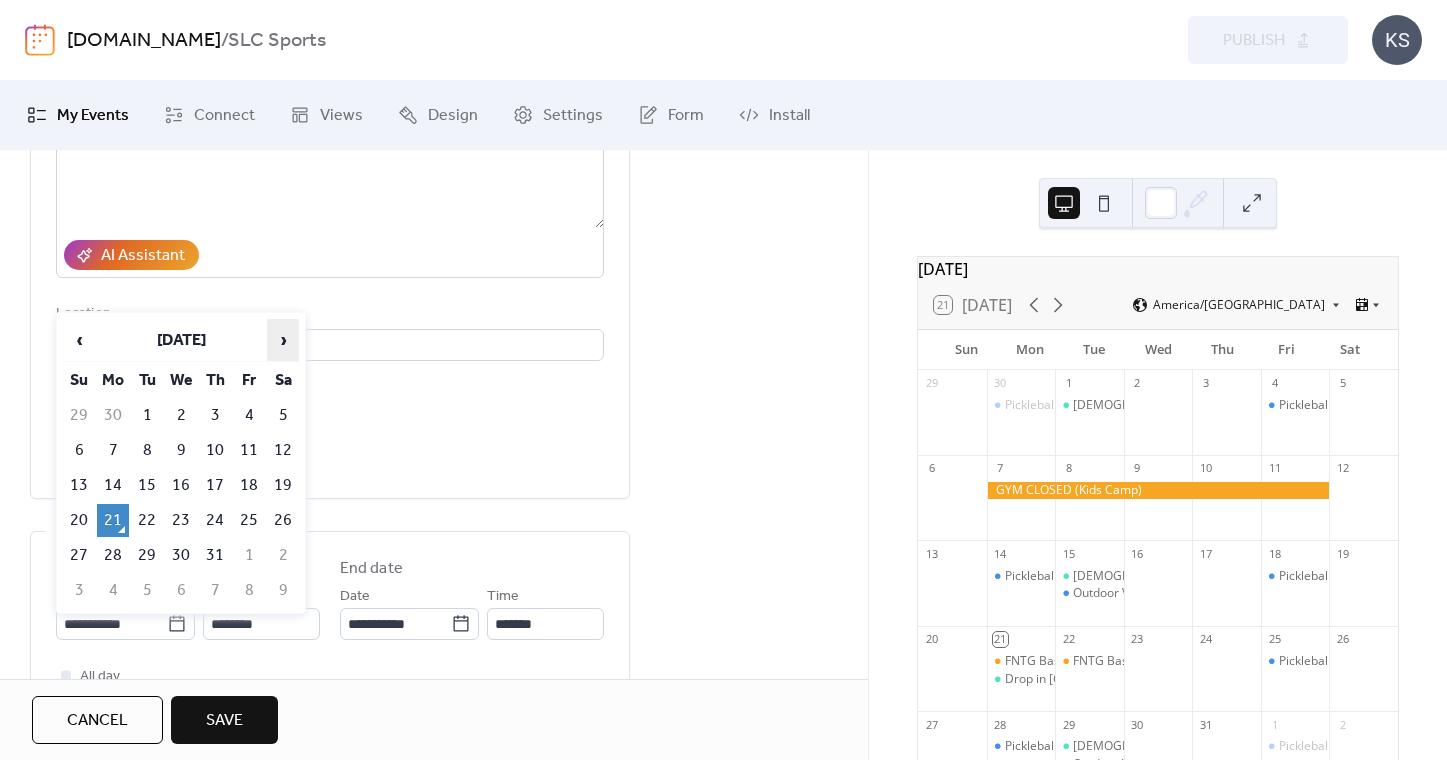 click on "›" at bounding box center [283, 340] 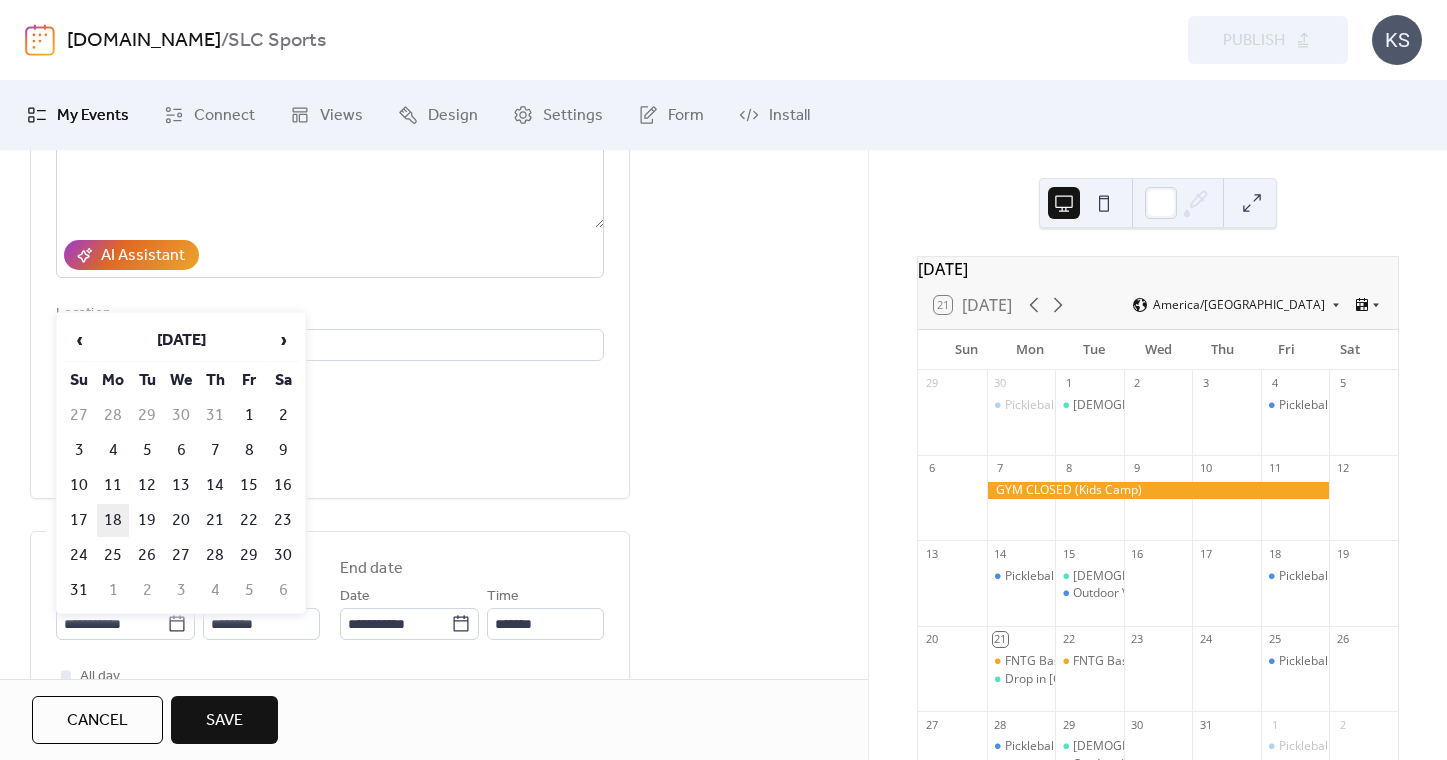 click on "18" at bounding box center [113, 520] 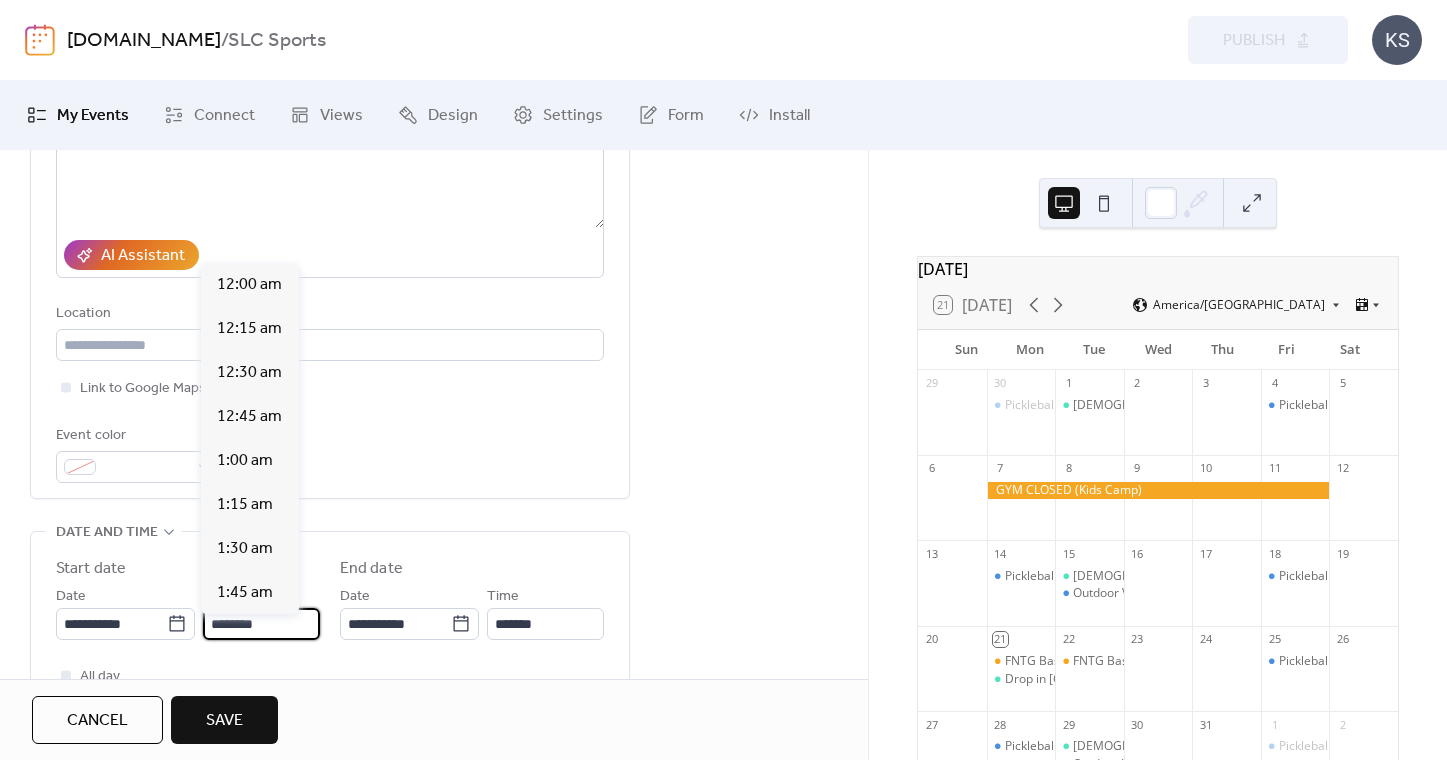 click on "********" at bounding box center (261, 624) 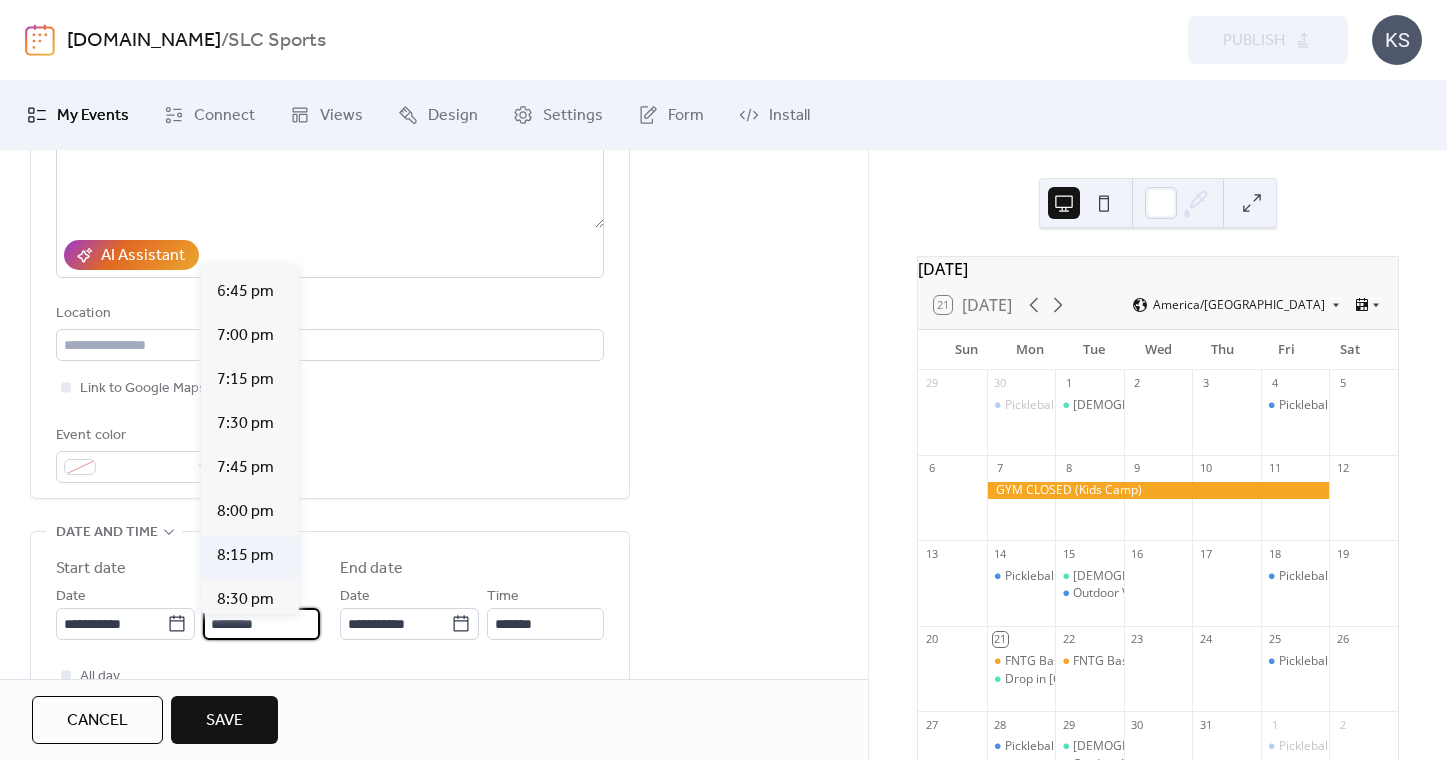 scroll, scrollTop: 3275, scrollLeft: 0, axis: vertical 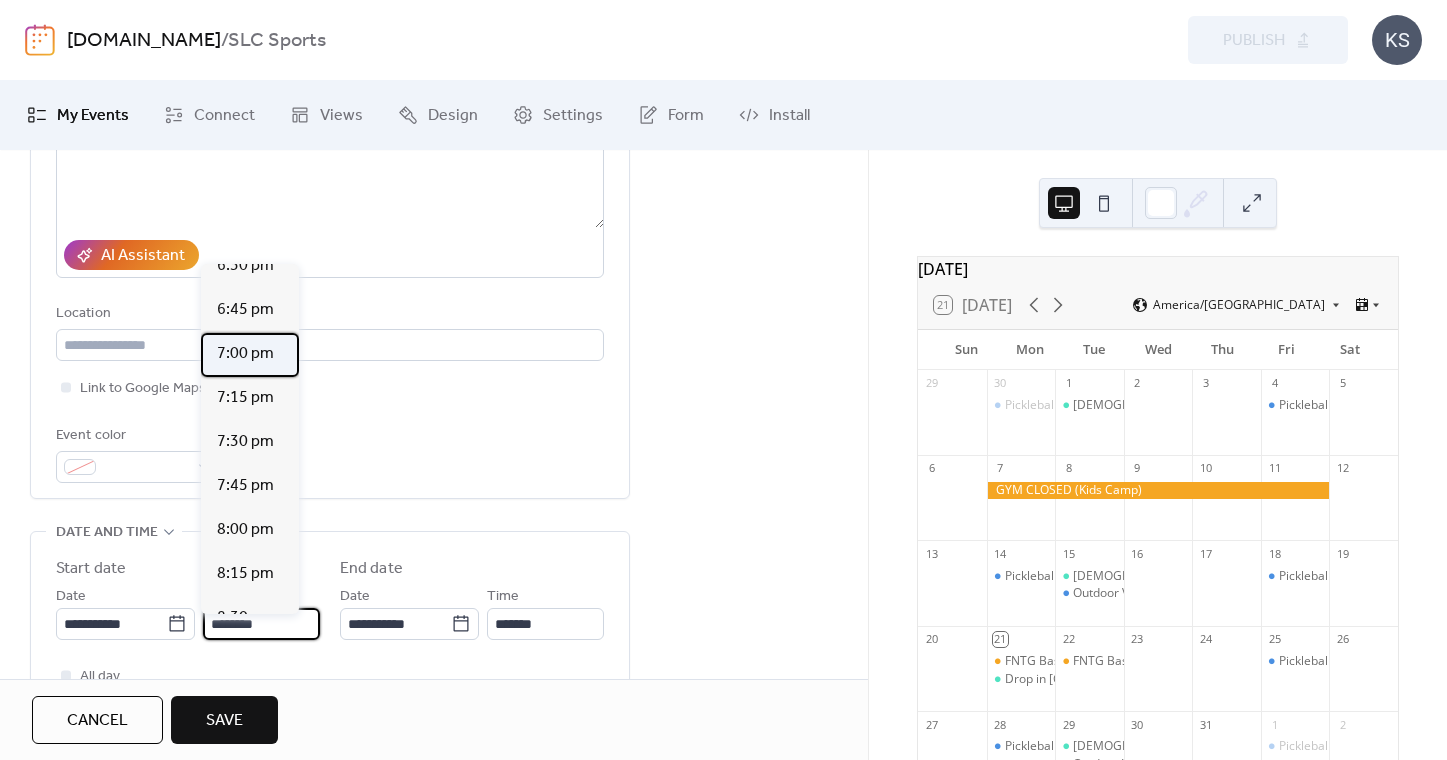 click on "7:00 pm" at bounding box center (245, 354) 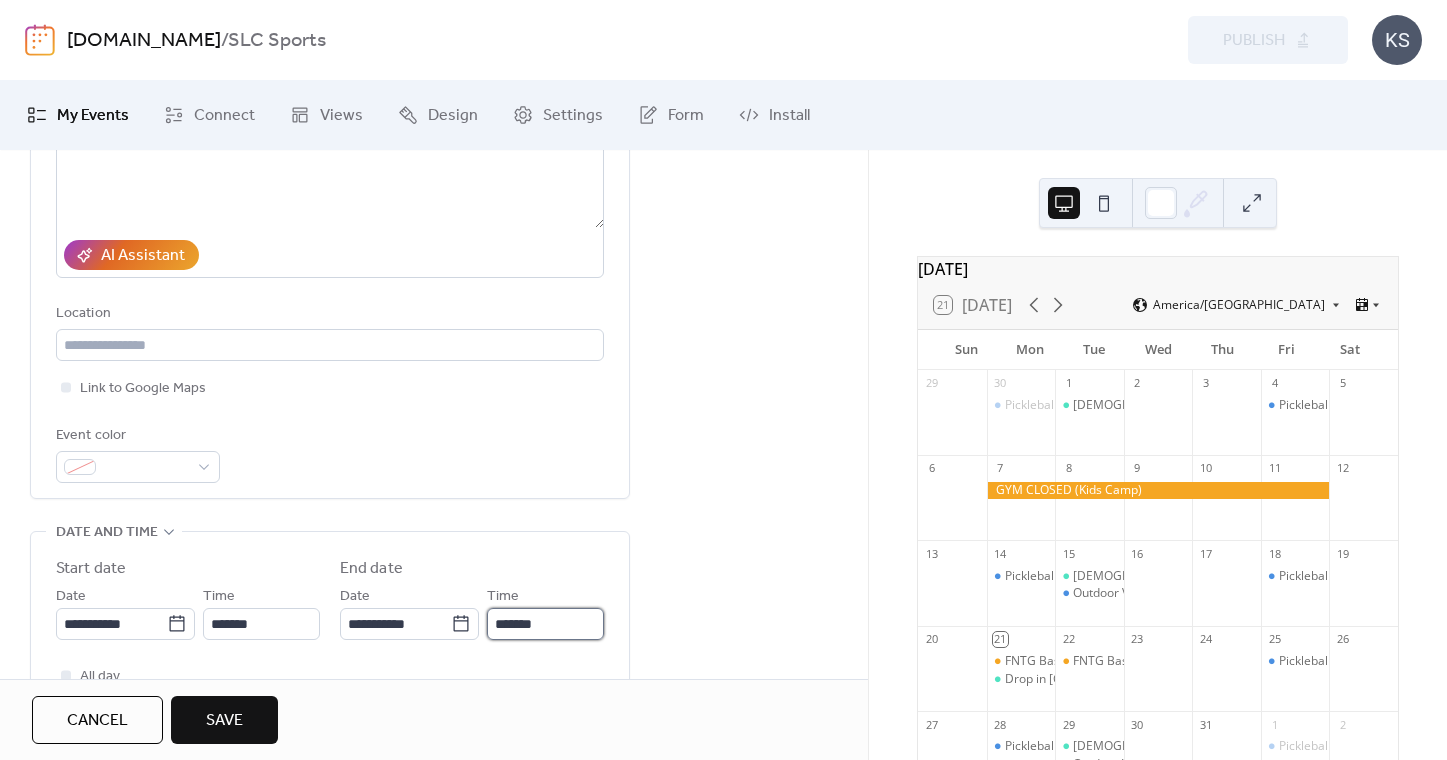 click on "*******" at bounding box center (545, 624) 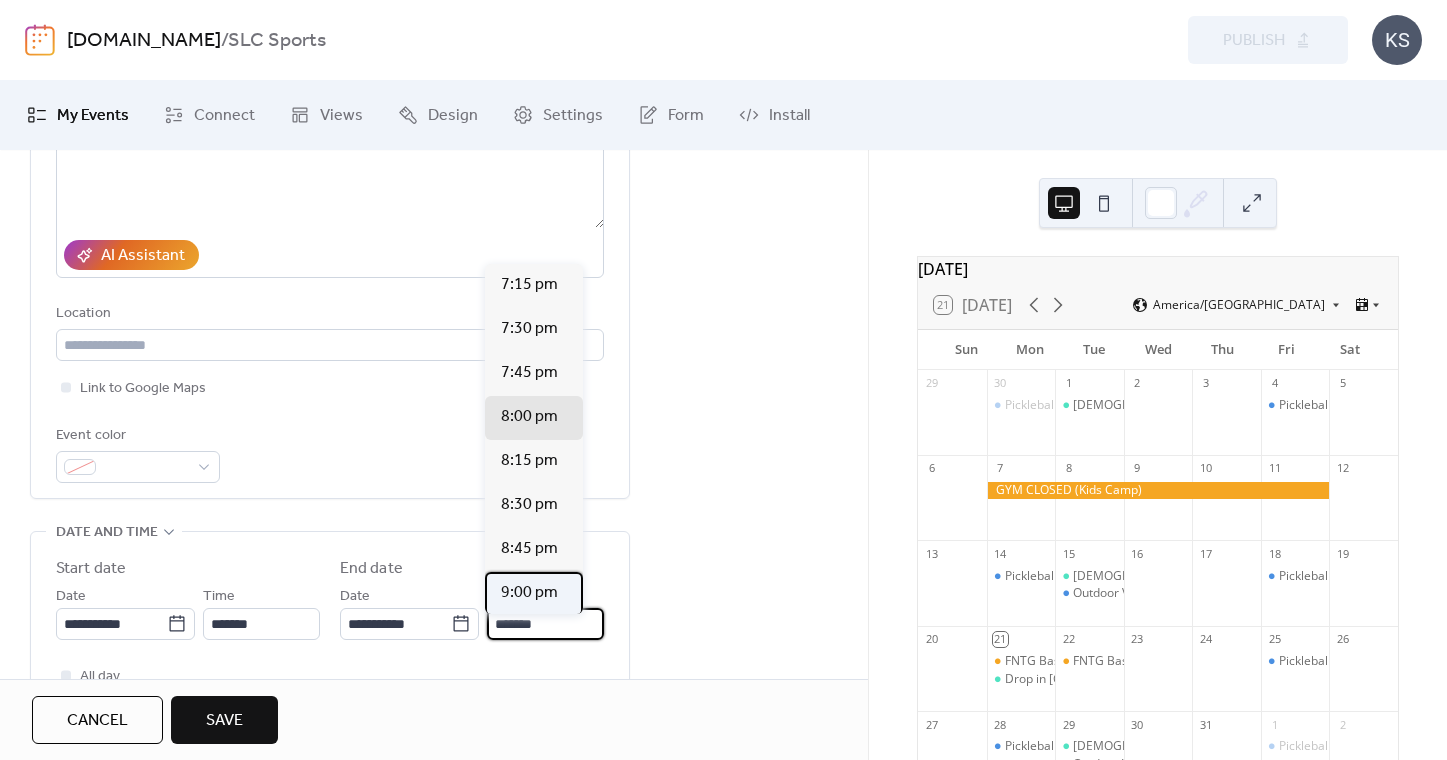 click on "9:00 pm" at bounding box center [529, 593] 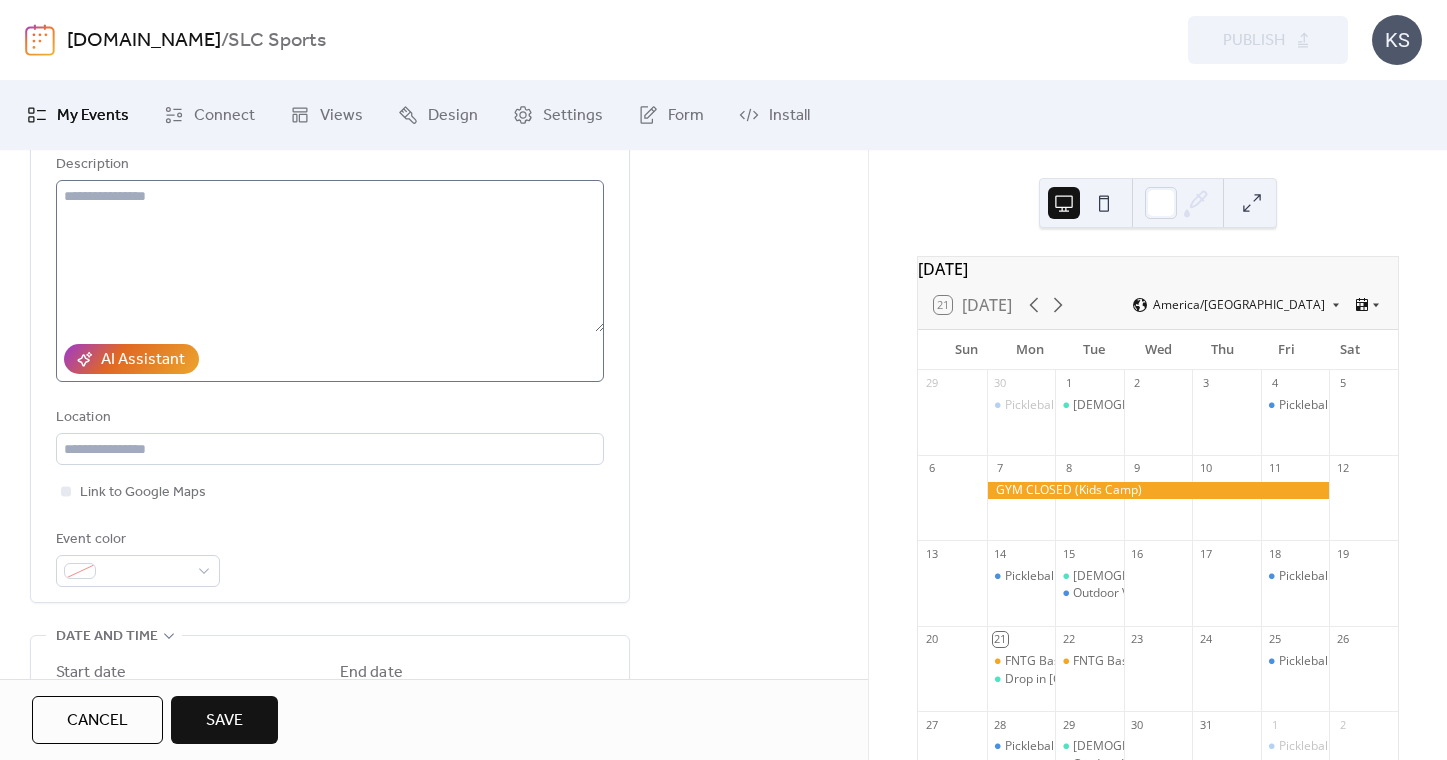 scroll, scrollTop: 215, scrollLeft: 0, axis: vertical 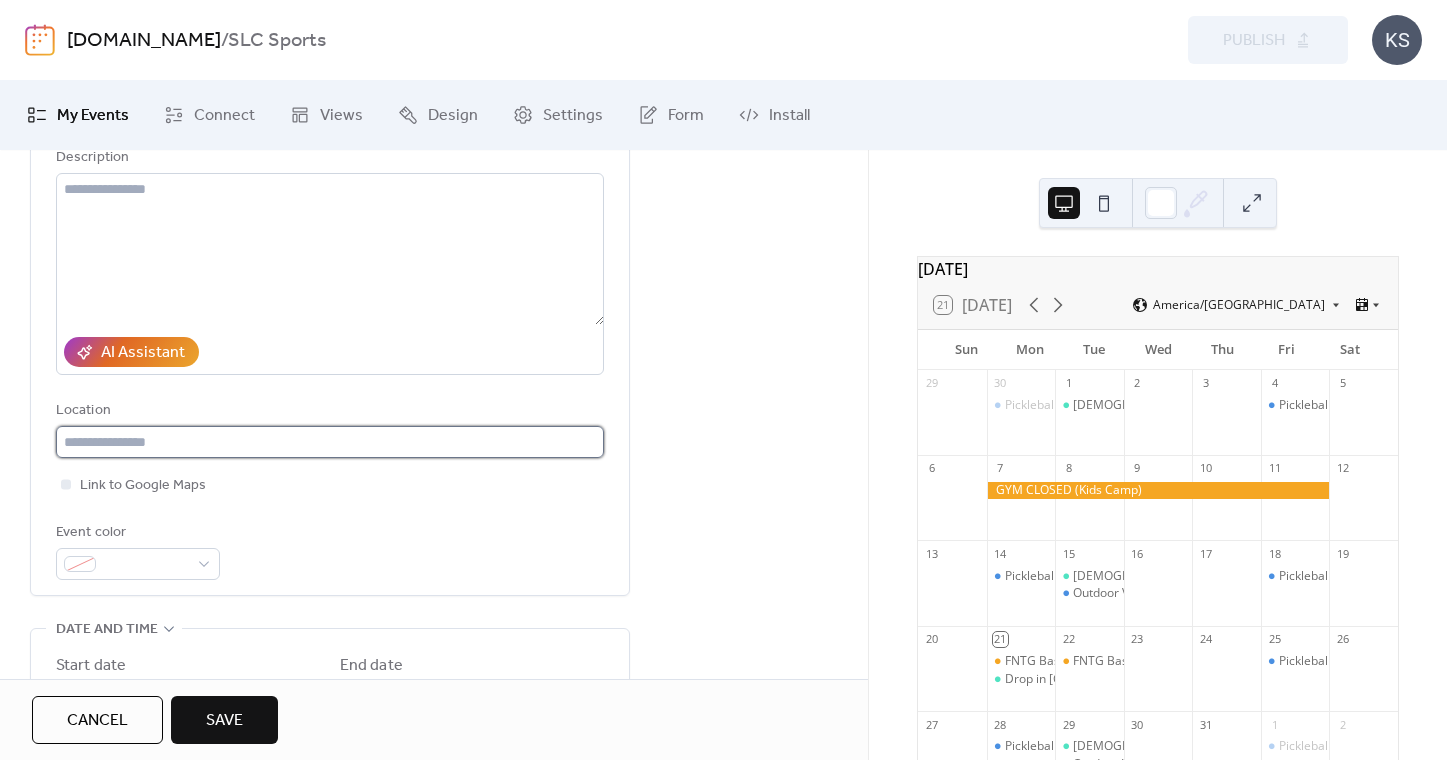 click at bounding box center (330, 442) 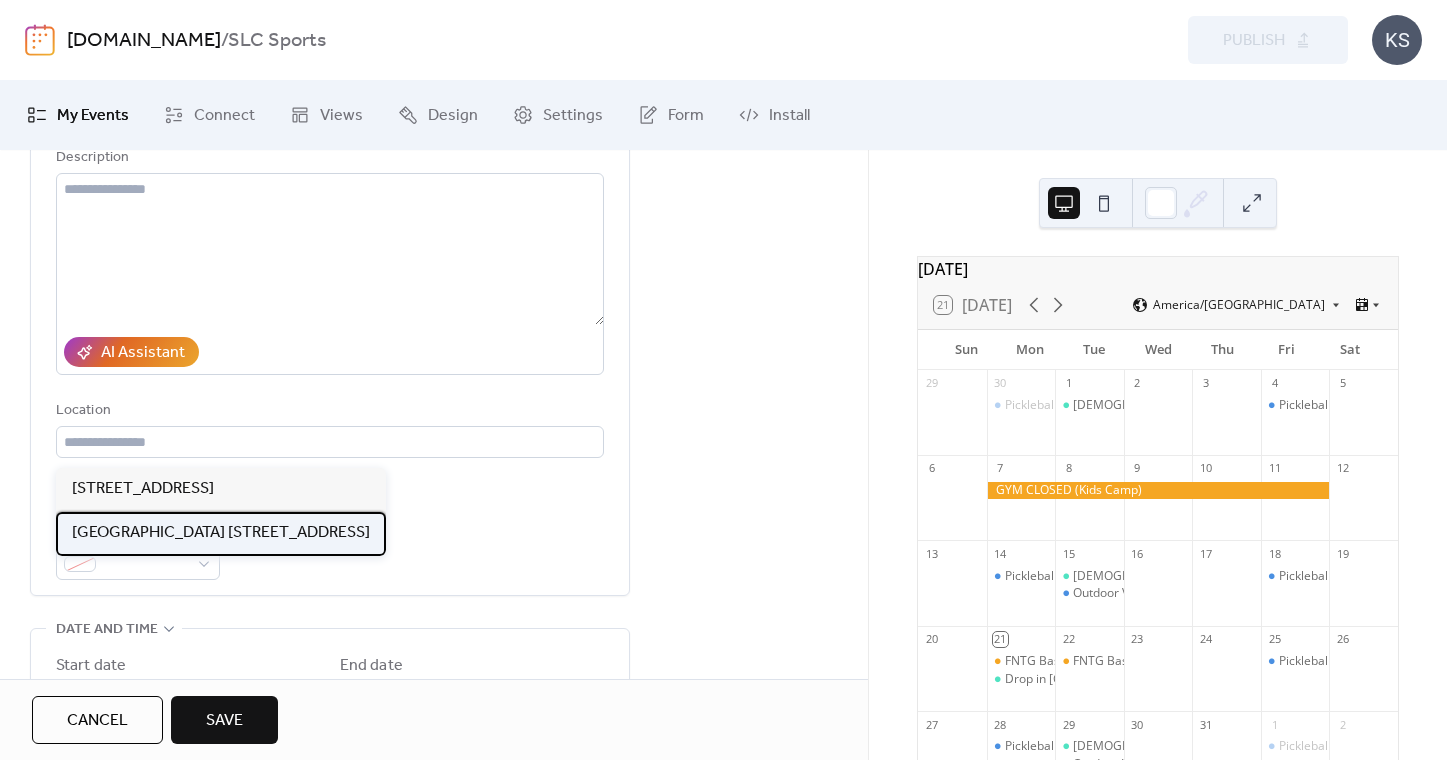 click on "Spring Lake Church 2240 Klondike Rd Green Bay WI 54311" at bounding box center [221, 533] 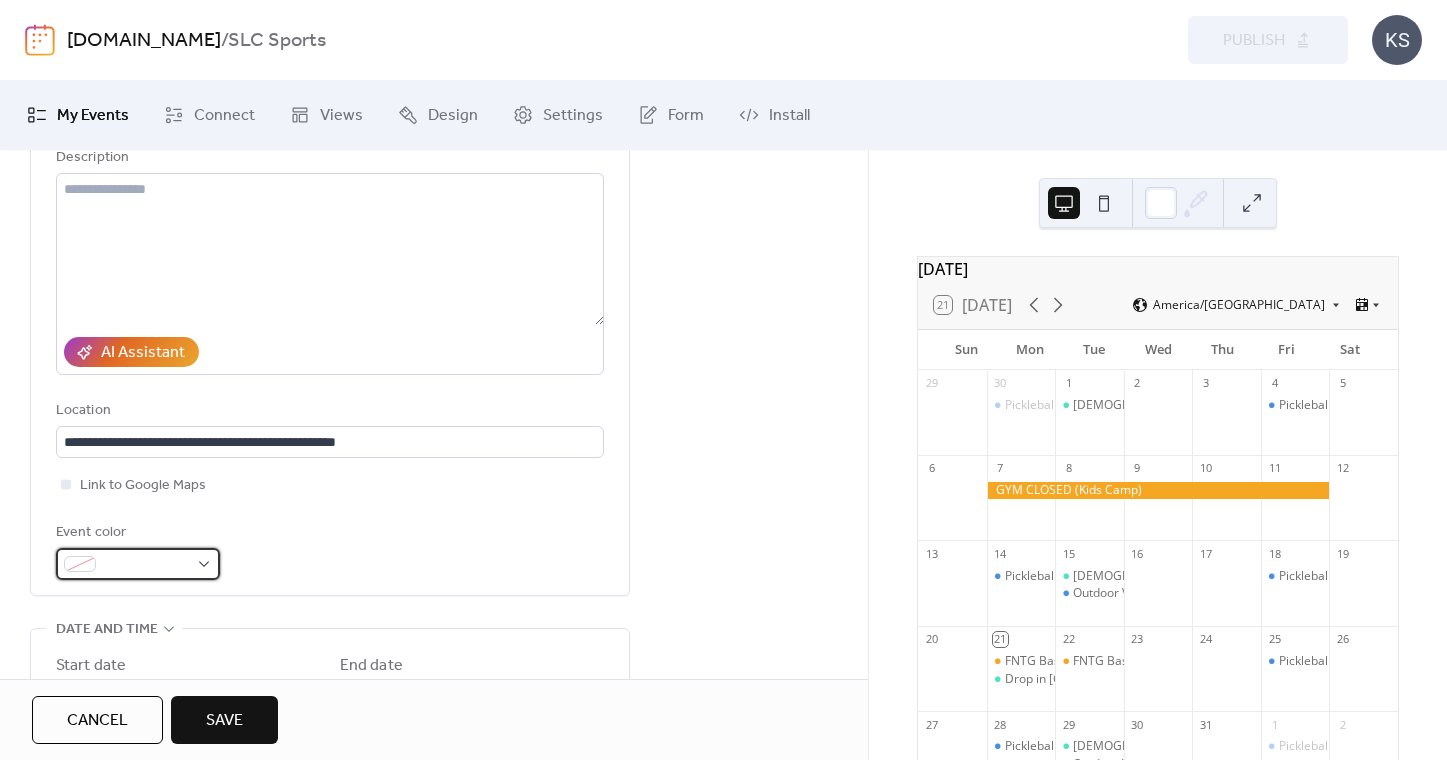 click at bounding box center [146, 565] 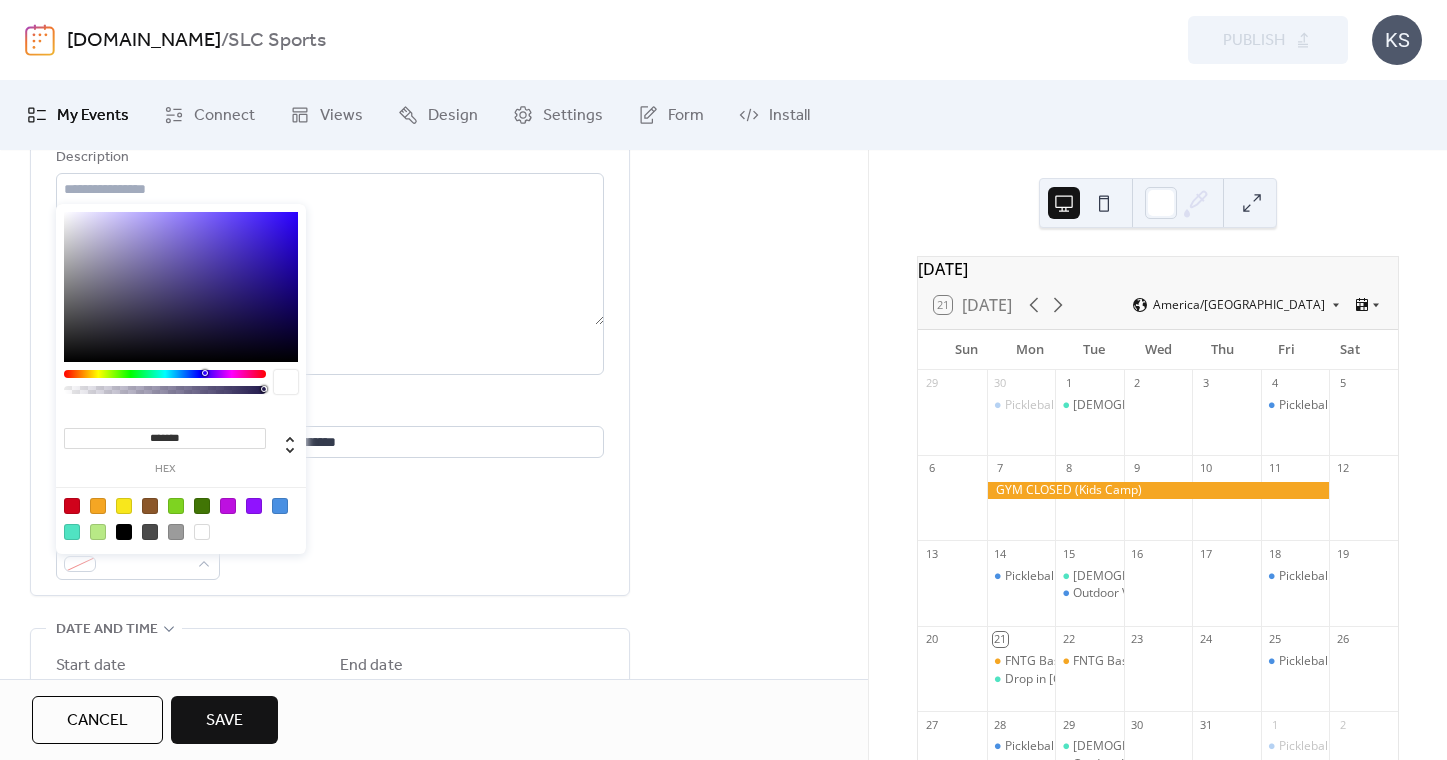 click at bounding box center (72, 532) 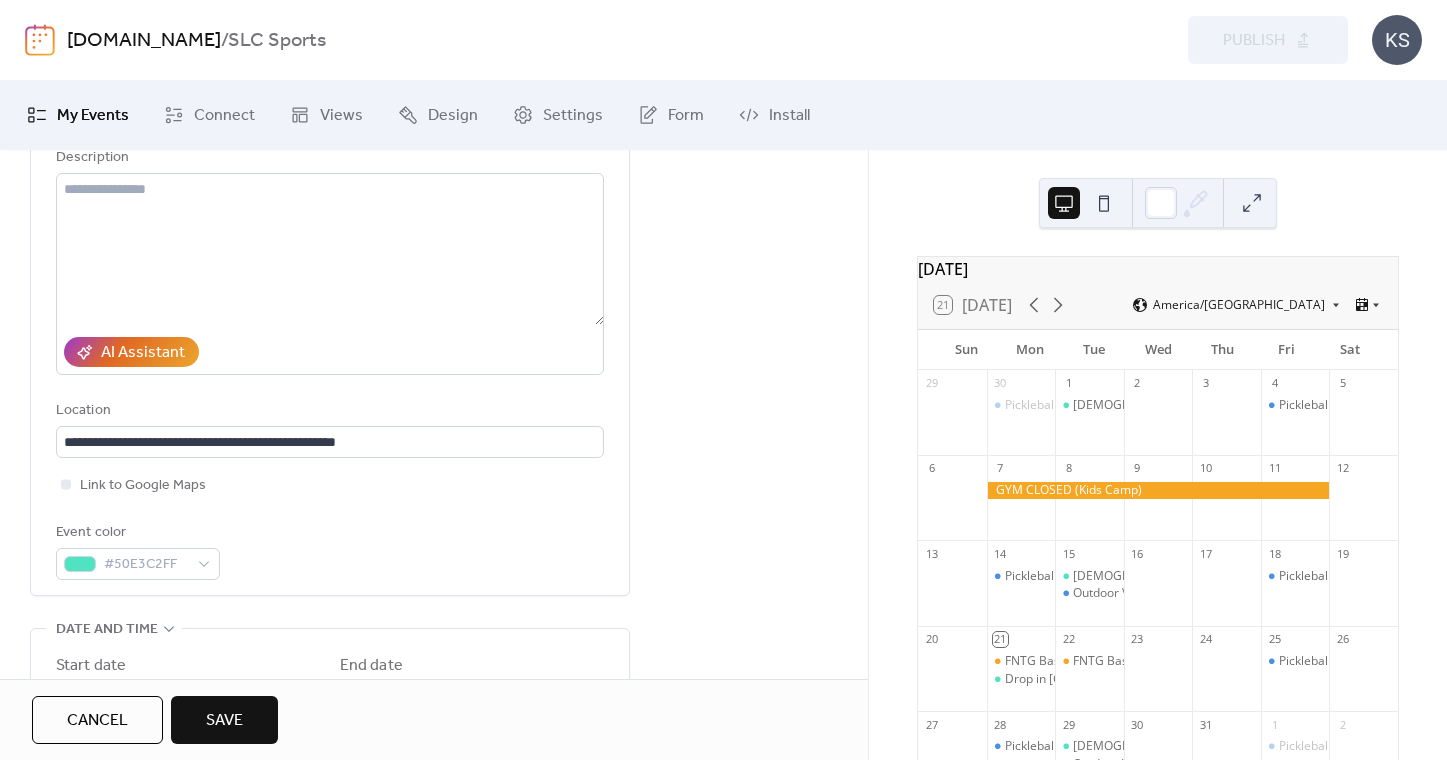 click on "Save" at bounding box center (224, 721) 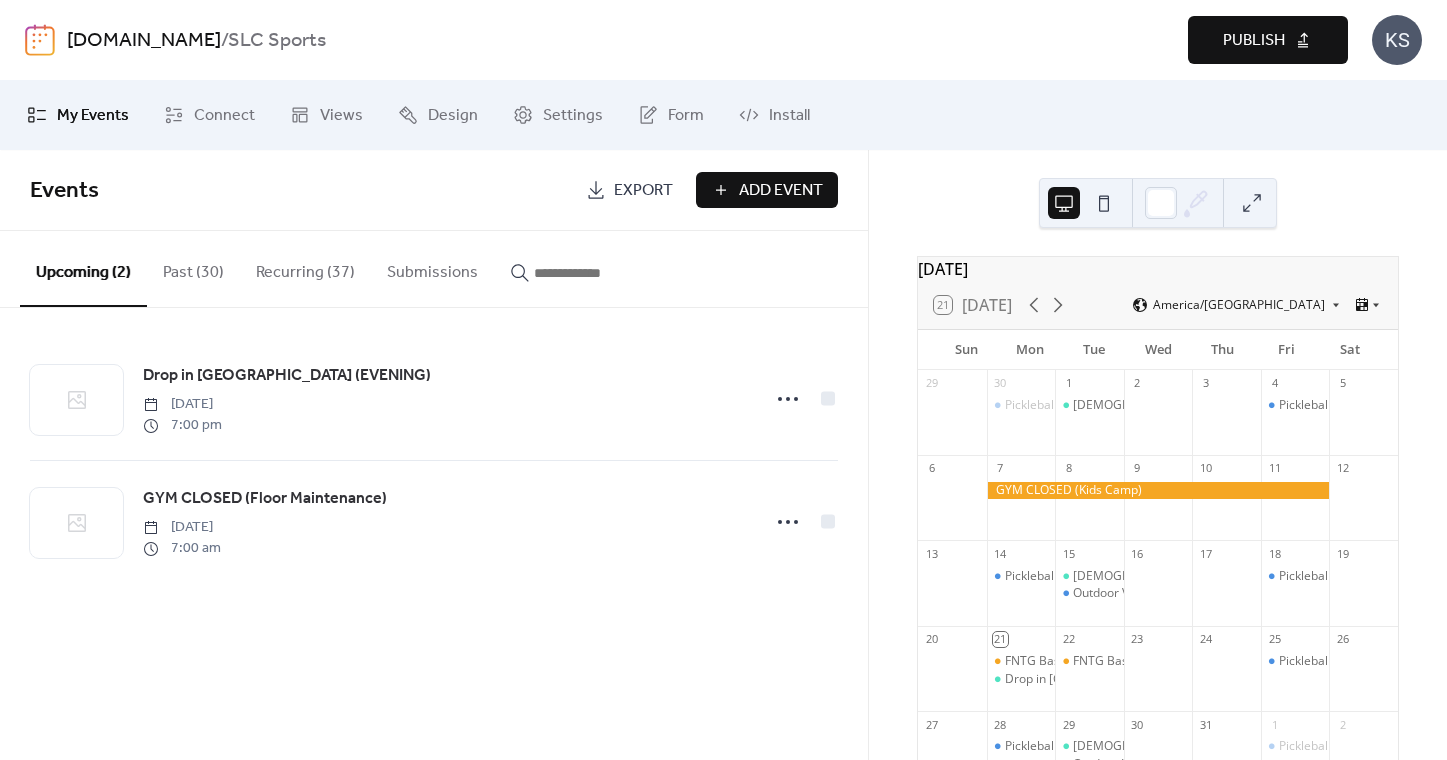 click on "Publish" at bounding box center [1254, 41] 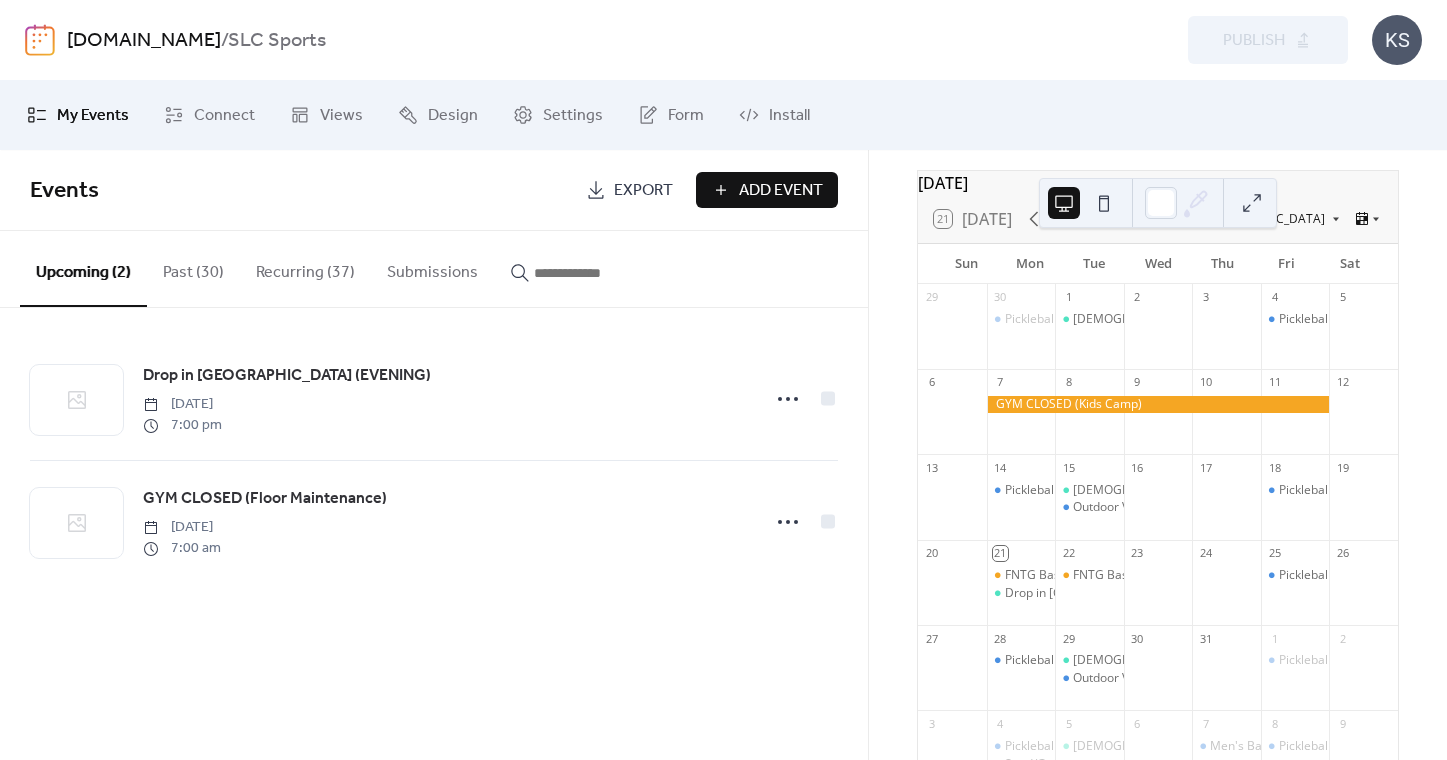 scroll, scrollTop: 79, scrollLeft: 0, axis: vertical 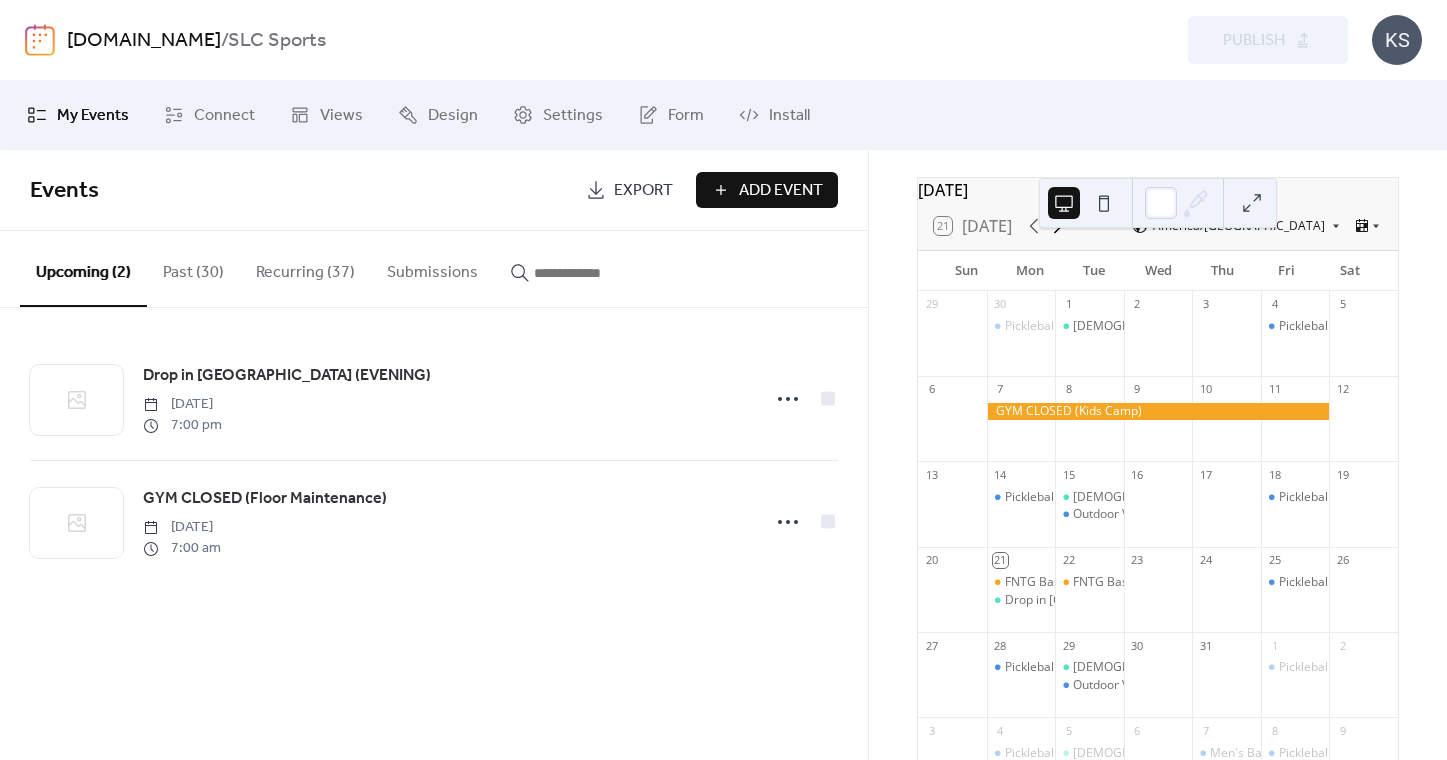 click 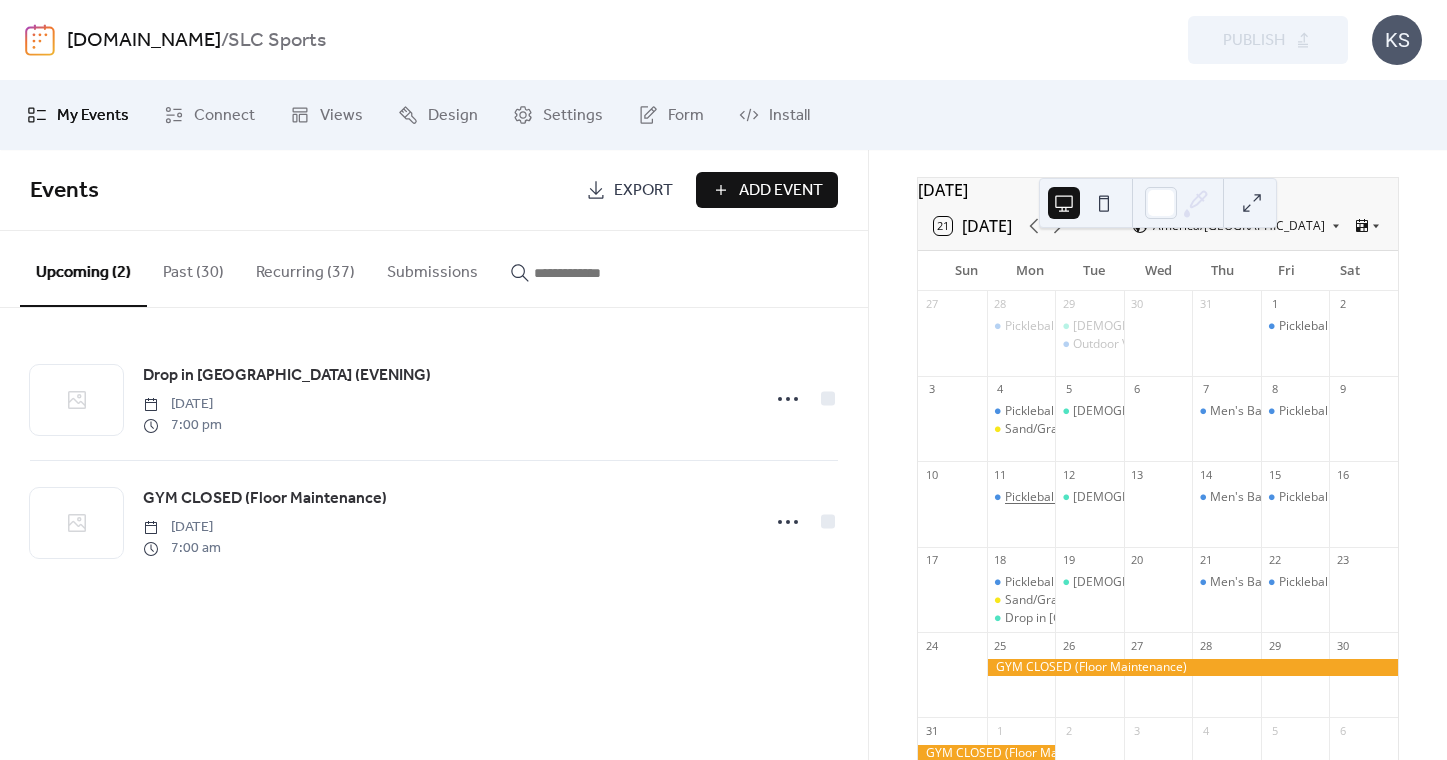click on "Pickleball" at bounding box center (1031, 497) 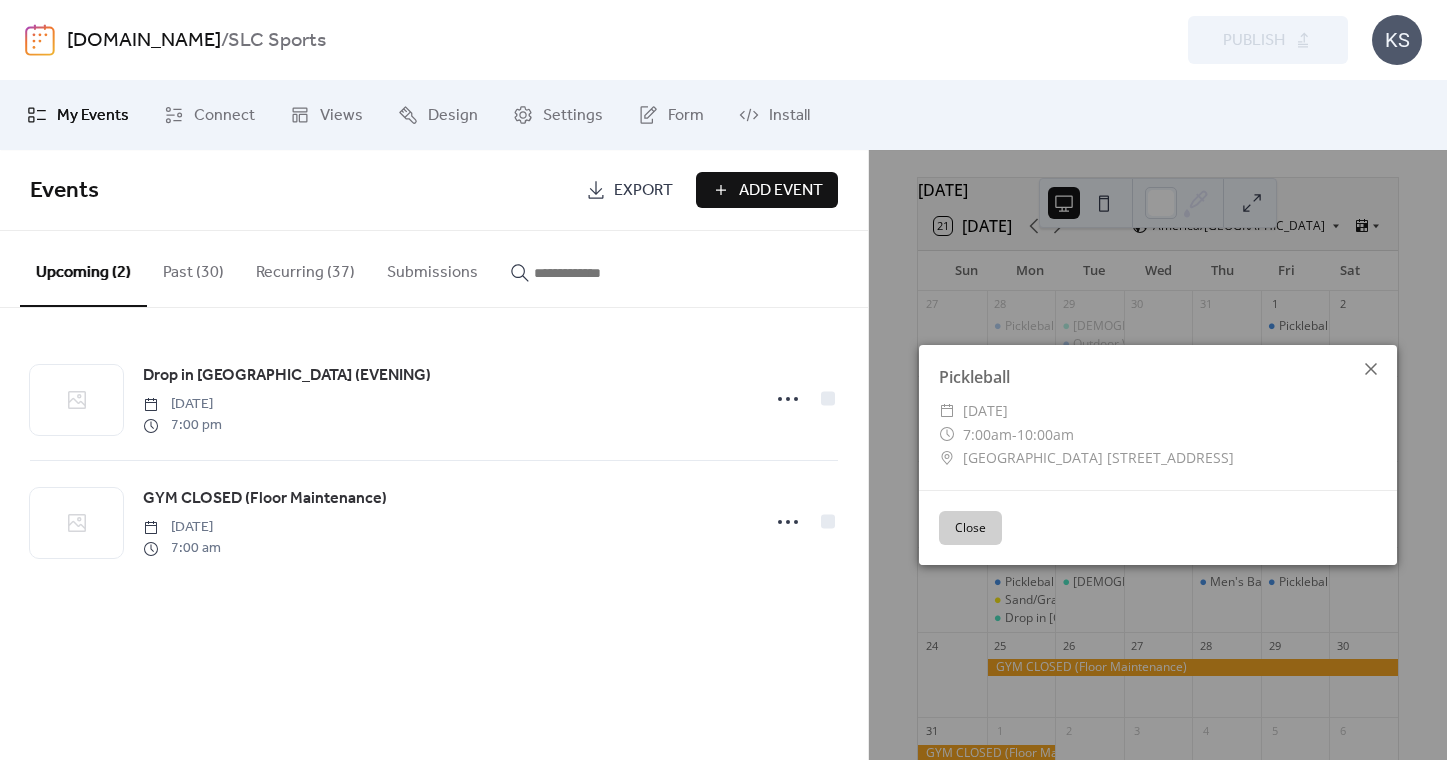 click 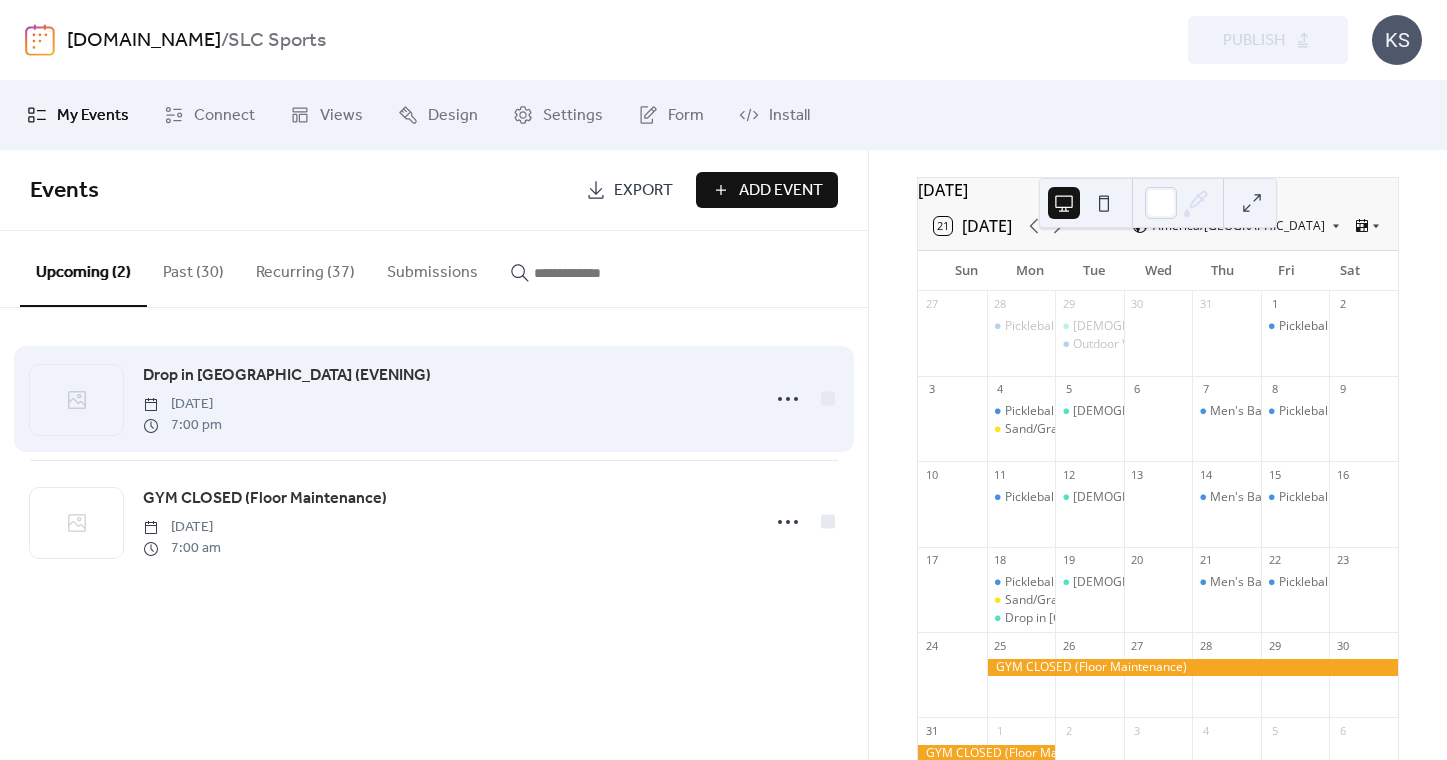 click on "Drop in Pickleball (EVENING)" at bounding box center [287, 376] 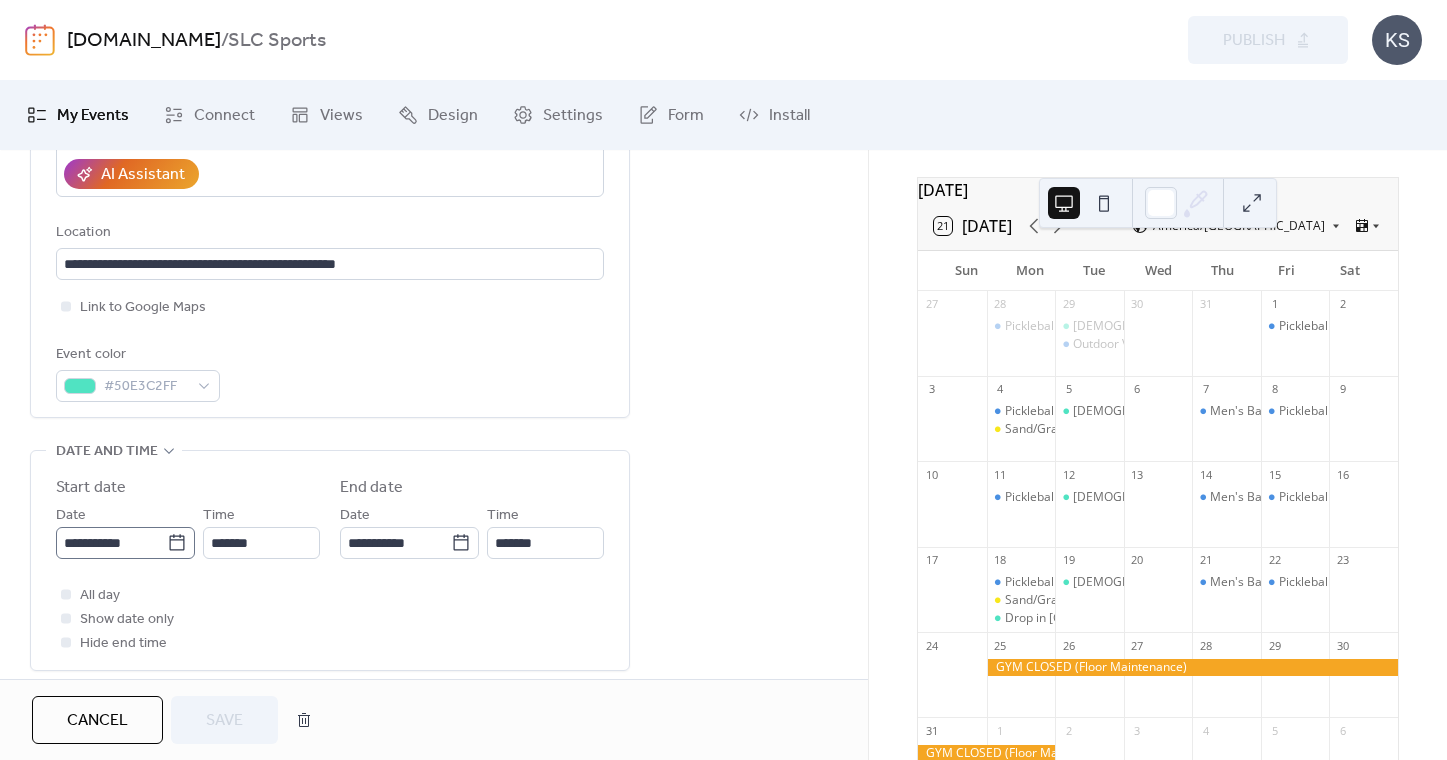 scroll, scrollTop: 432, scrollLeft: 0, axis: vertical 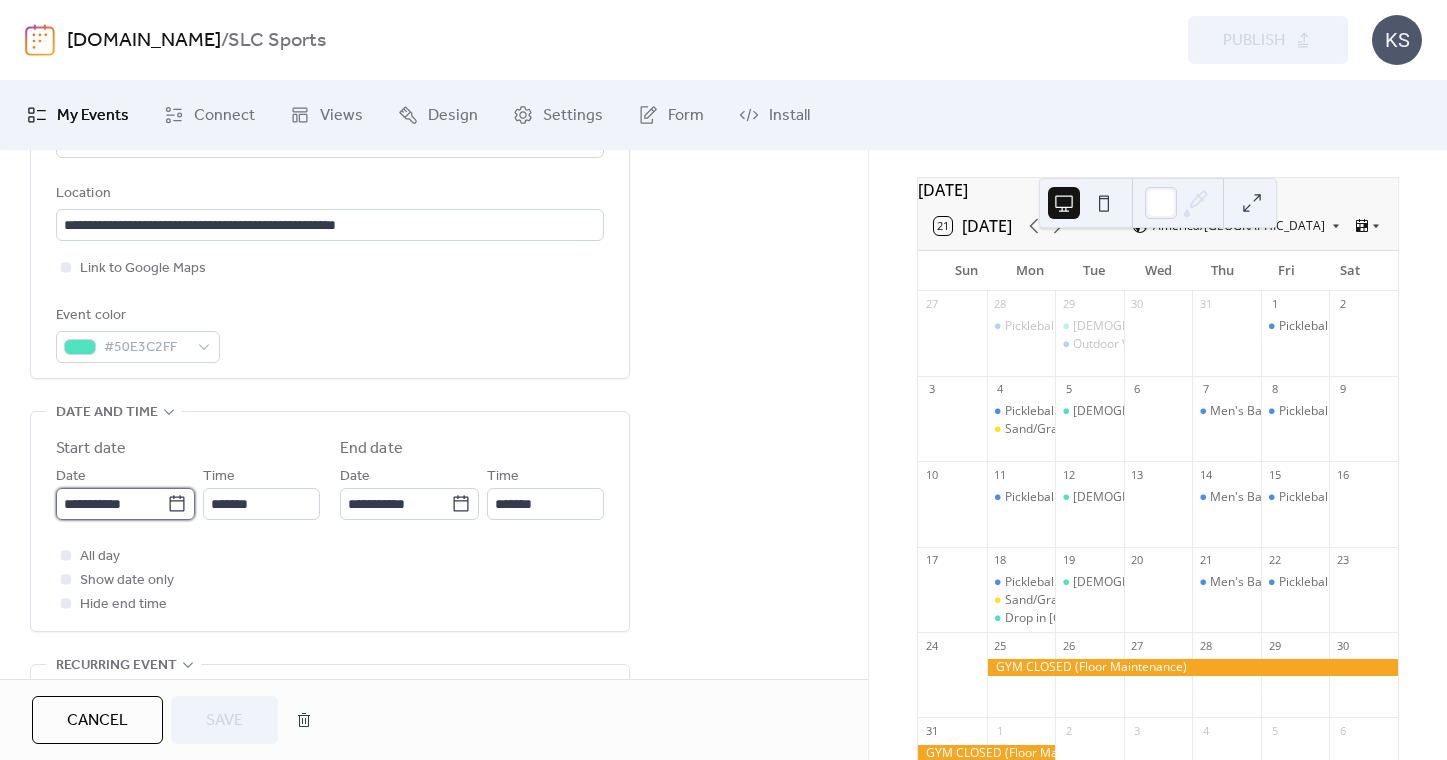 click on "**********" at bounding box center (111, 504) 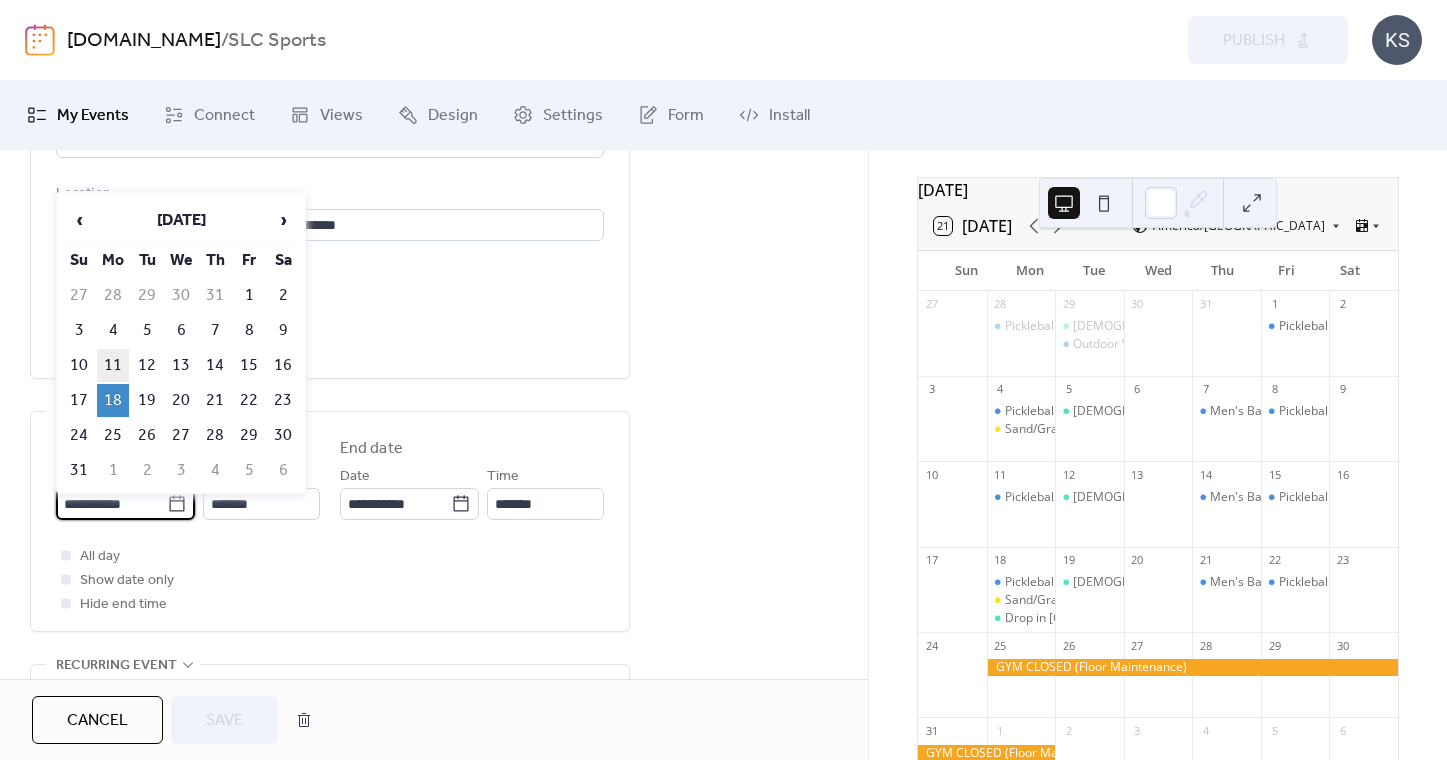 click on "11" at bounding box center [113, 365] 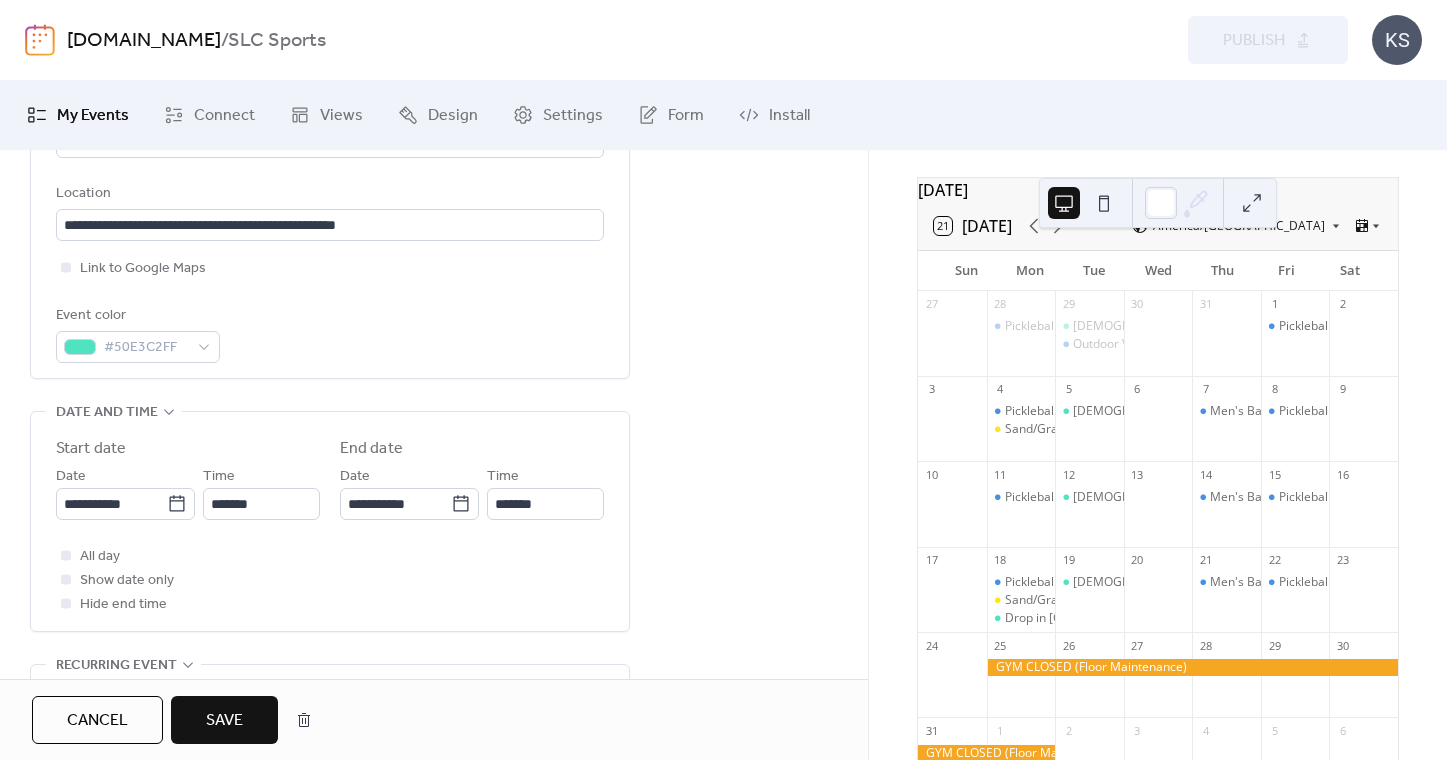 click on "Save" at bounding box center [224, 721] 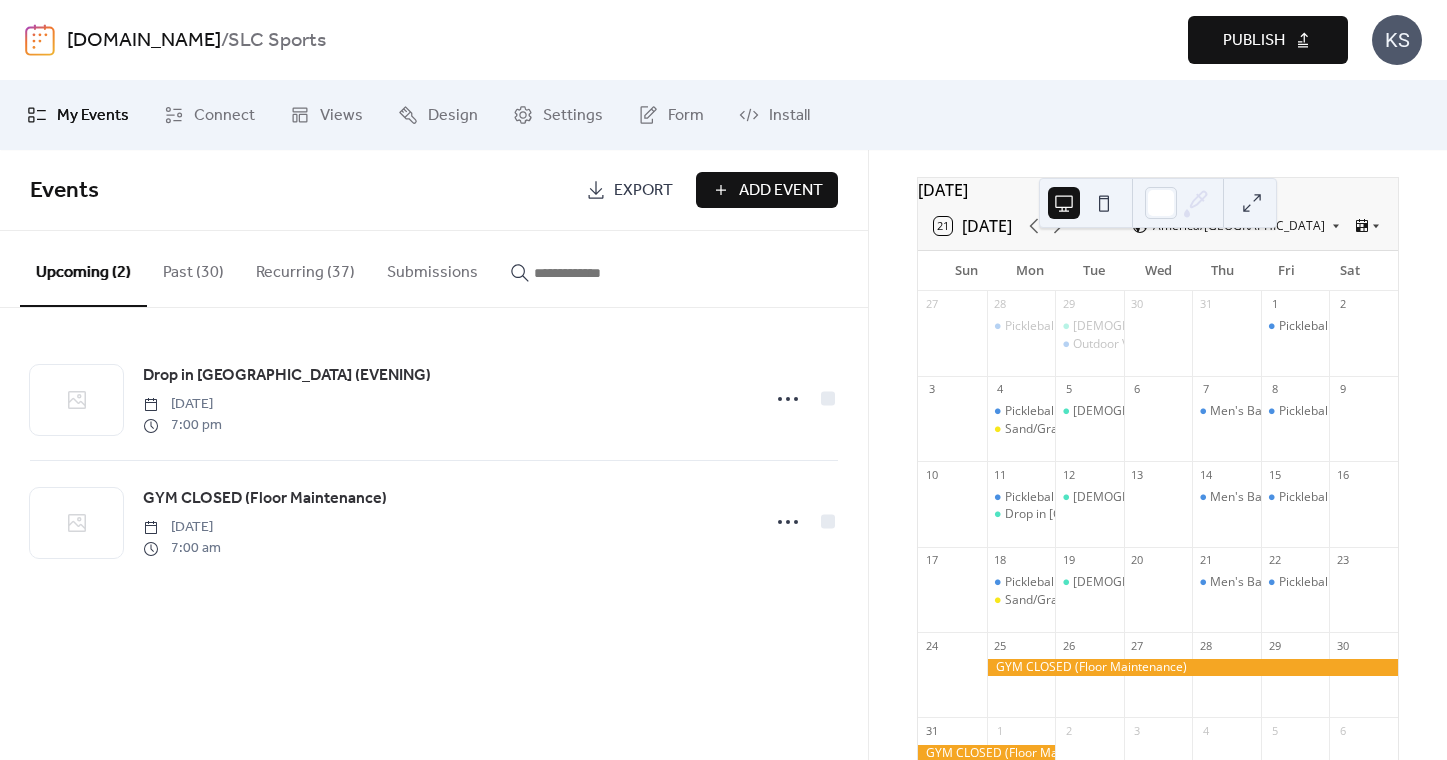 click on "Publish" at bounding box center [1268, 40] 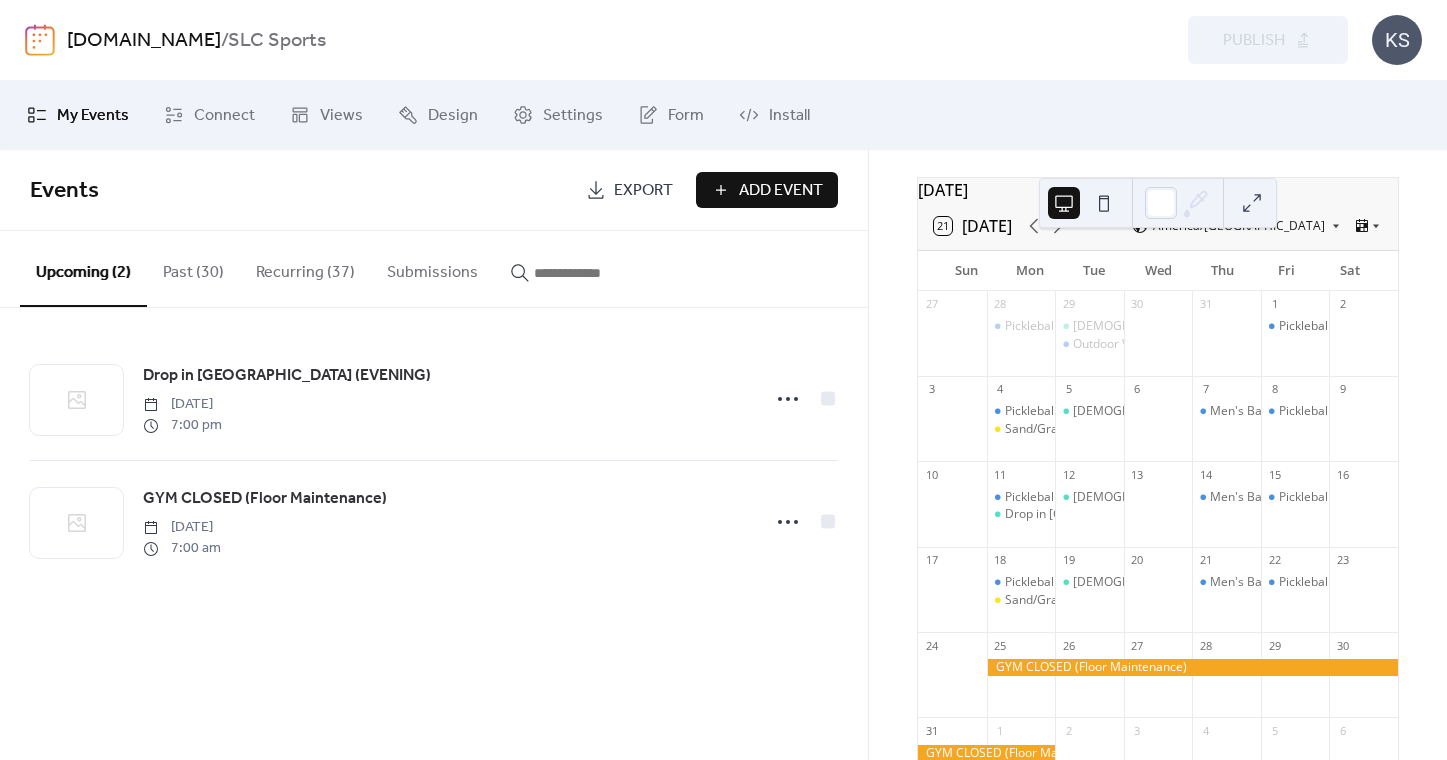 click on "Add Event" at bounding box center [767, 190] 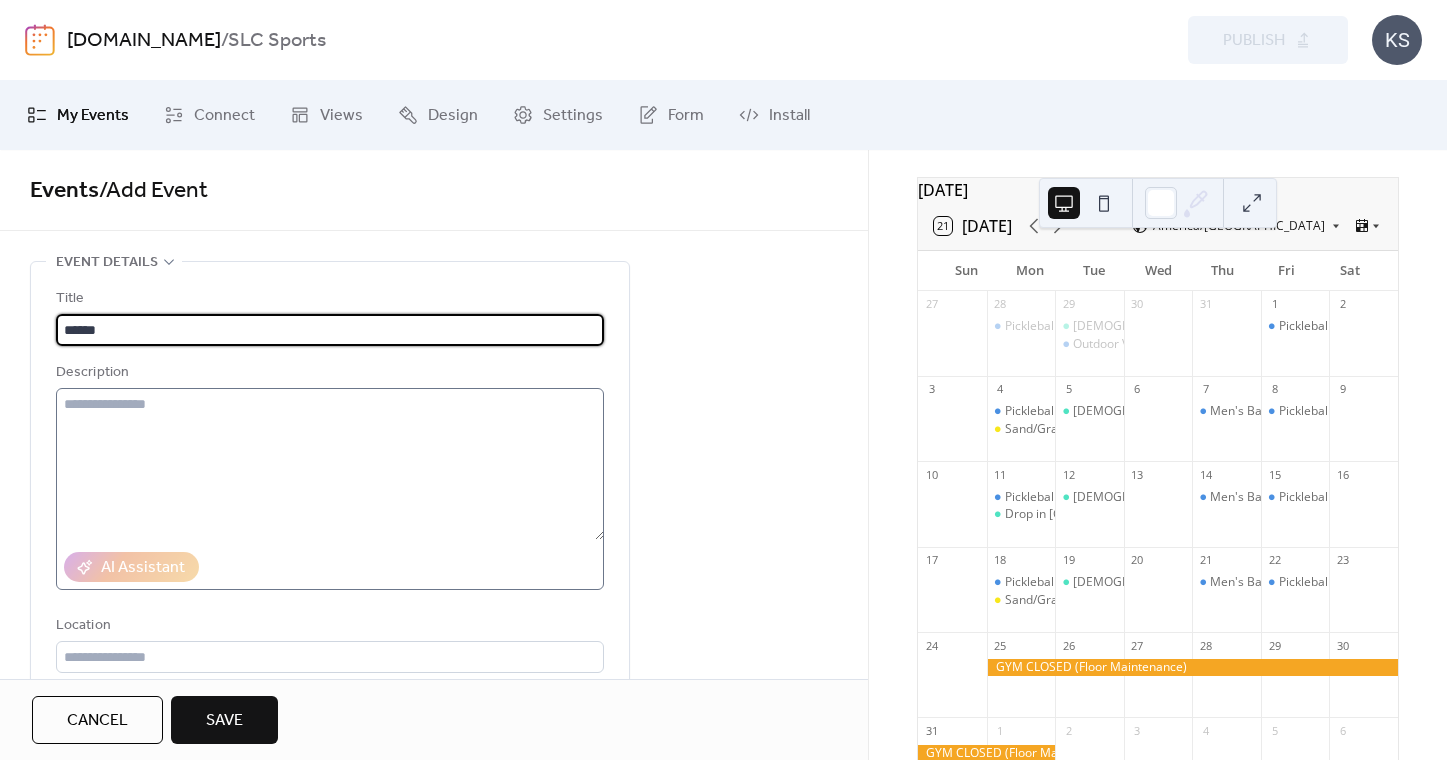 type on "*****" 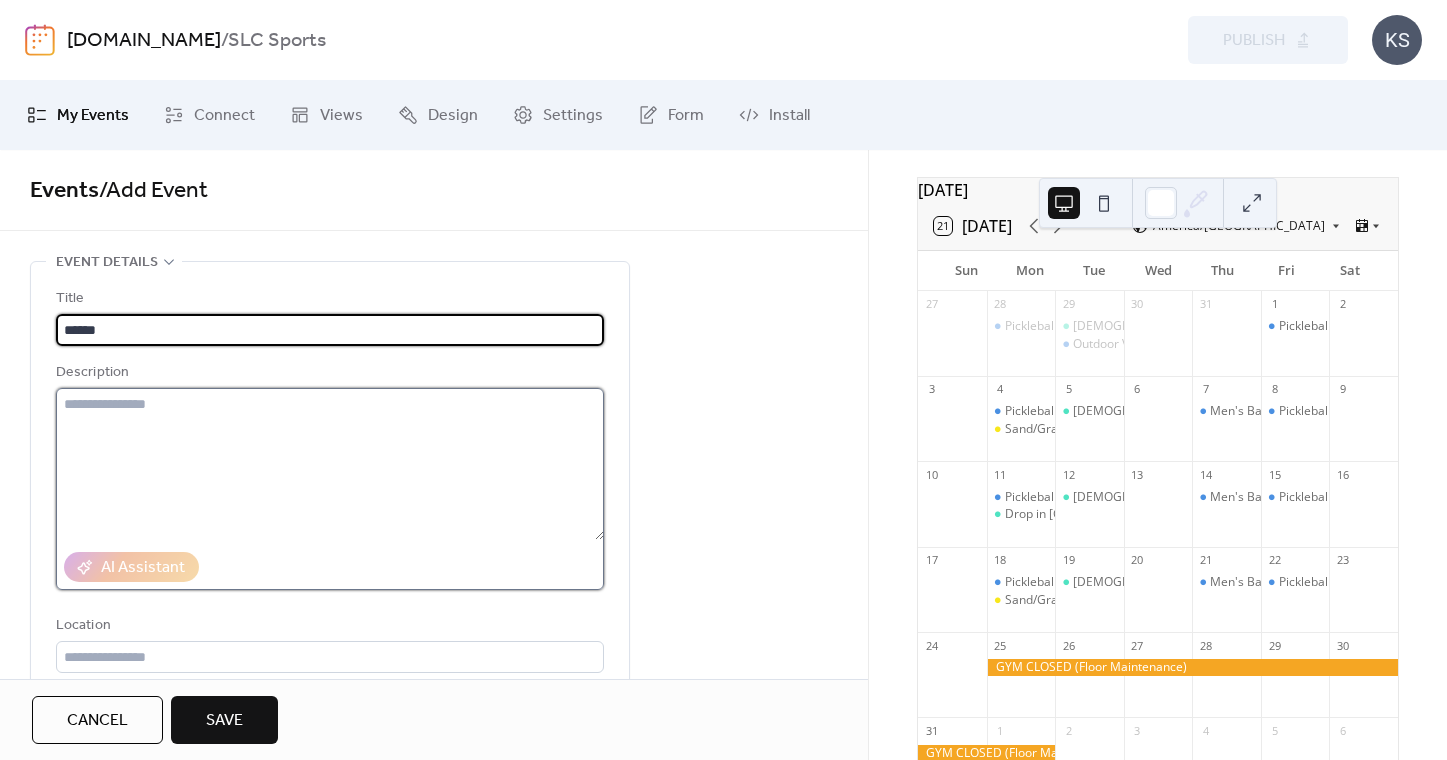 click at bounding box center [330, 464] 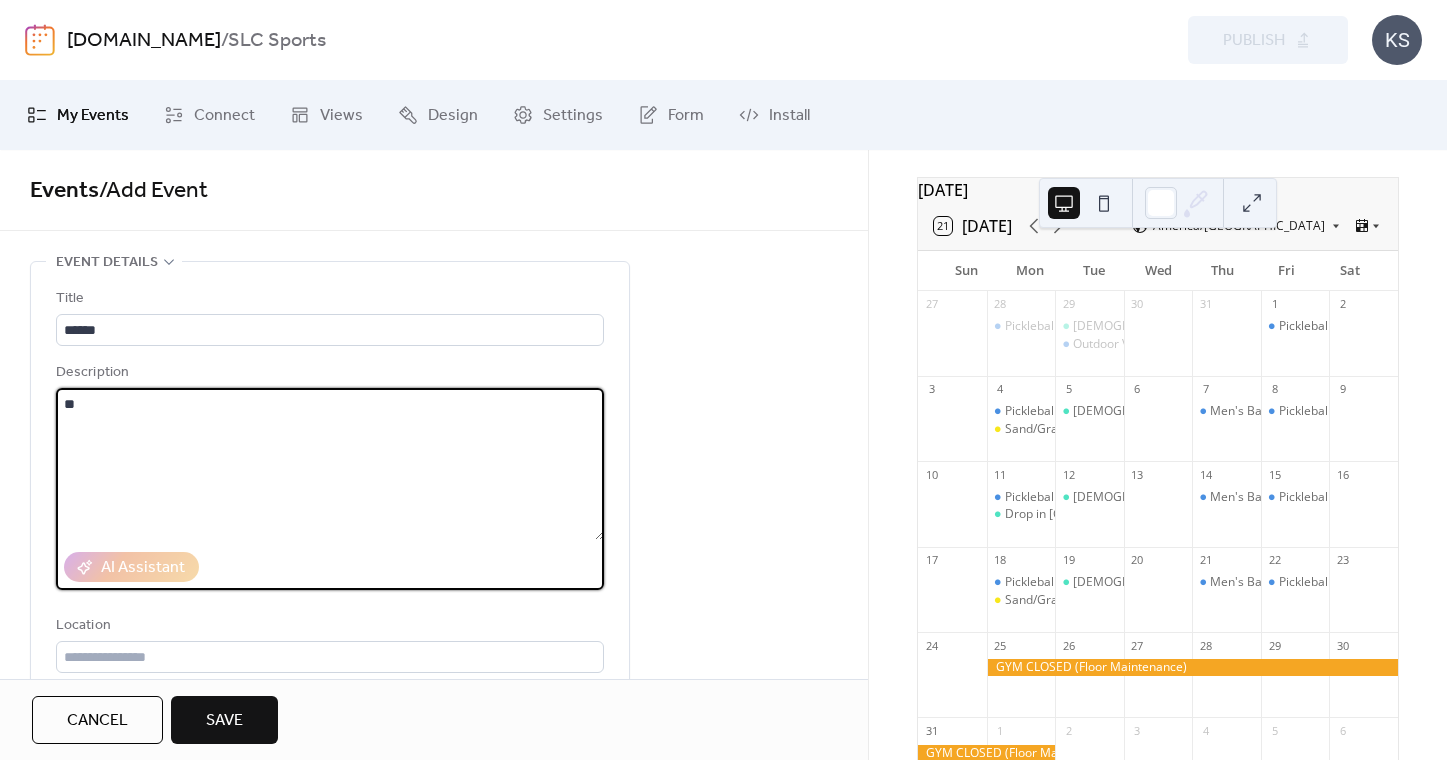 type on "*" 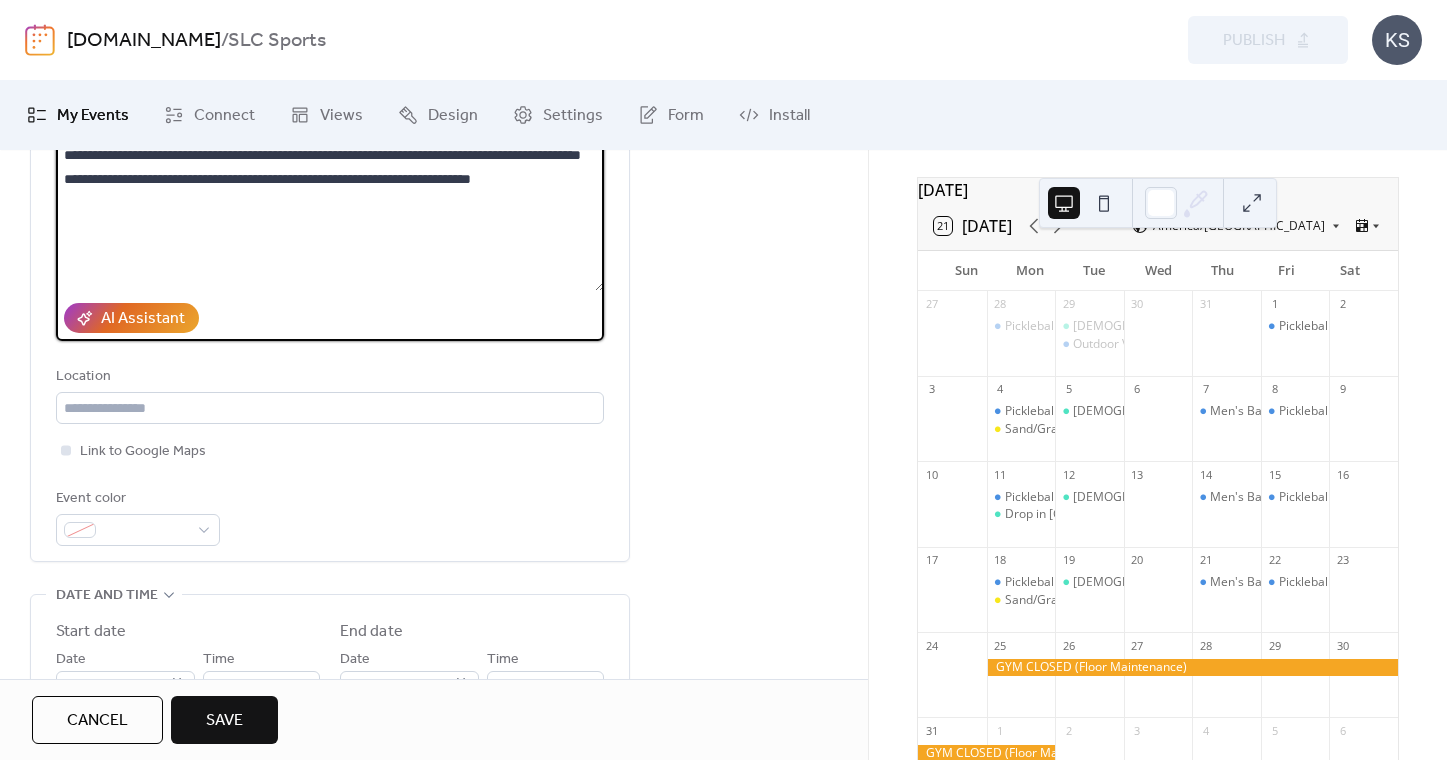 scroll, scrollTop: 259, scrollLeft: 0, axis: vertical 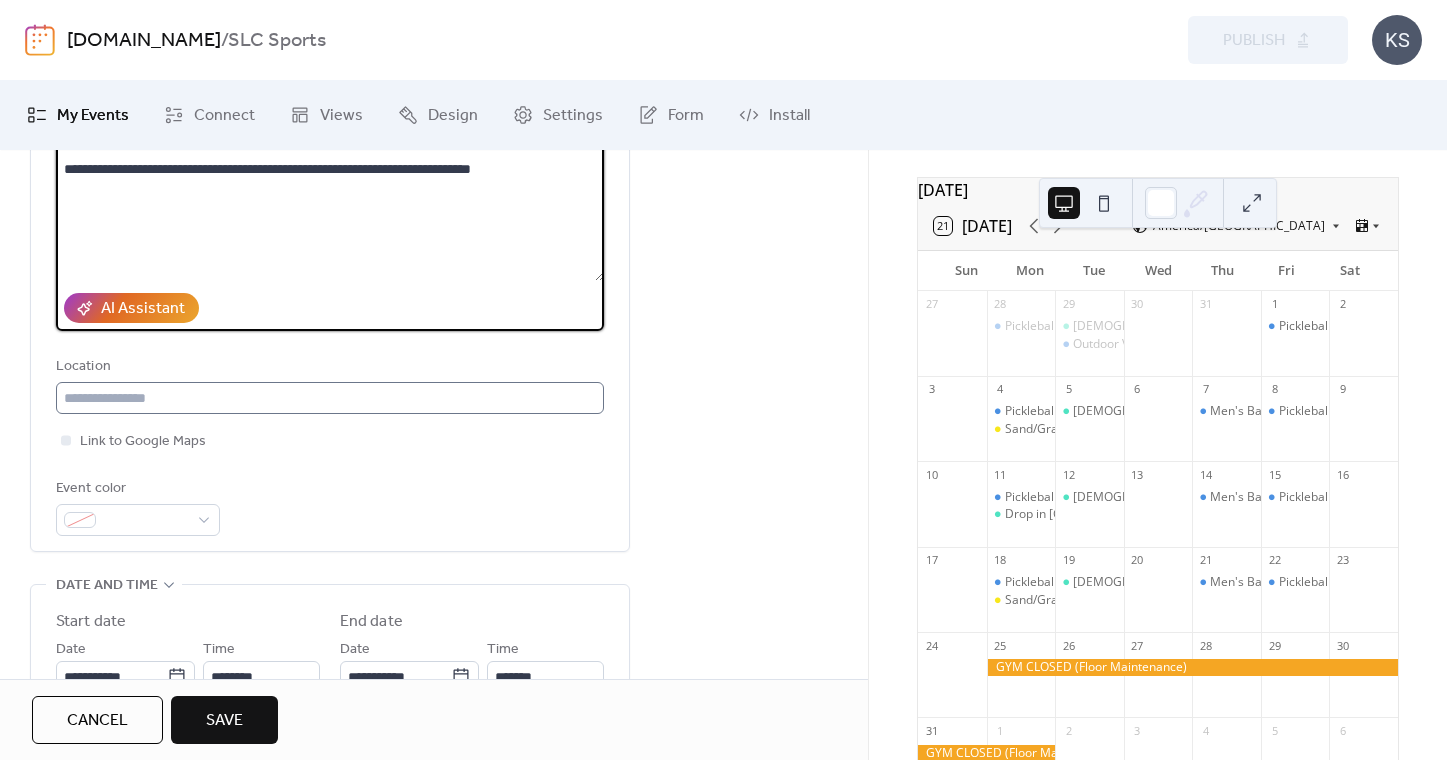 type on "**********" 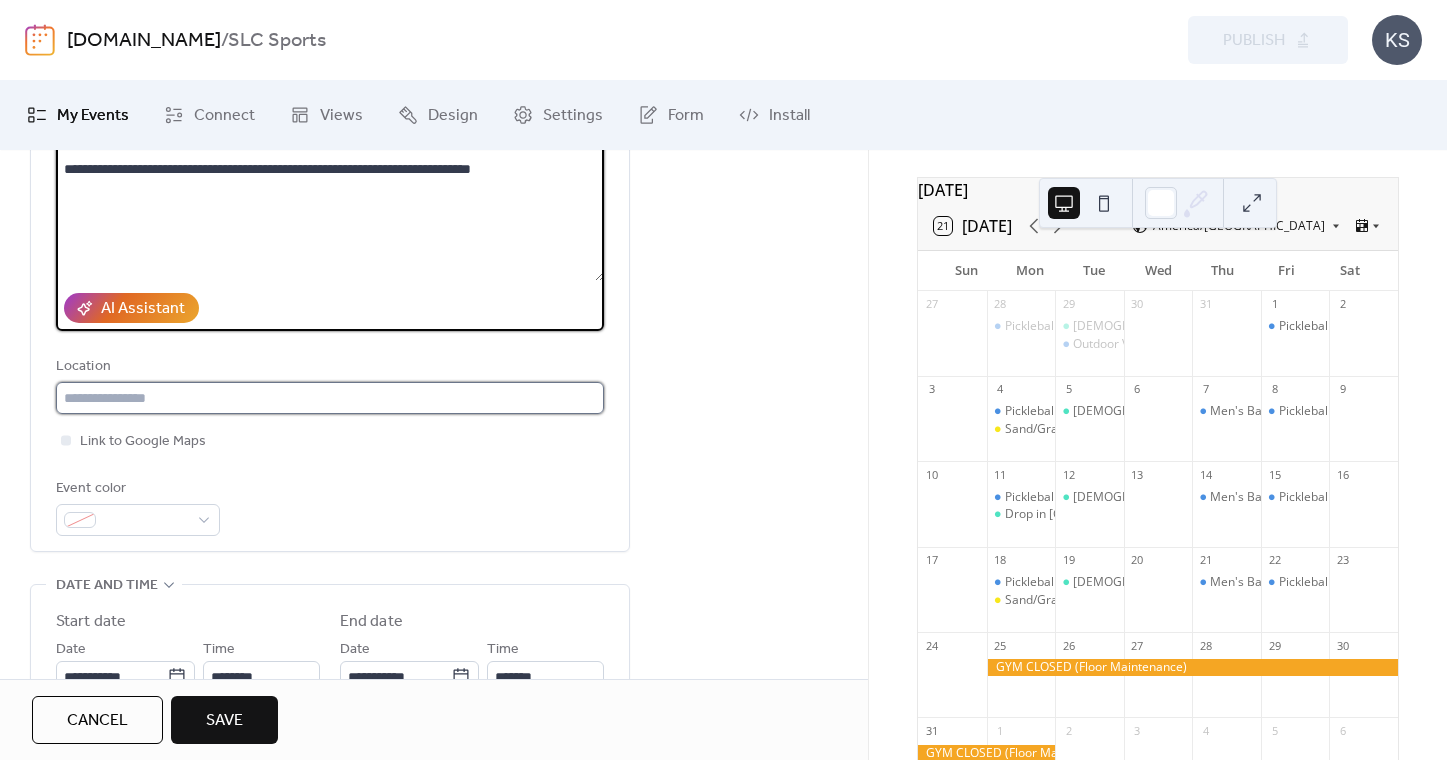 click at bounding box center [330, 398] 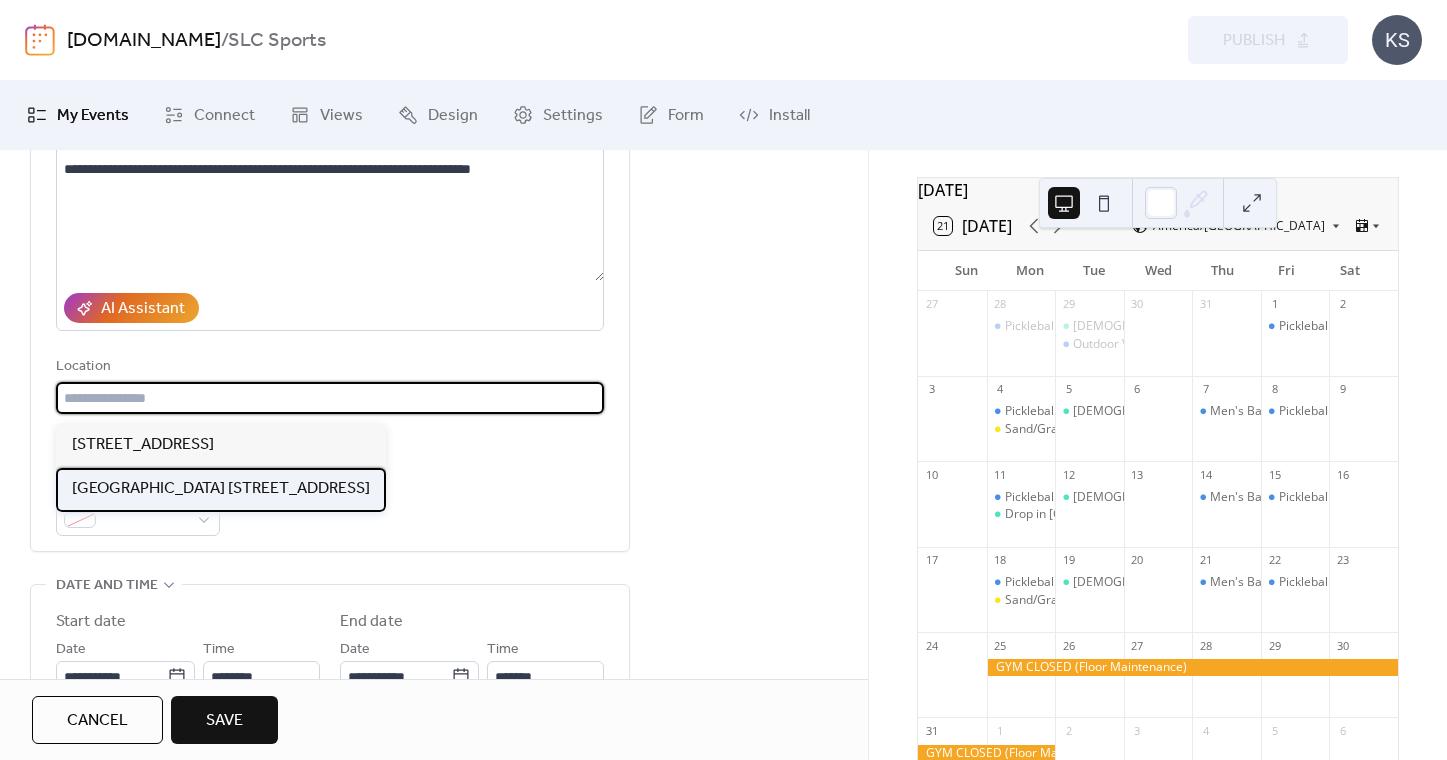 click on "Spring Lake Church 2240 Klondike Rd Green Bay WI 54311" at bounding box center [221, 489] 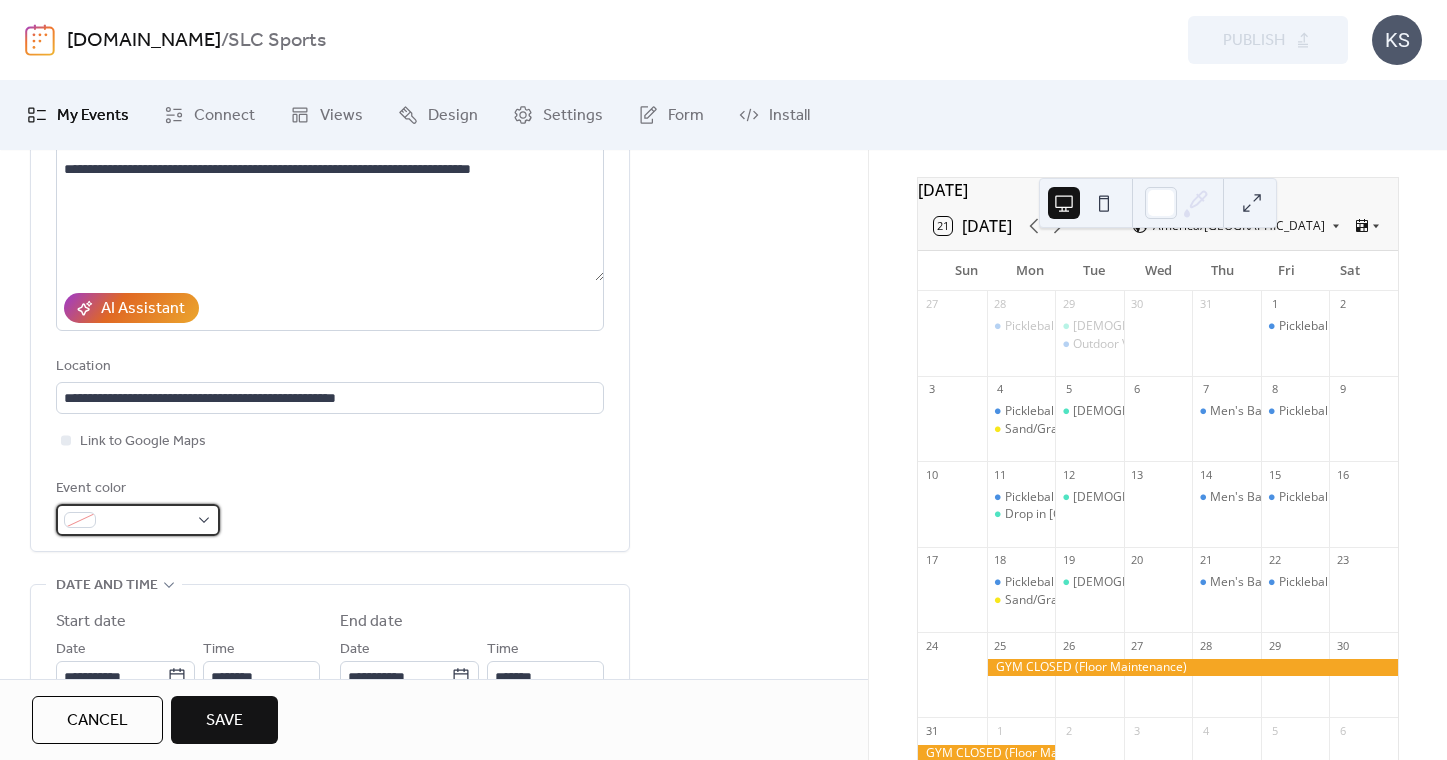 click at bounding box center [146, 521] 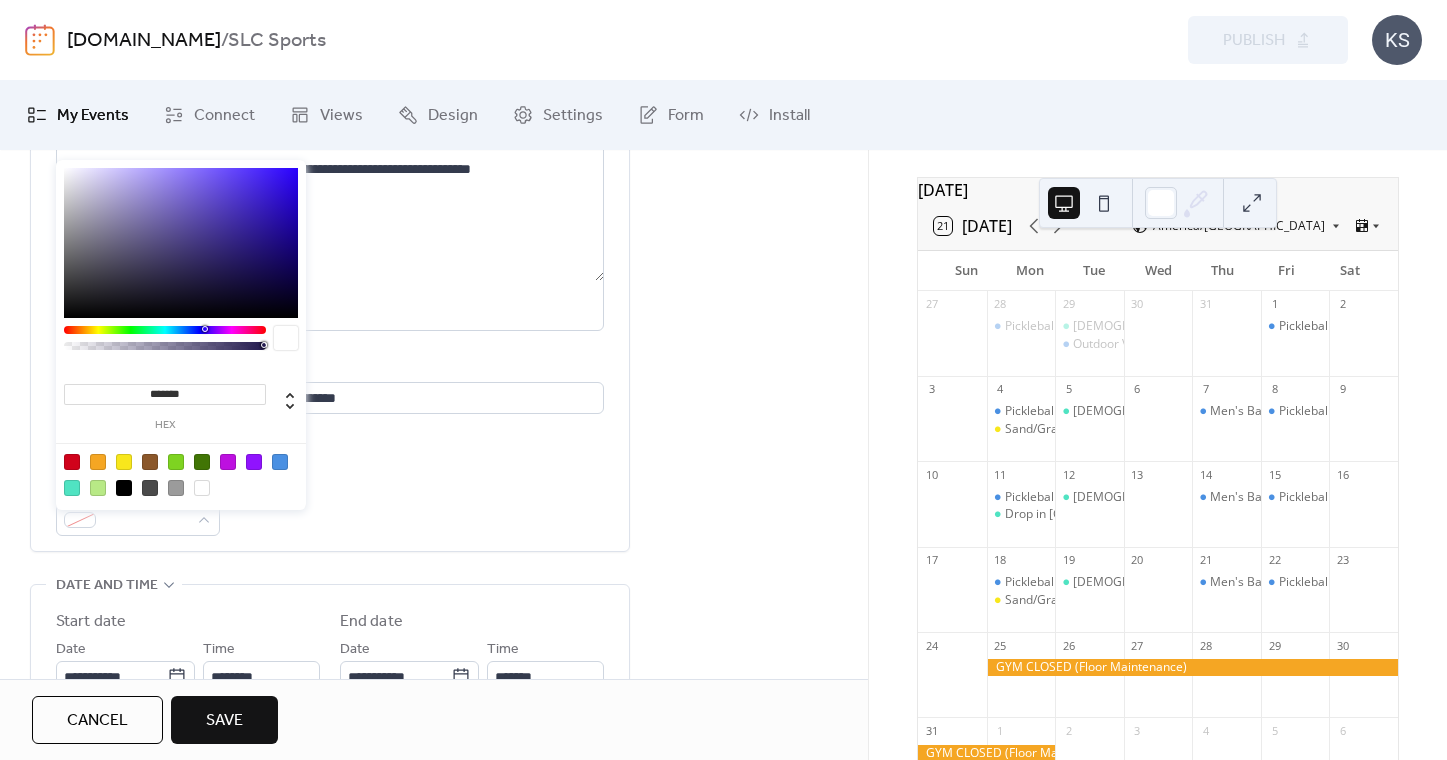 click at bounding box center [124, 488] 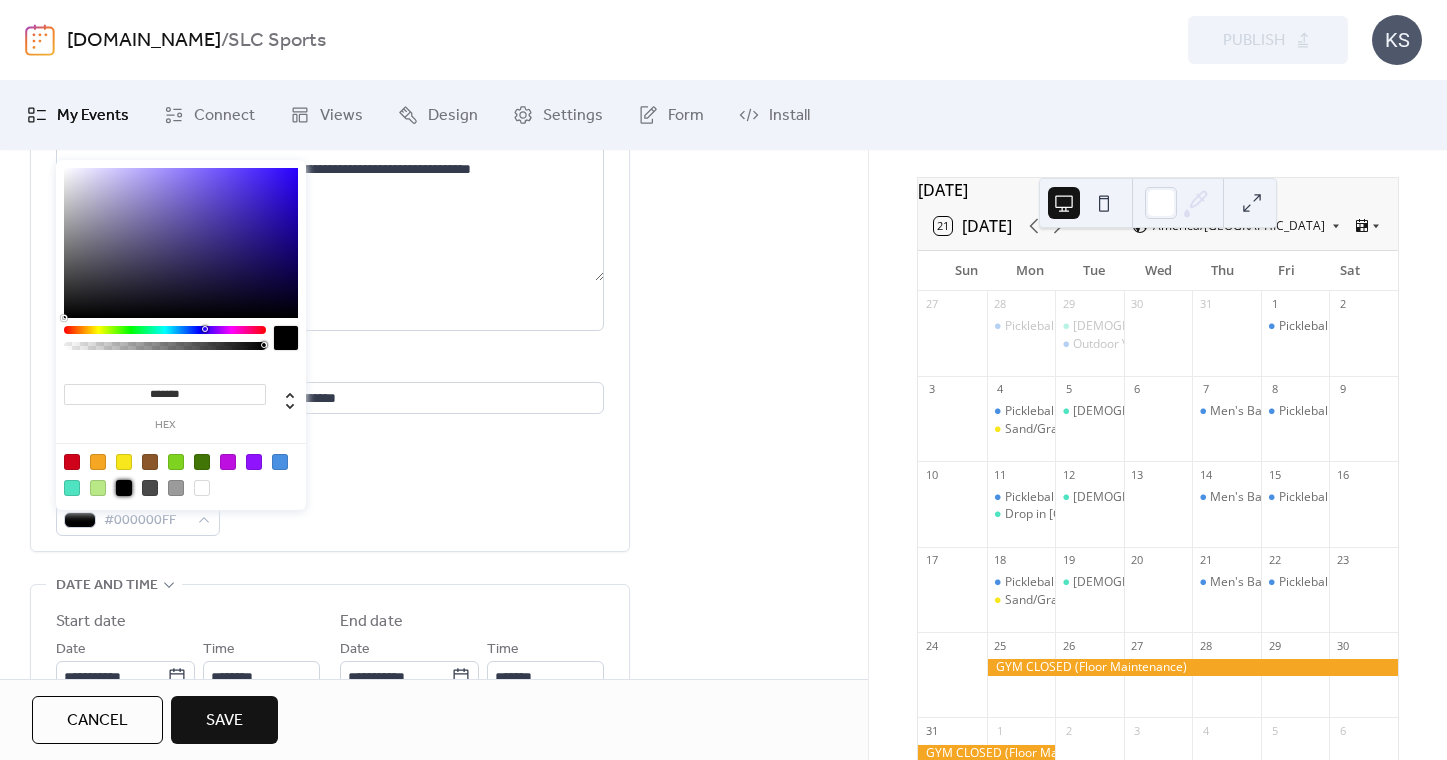 click on "**********" at bounding box center (434, 643) 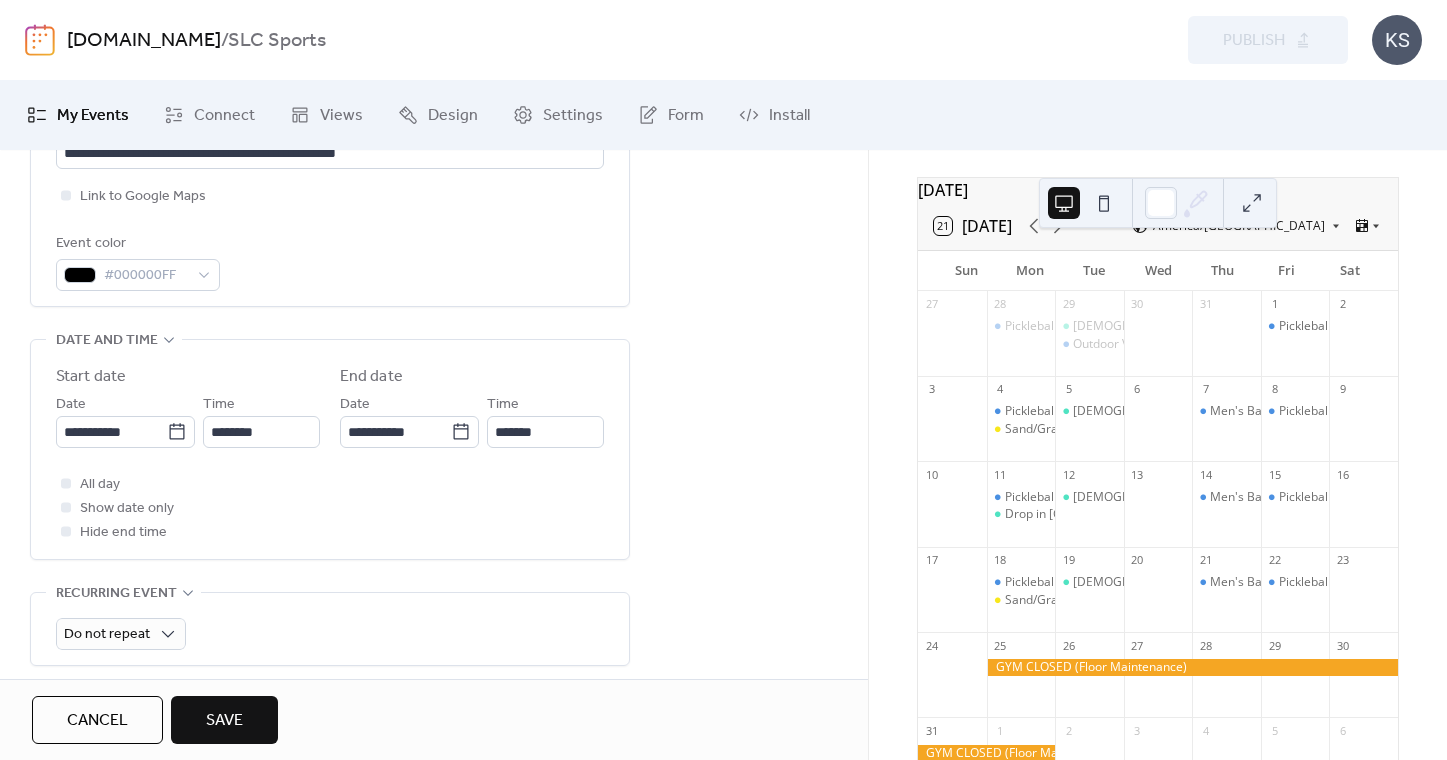scroll, scrollTop: 520, scrollLeft: 0, axis: vertical 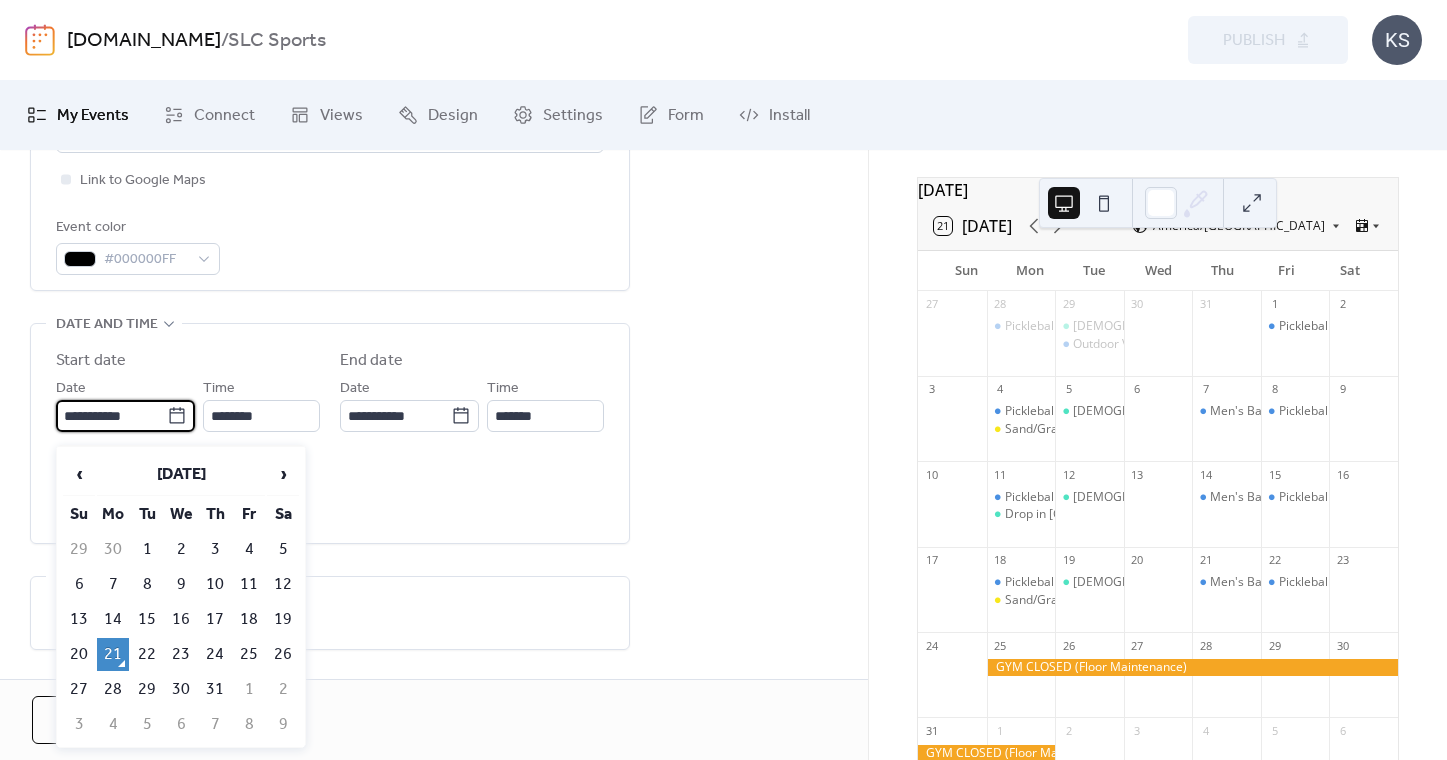 click on "**********" at bounding box center (111, 416) 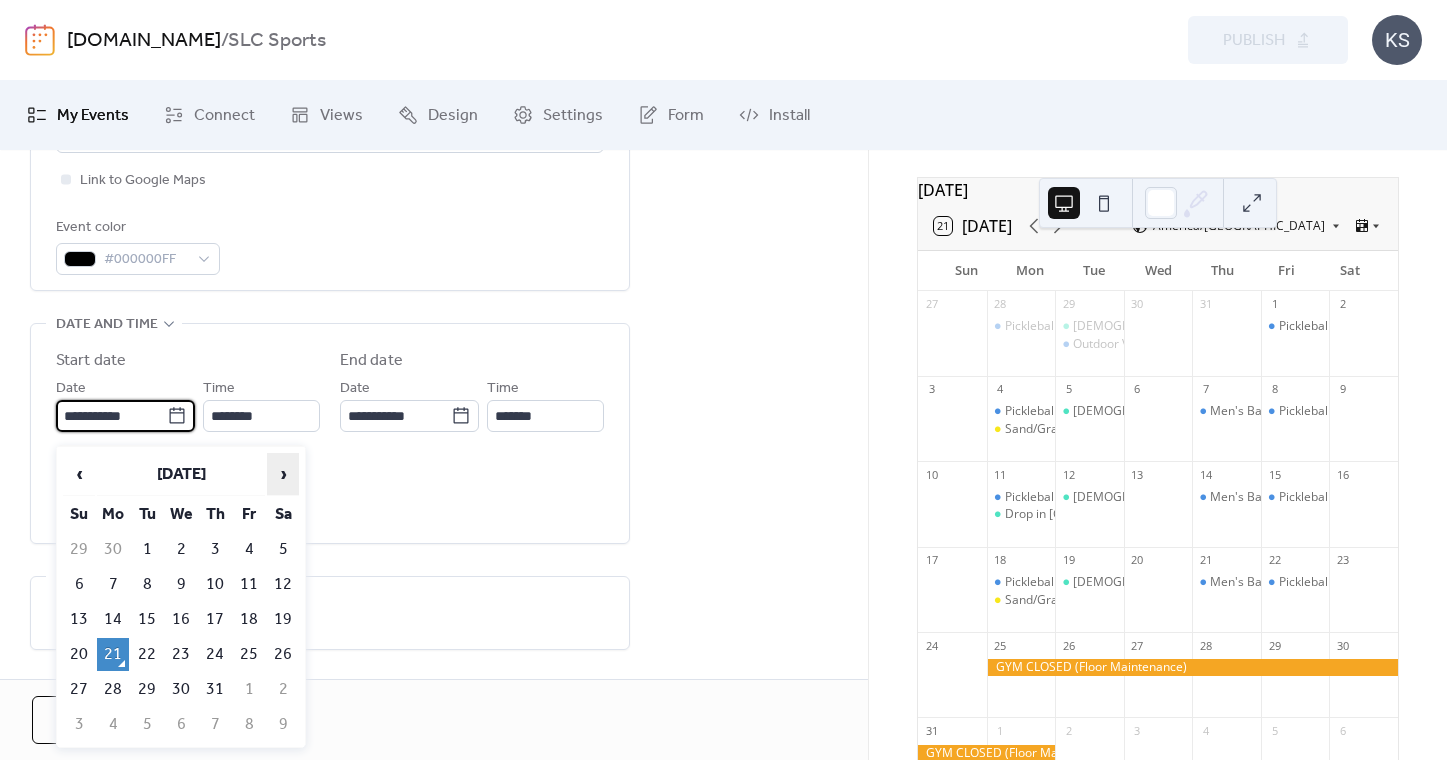 click on "›" at bounding box center (283, 474) 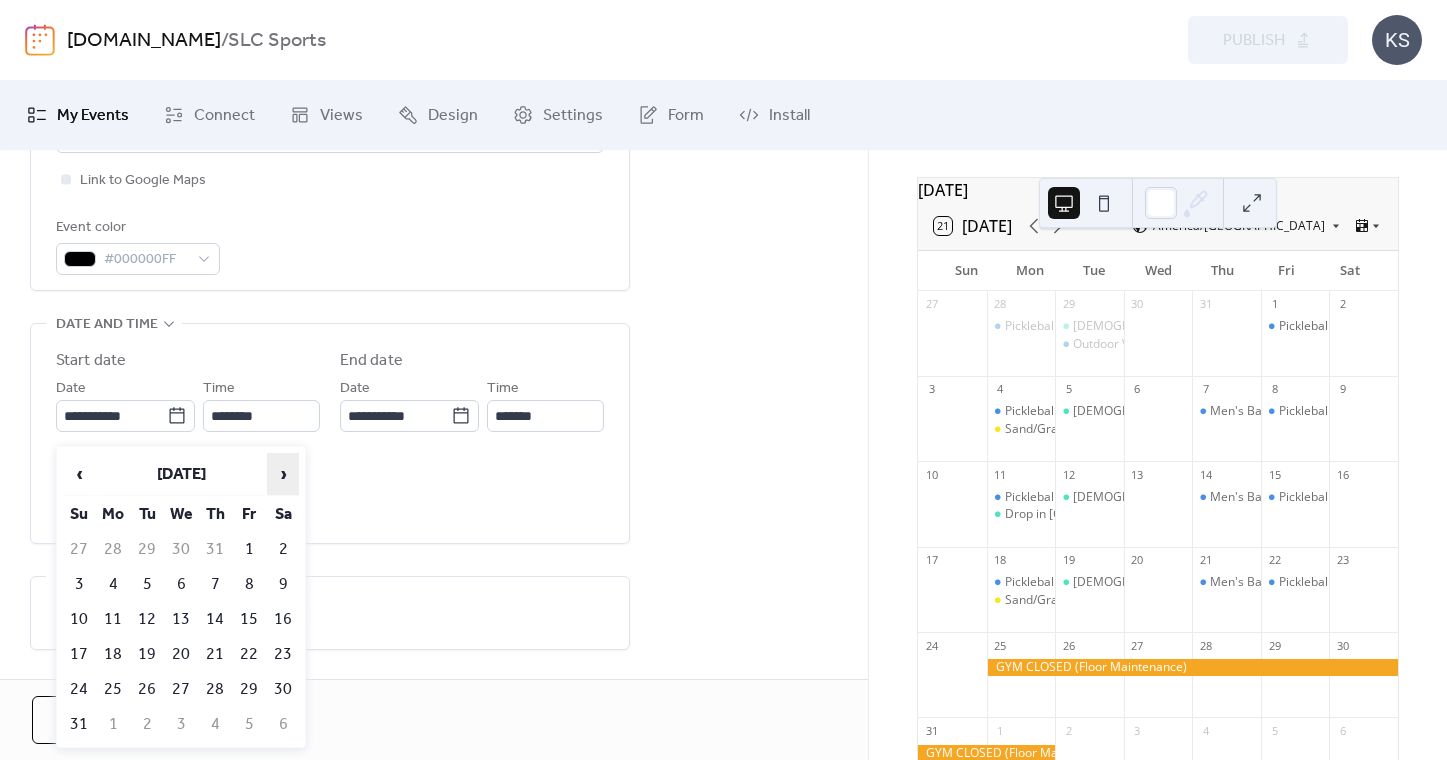 click on "›" at bounding box center [283, 474] 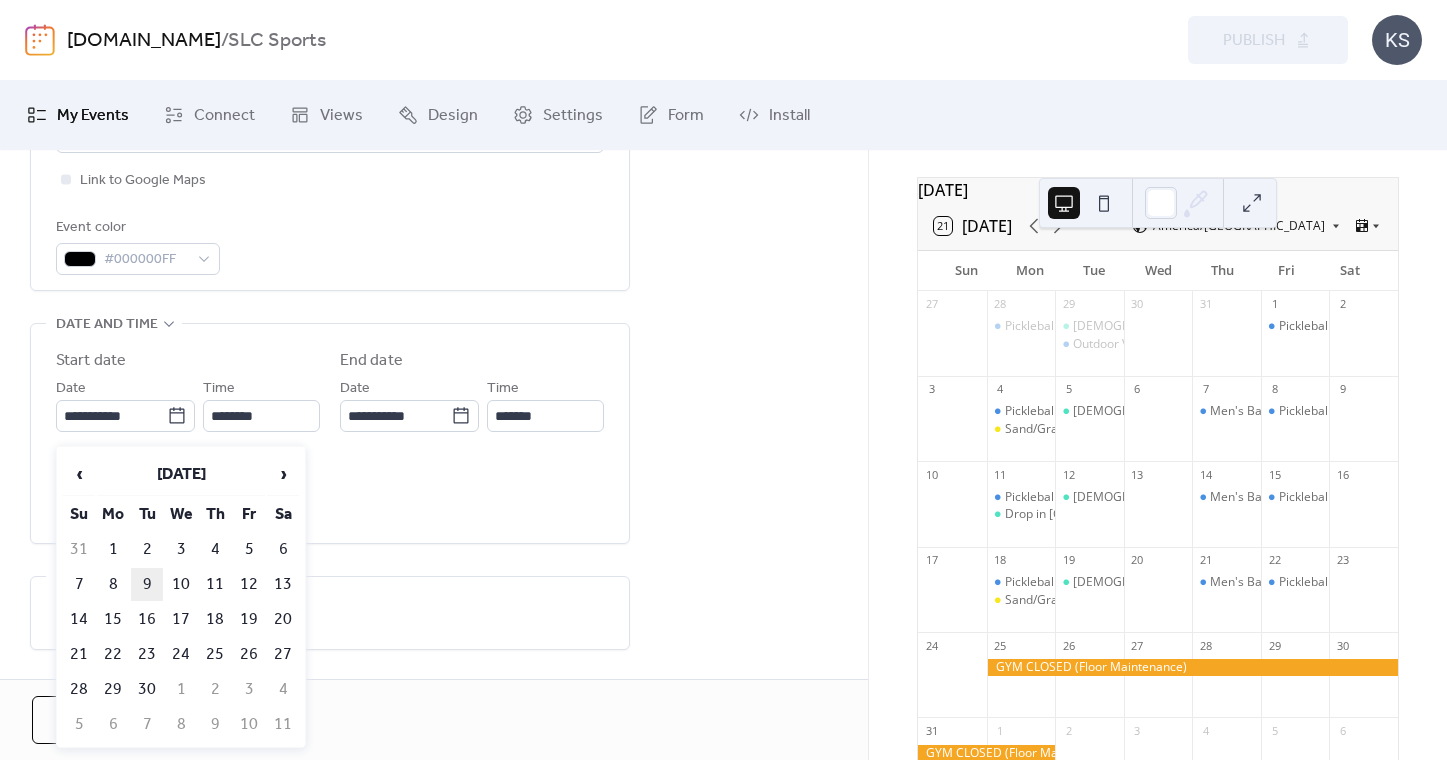 click on "9" at bounding box center [147, 584] 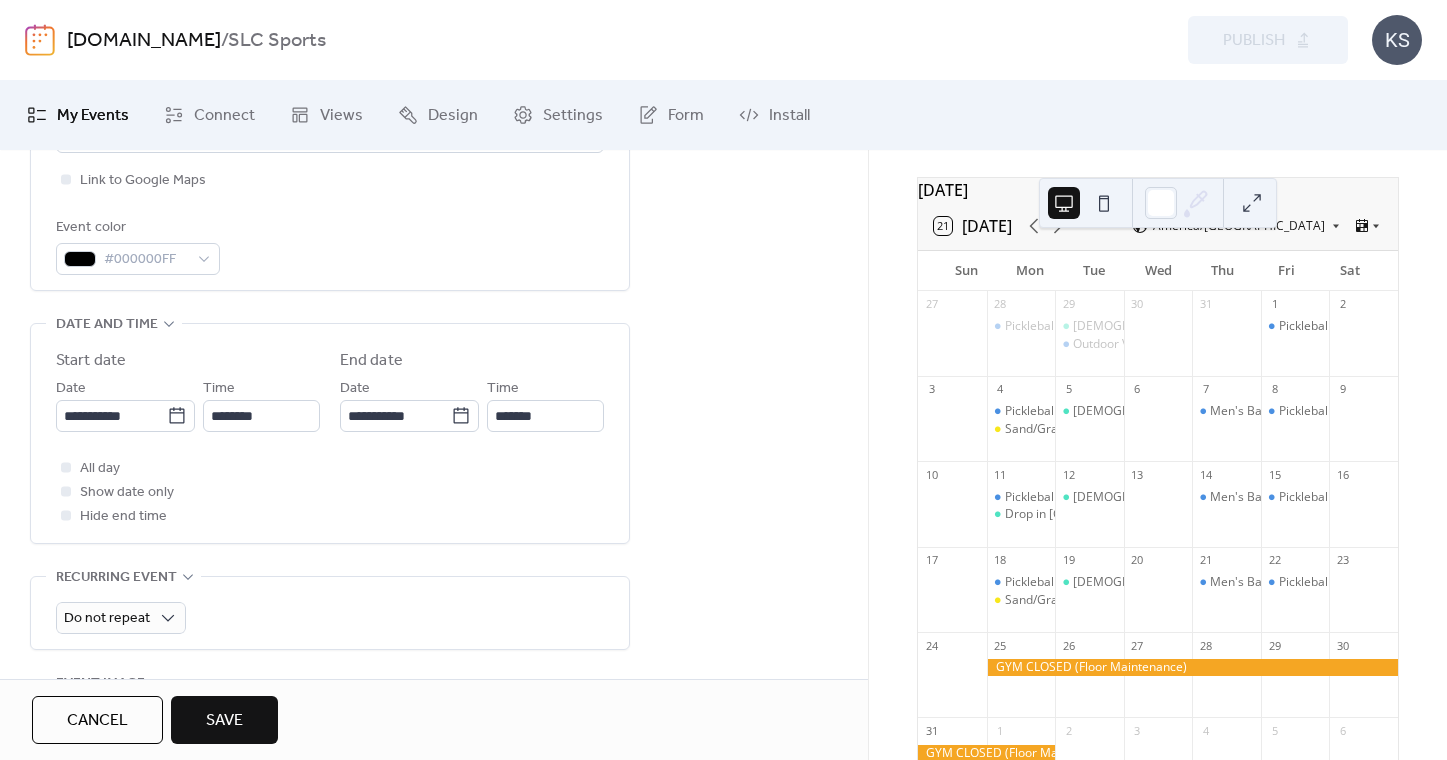 click on "Time ********" at bounding box center (261, 404) 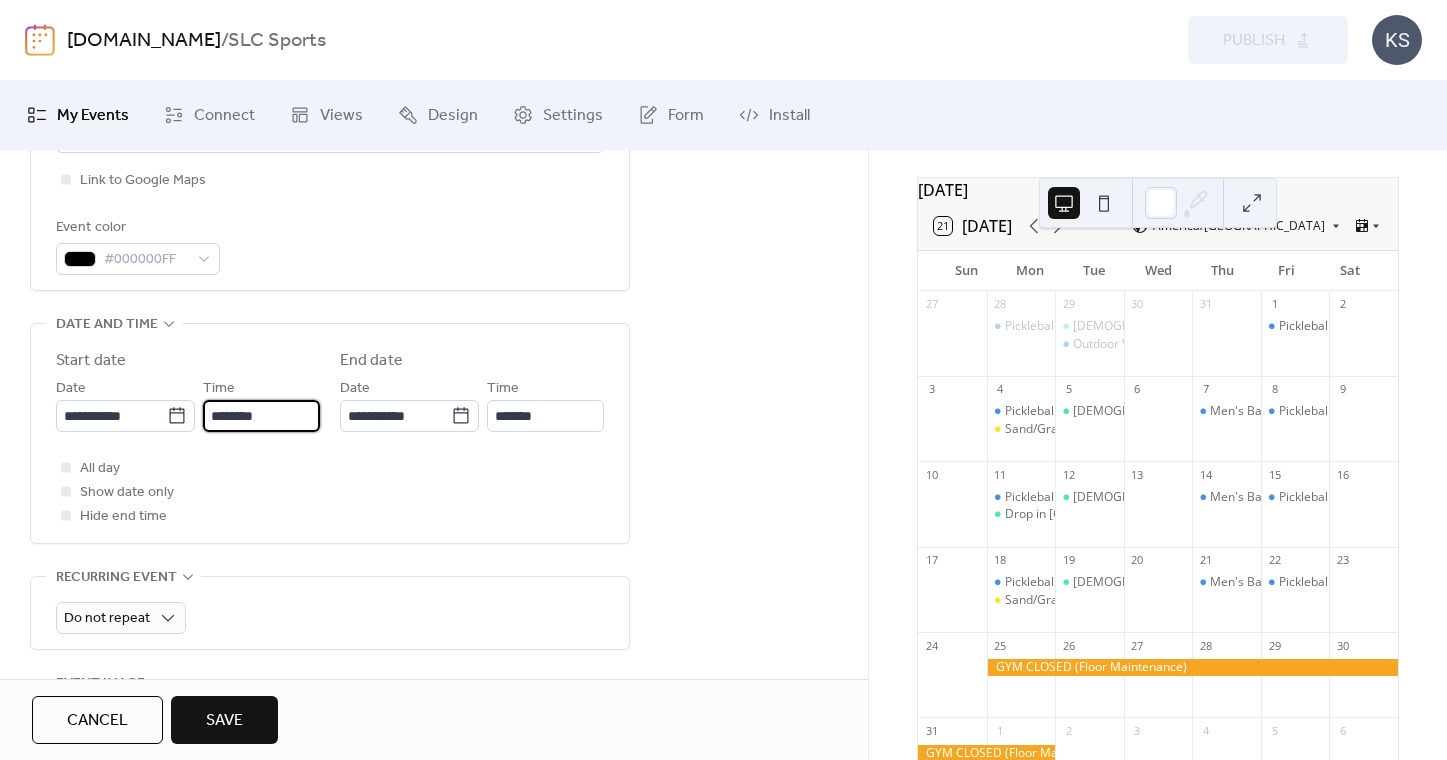 click on "********" at bounding box center [261, 416] 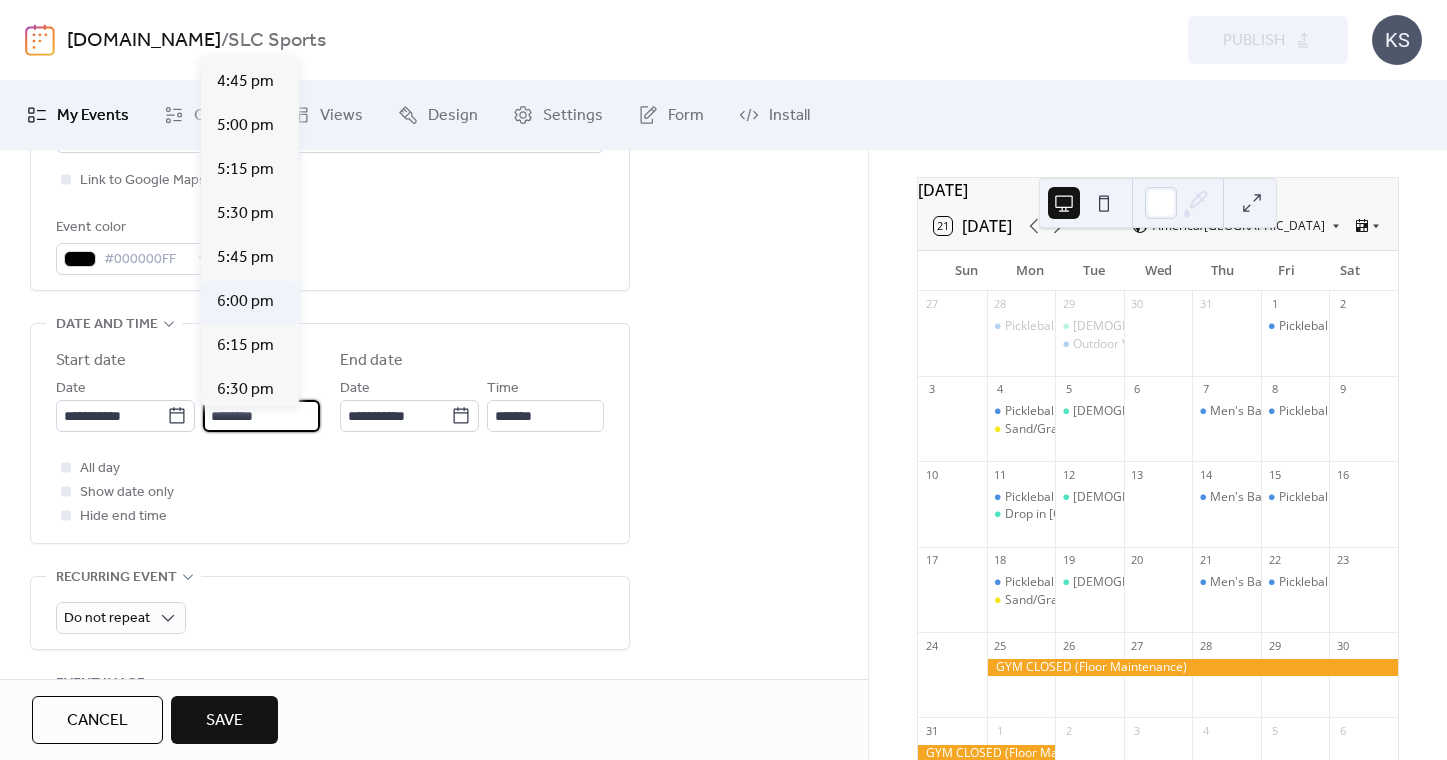 scroll, scrollTop: 2945, scrollLeft: 0, axis: vertical 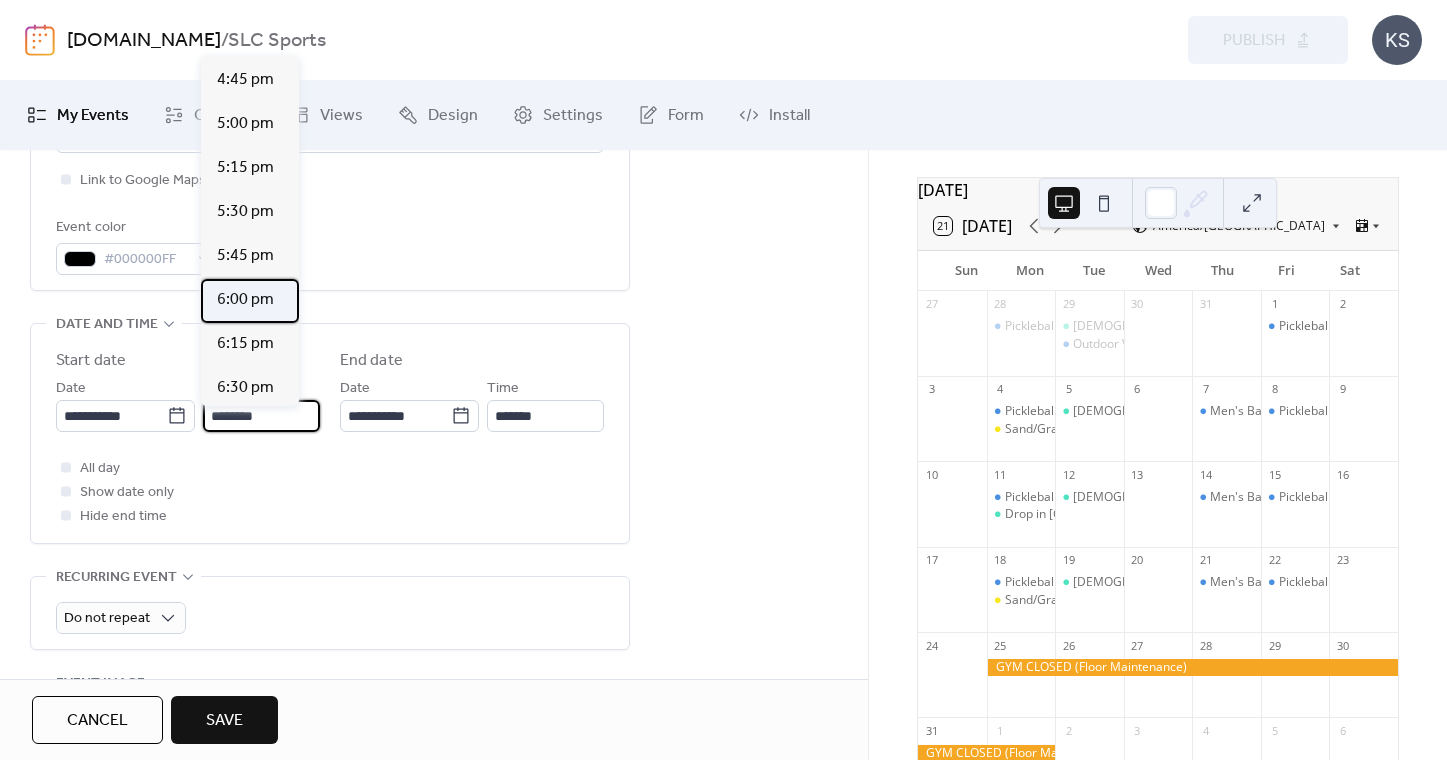 click on "6:00 pm" at bounding box center (245, 300) 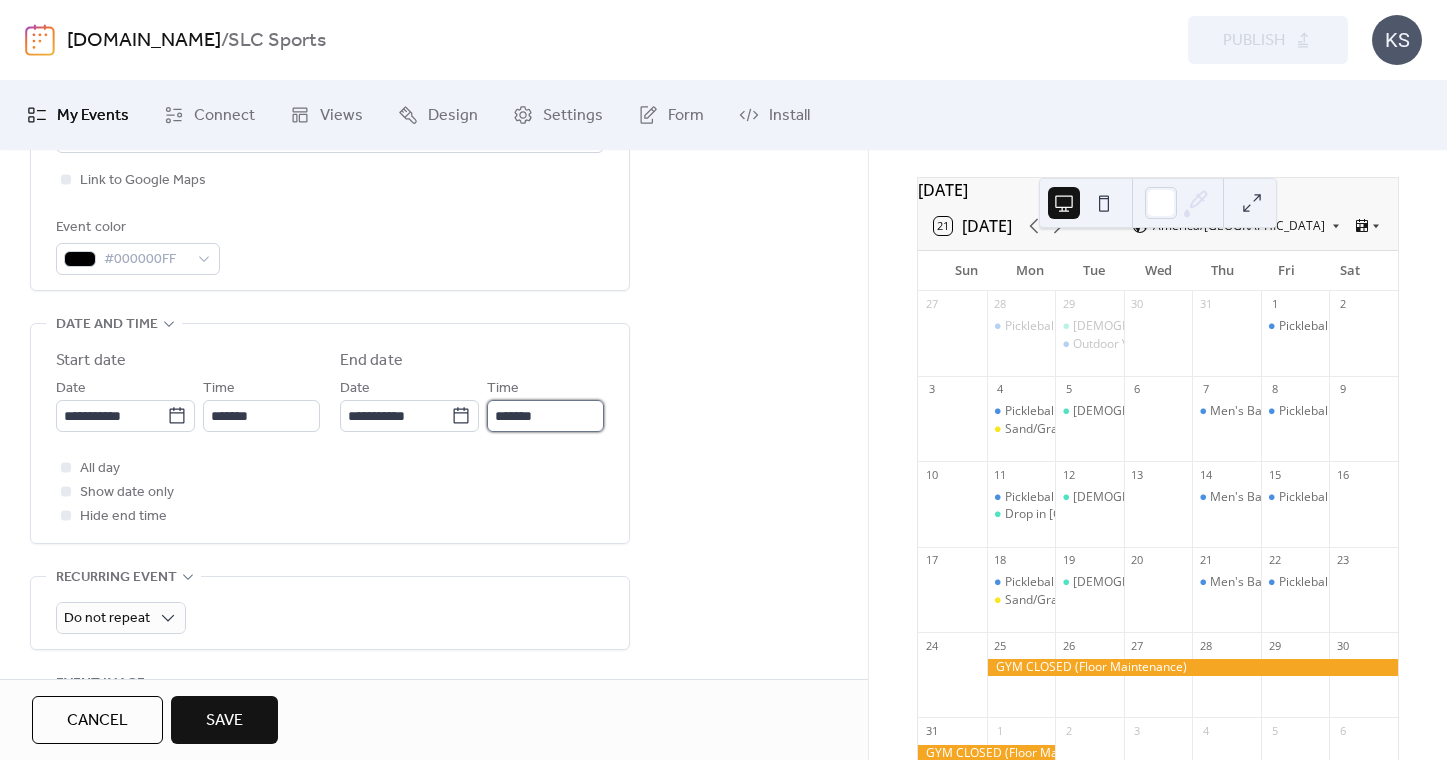 click on "*******" at bounding box center (545, 416) 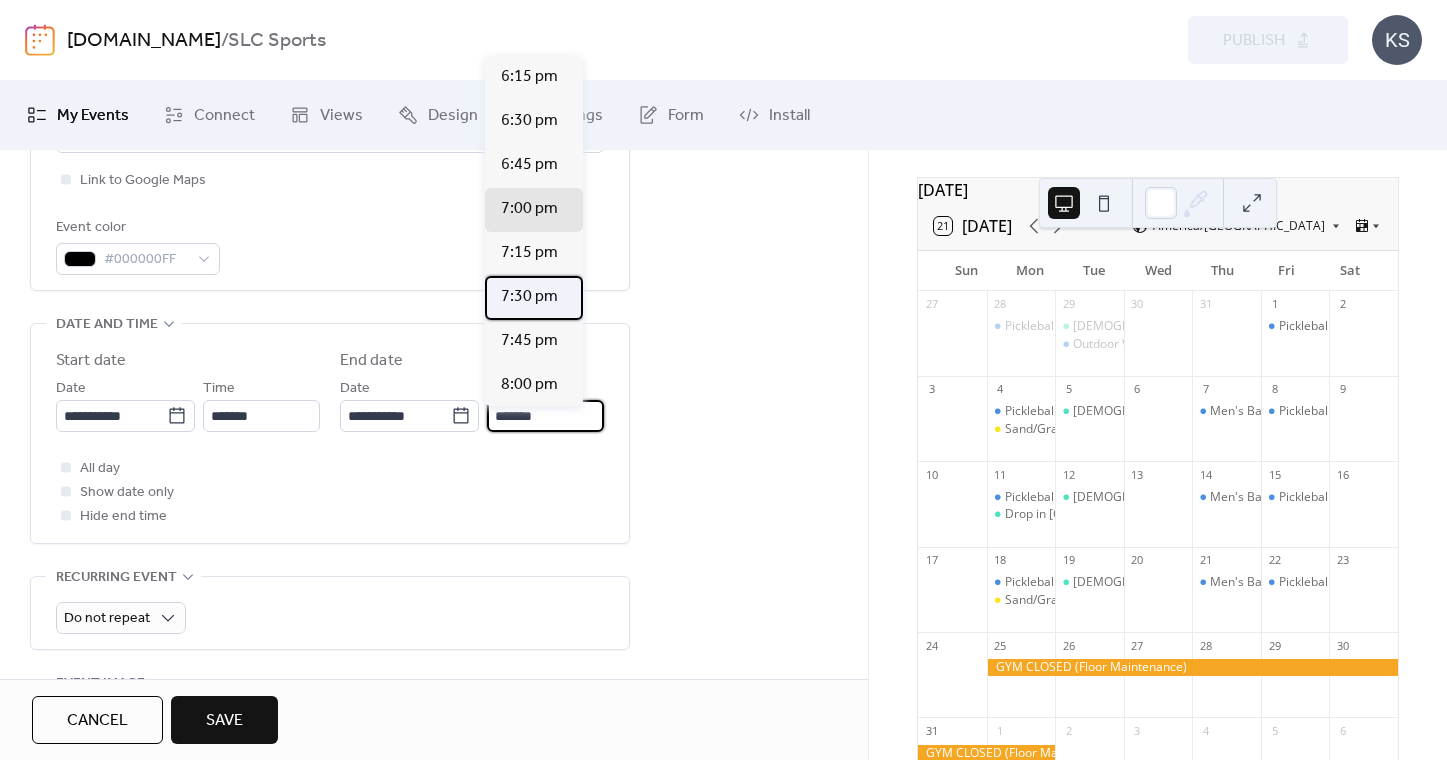 click on "7:30 pm" at bounding box center (529, 297) 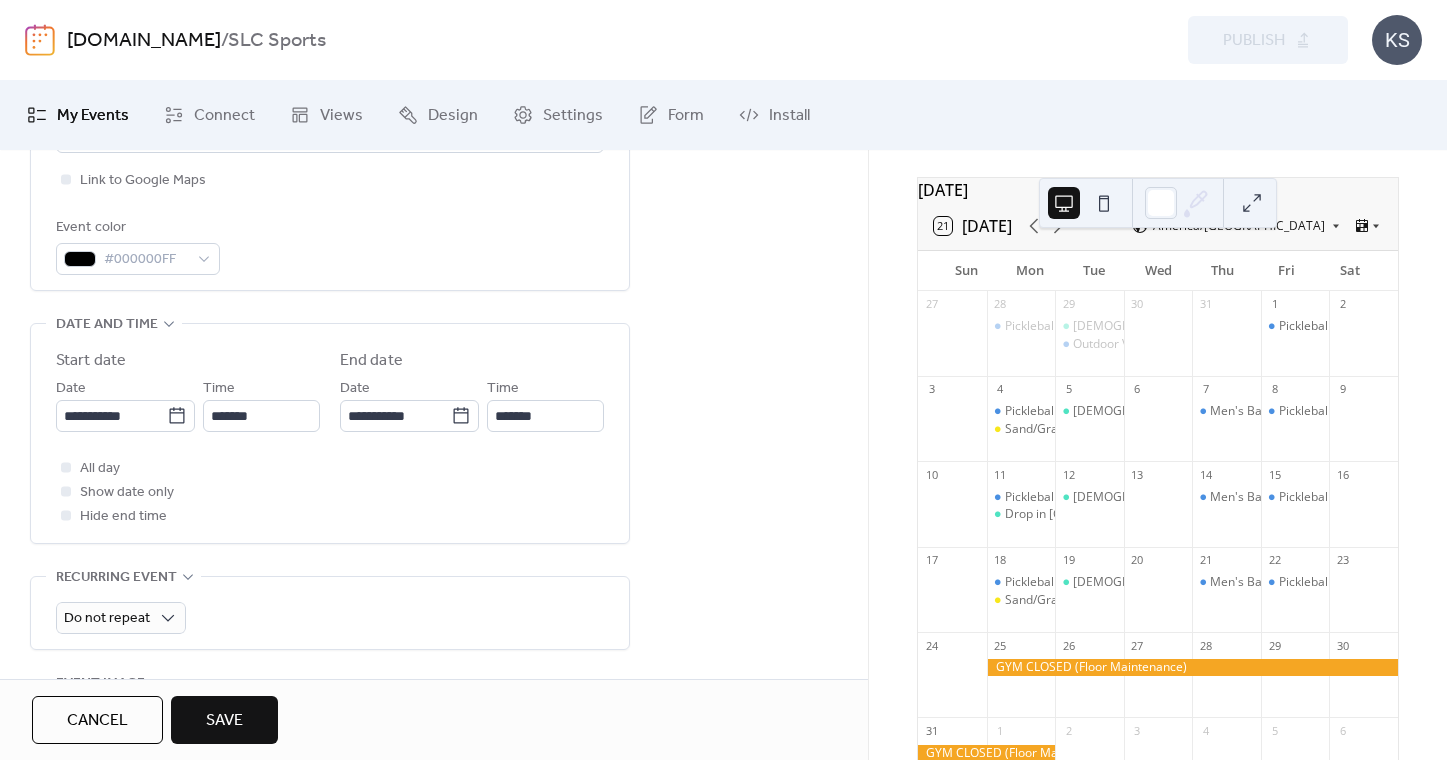 click on "**********" at bounding box center (434, 382) 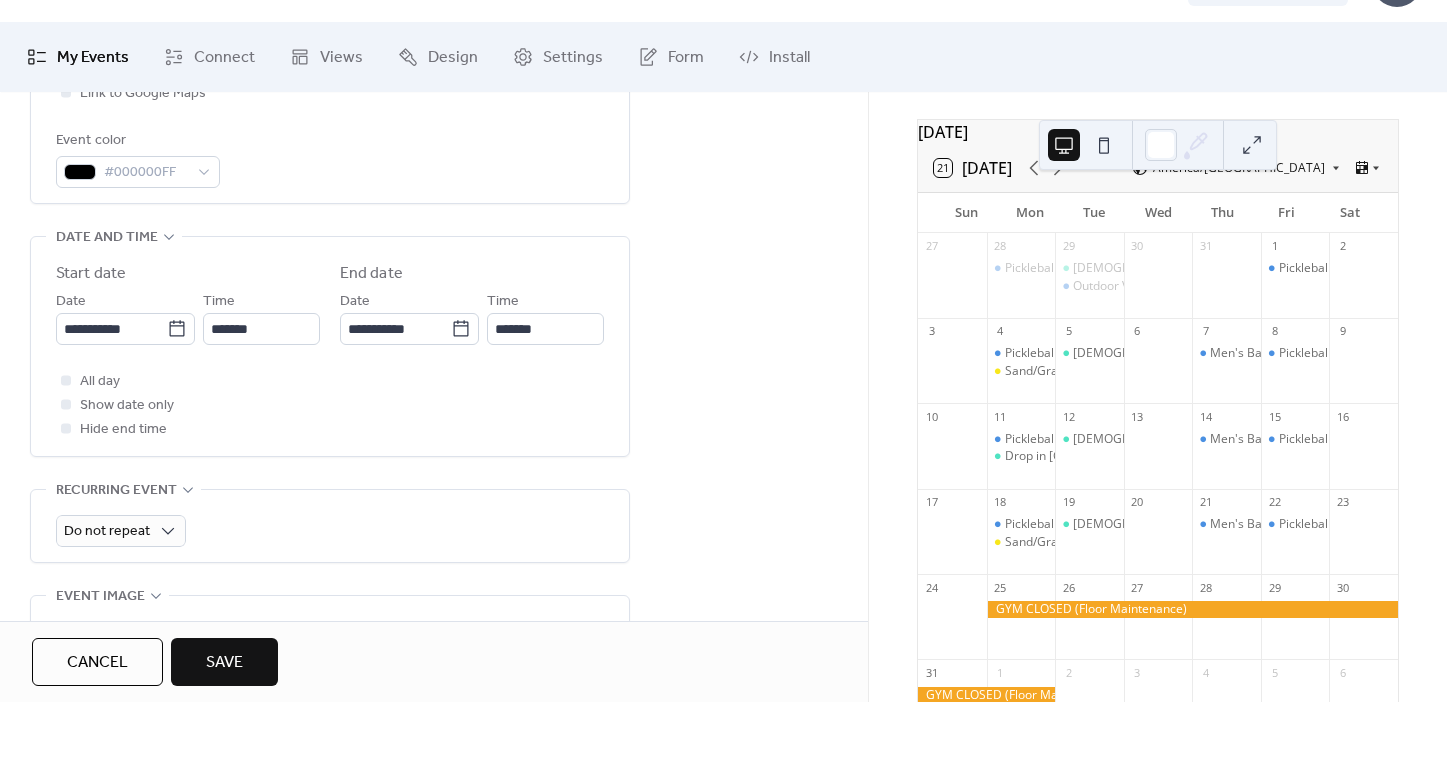 scroll, scrollTop: 595, scrollLeft: 0, axis: vertical 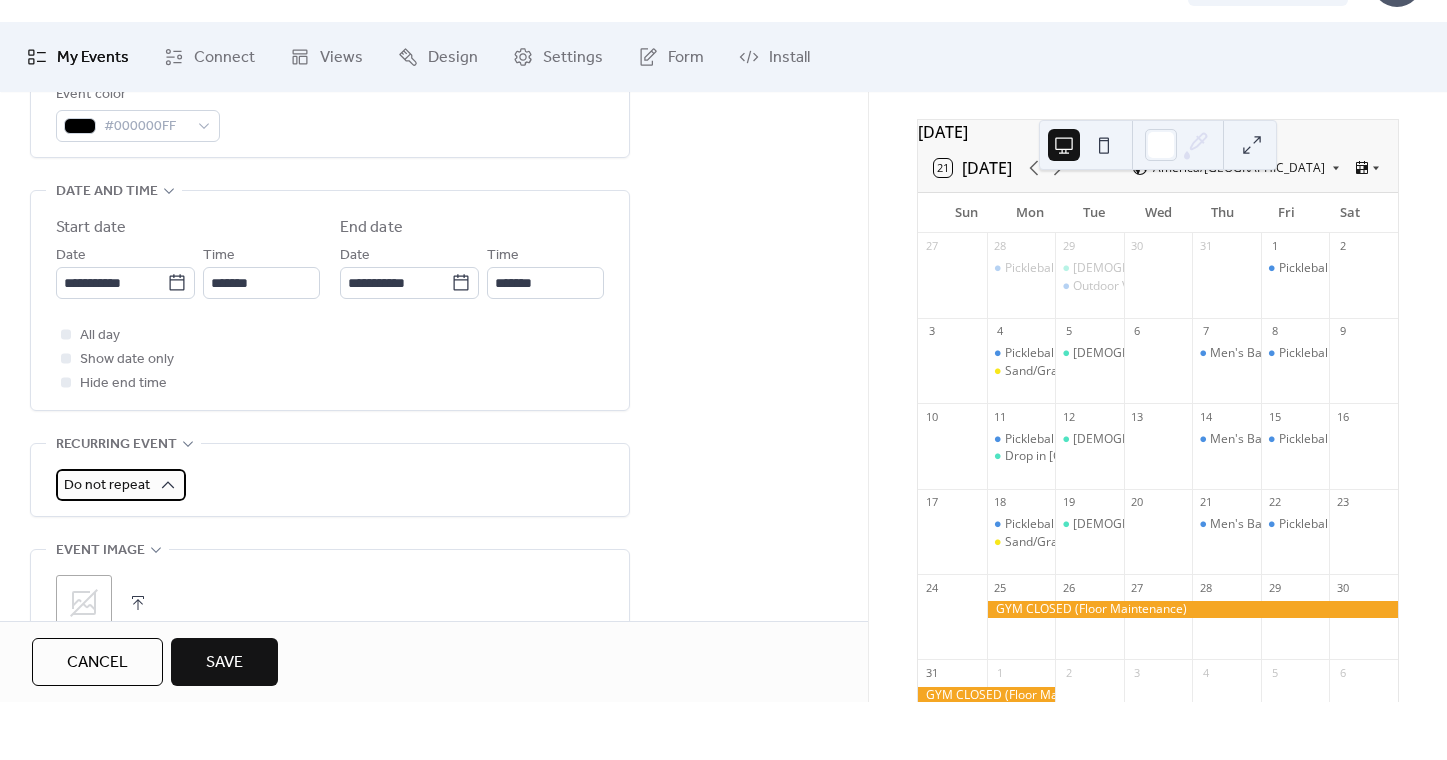 click on "**********" at bounding box center [723, 380] 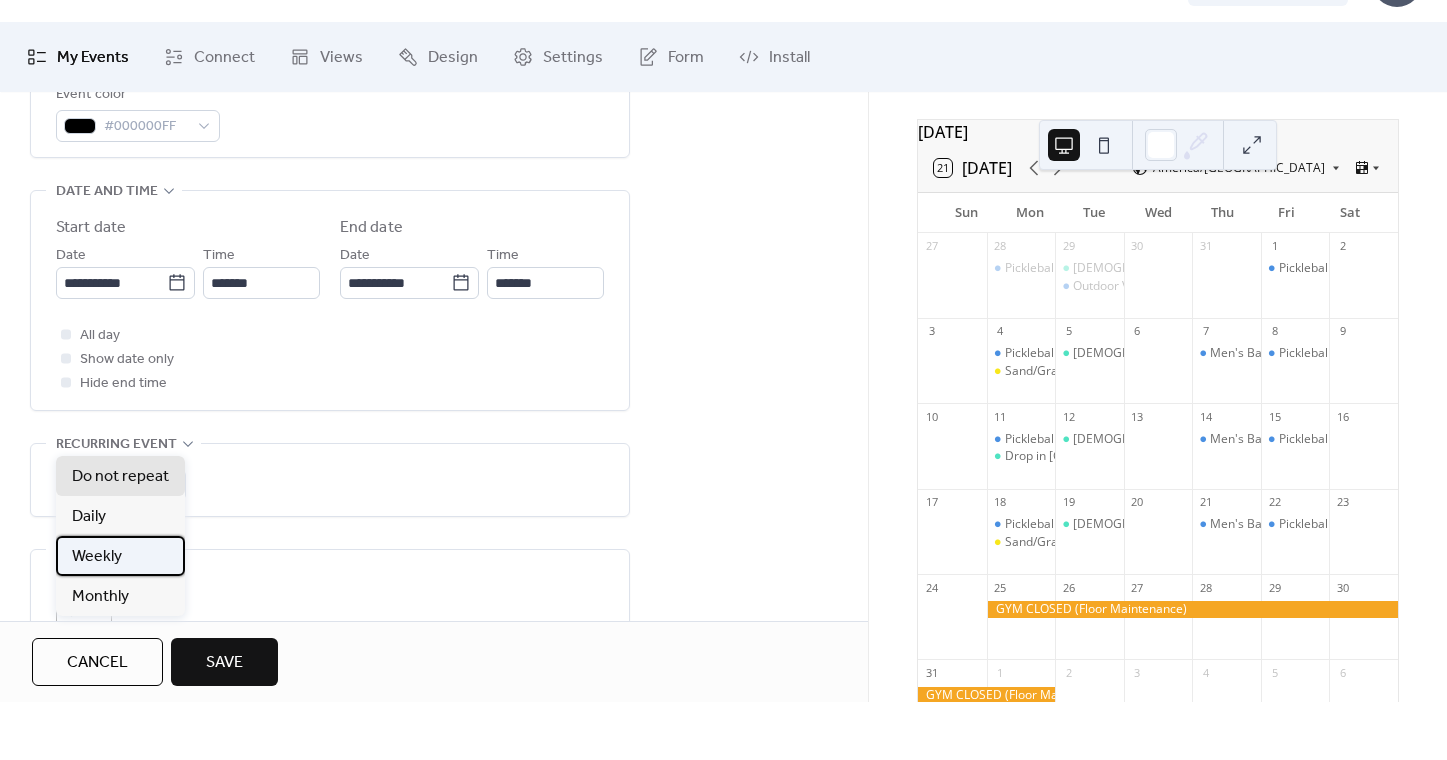 click on "Weekly" at bounding box center [120, 614] 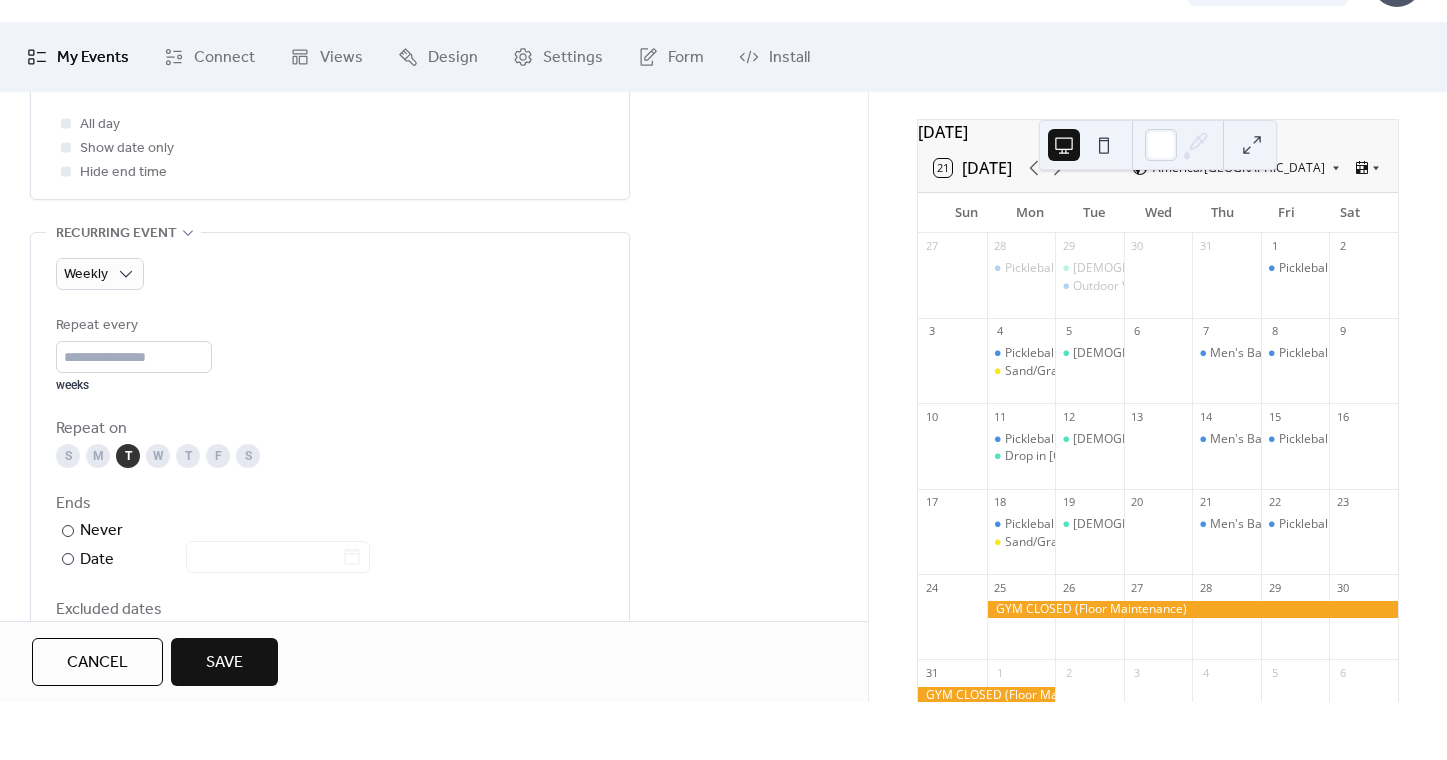 scroll, scrollTop: 823, scrollLeft: 0, axis: vertical 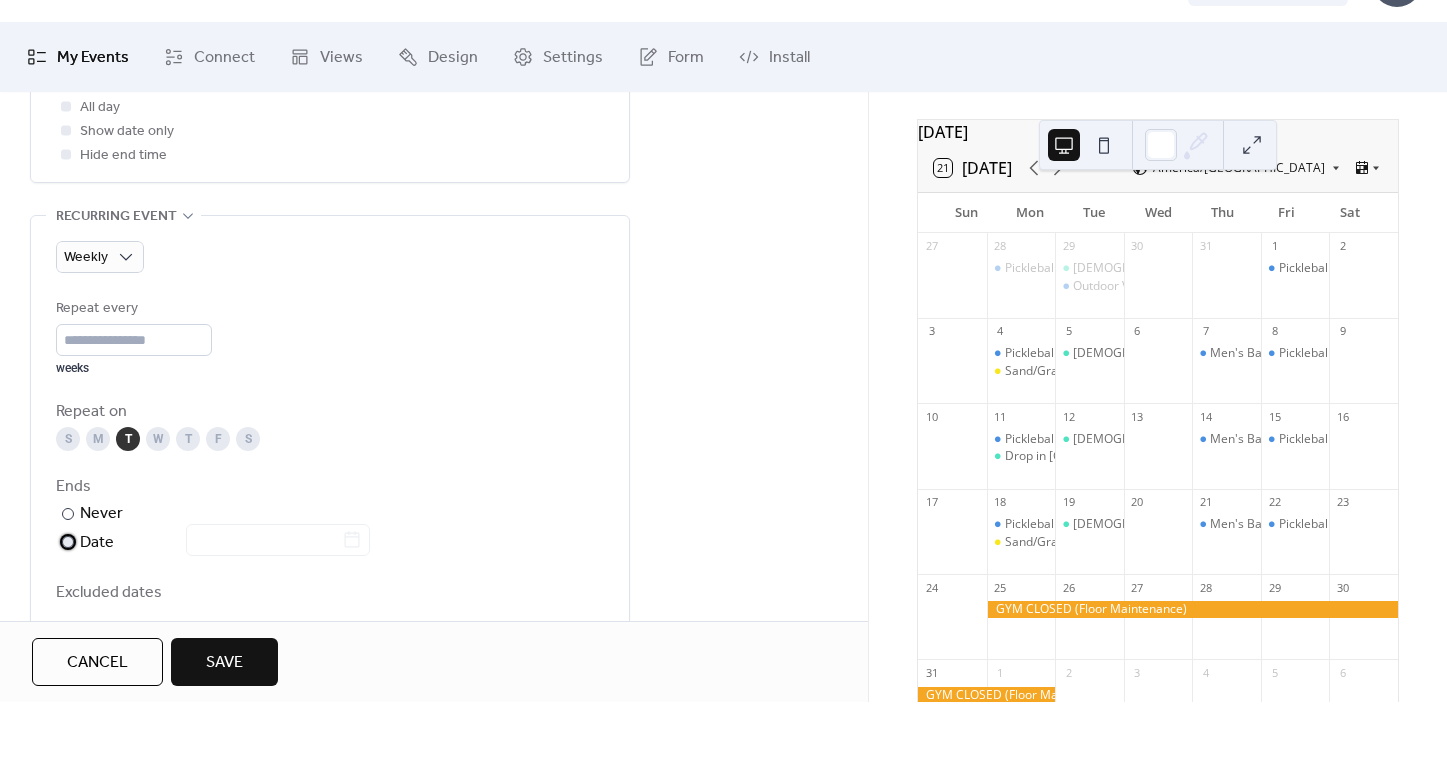 click at bounding box center (266, 599) 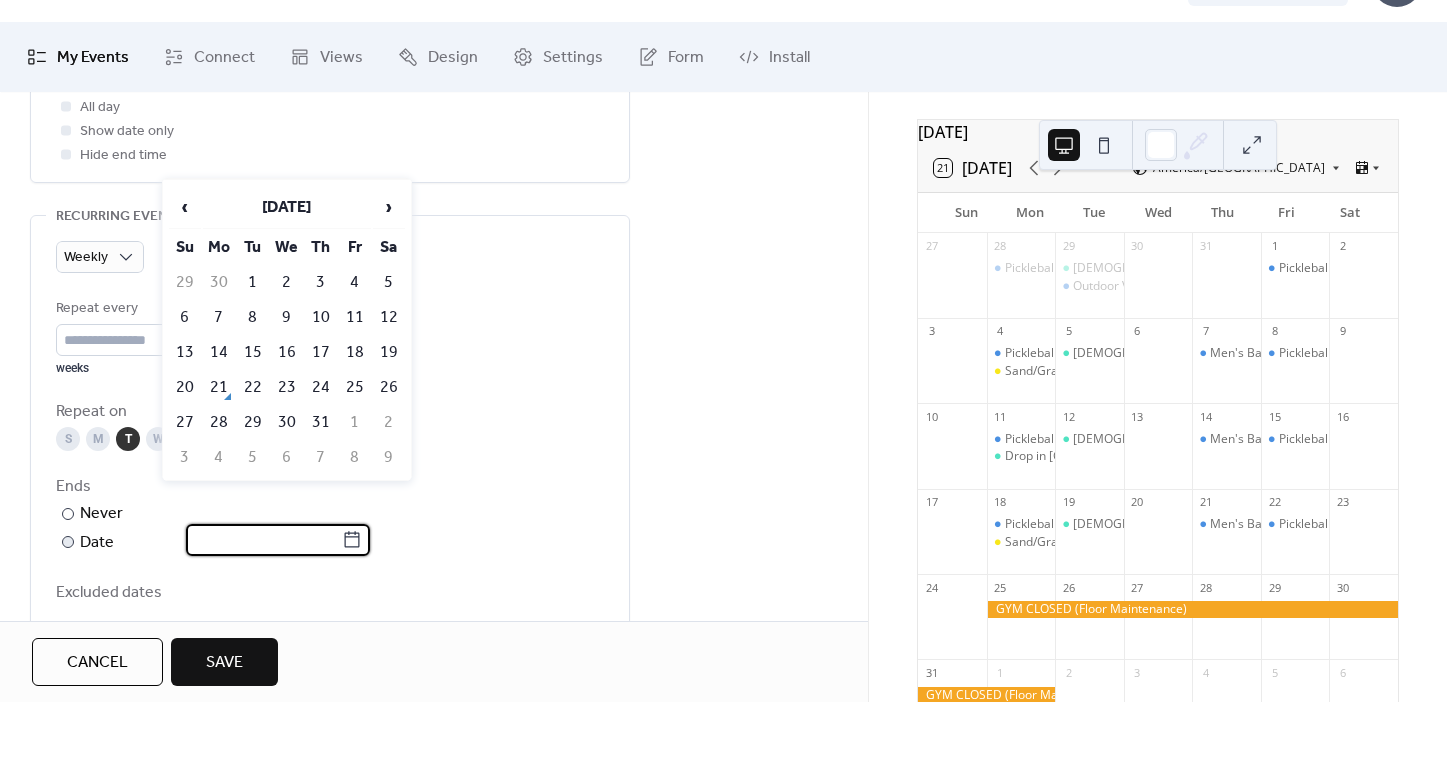 click at bounding box center [264, 598] 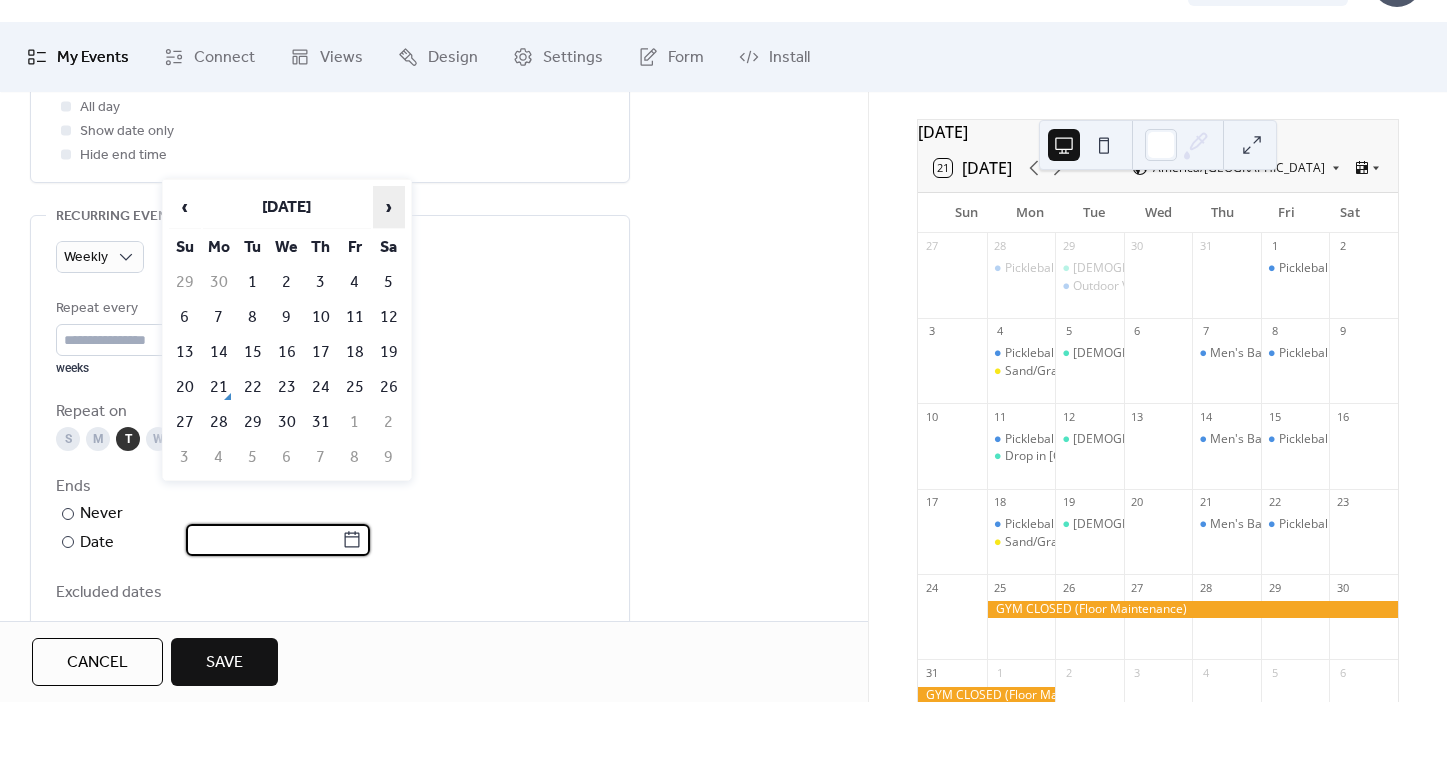 click on "›" at bounding box center [389, 265] 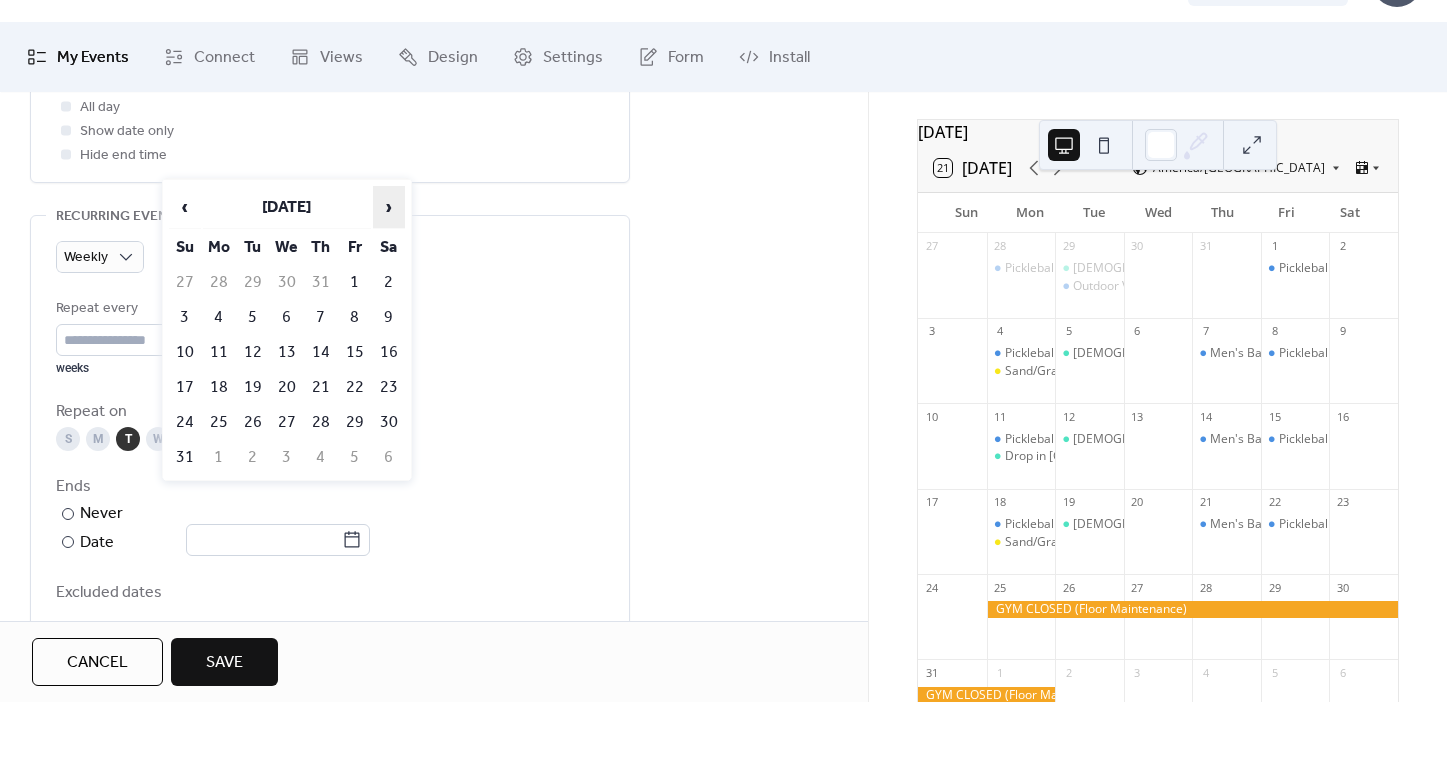 click on "›" at bounding box center [389, 265] 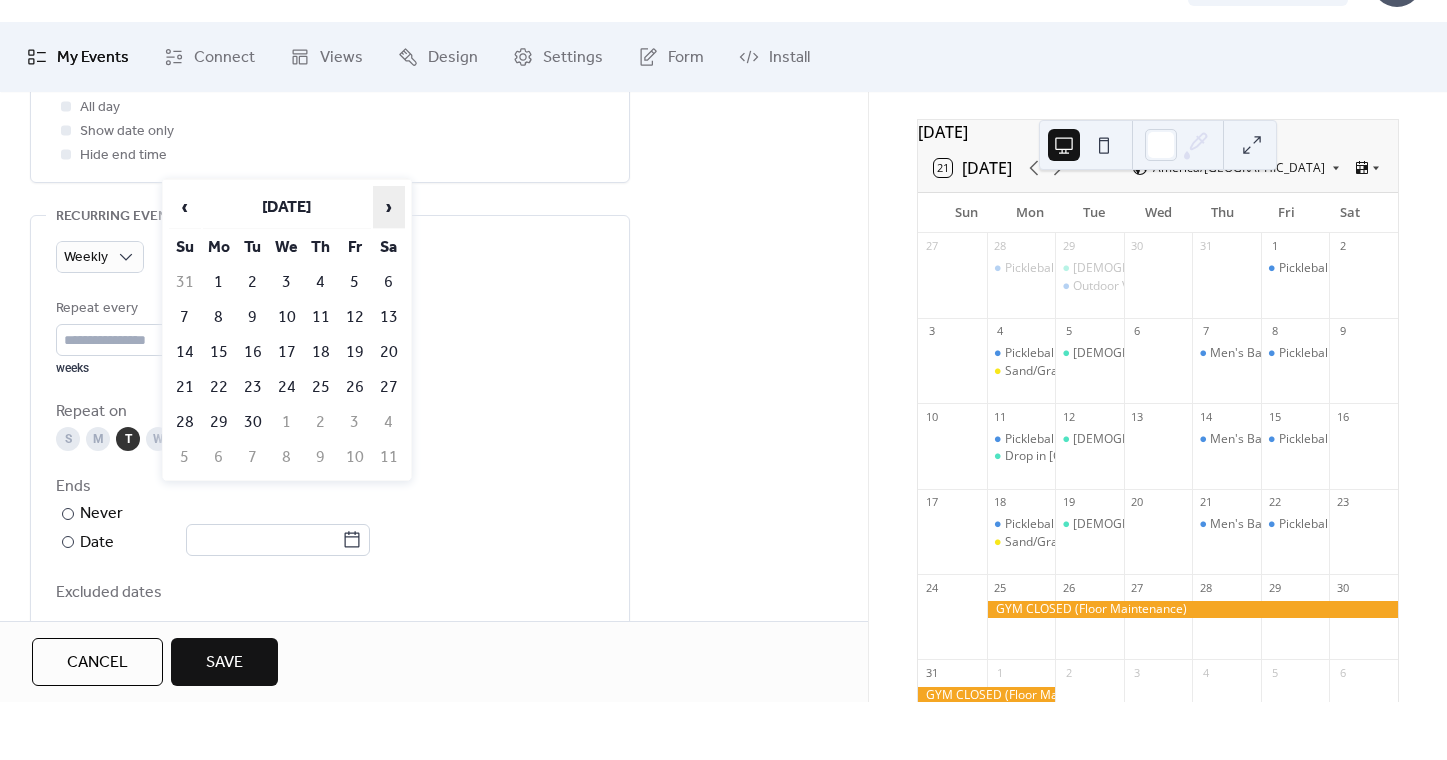 click on "›" at bounding box center [389, 265] 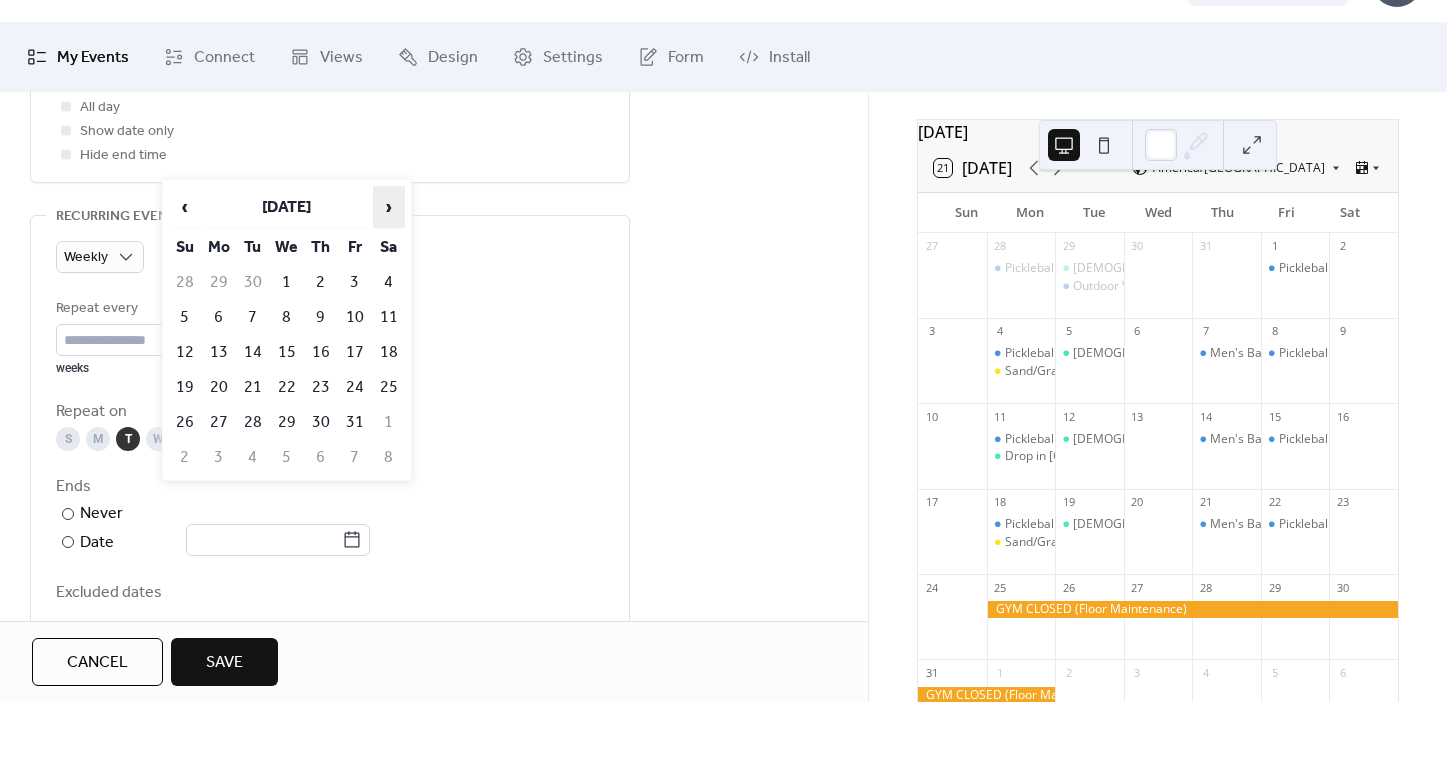 click on "›" at bounding box center [389, 265] 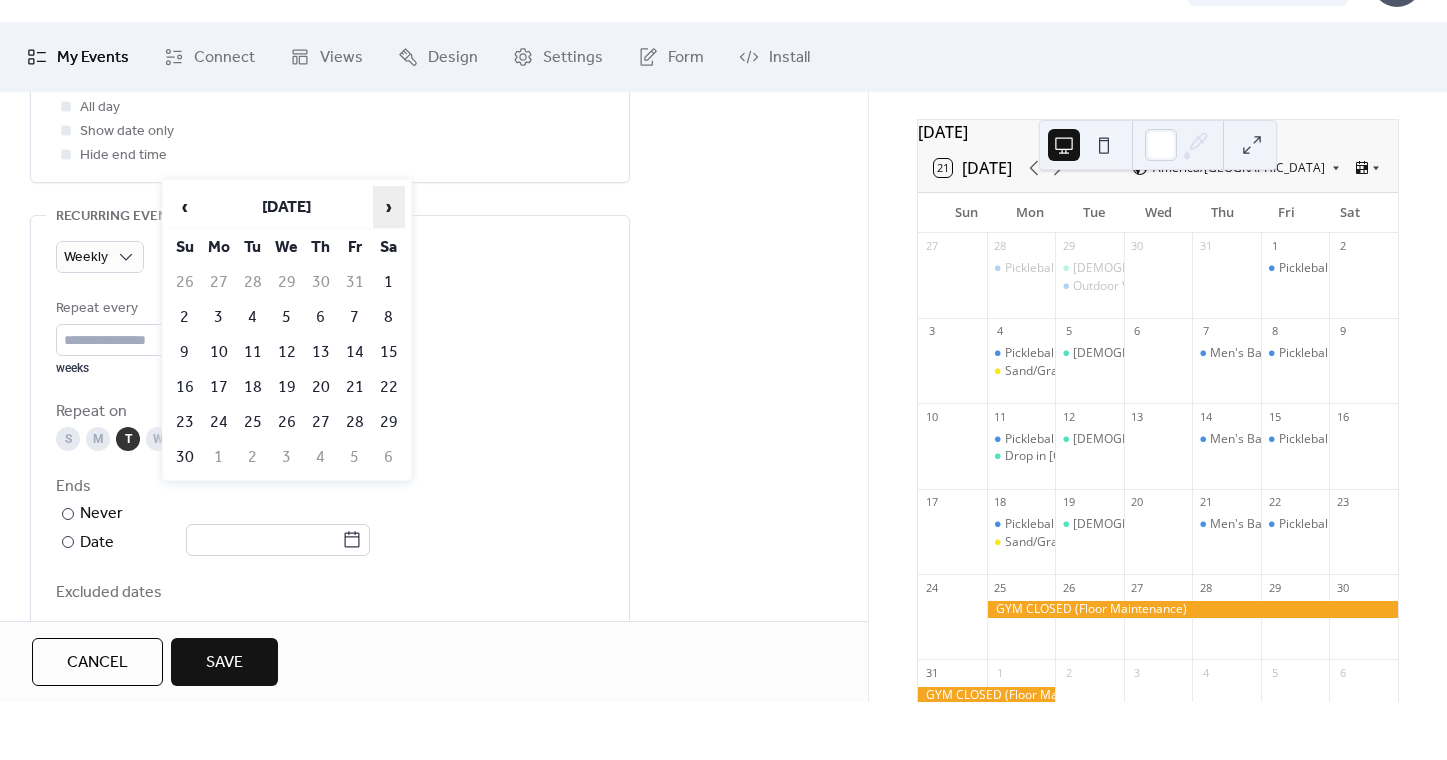 click on "›" at bounding box center (389, 265) 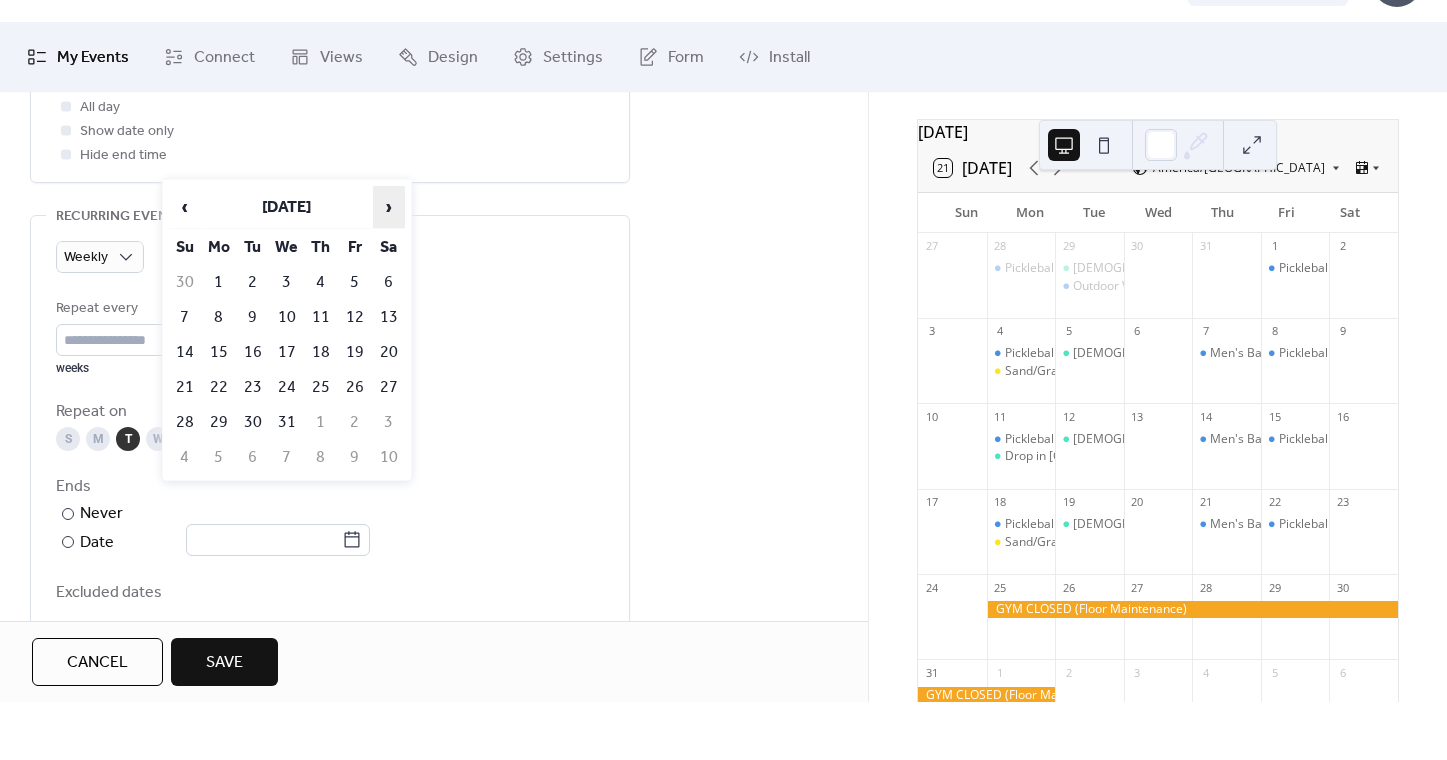 click on "›" at bounding box center (389, 265) 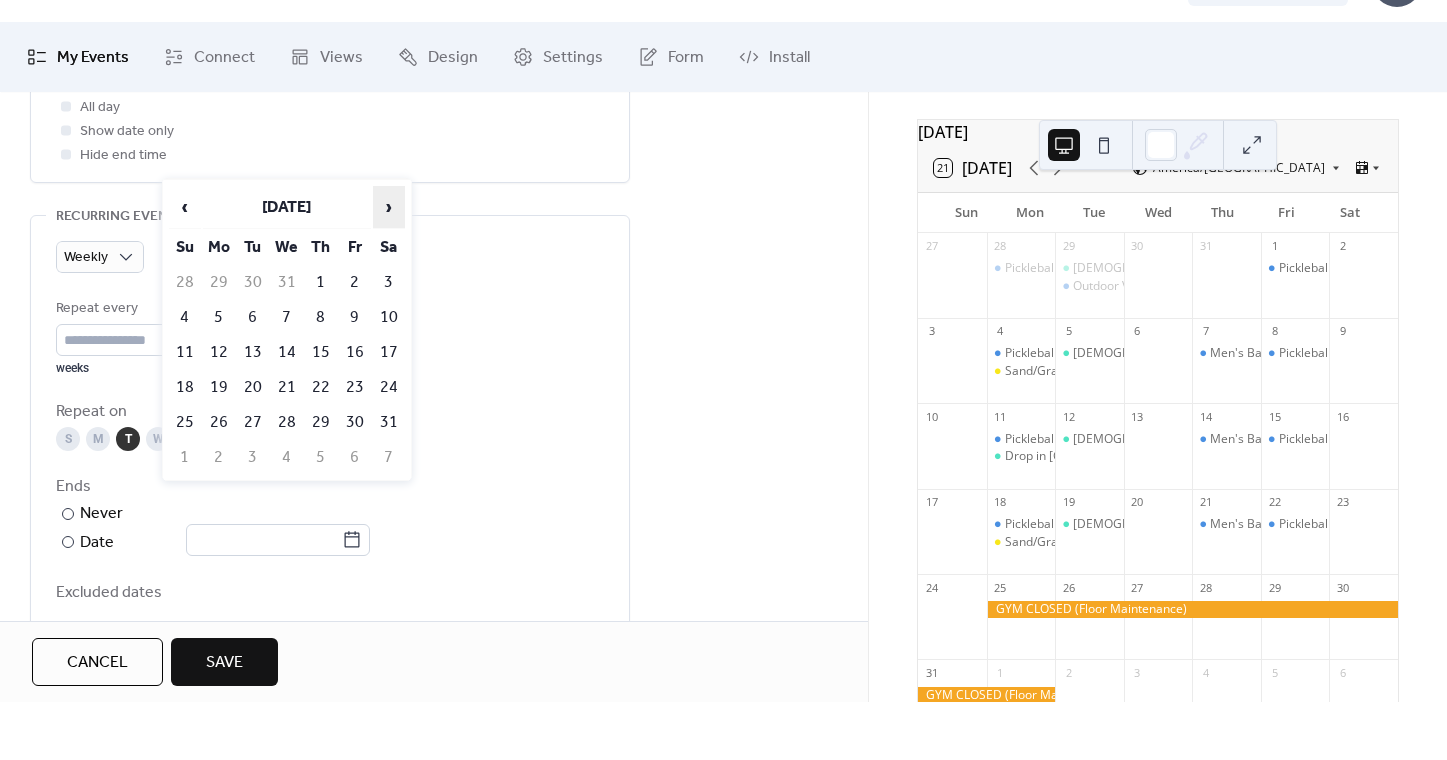 click on "›" at bounding box center [389, 265] 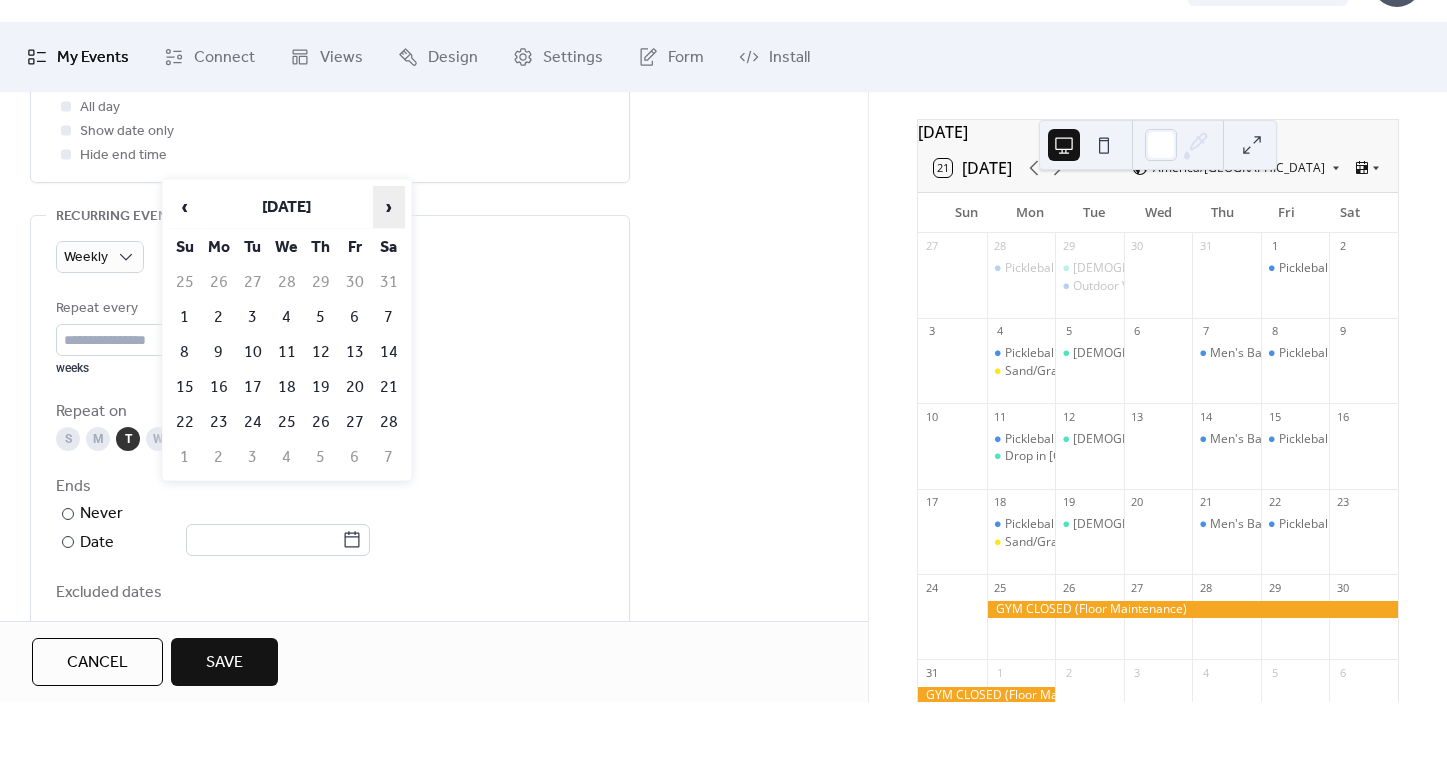 click on "›" at bounding box center [389, 265] 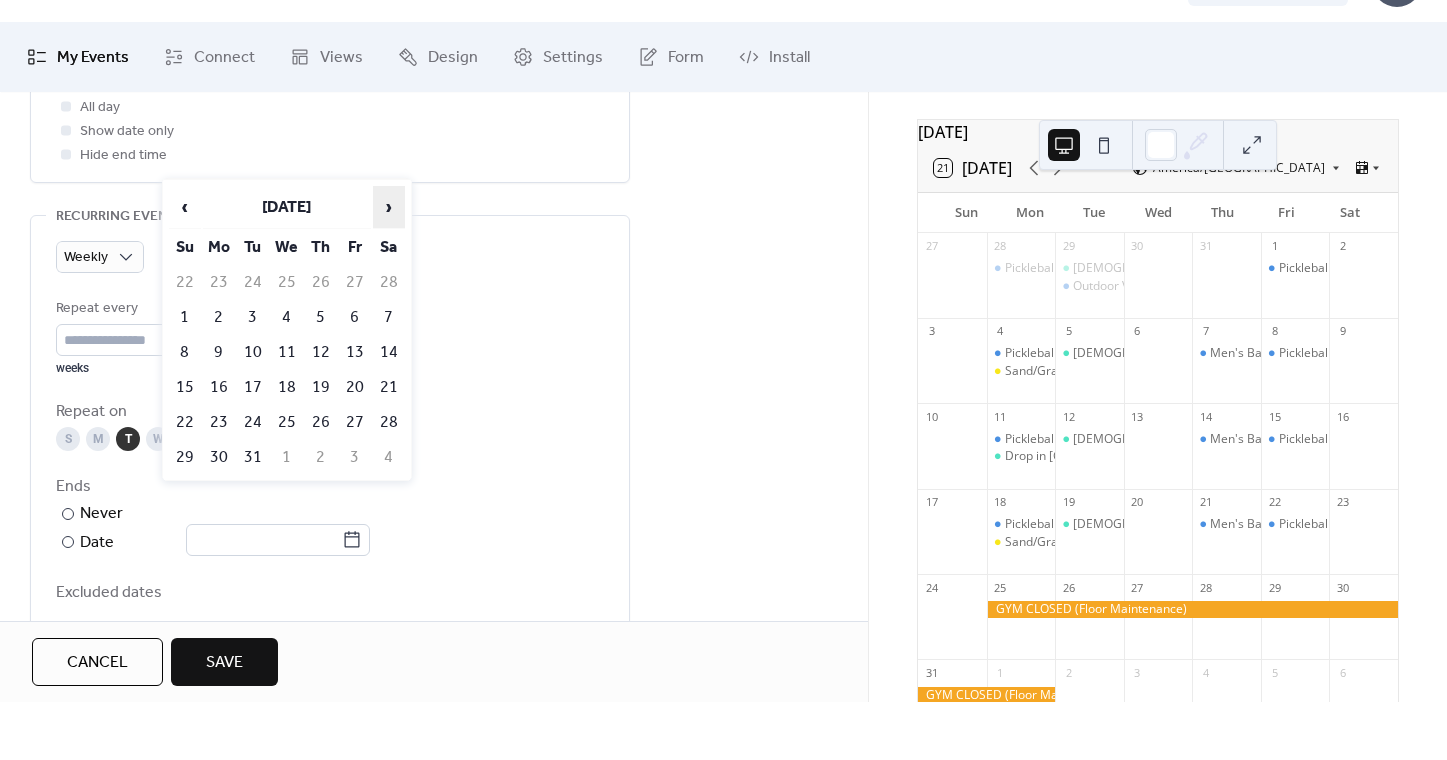 click on "›" at bounding box center (389, 265) 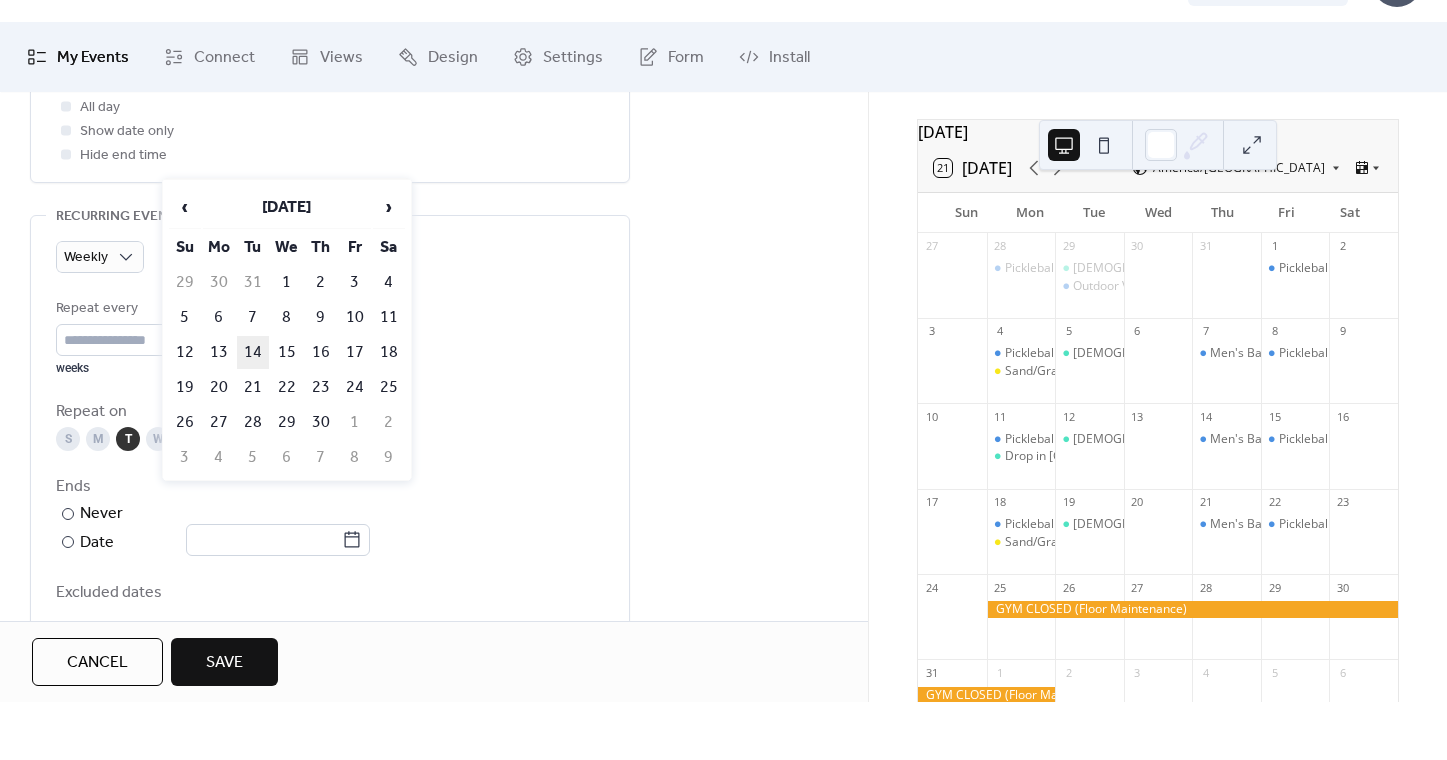 click on "14" at bounding box center (253, 410) 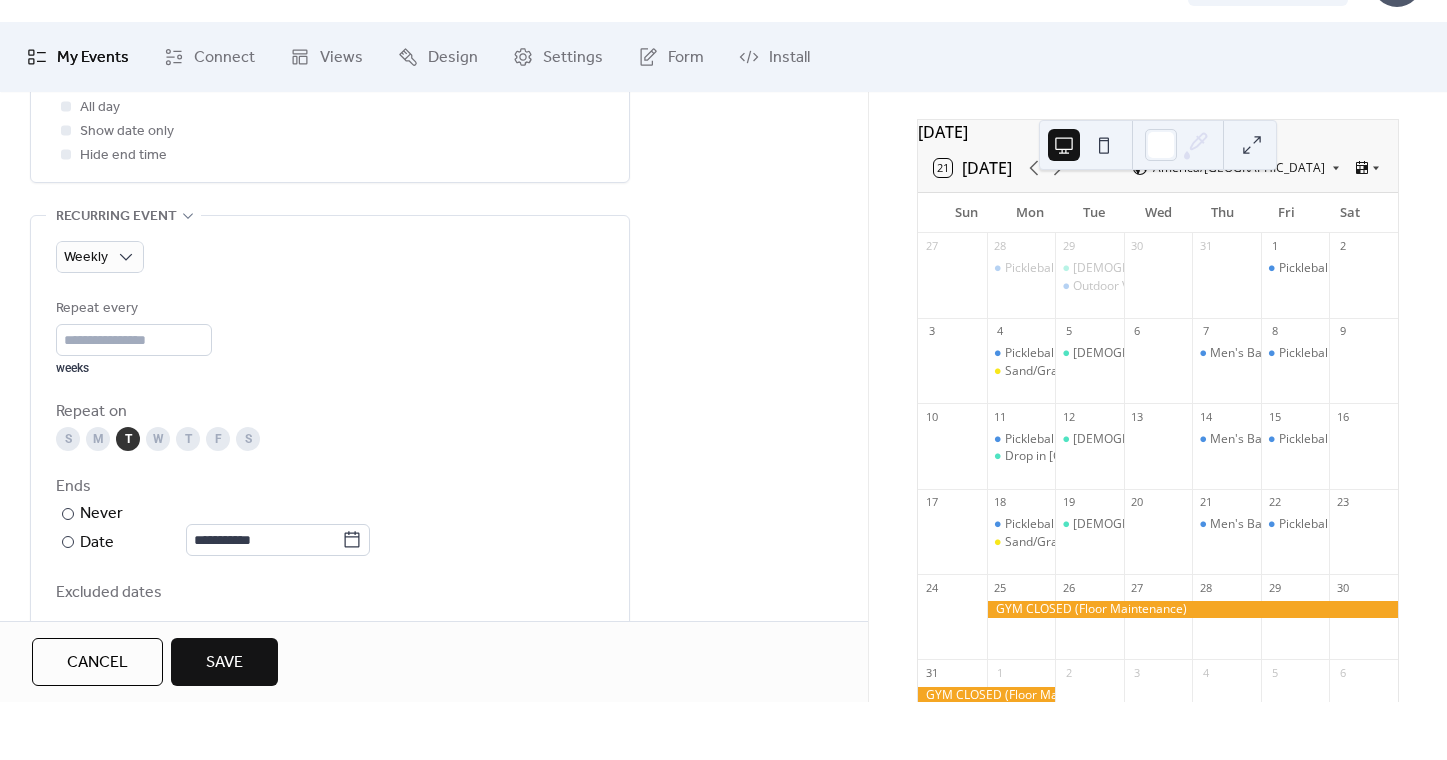 click on "Save" at bounding box center [224, 721] 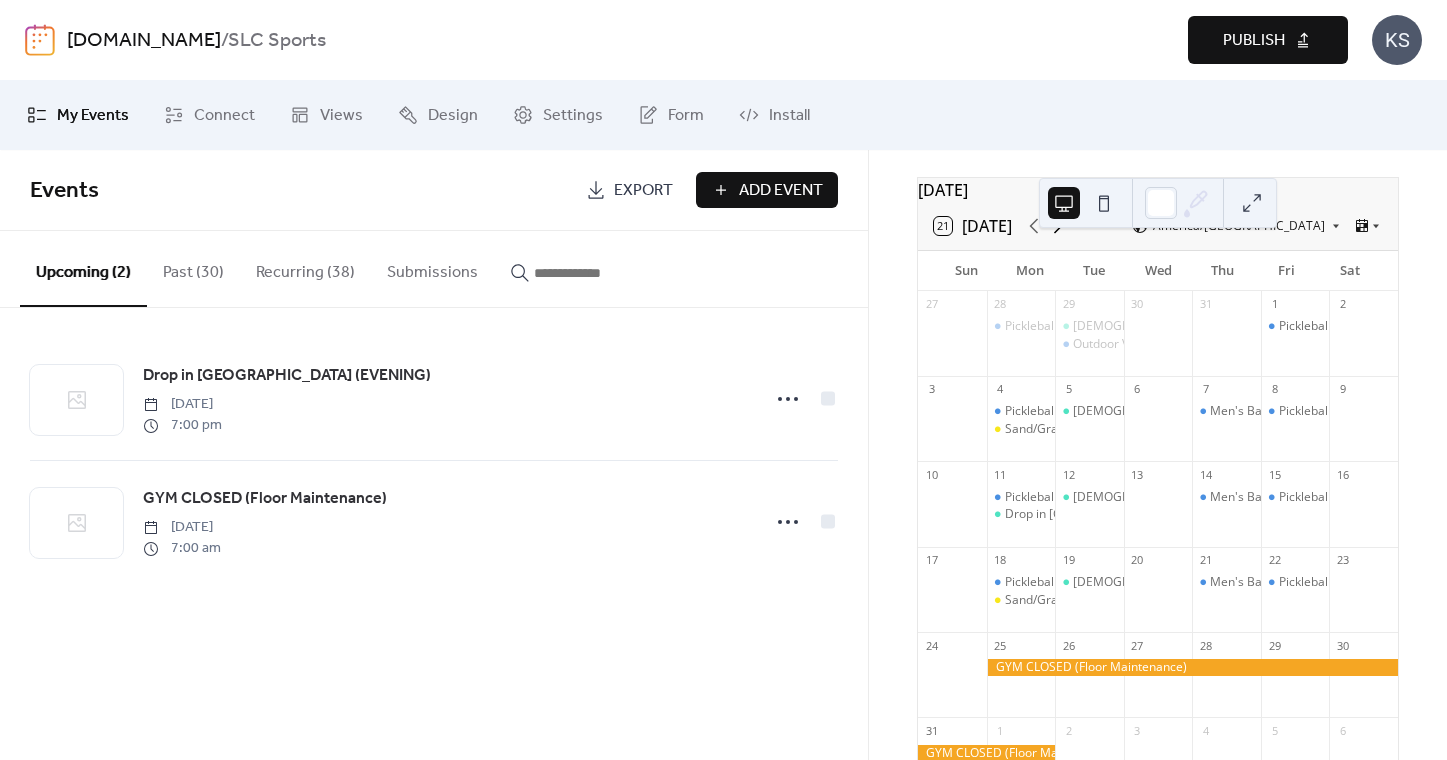 click 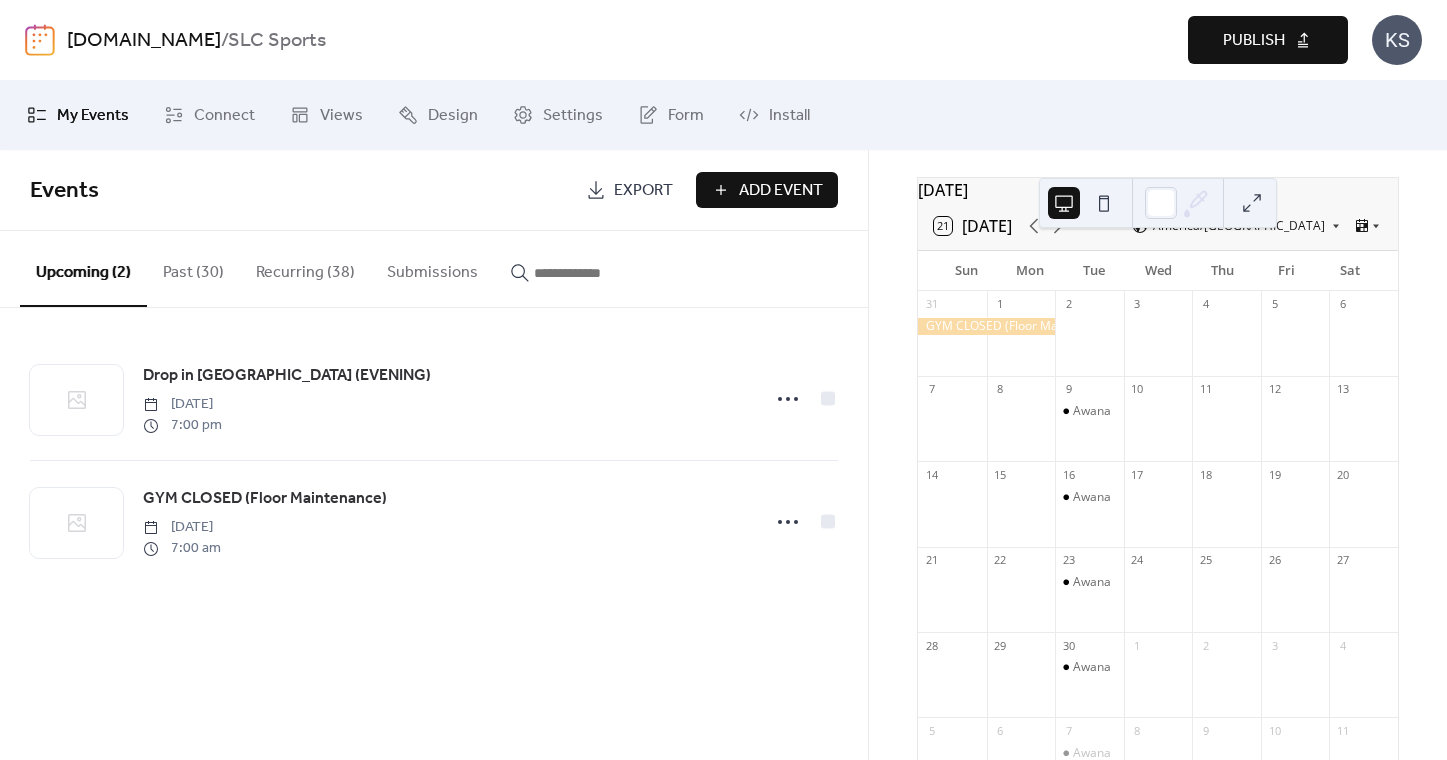 click on "Add Event" at bounding box center (781, 191) 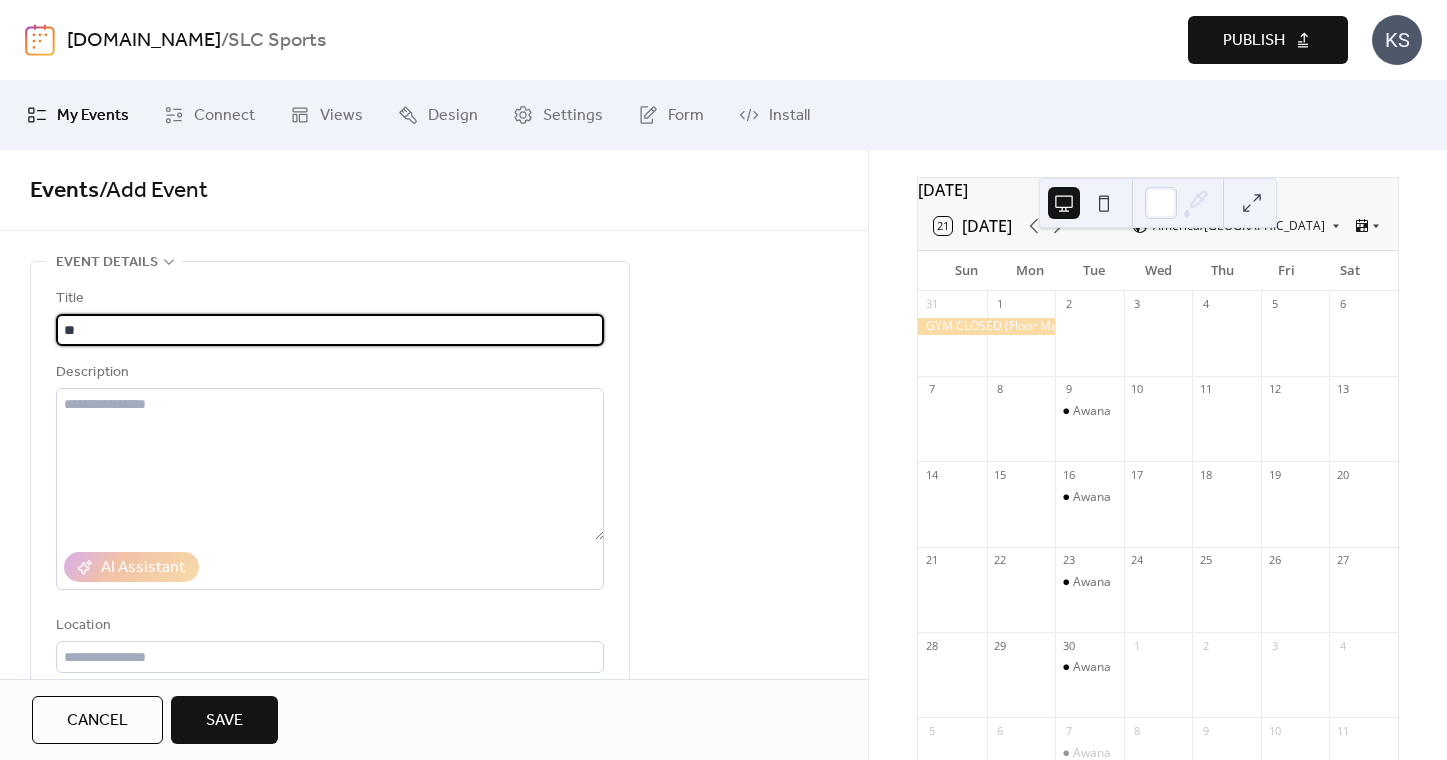 type on "*" 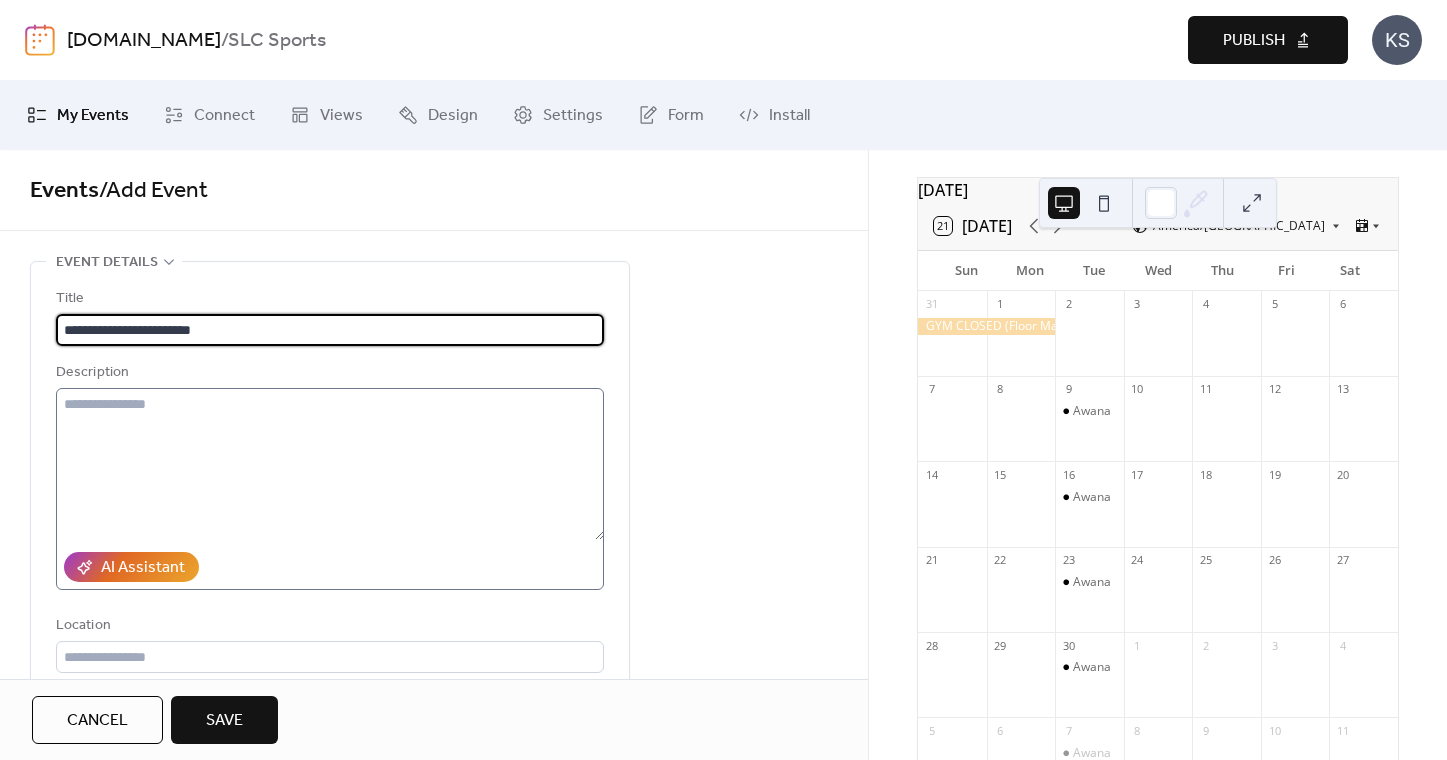type on "**********" 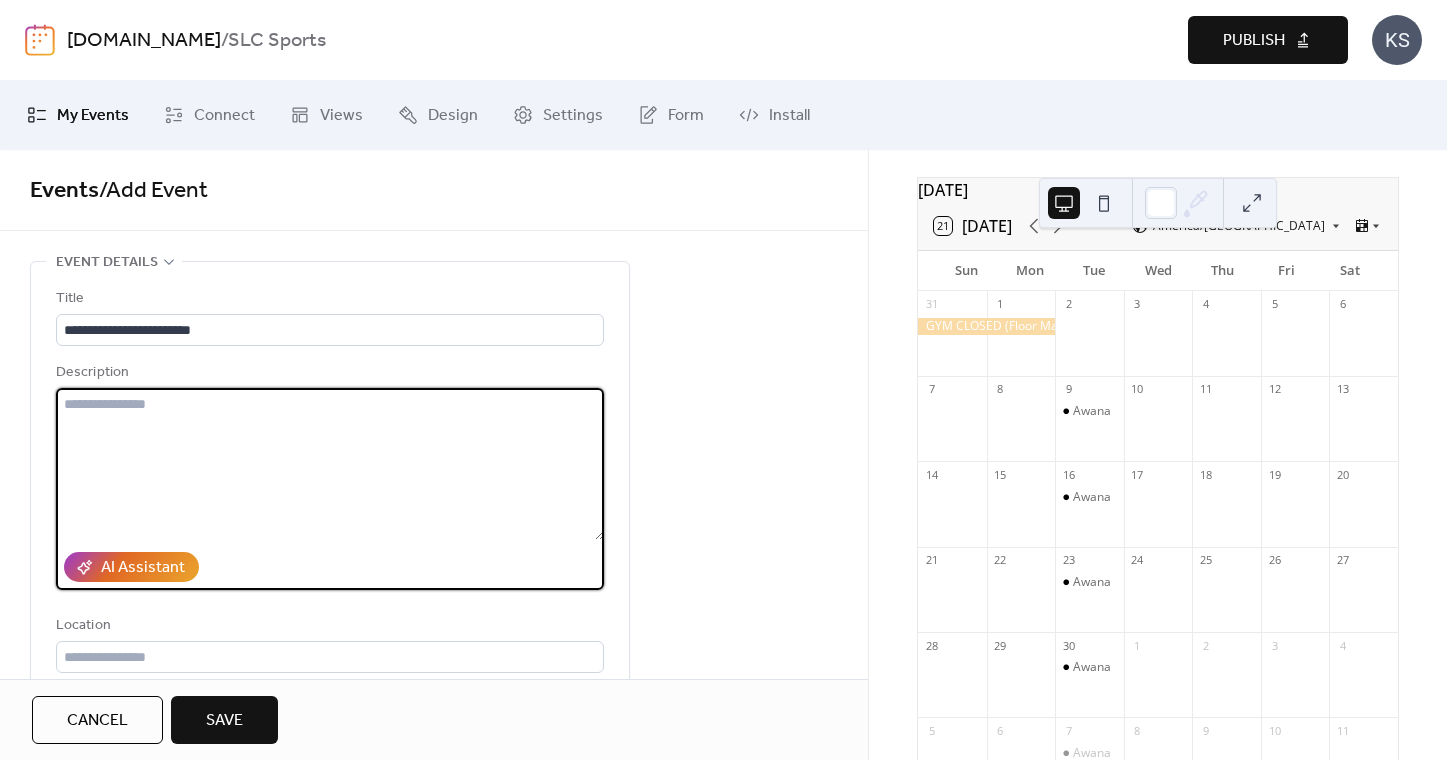 click at bounding box center (330, 464) 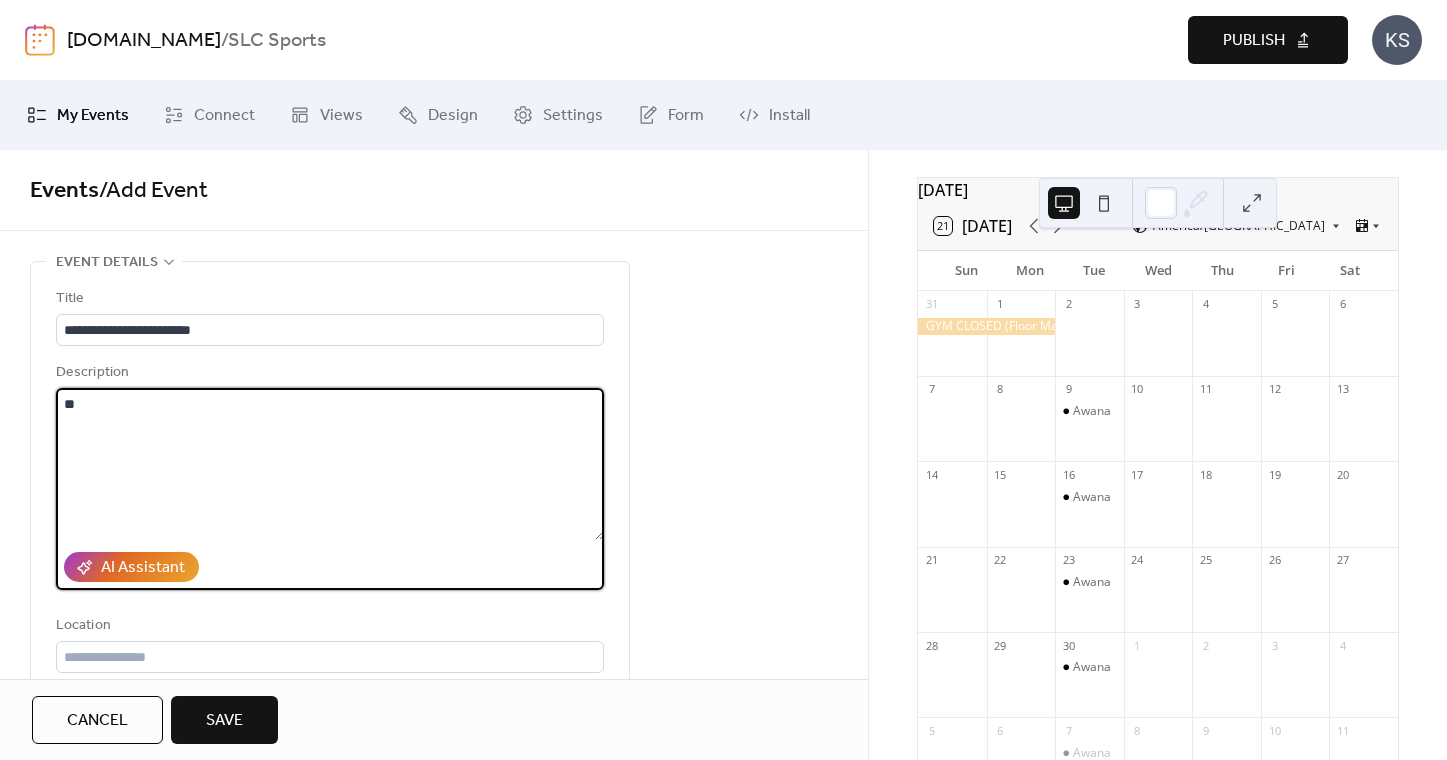 type on "*" 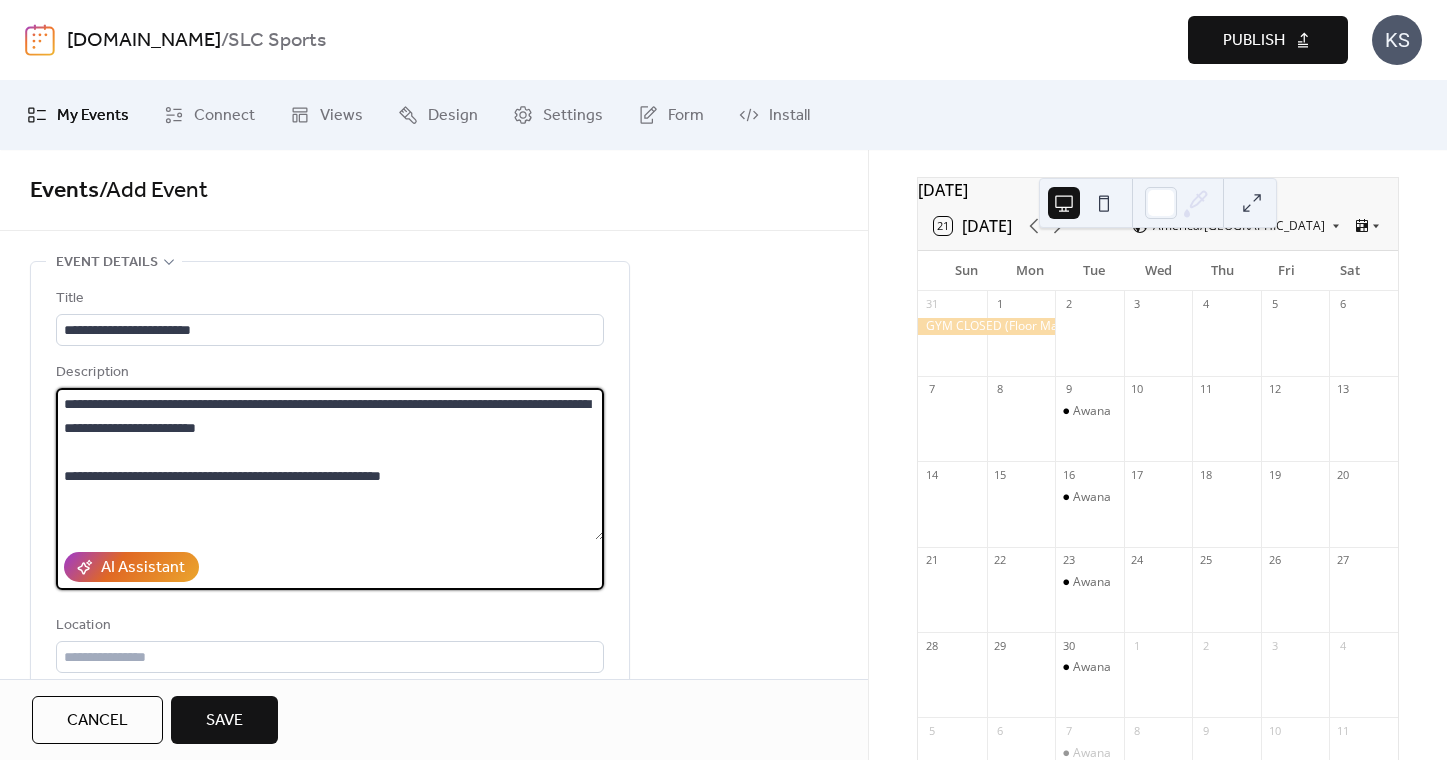 click on "**********" at bounding box center [330, 464] 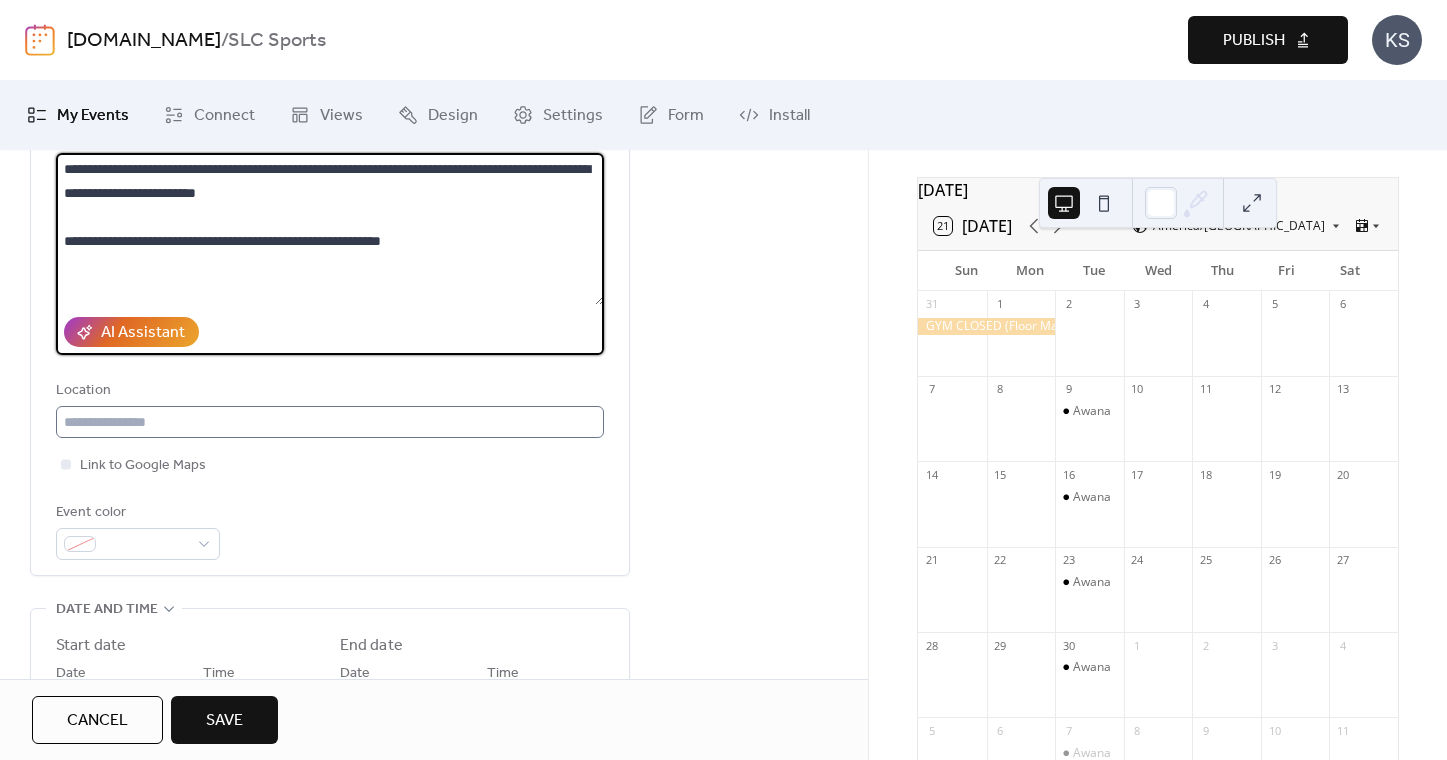 type on "**********" 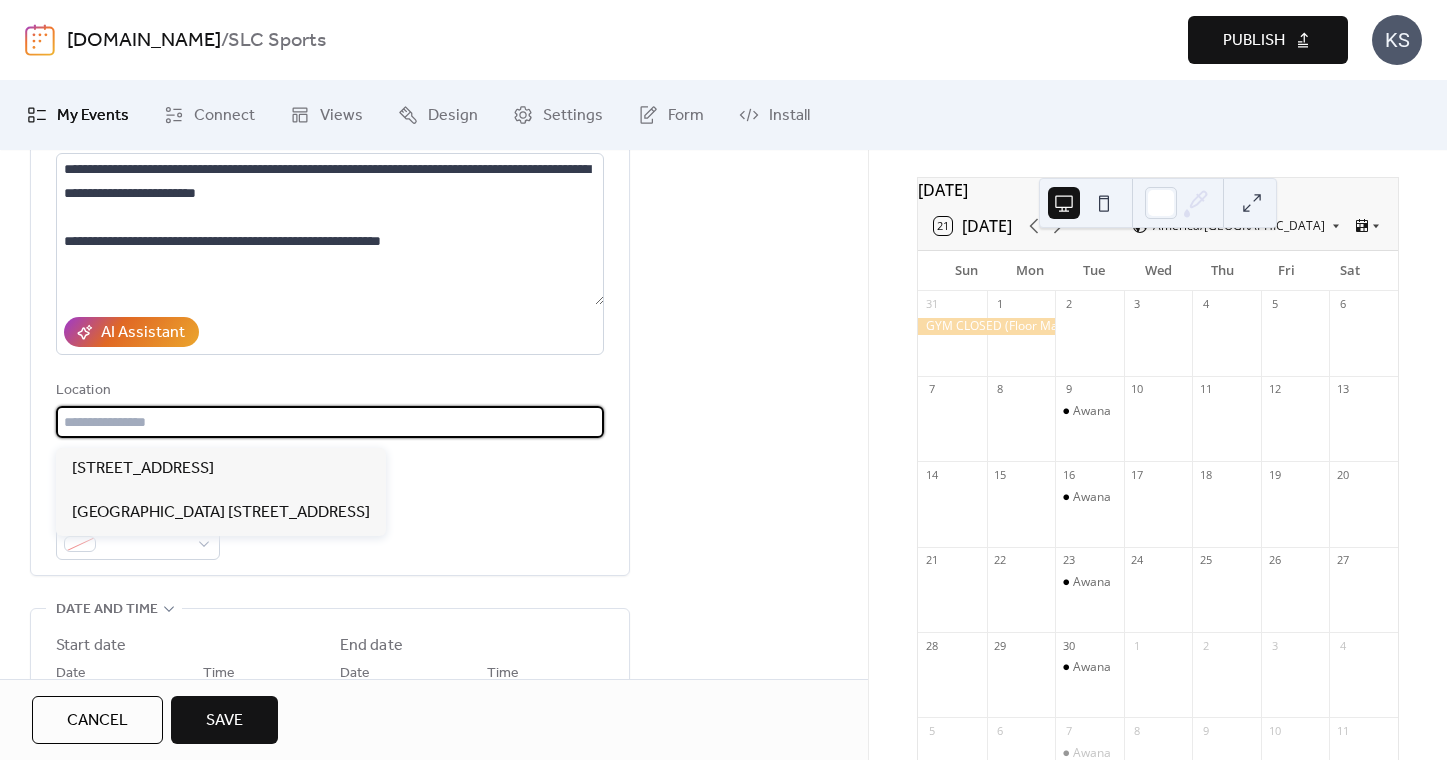 click at bounding box center (330, 422) 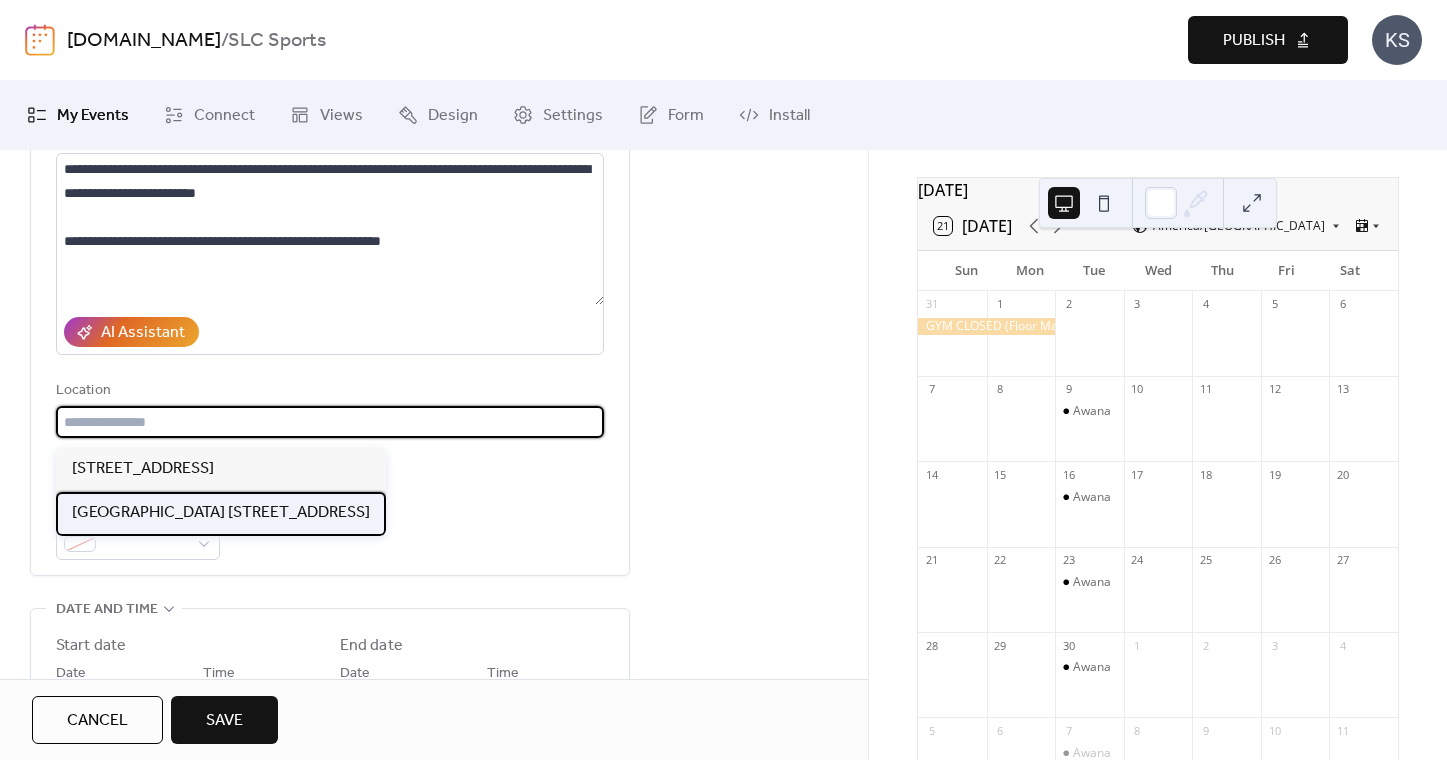 click on "Spring Lake Church 2240 Klondike Rd Green Bay WI 54311" at bounding box center [221, 514] 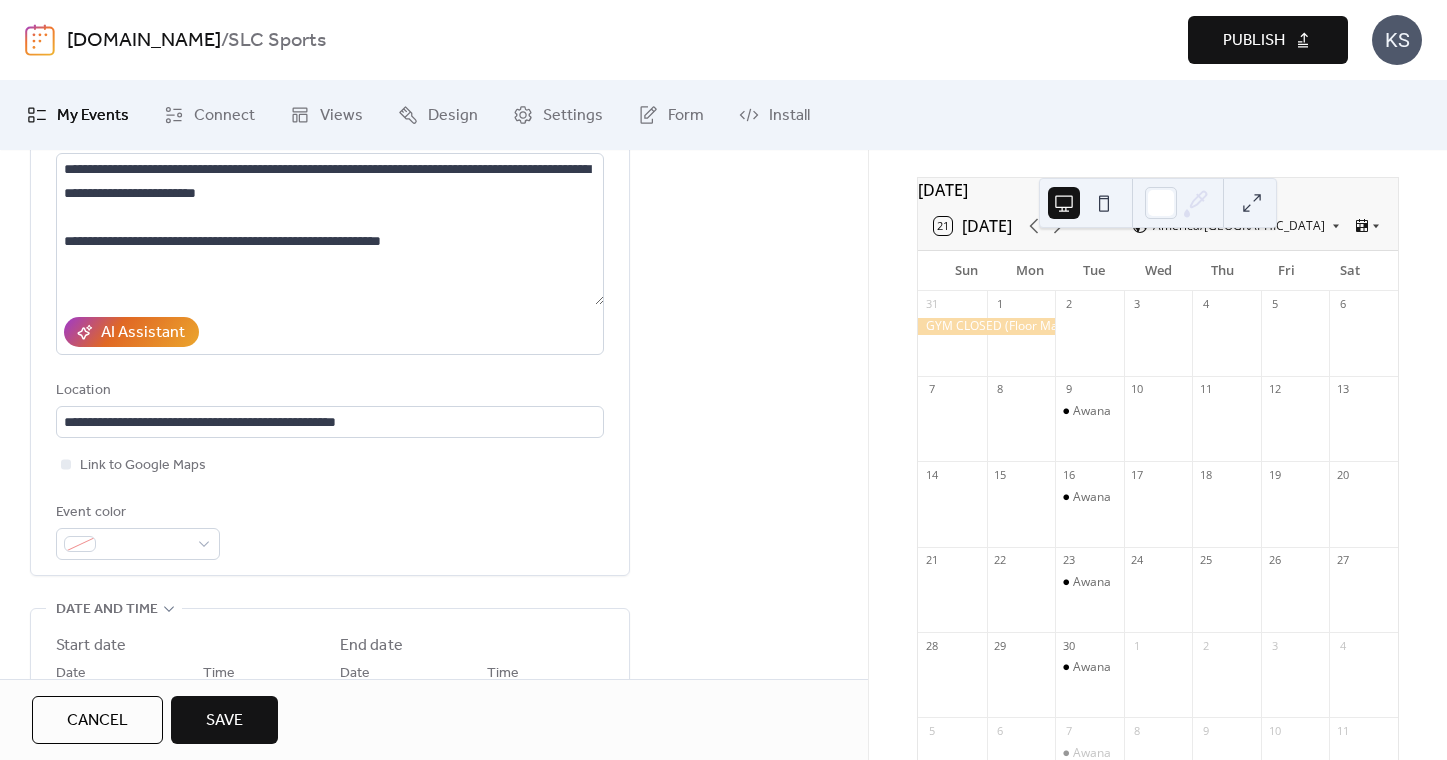 click on "Event color" at bounding box center [138, 530] 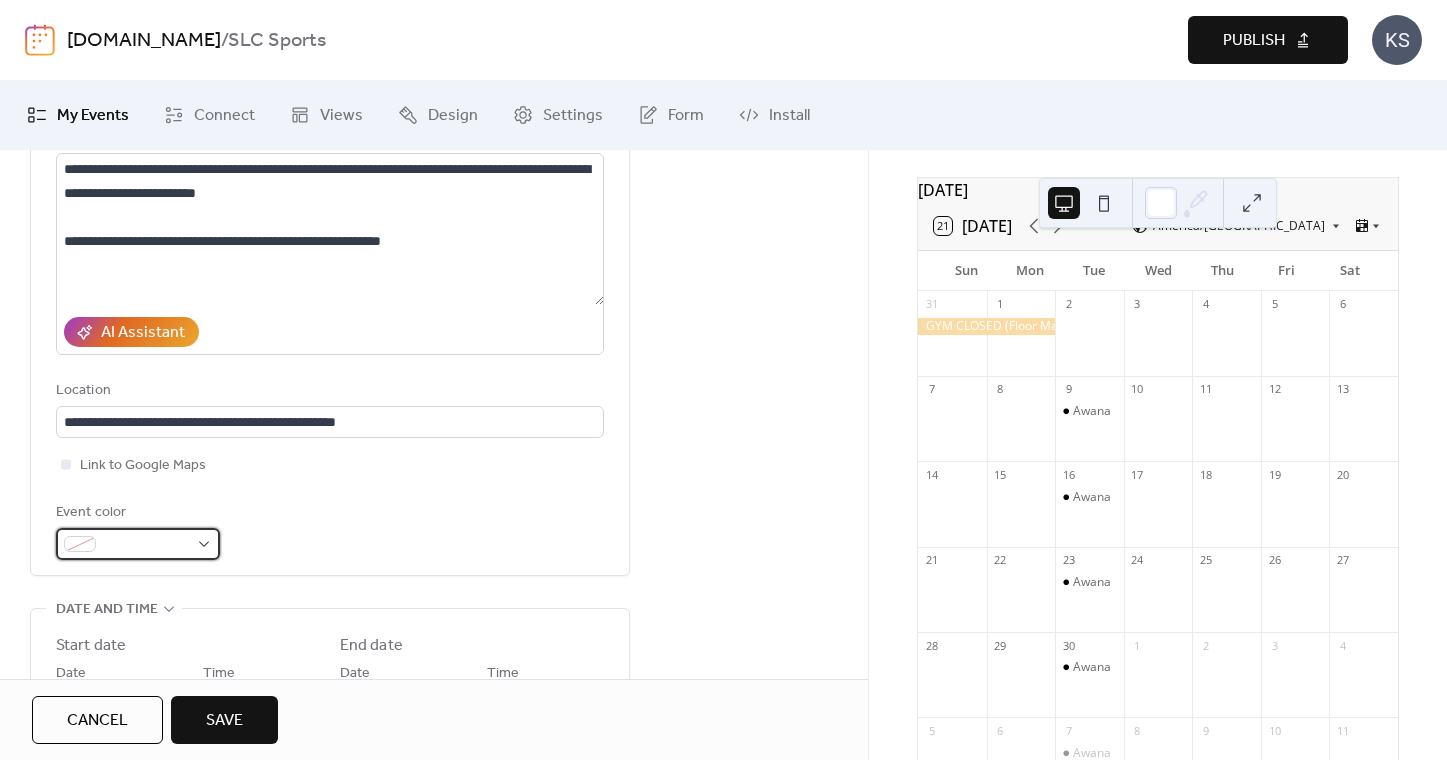 click at bounding box center (138, 544) 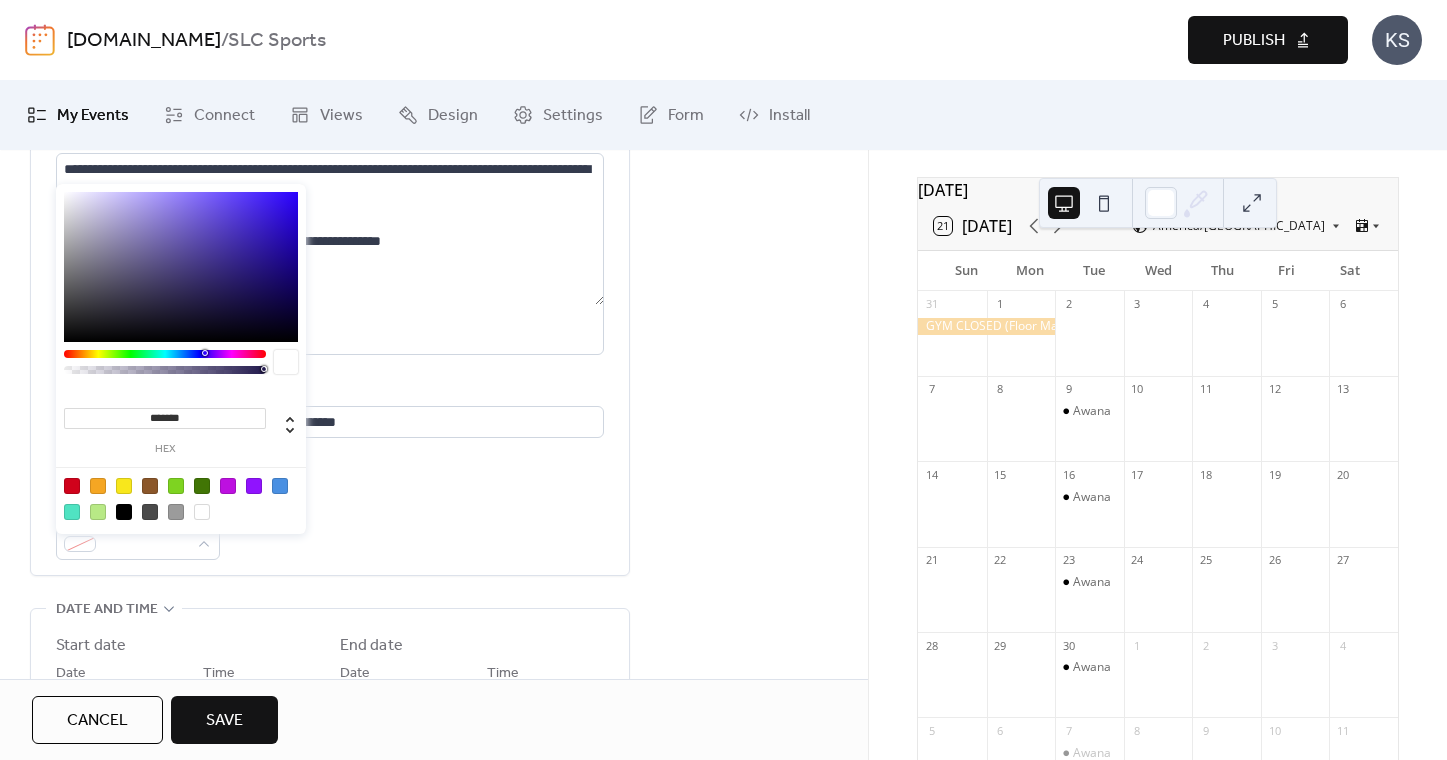 click at bounding box center (124, 512) 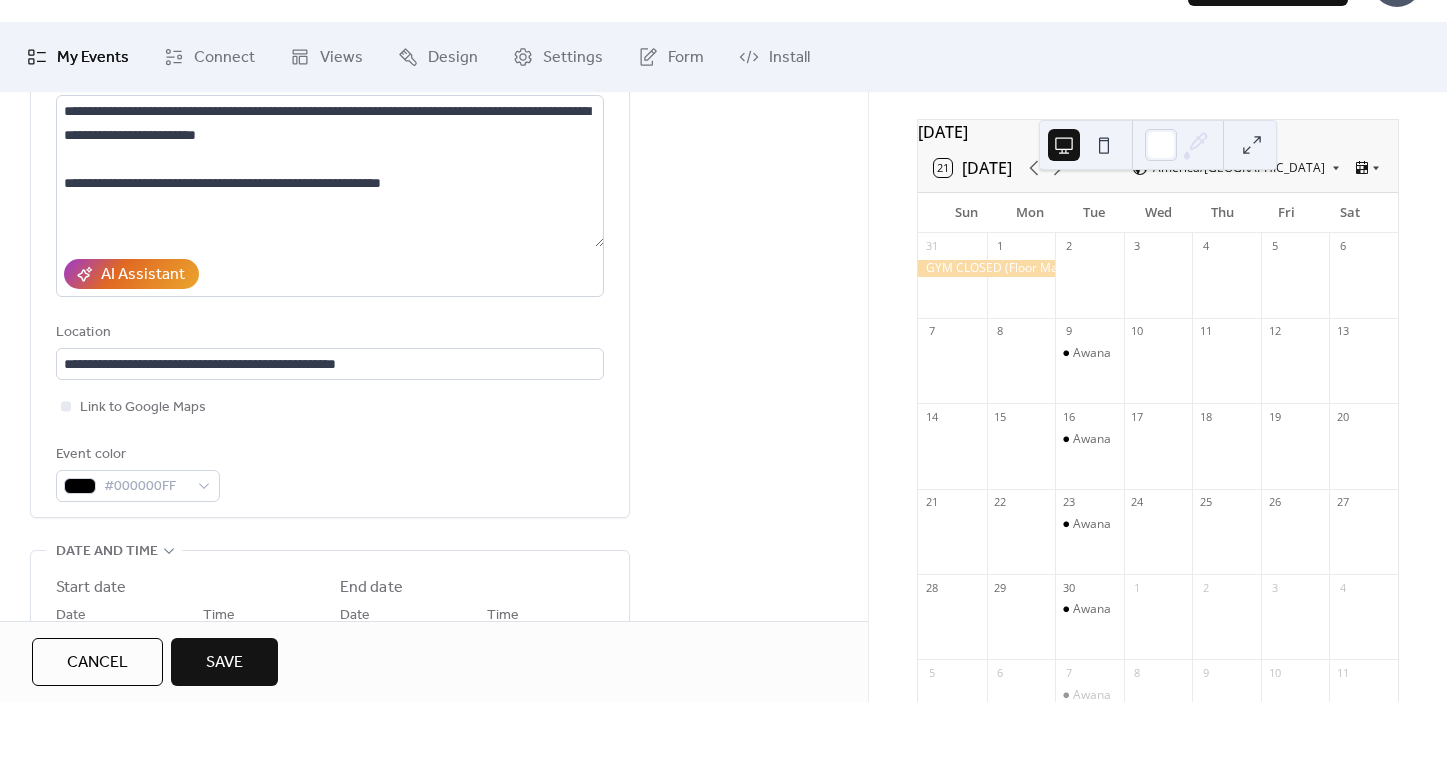click on "**********" at bounding box center (434, 667) 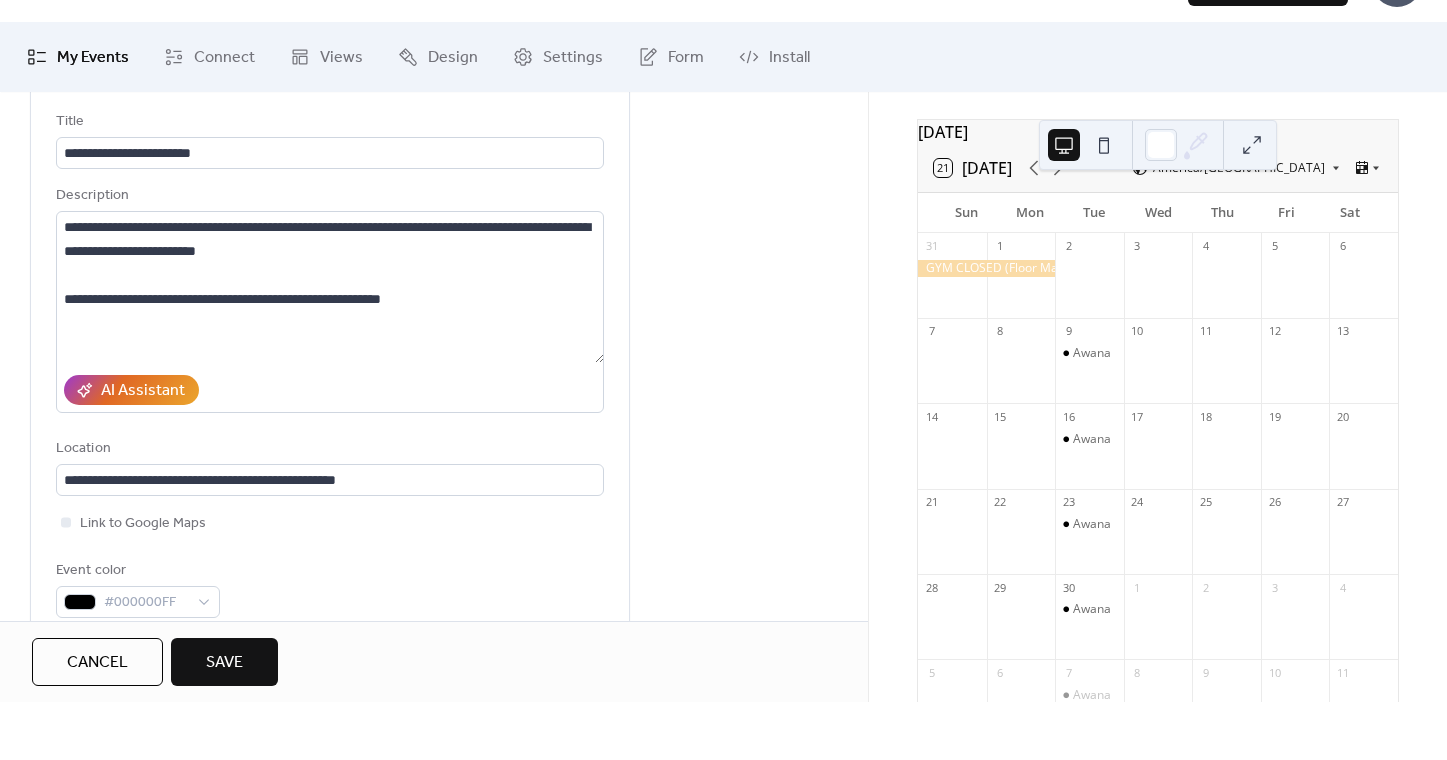 scroll, scrollTop: 102, scrollLeft: 0, axis: vertical 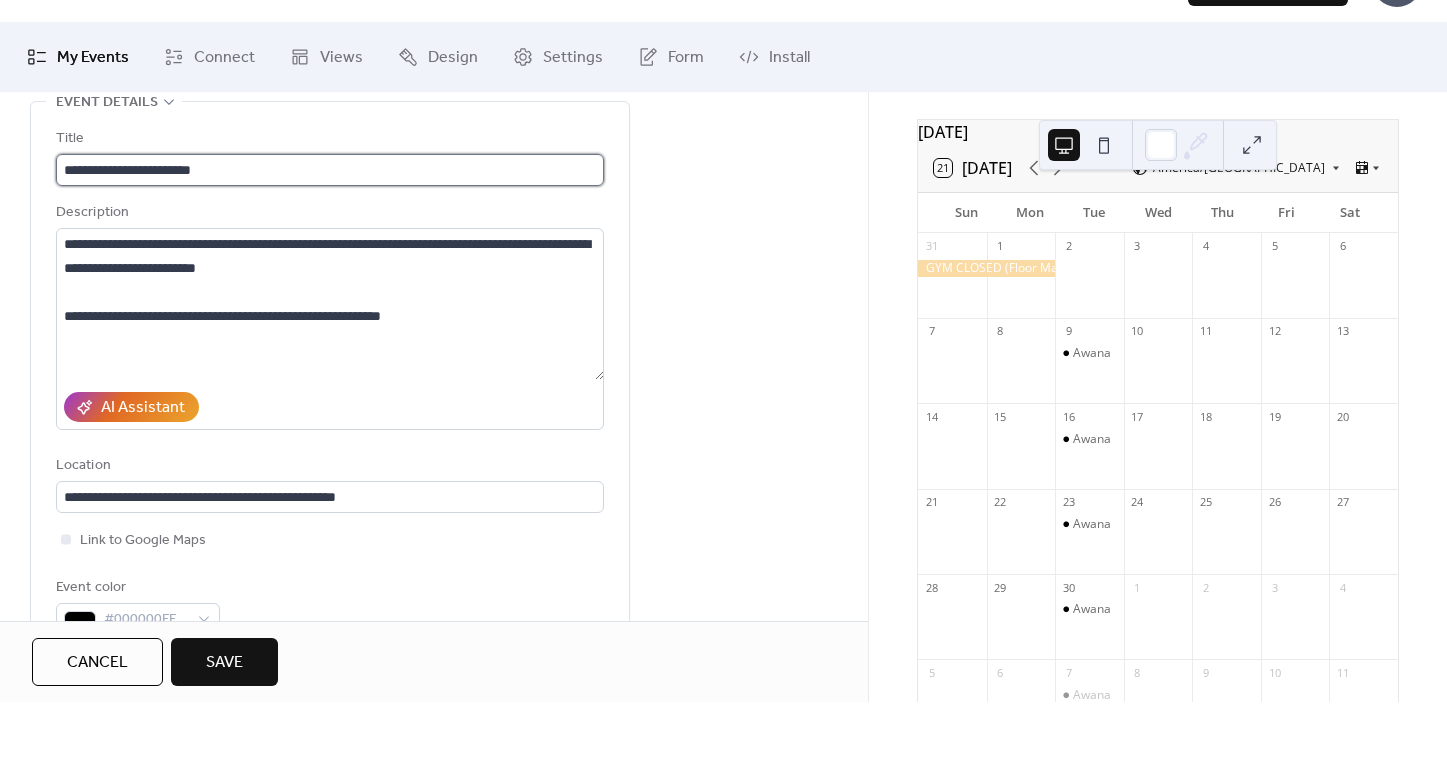 click on "**********" at bounding box center (330, 228) 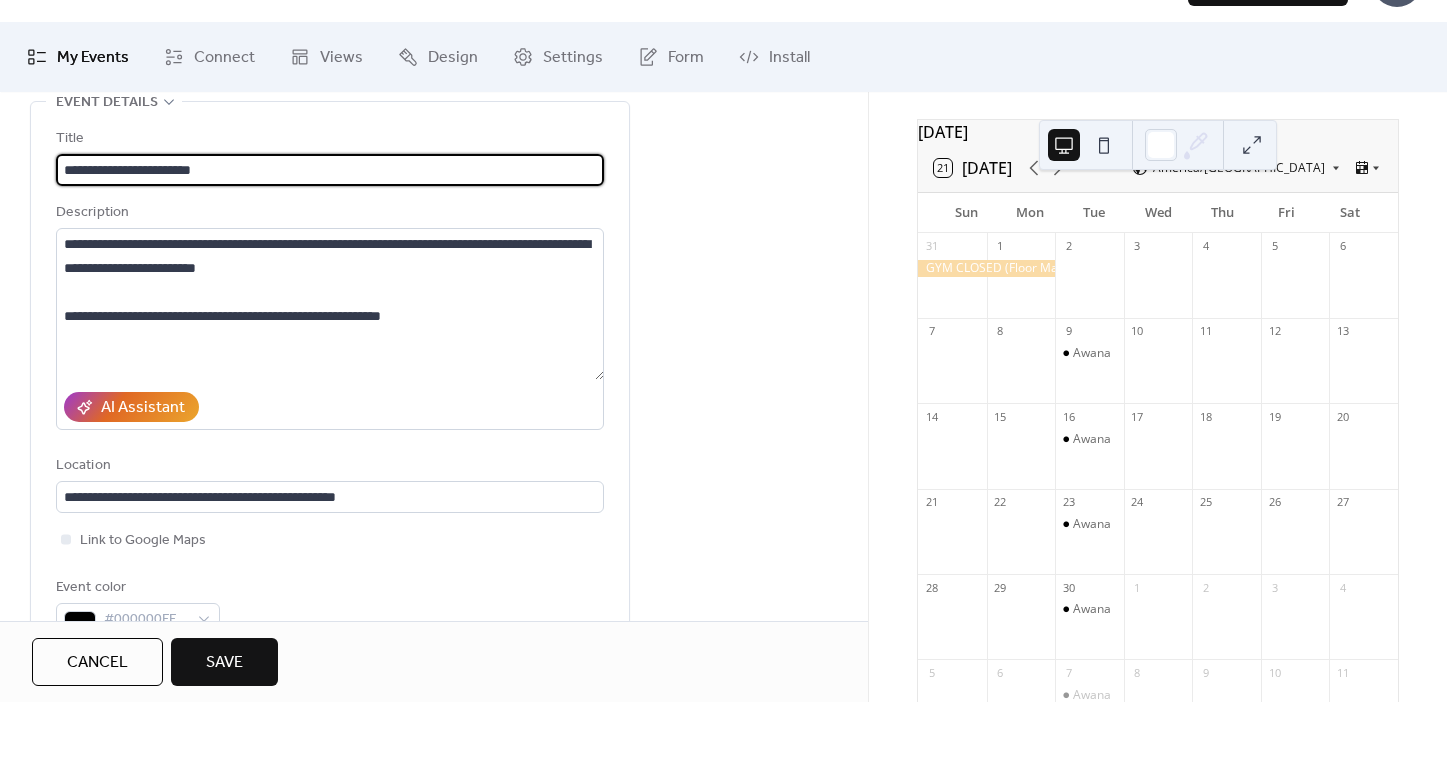 click on "**********" at bounding box center [330, 228] 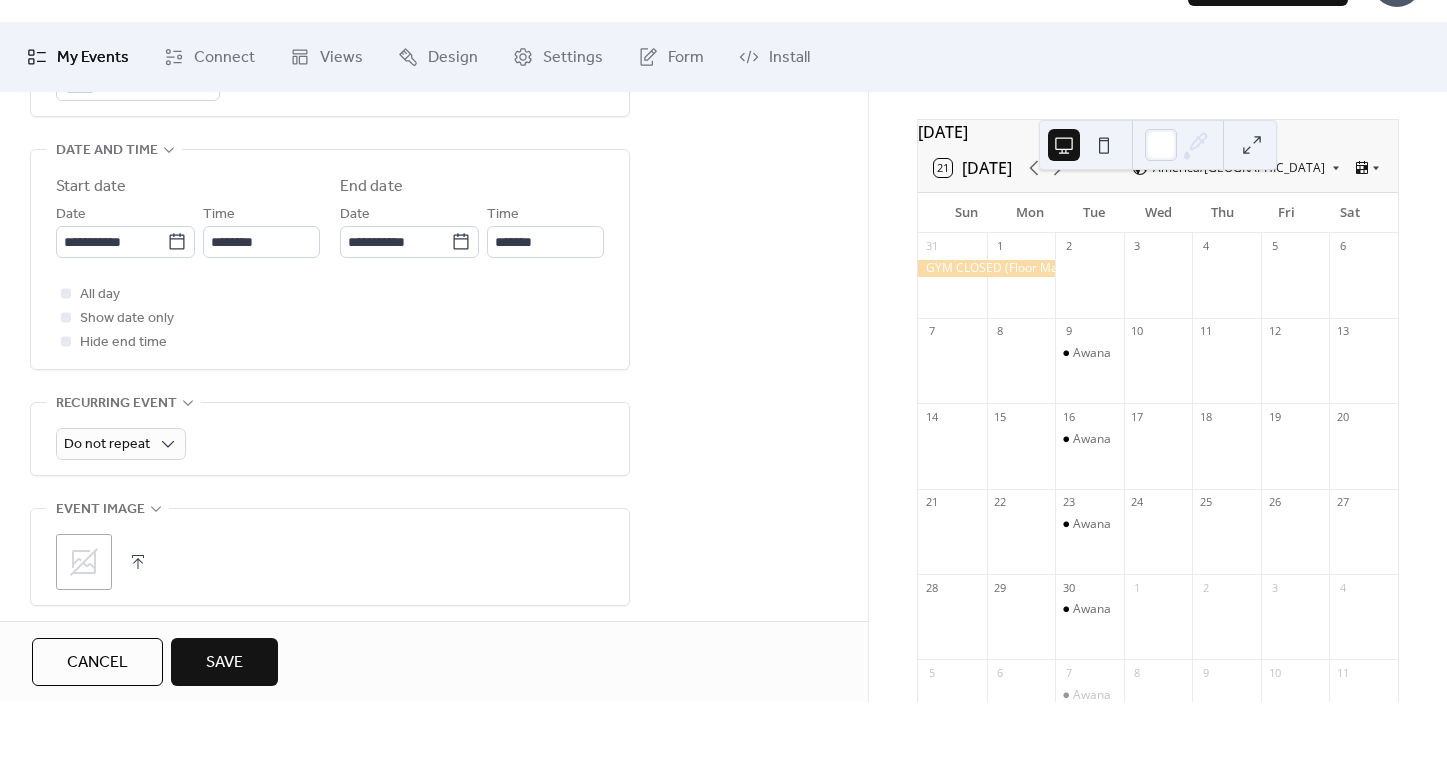 scroll, scrollTop: 652, scrollLeft: 0, axis: vertical 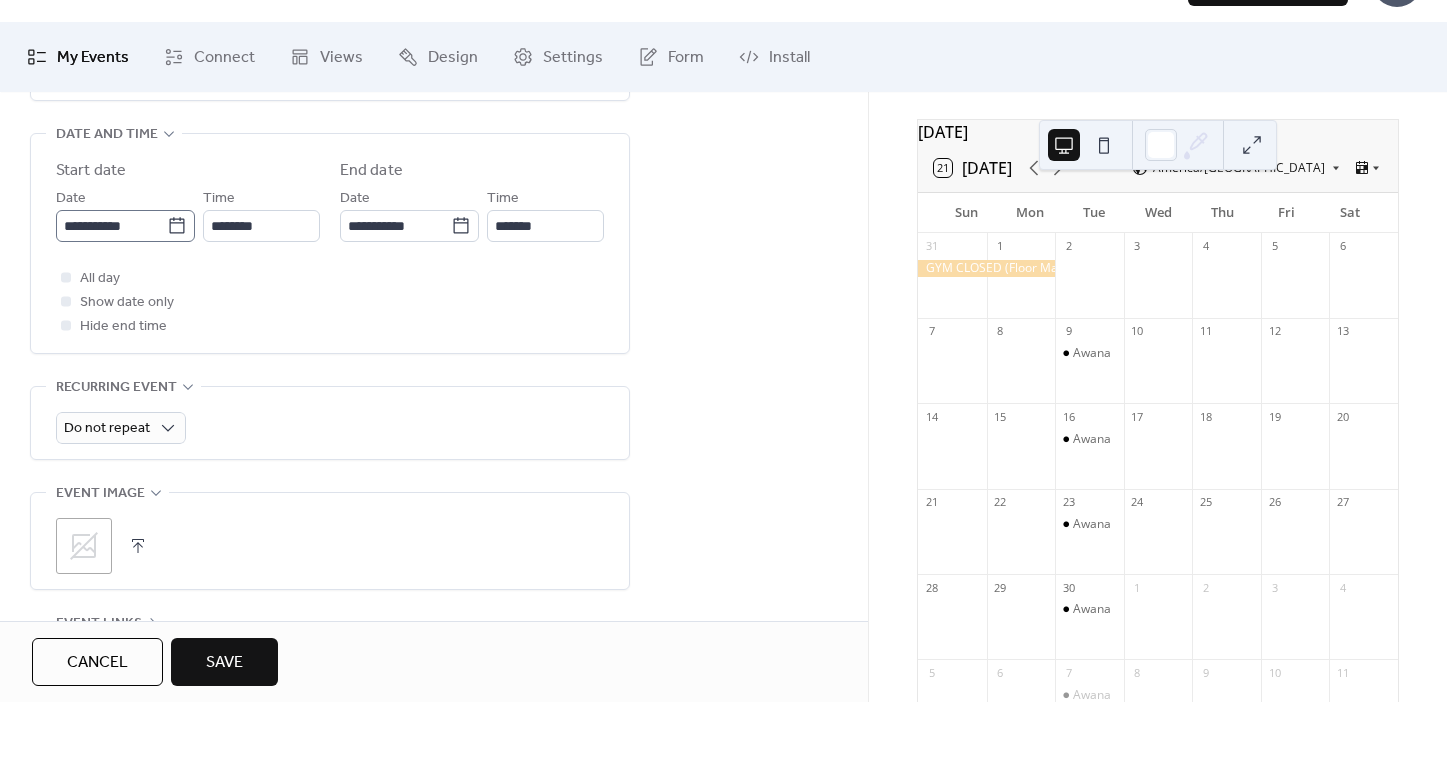 type on "**********" 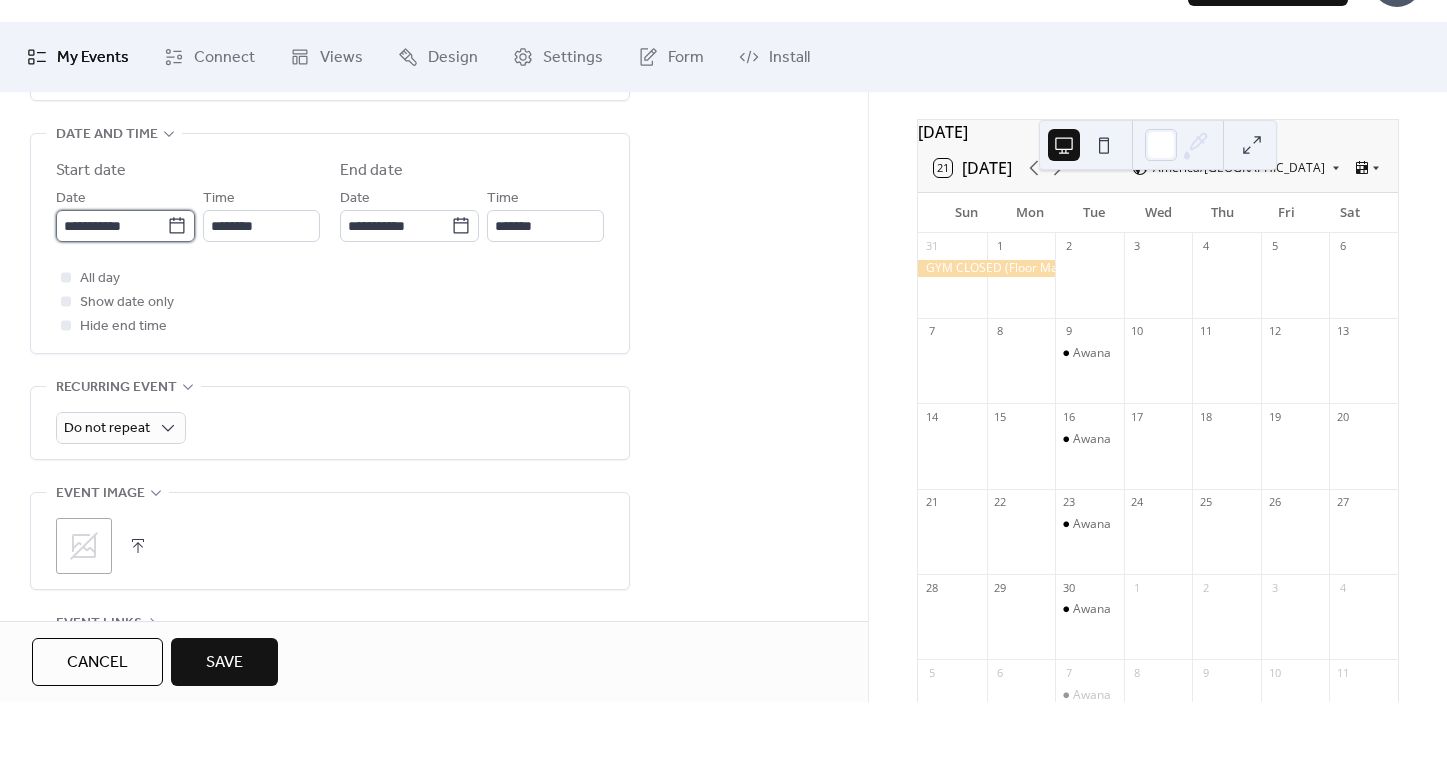 click on "**********" at bounding box center [723, 380] 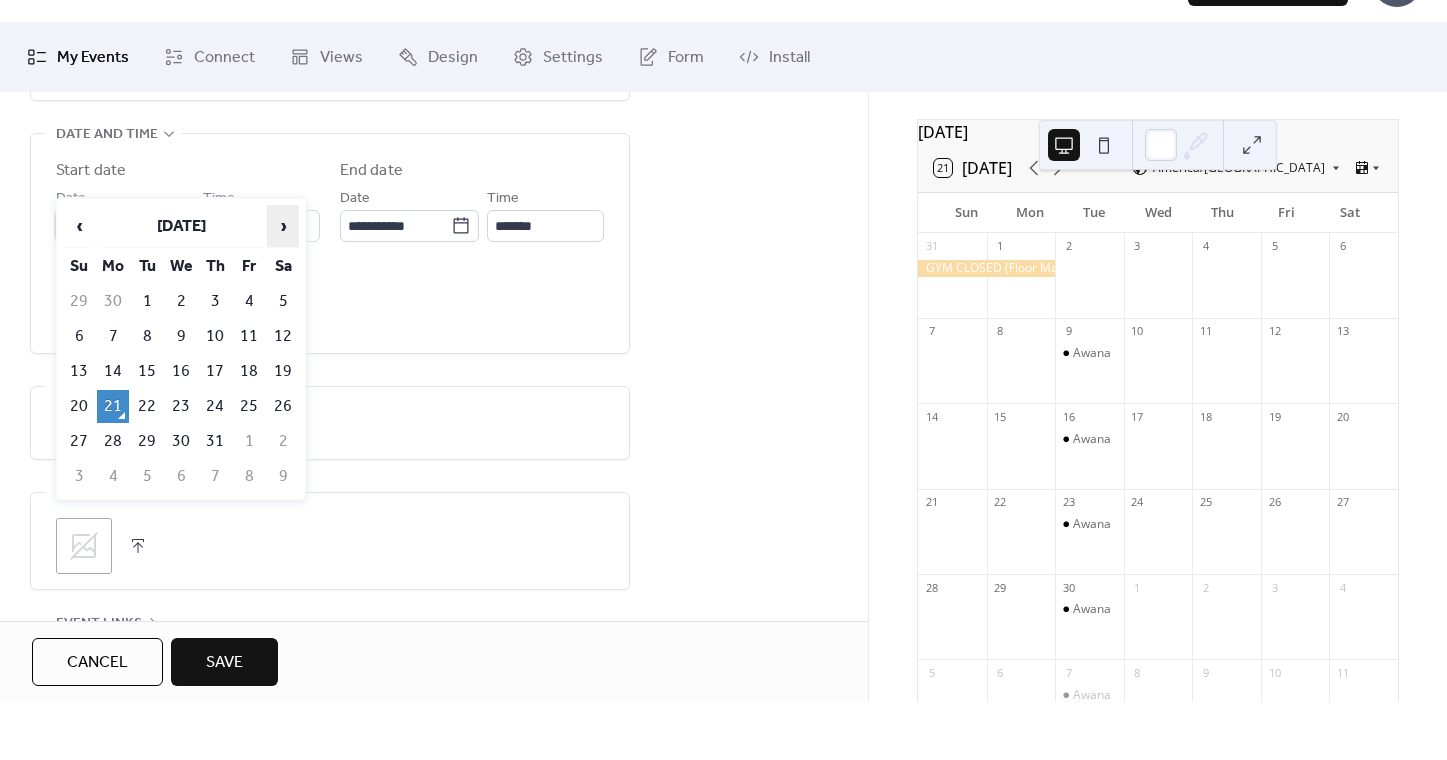 click on "›" at bounding box center [283, 284] 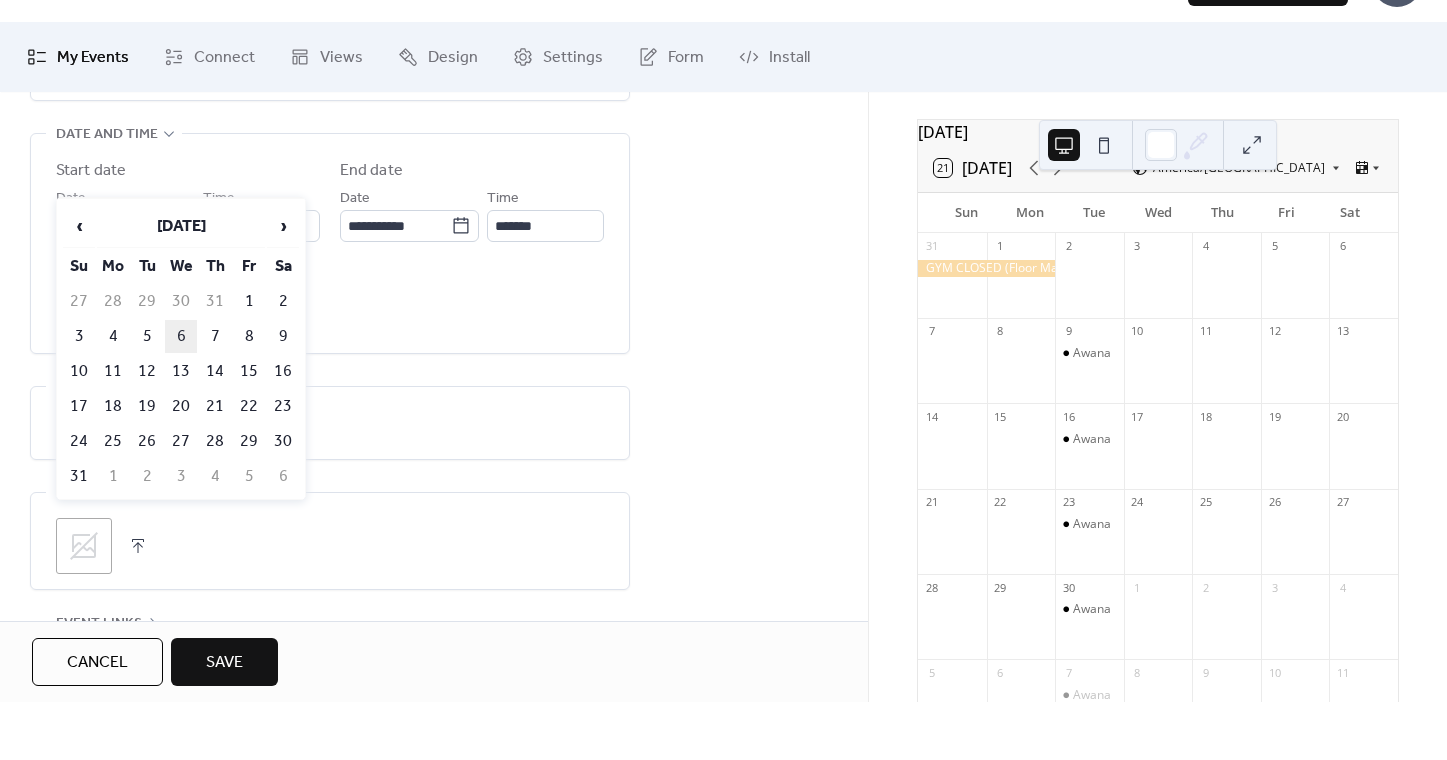 click on "6" at bounding box center (181, 394) 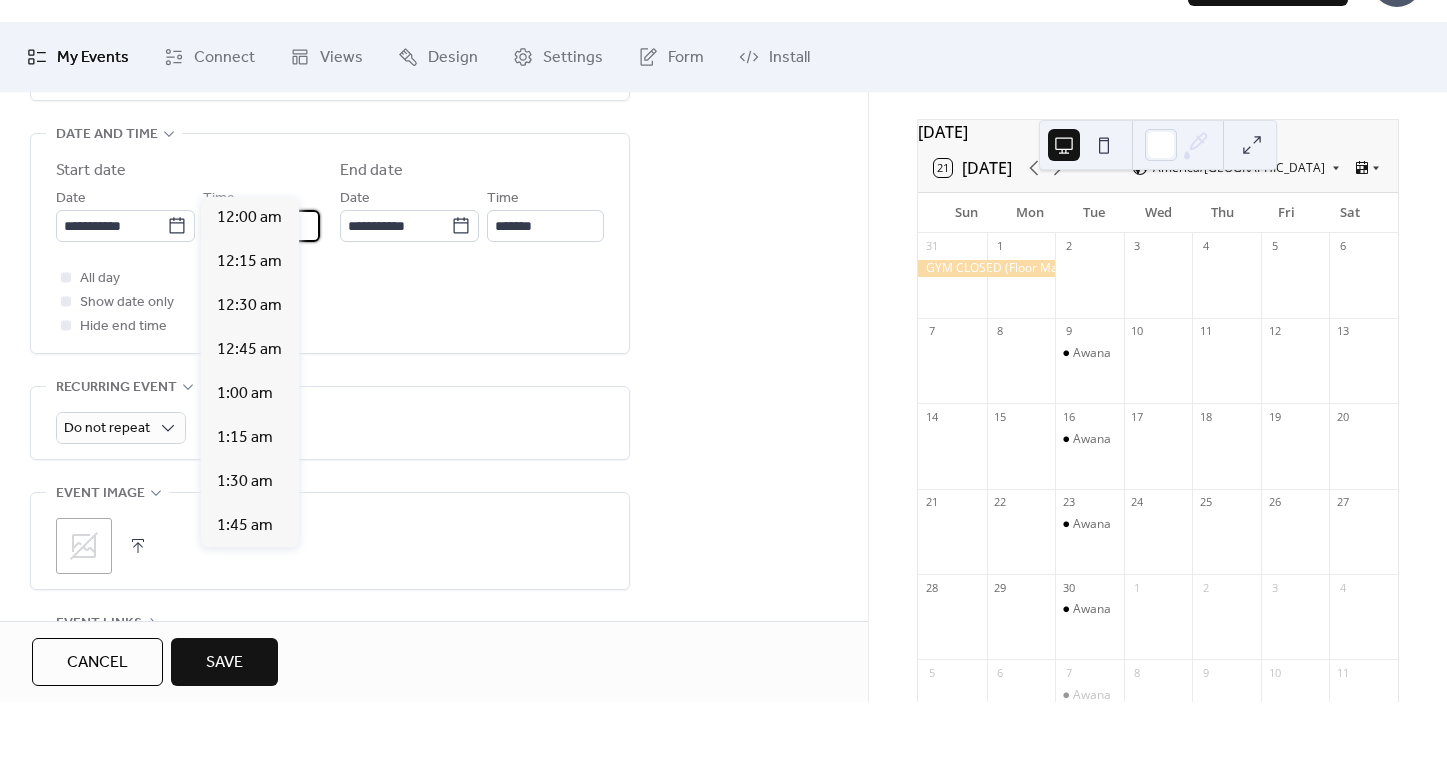 click on "**********" at bounding box center (723, 380) 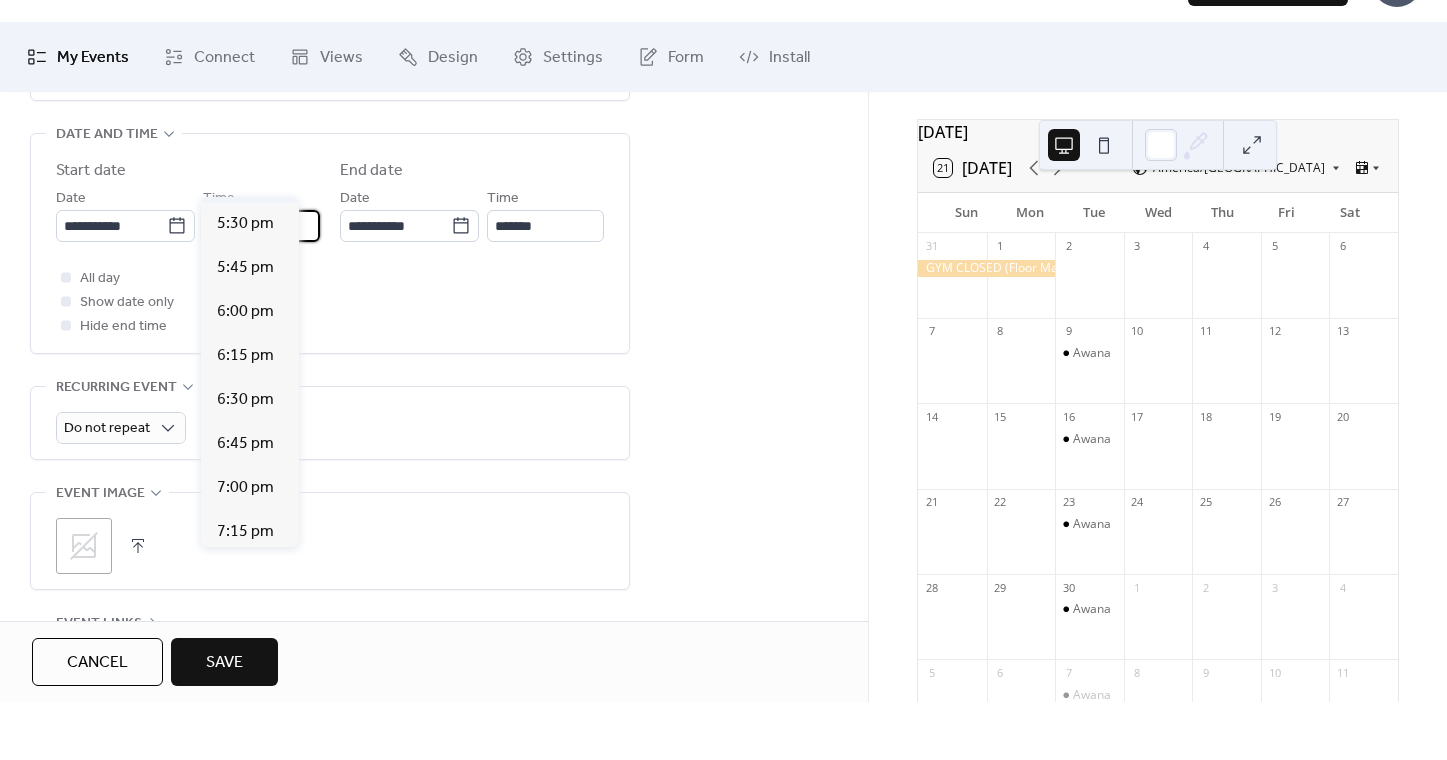 scroll, scrollTop: 3078, scrollLeft: 0, axis: vertical 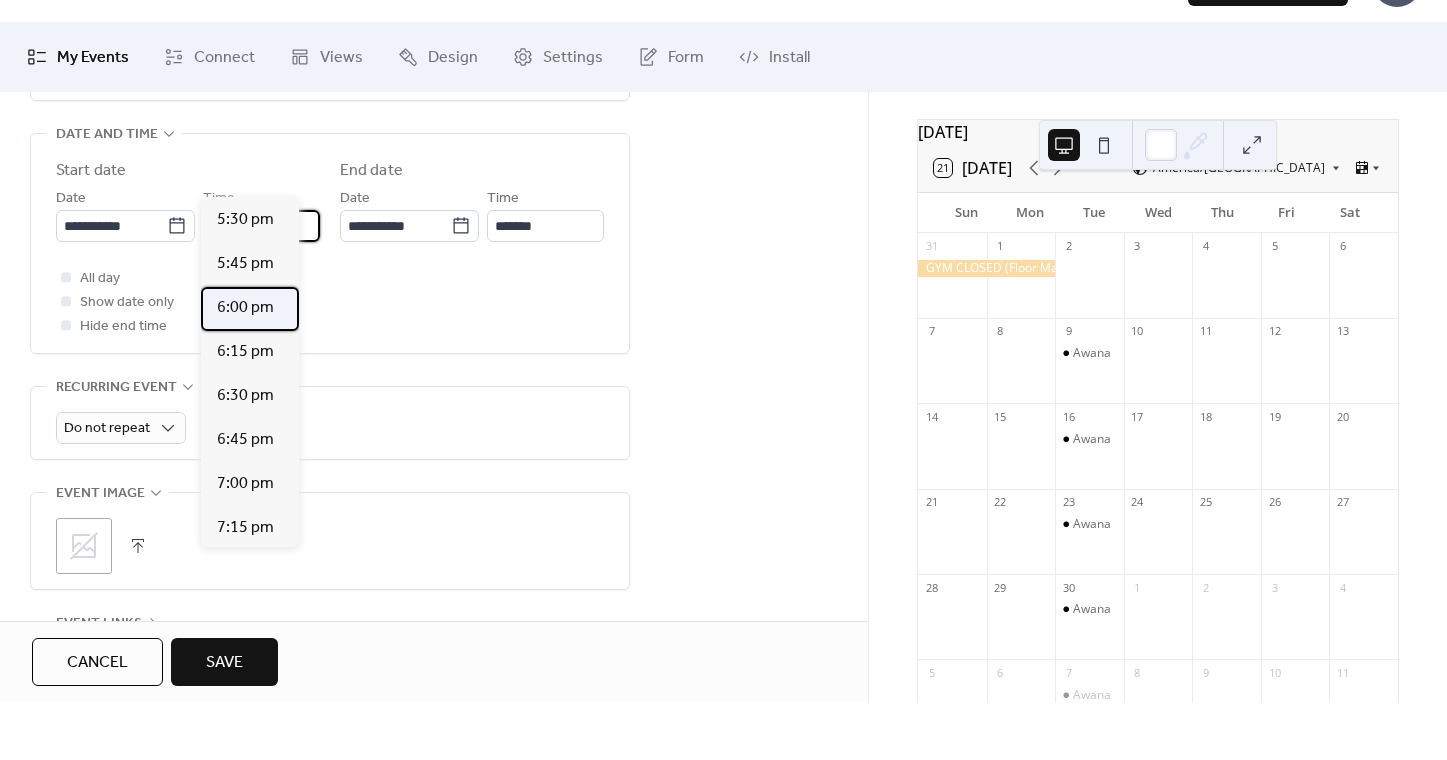 click on "6:00 pm" at bounding box center [245, 366] 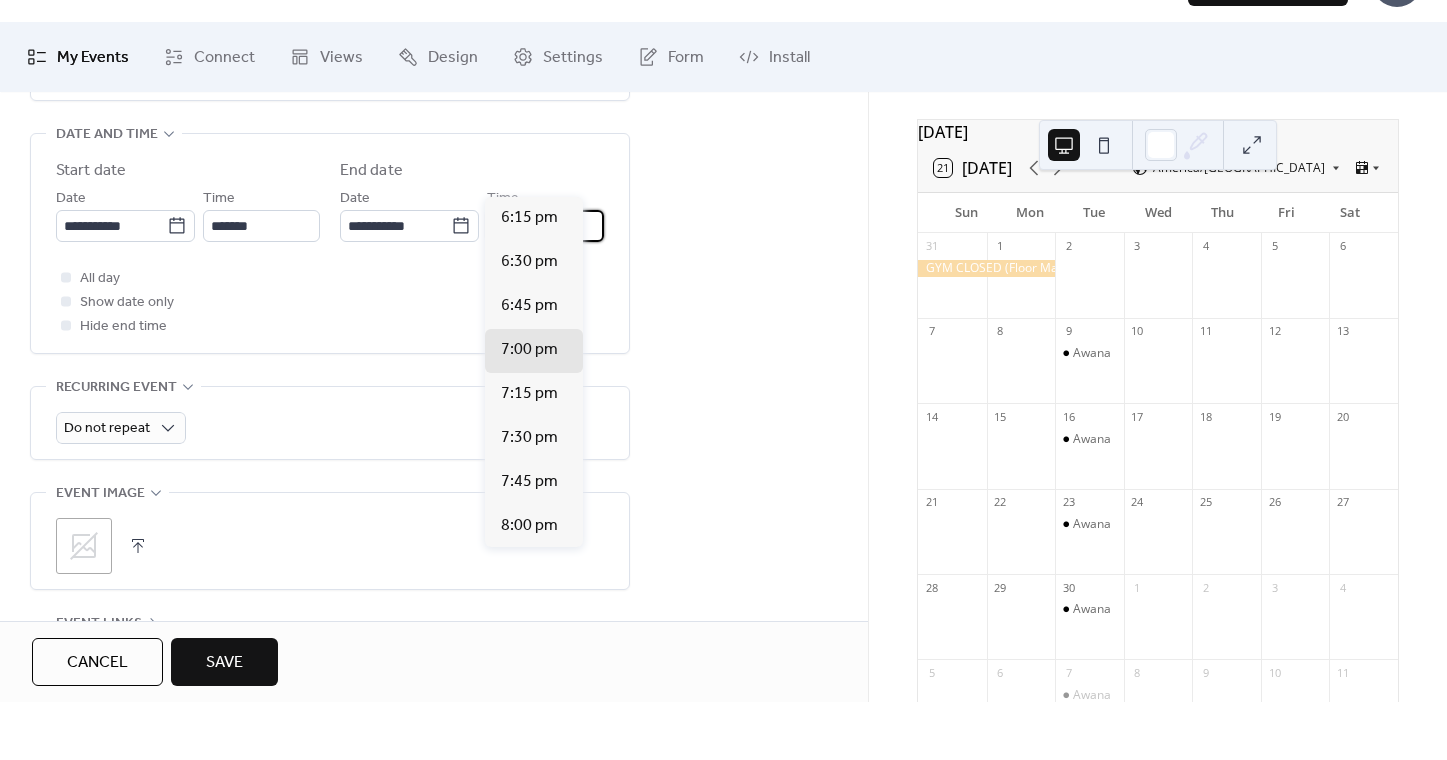 click on "**********" at bounding box center [723, 380] 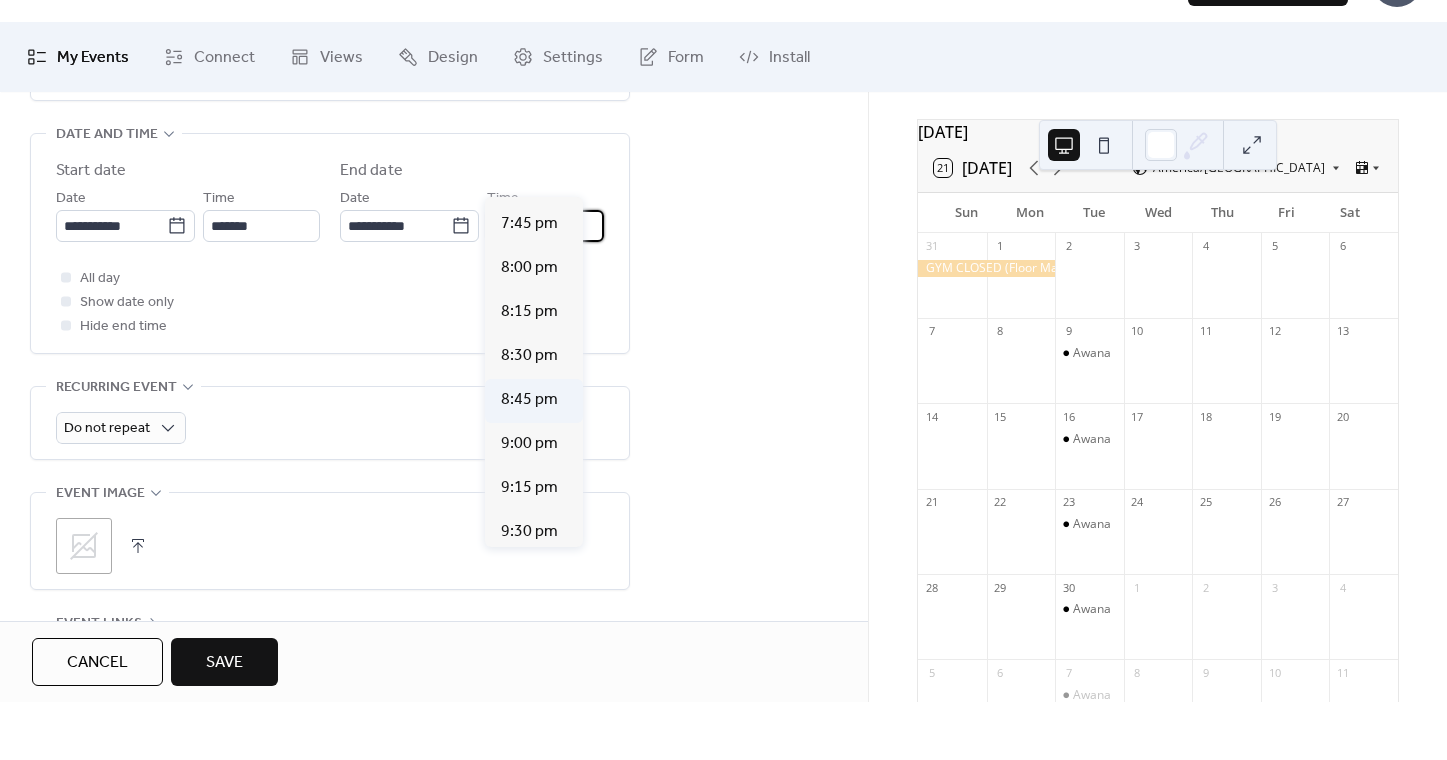 scroll, scrollTop: 267, scrollLeft: 0, axis: vertical 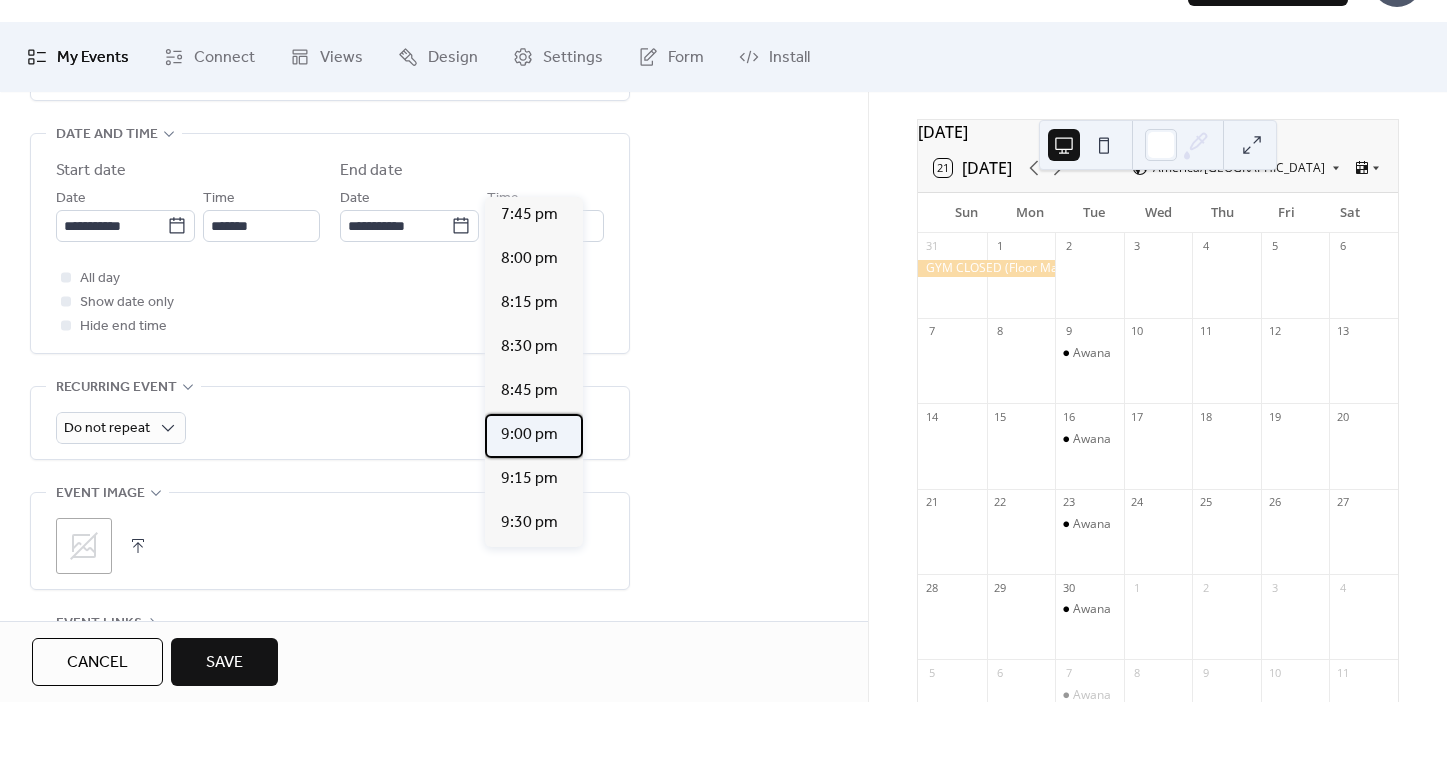 click on "9:00 pm" at bounding box center (529, 493) 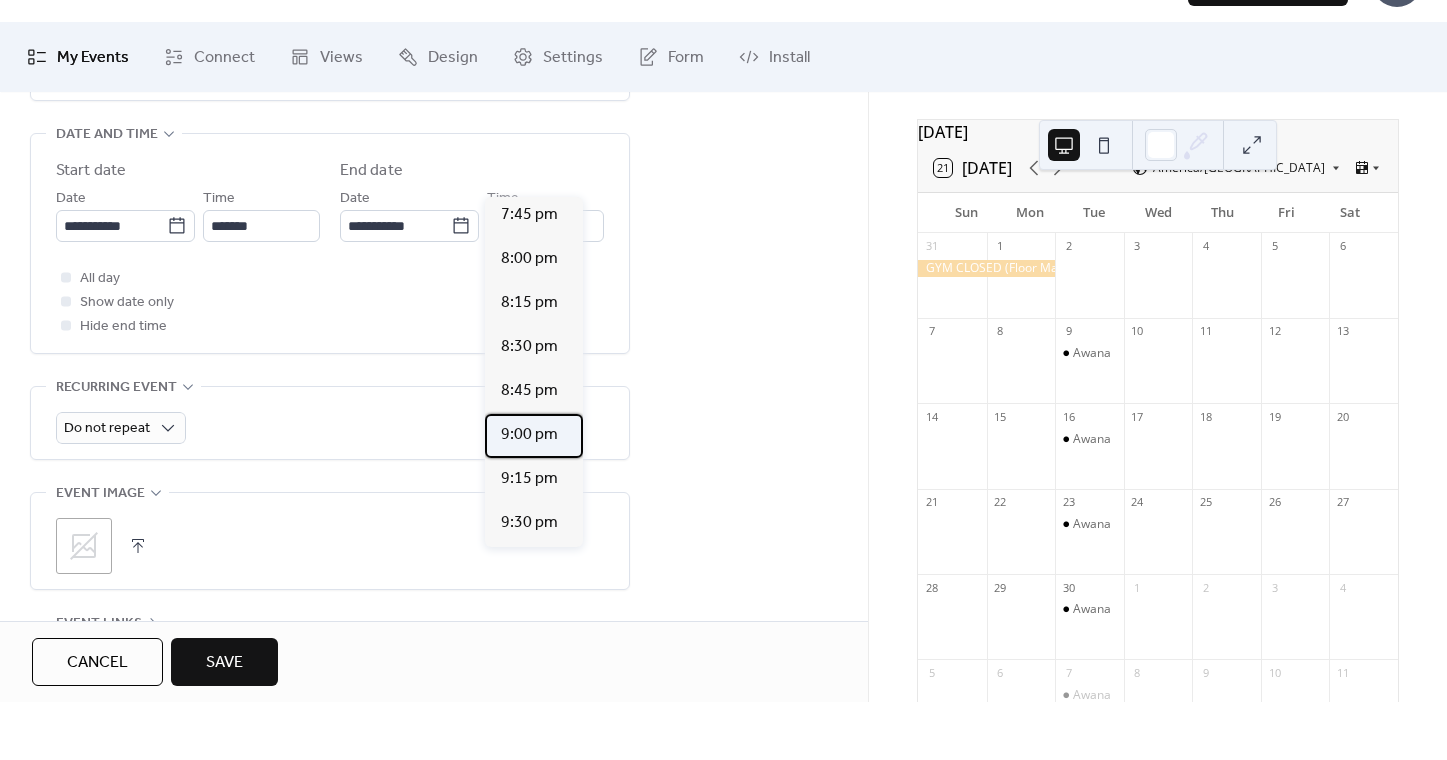 type on "*******" 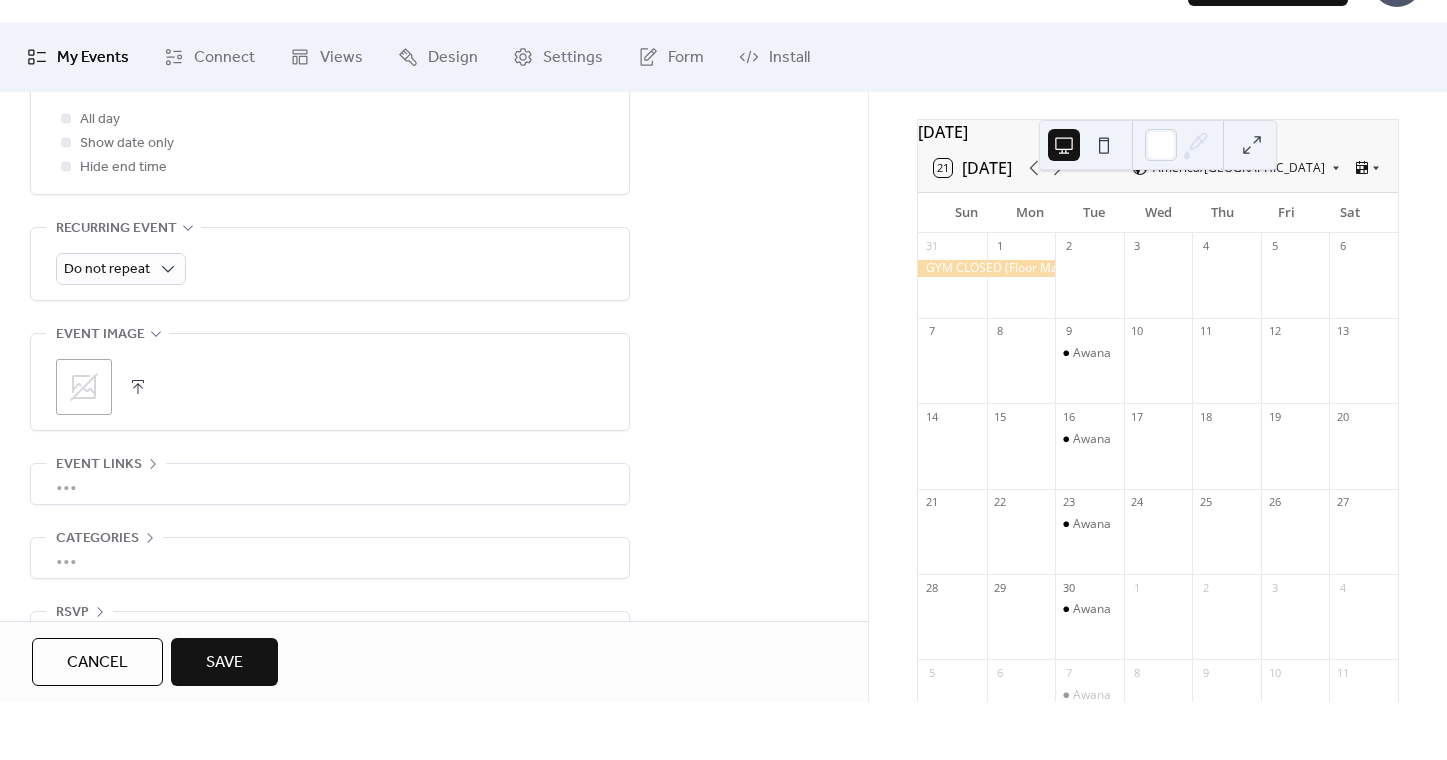 scroll, scrollTop: 831, scrollLeft: 0, axis: vertical 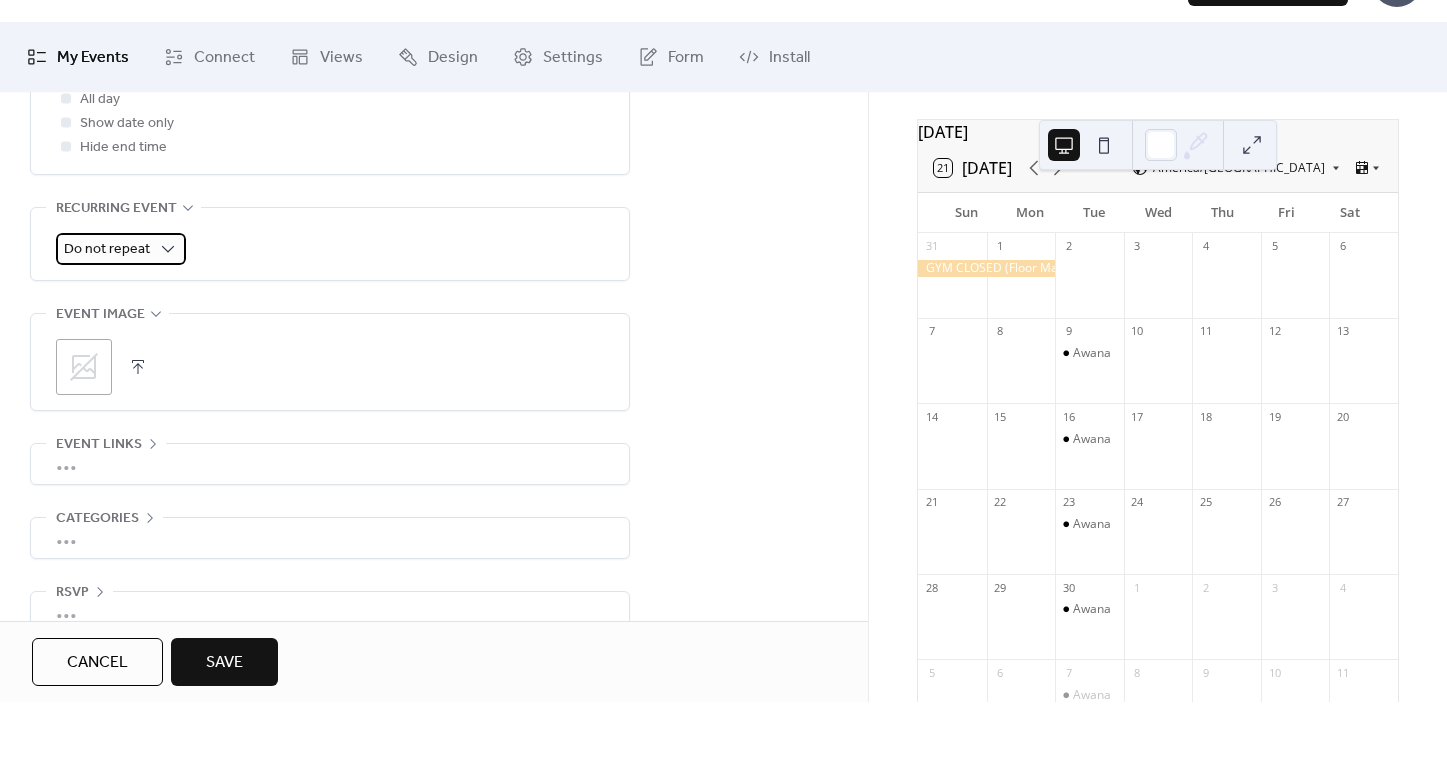click on "**********" at bounding box center (723, 380) 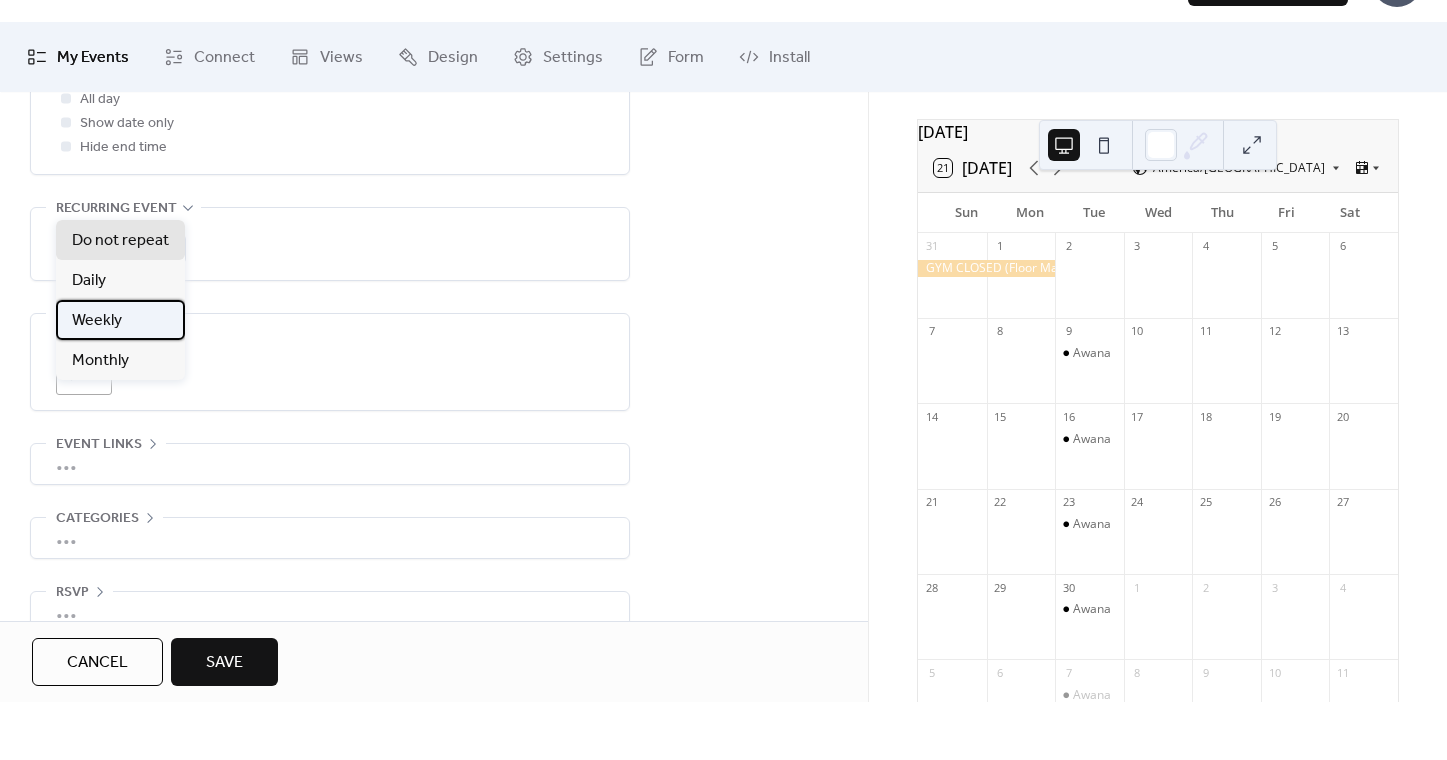 click on "Weekly" at bounding box center [97, 379] 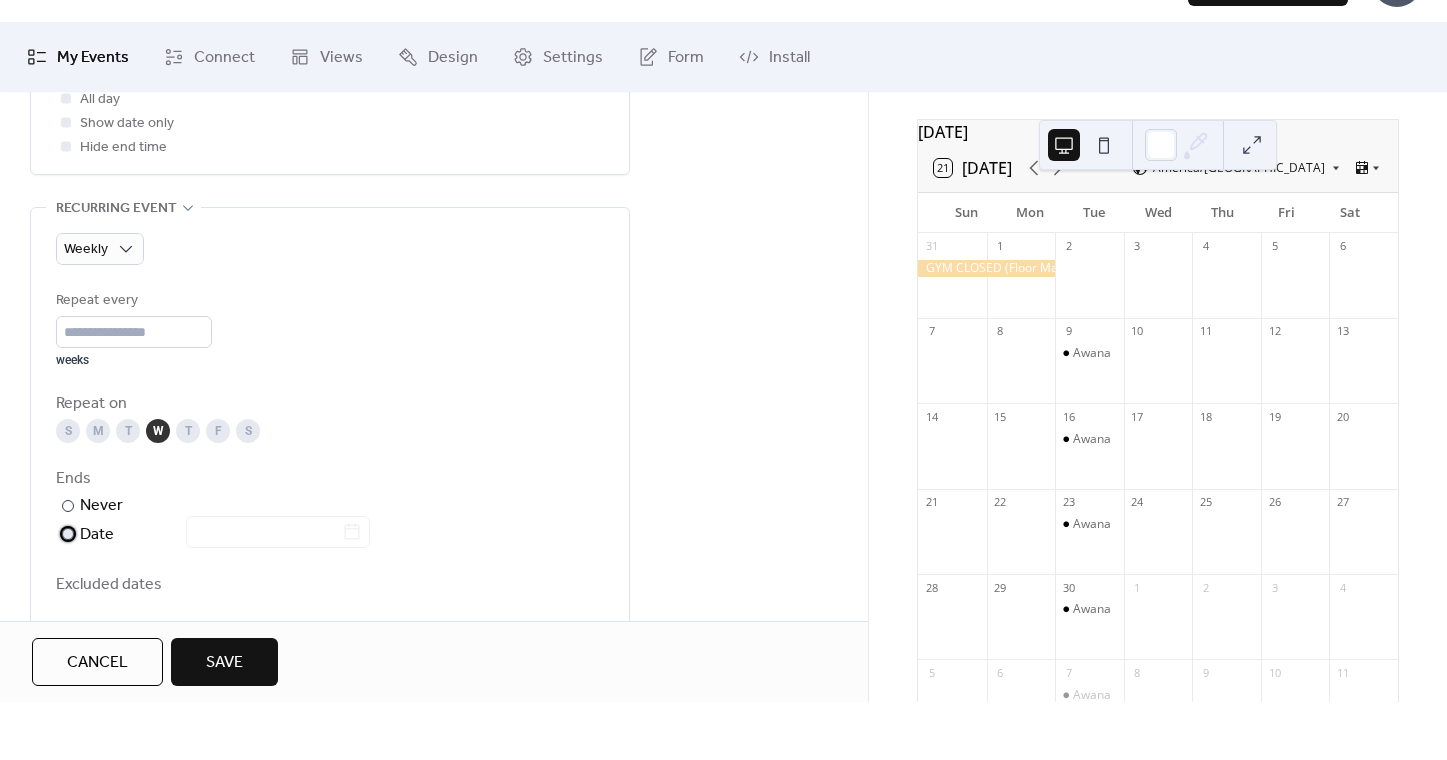 click at bounding box center (68, 592) 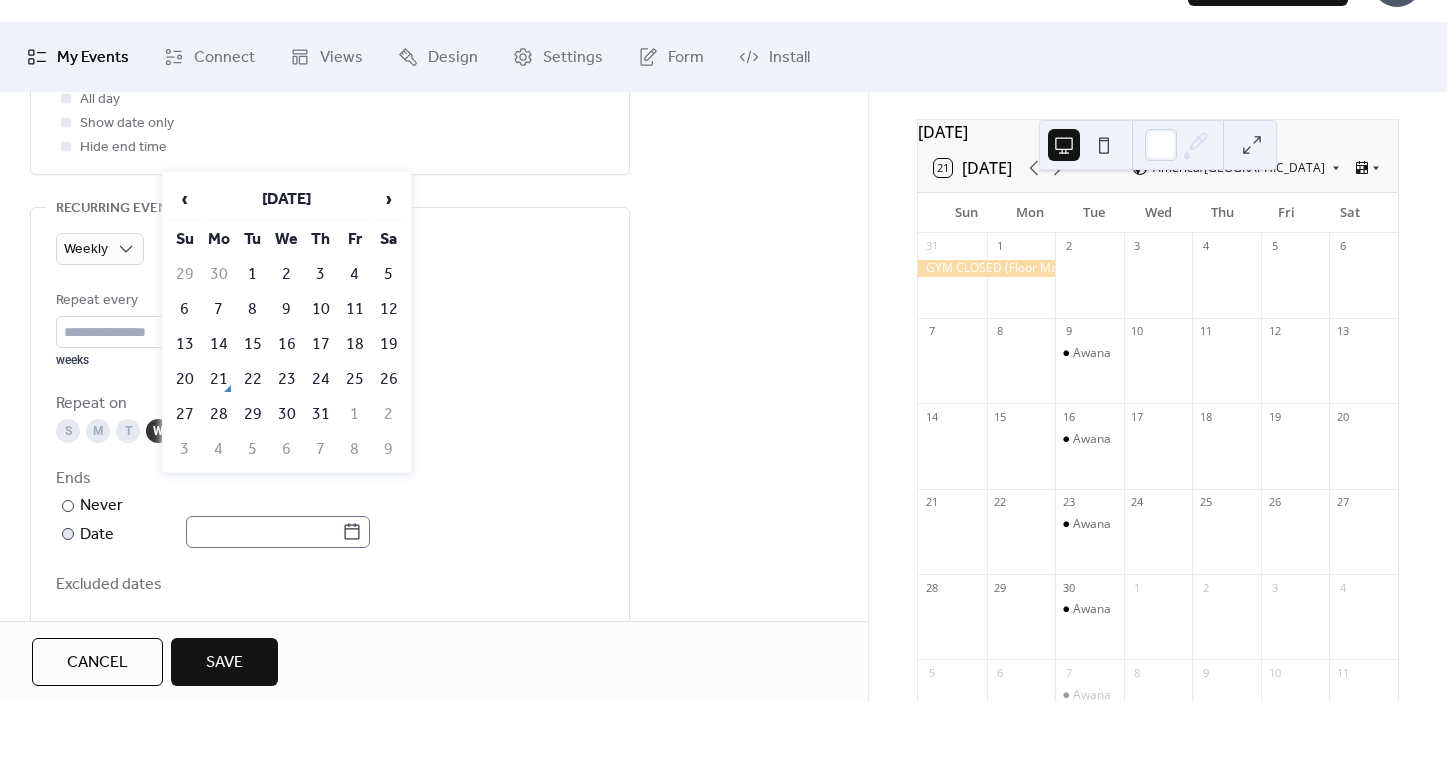 click 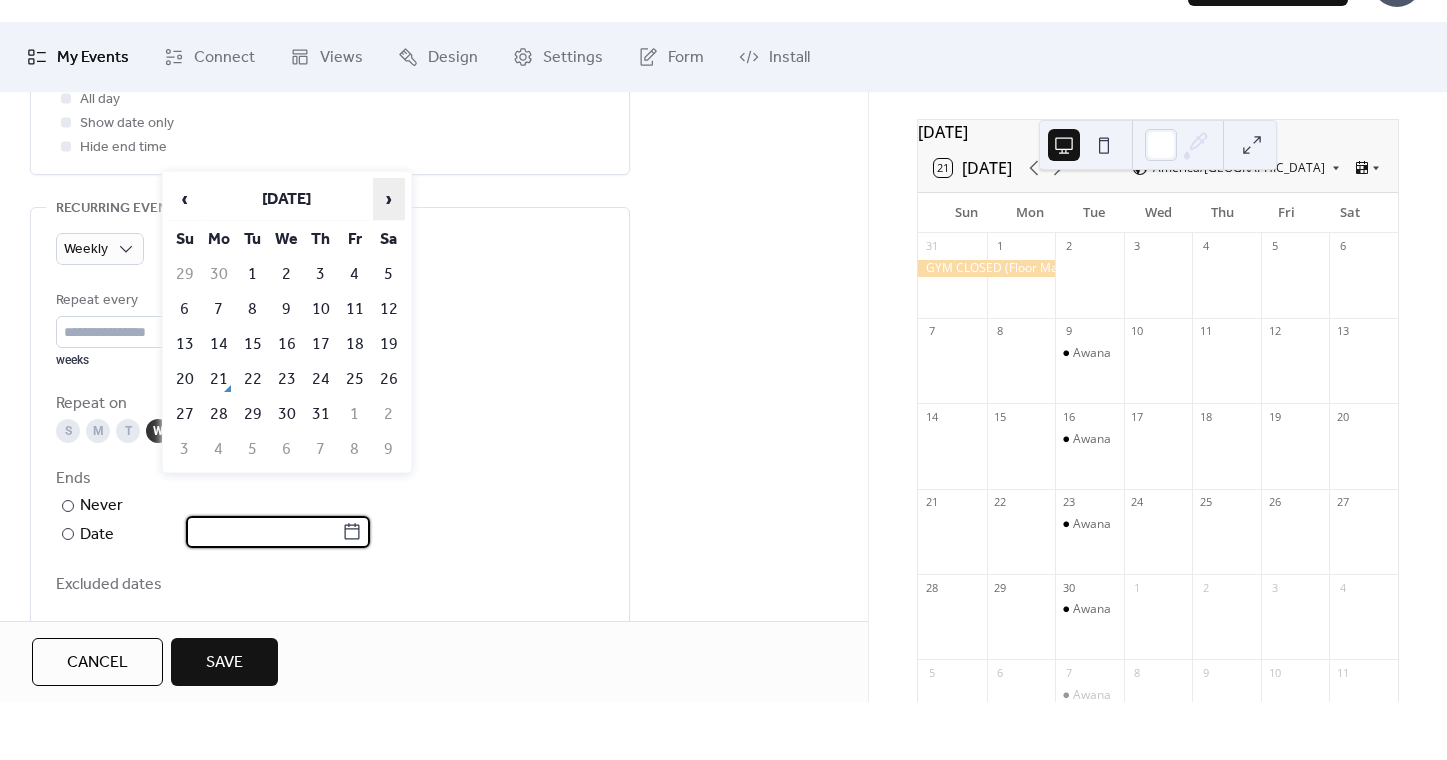 click on "›" at bounding box center [389, 257] 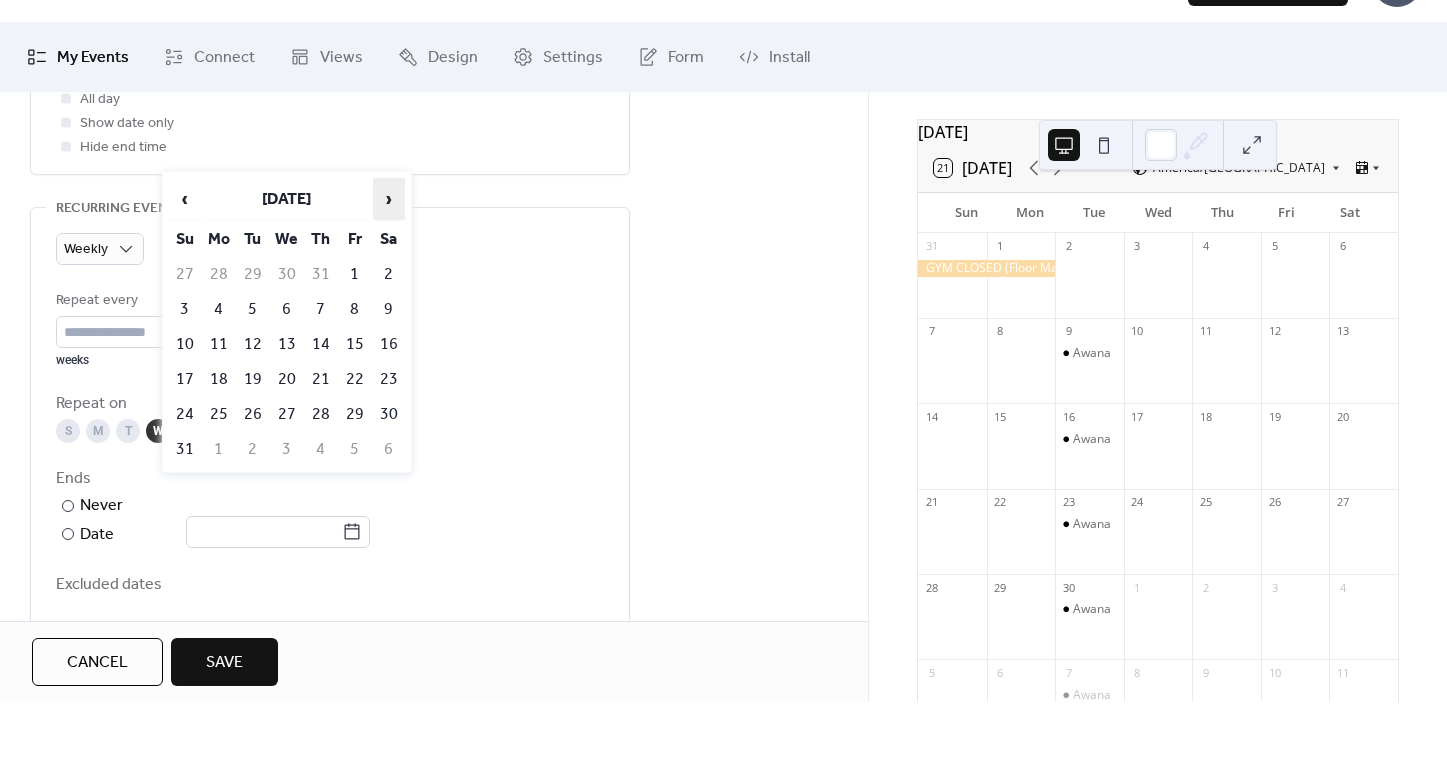 click on "›" at bounding box center (389, 257) 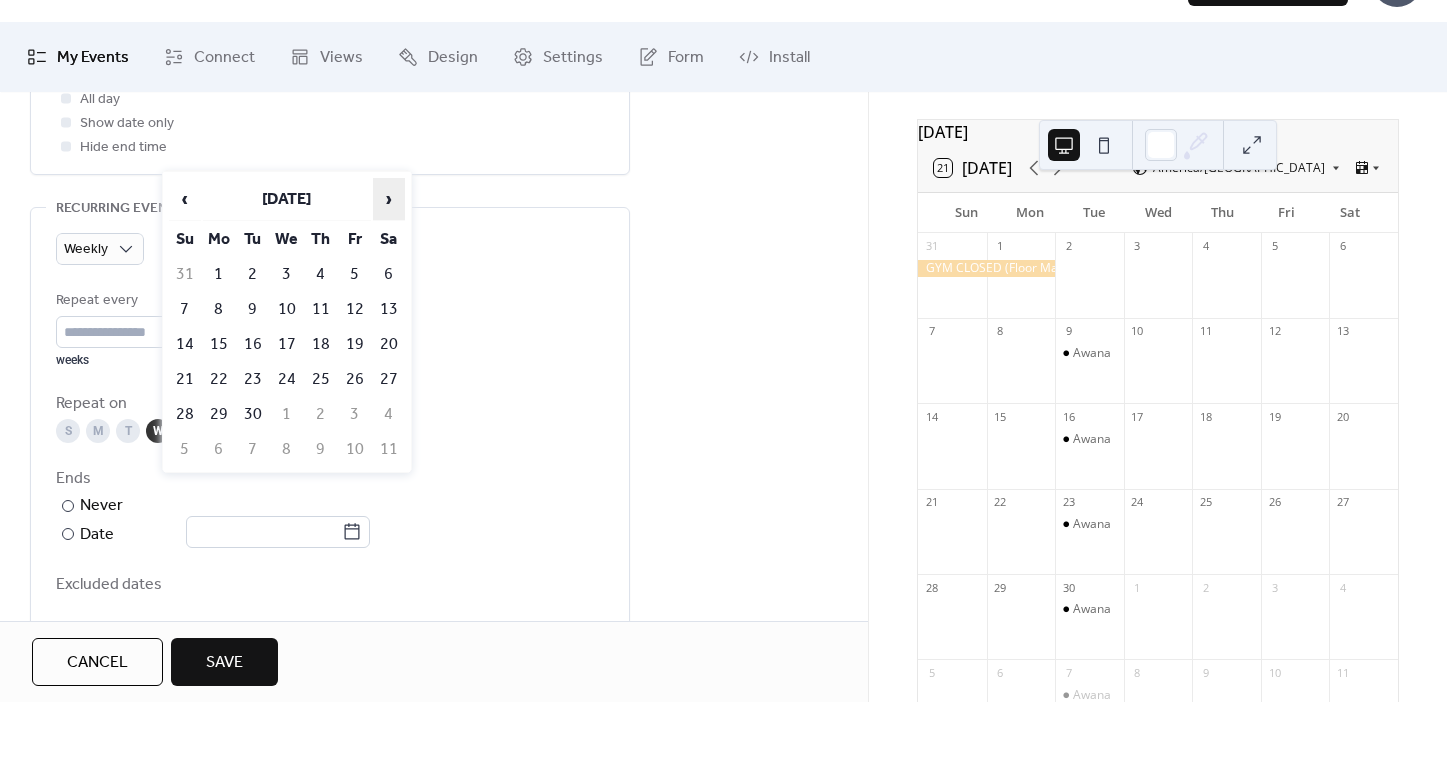 click on "›" at bounding box center [389, 257] 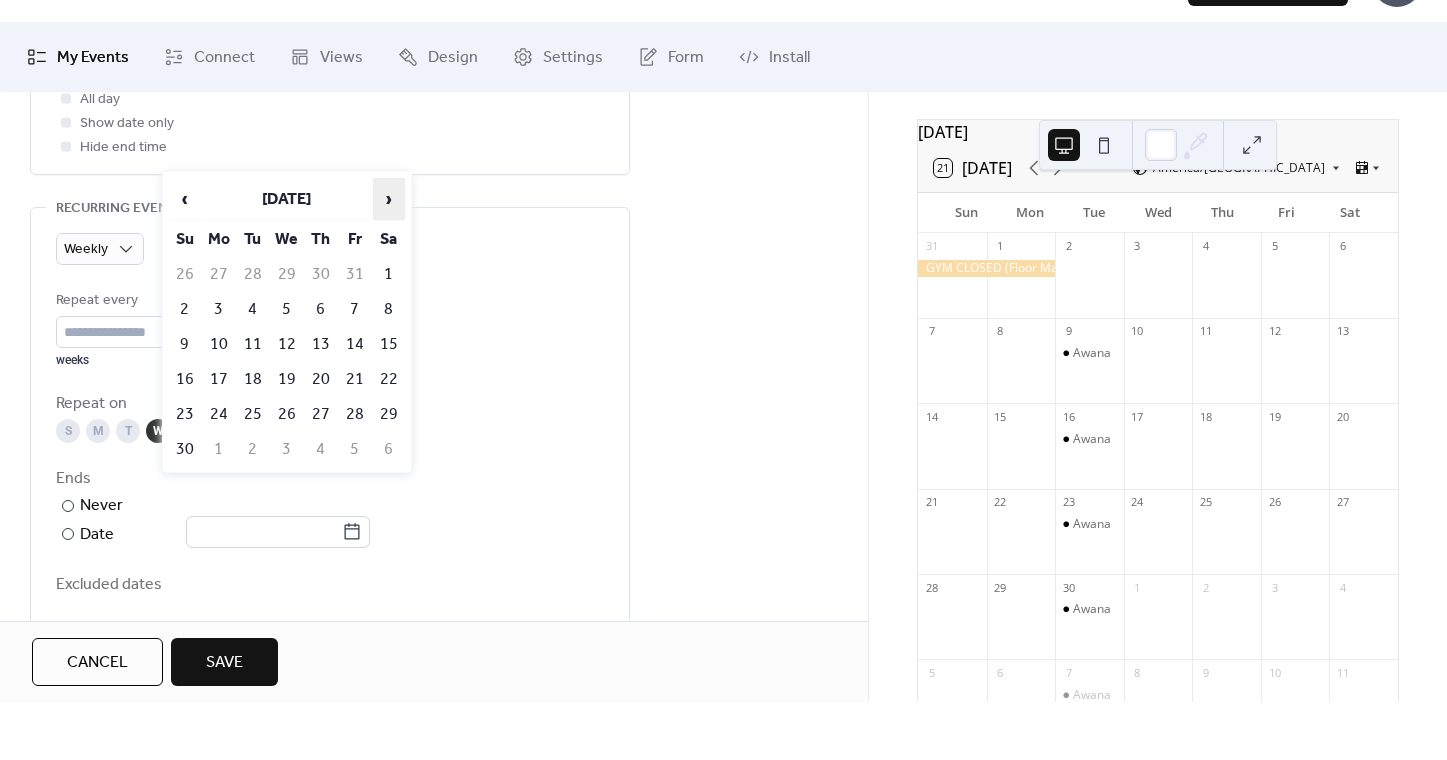 click on "›" at bounding box center [389, 257] 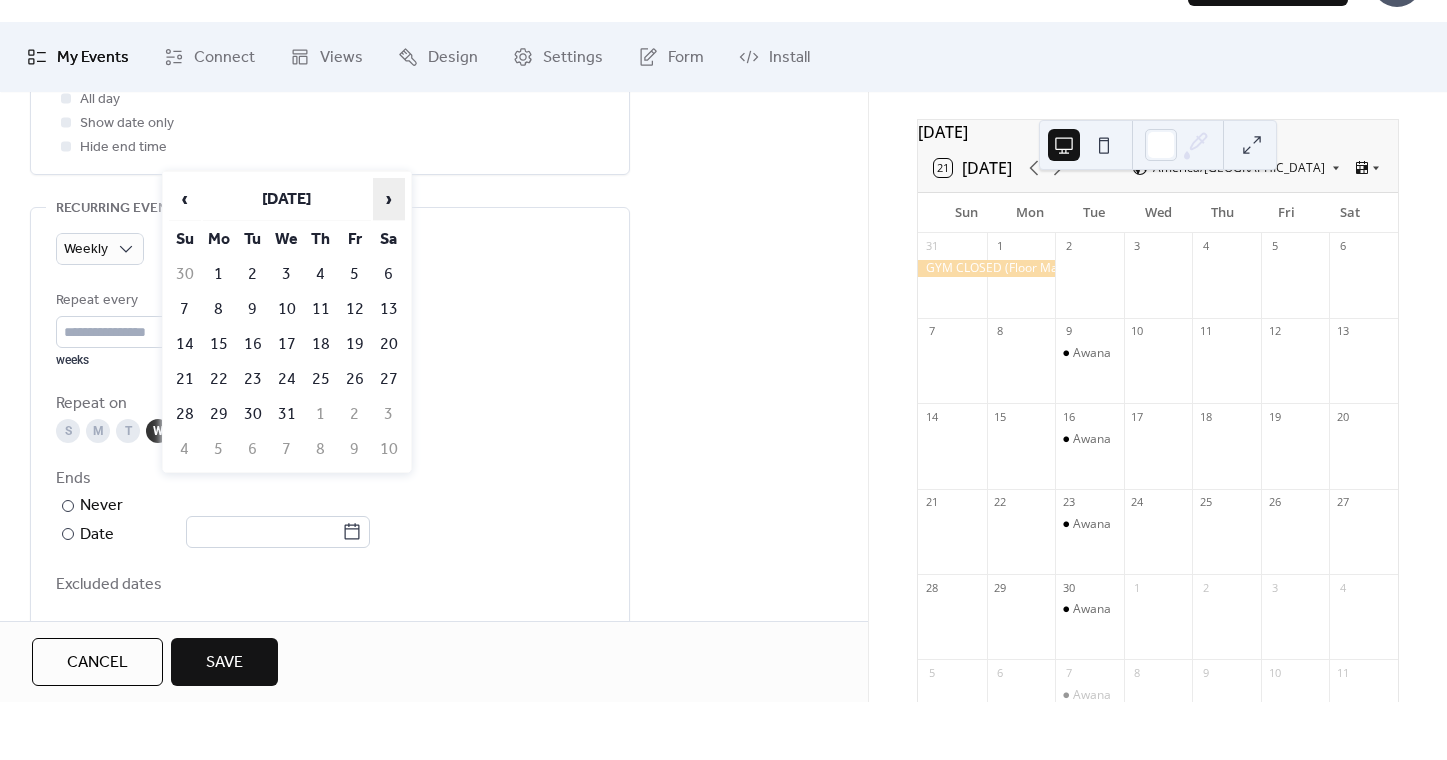 click on "›" at bounding box center (389, 257) 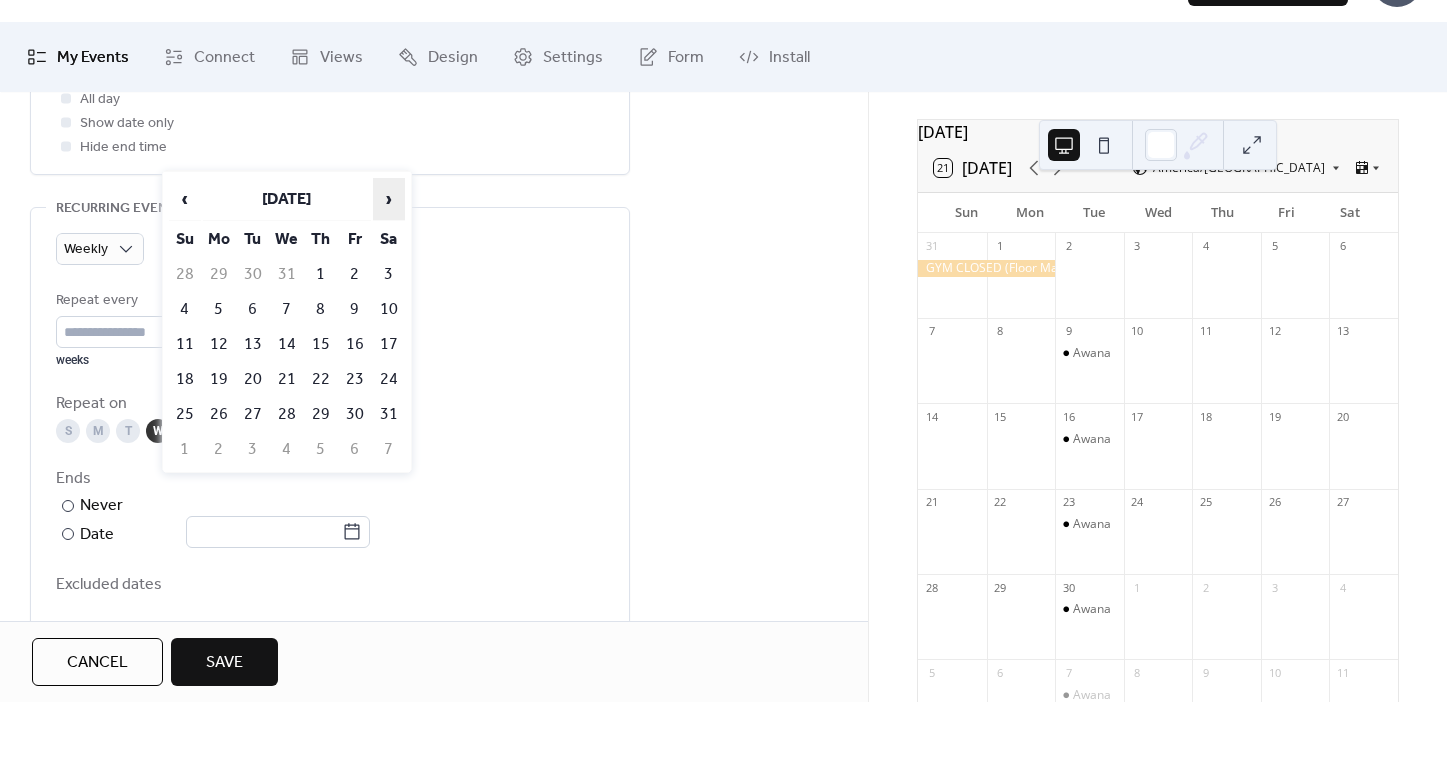 click on "›" at bounding box center [389, 257] 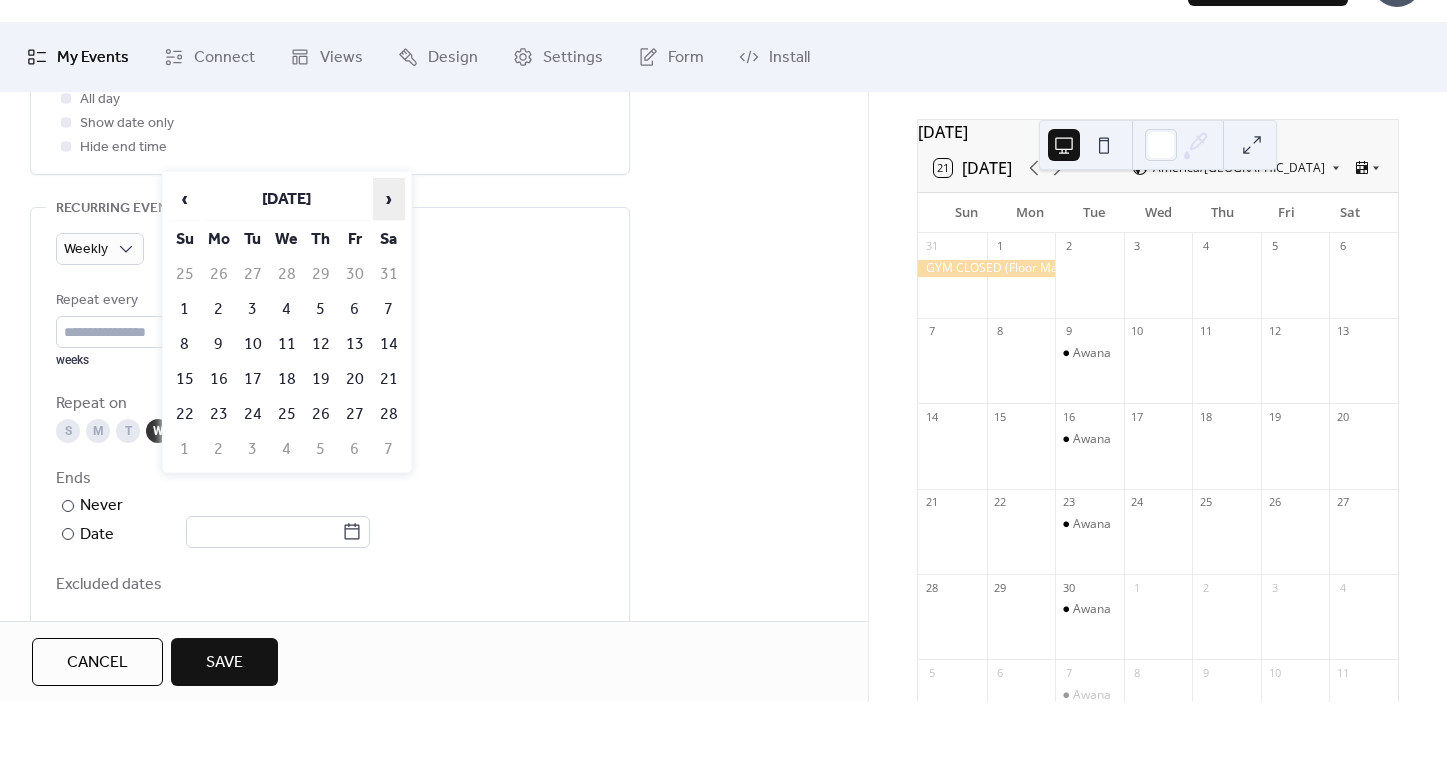 click on "›" at bounding box center (389, 257) 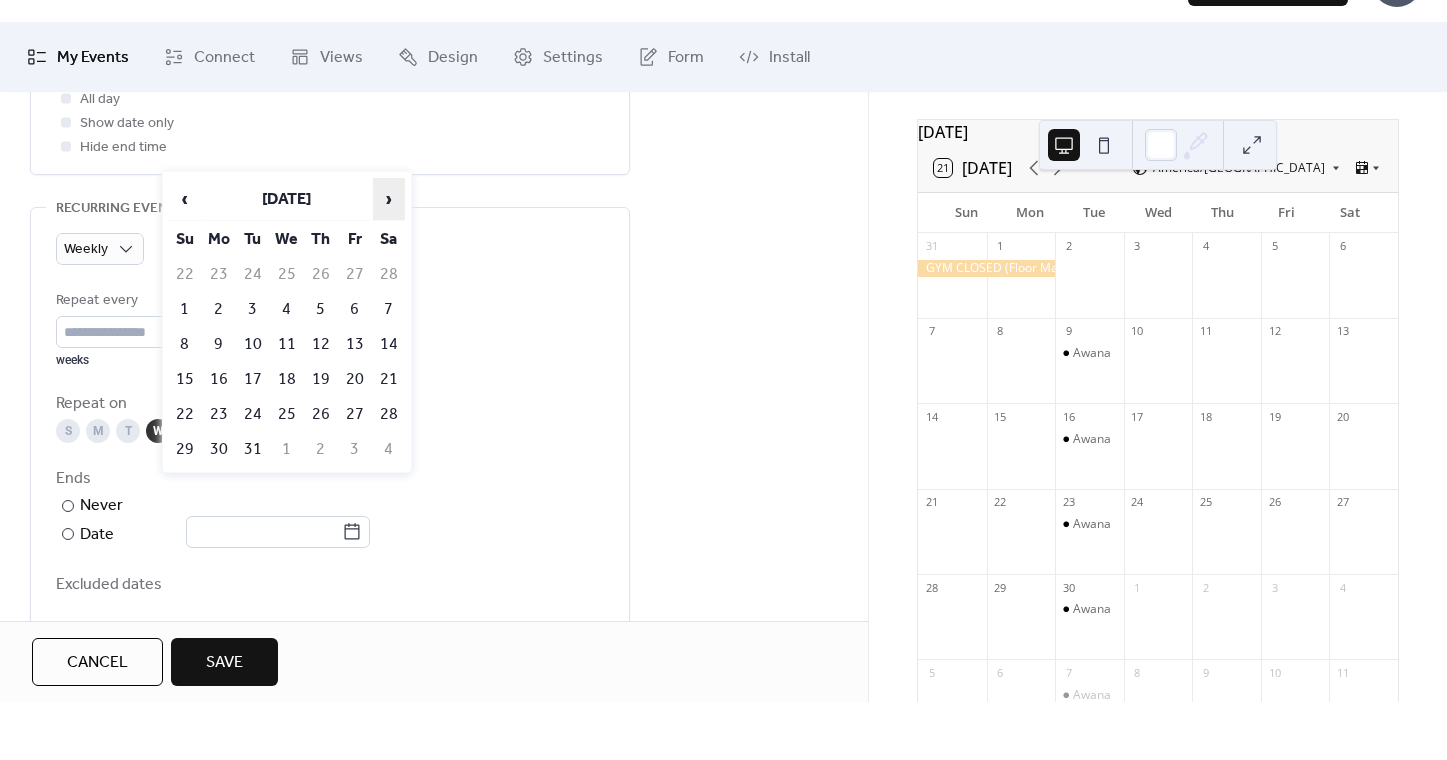 click on "›" at bounding box center [389, 257] 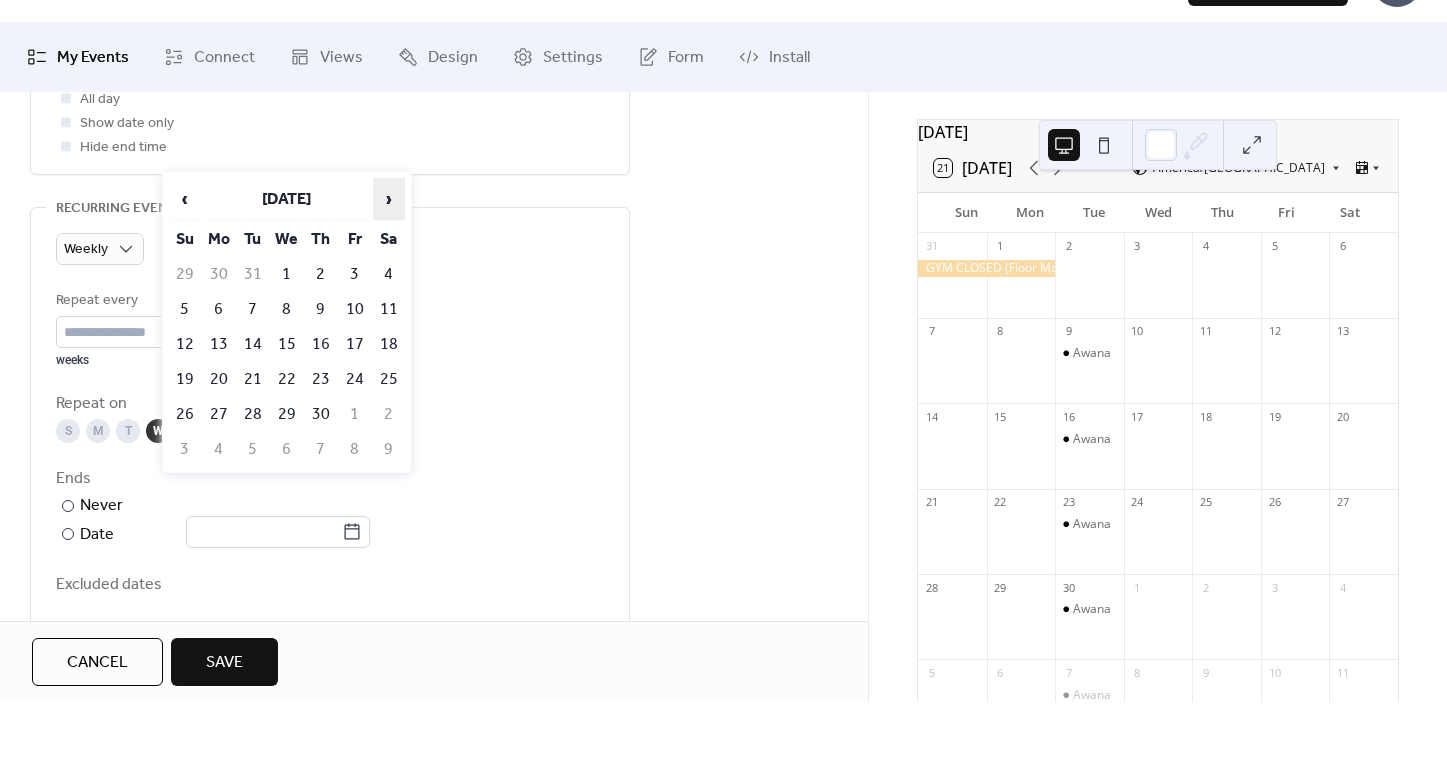 click on "›" at bounding box center (389, 257) 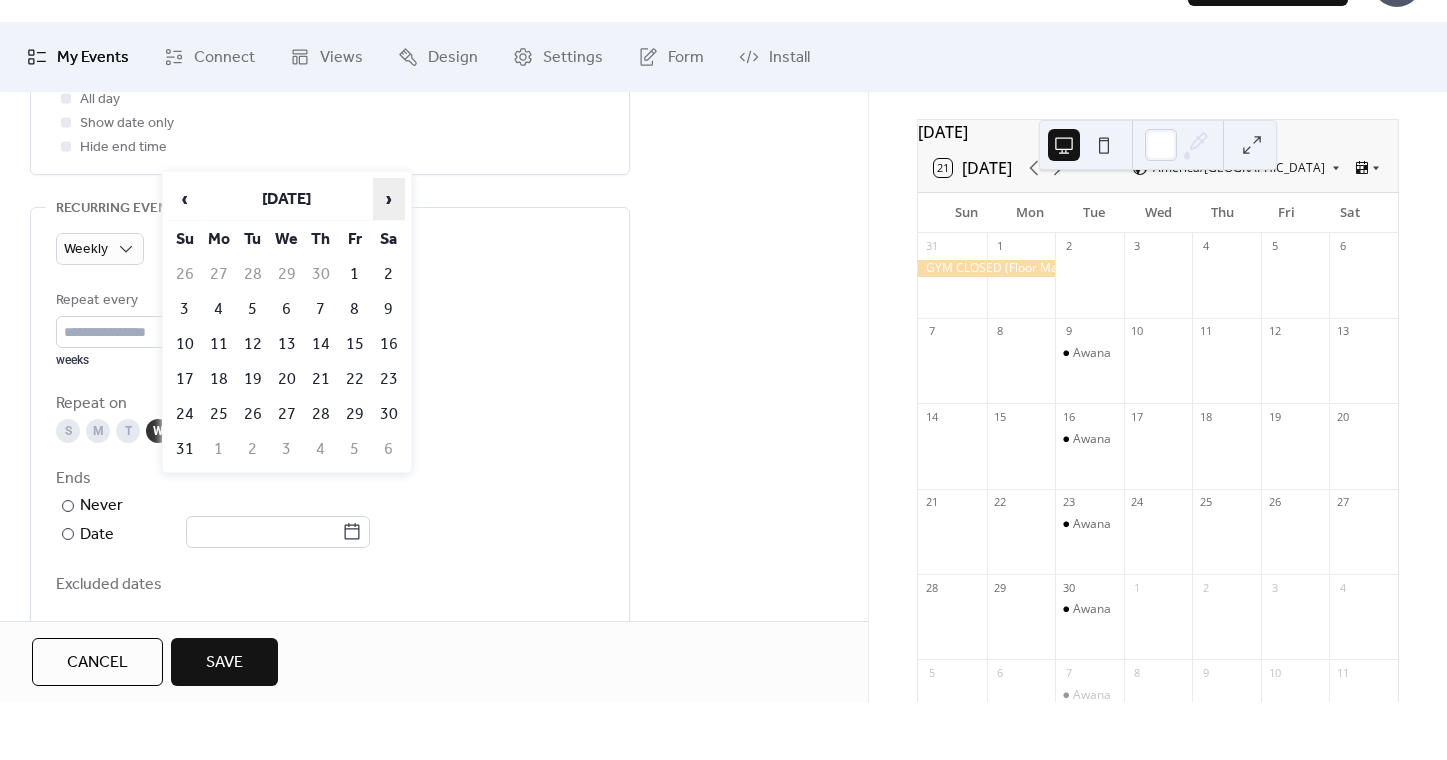 click on "›" at bounding box center [389, 257] 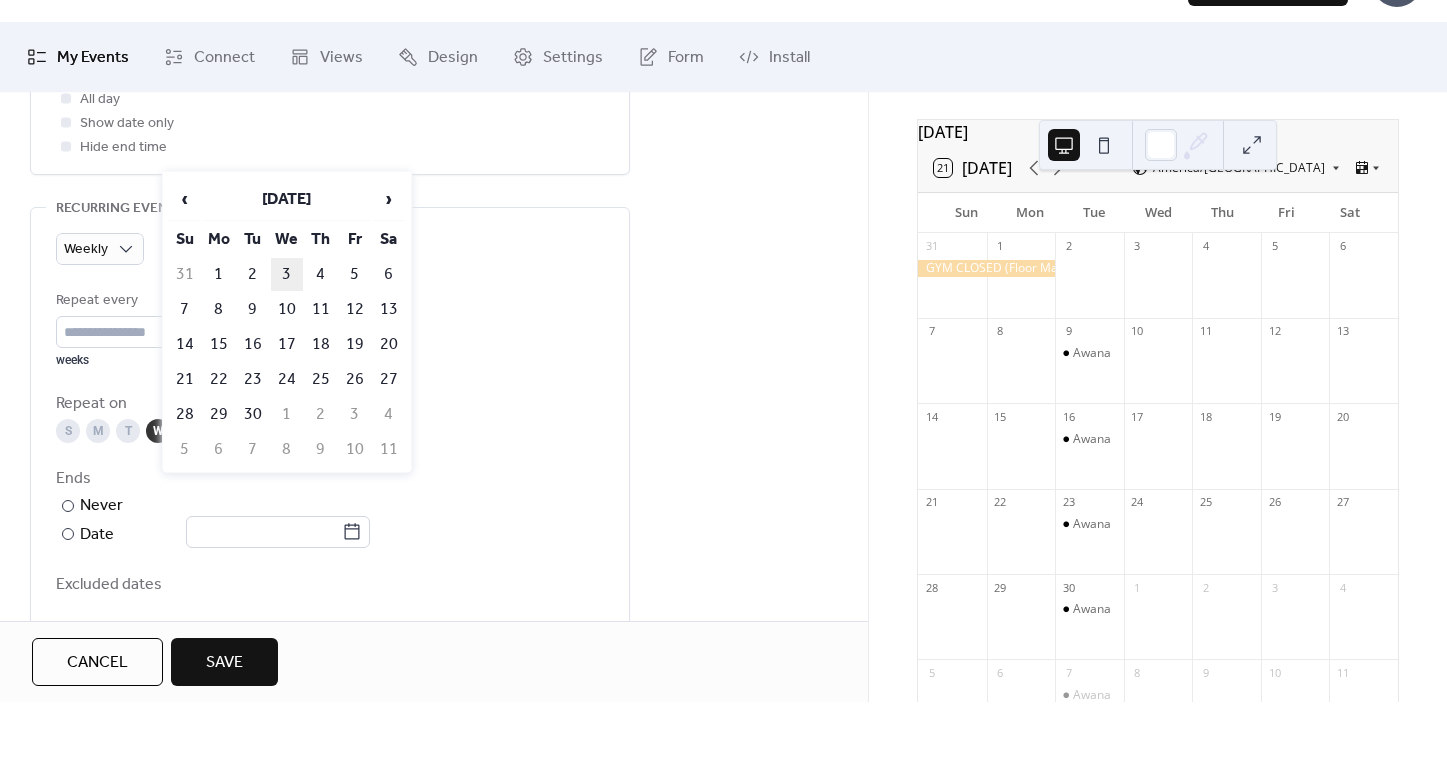 click on "3" at bounding box center (287, 332) 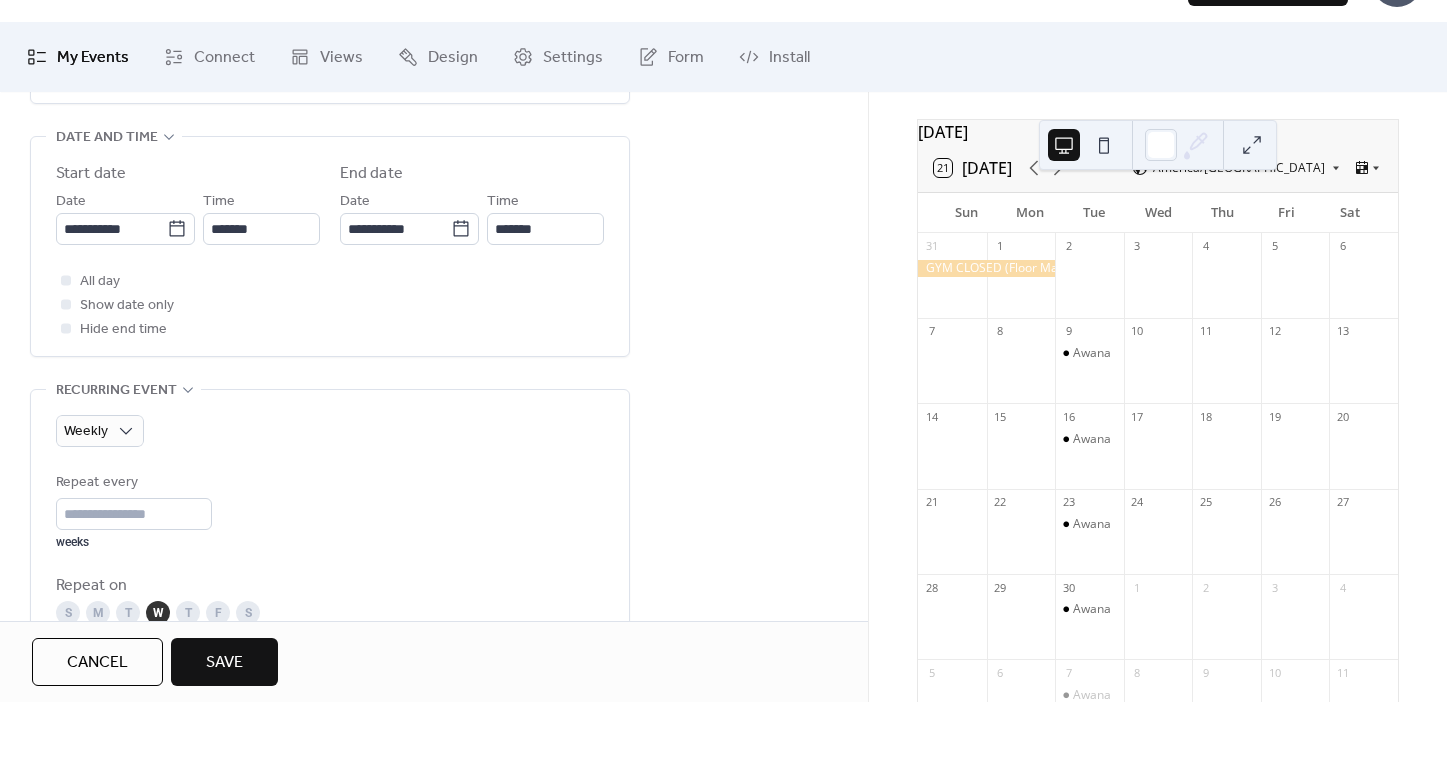 scroll, scrollTop: 646, scrollLeft: 0, axis: vertical 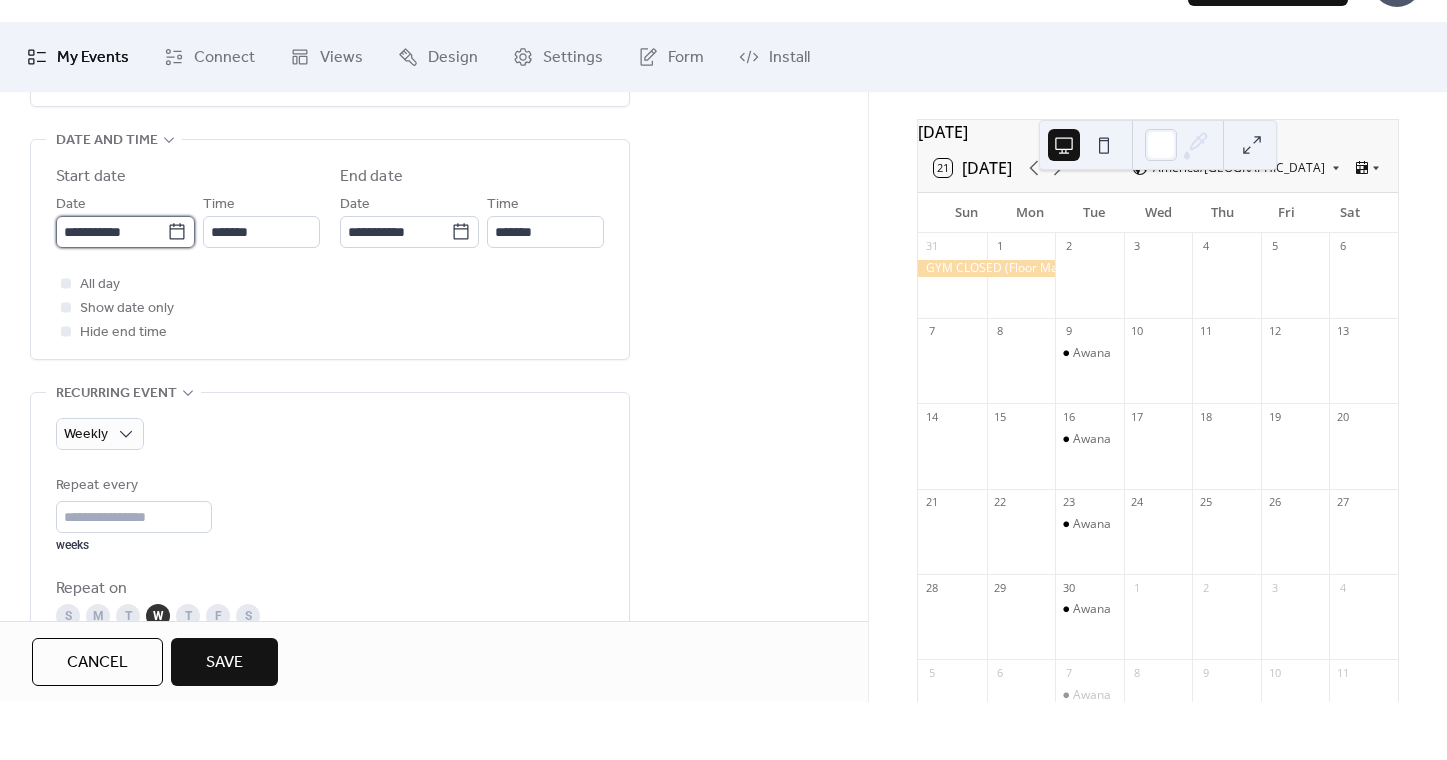 click on "**********" at bounding box center (723, 380) 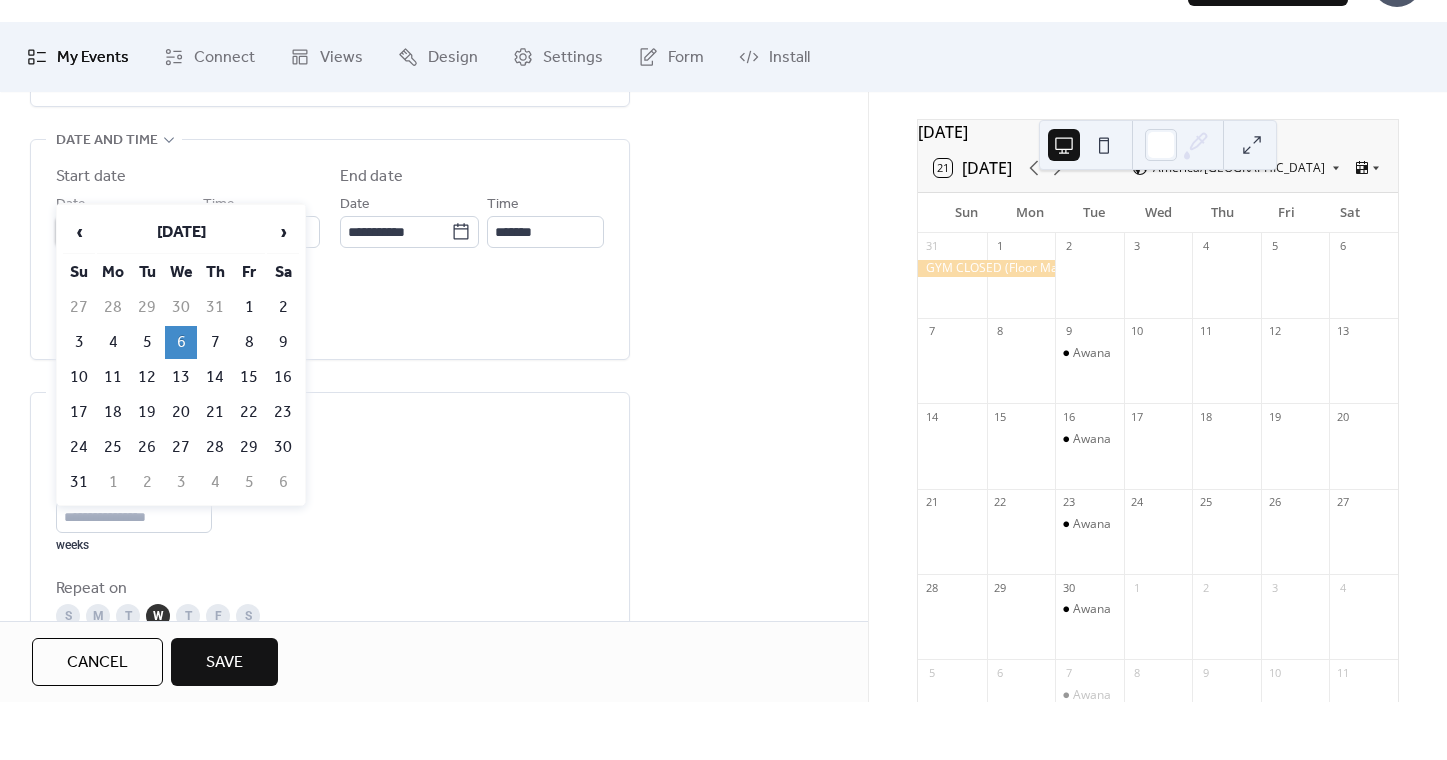 click on "**********" at bounding box center (434, 444) 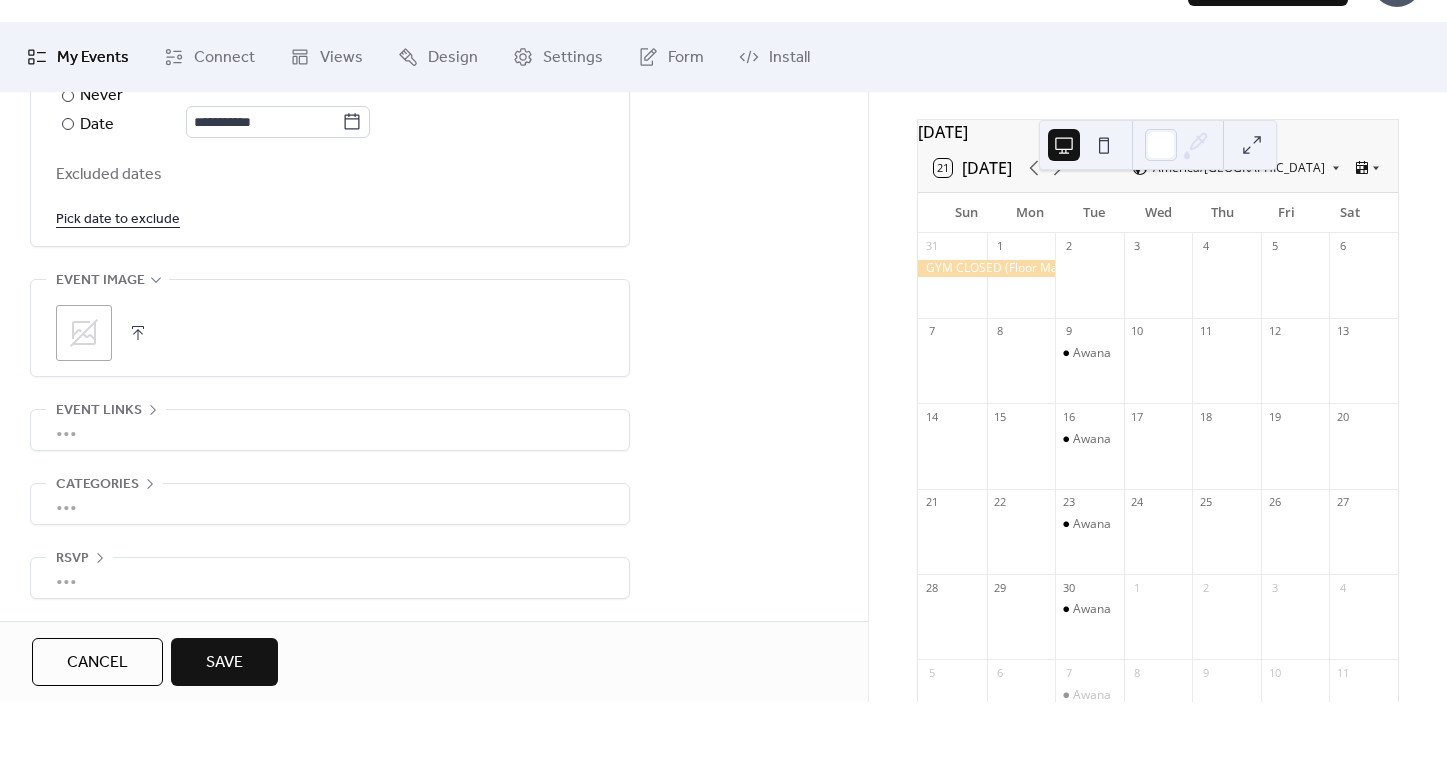 scroll, scrollTop: 1256, scrollLeft: 0, axis: vertical 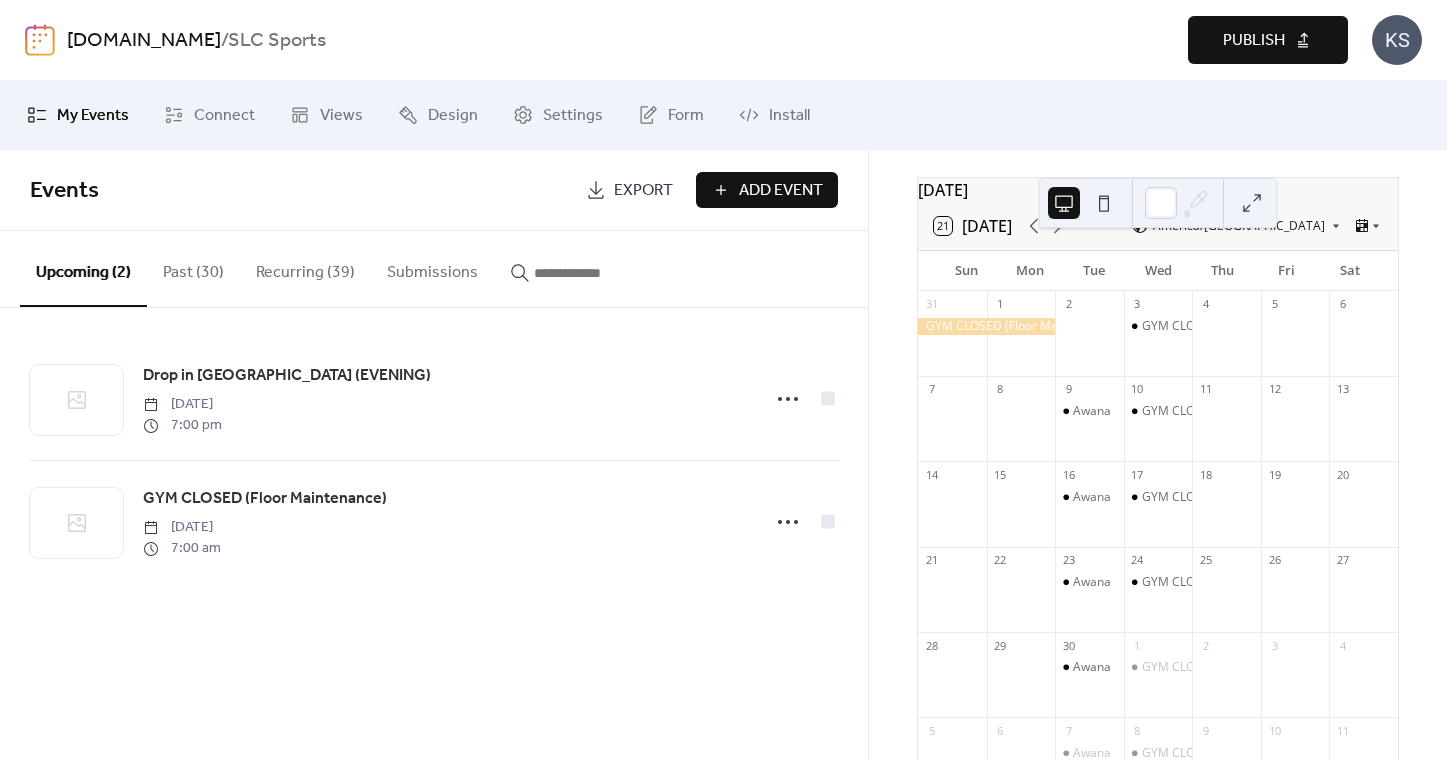 click on "Publish" at bounding box center [1254, 41] 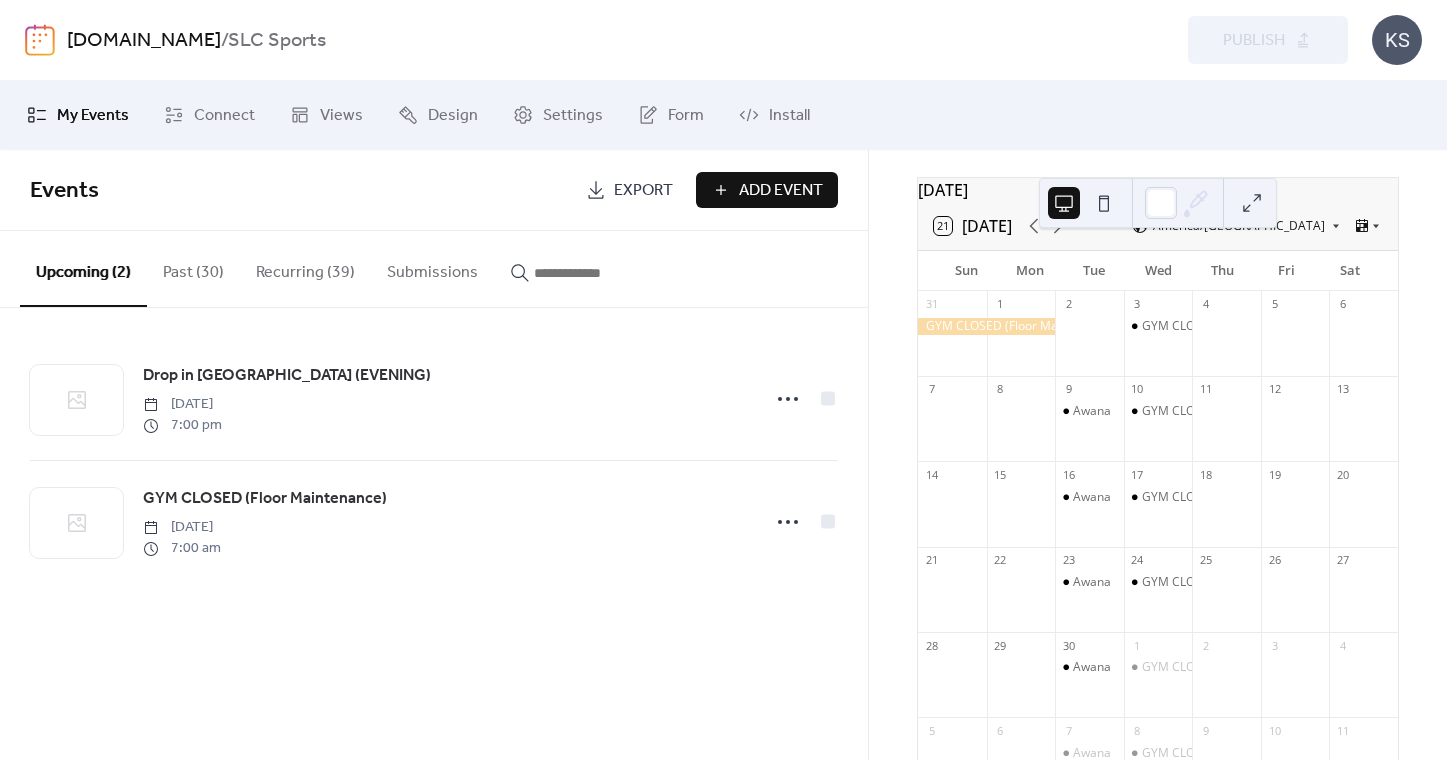 click on "Recurring (39)" at bounding box center [305, 268] 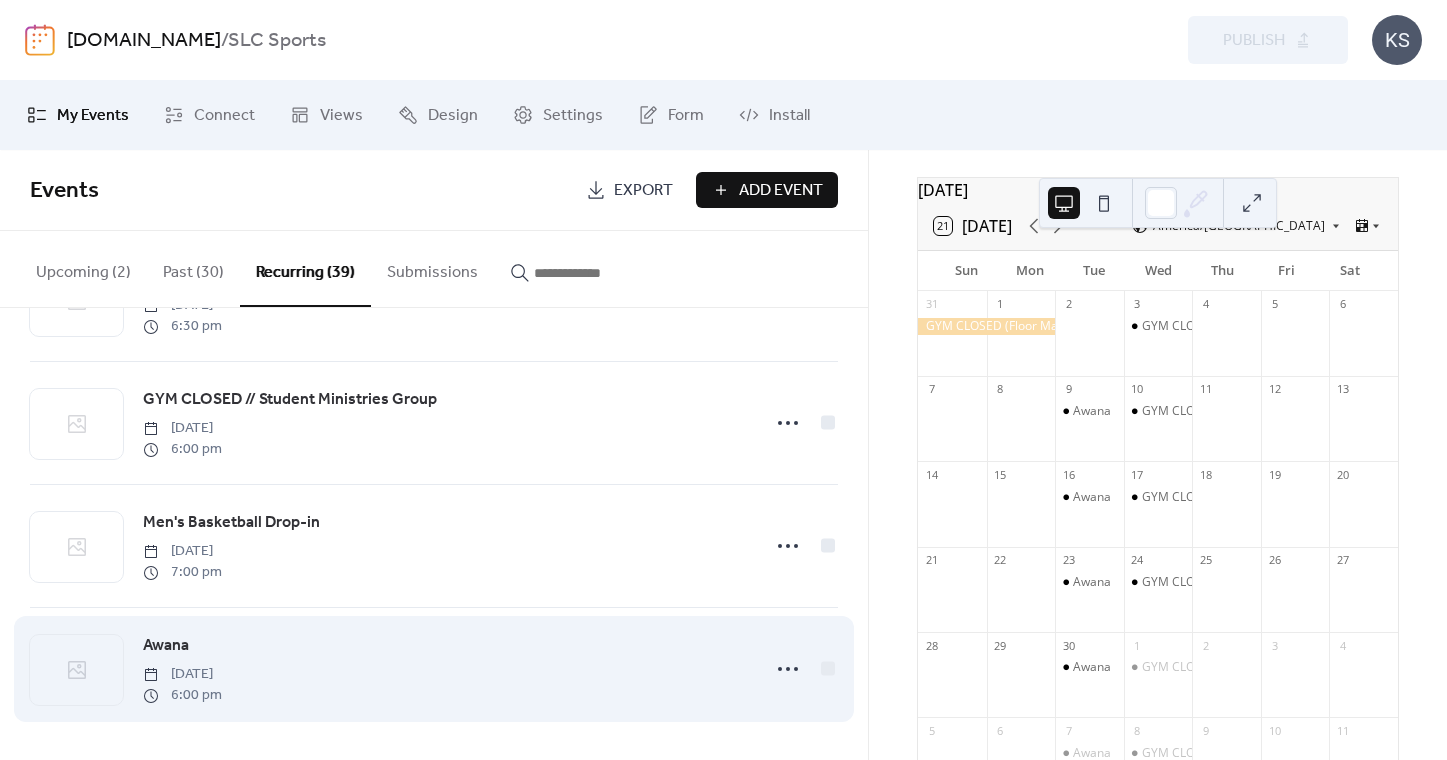 scroll, scrollTop: 4405, scrollLeft: 0, axis: vertical 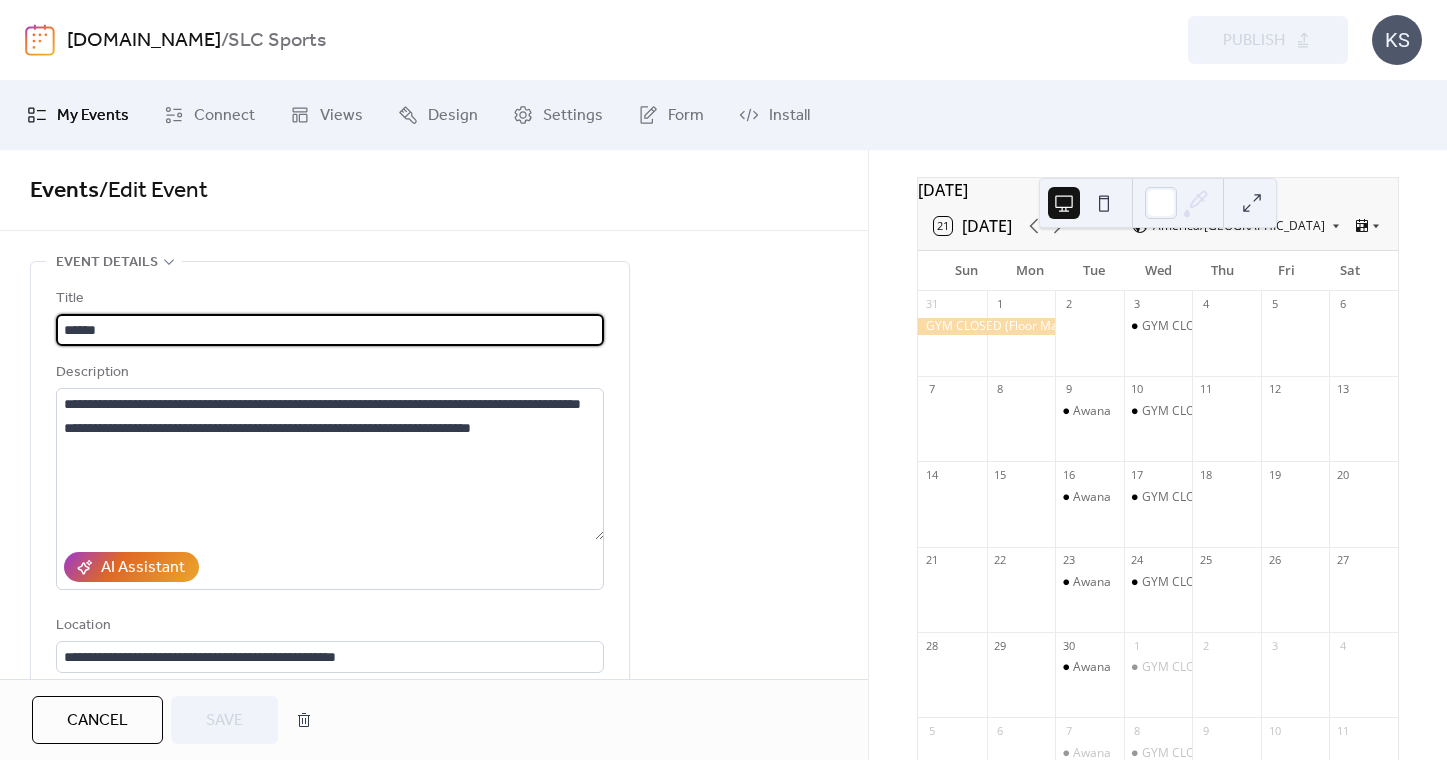 click on "*****" at bounding box center [330, 330] 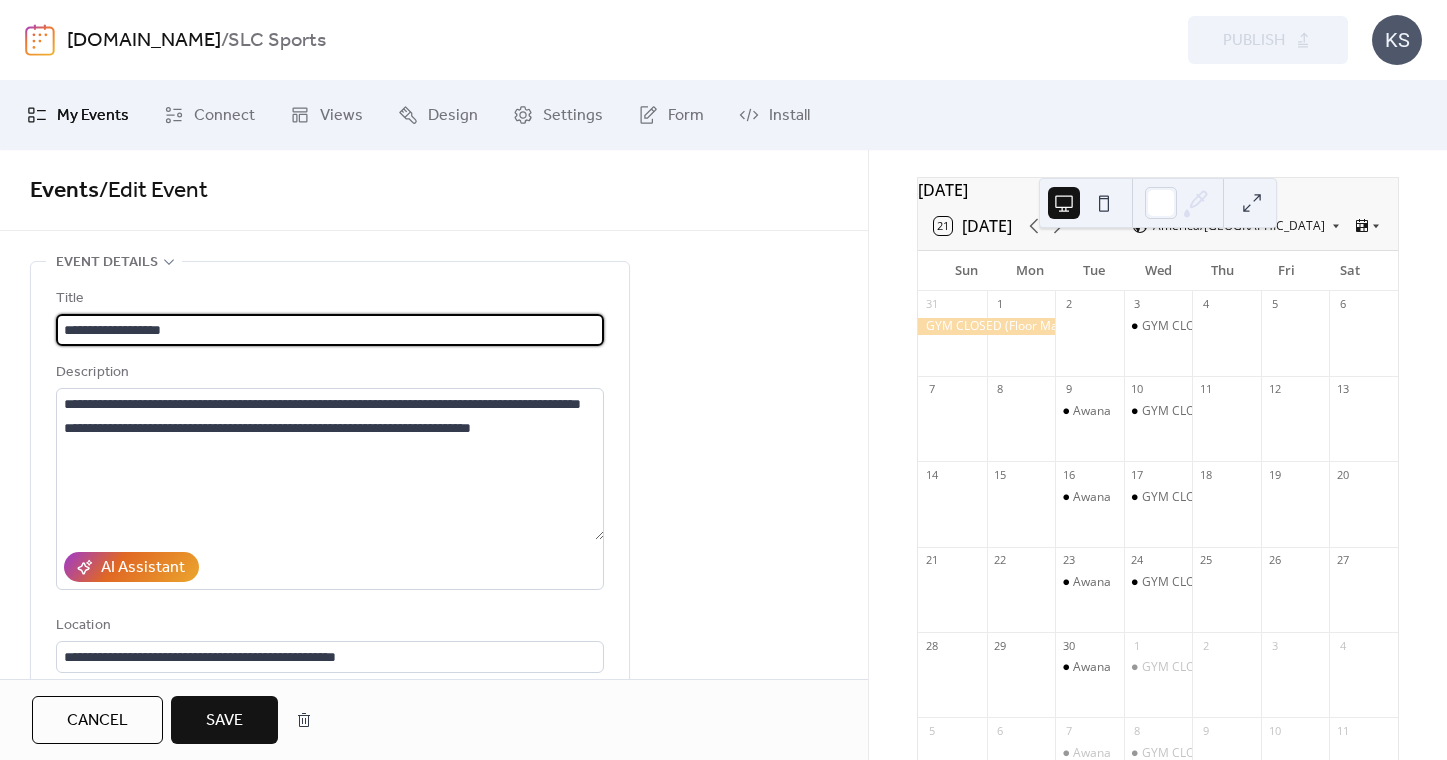 click on "**********" at bounding box center [330, 330] 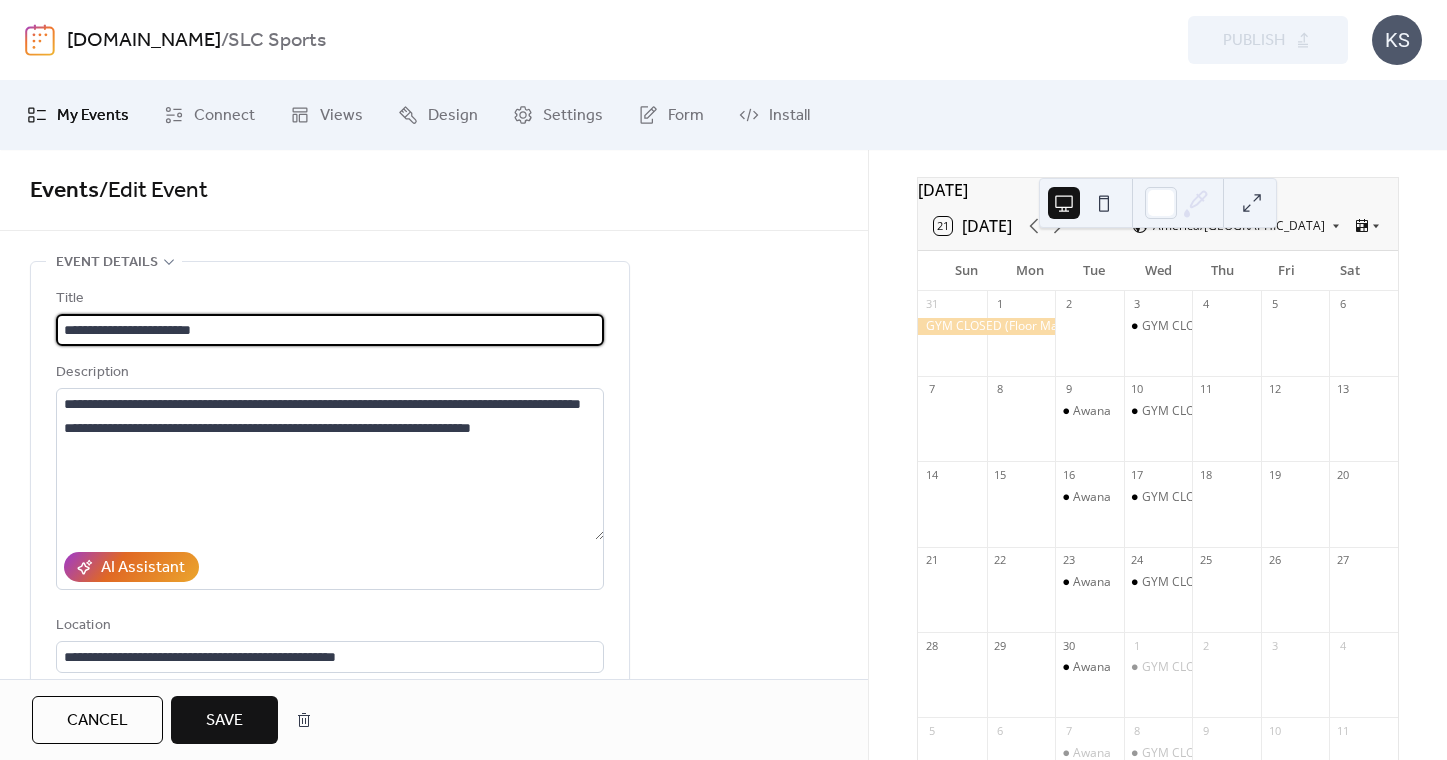 click on "**********" at bounding box center (330, 330) 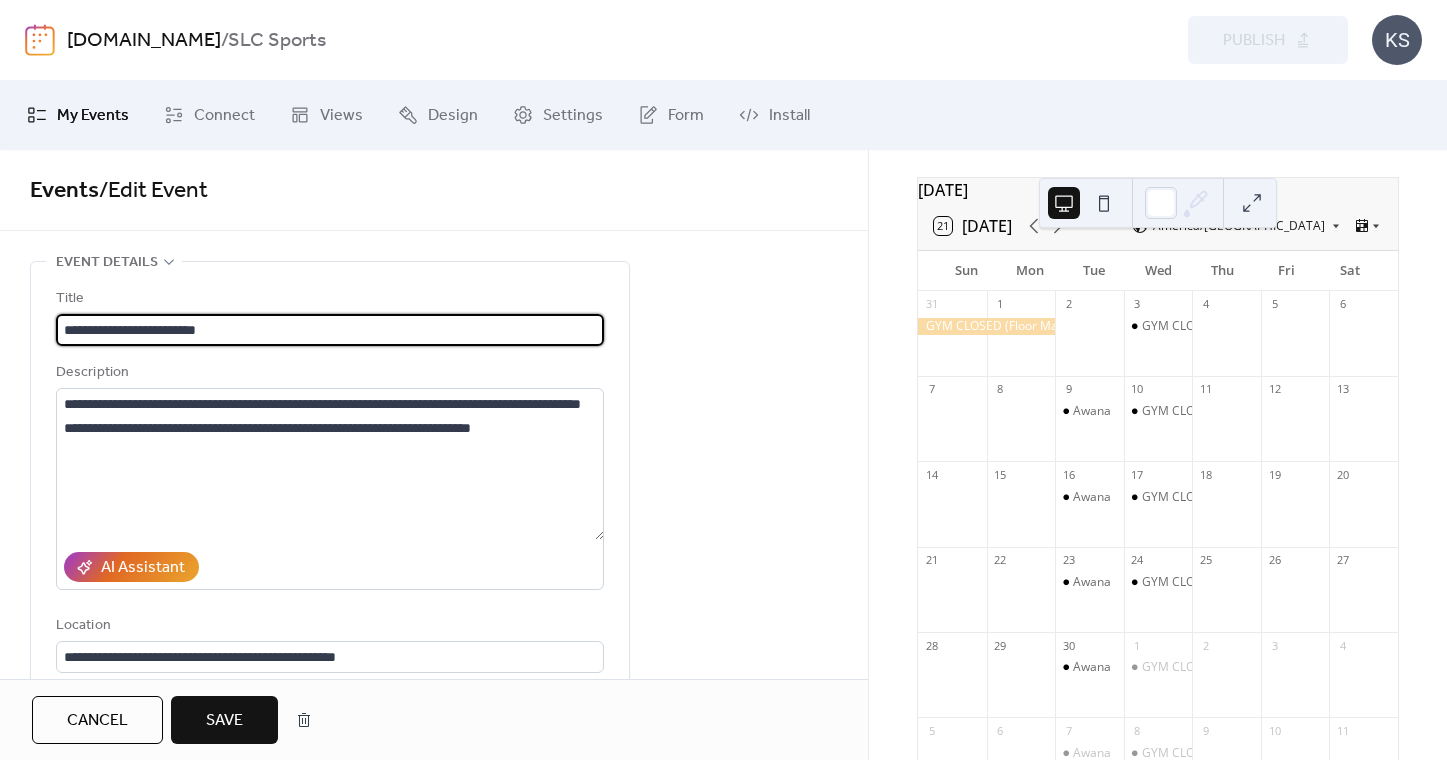 type on "**********" 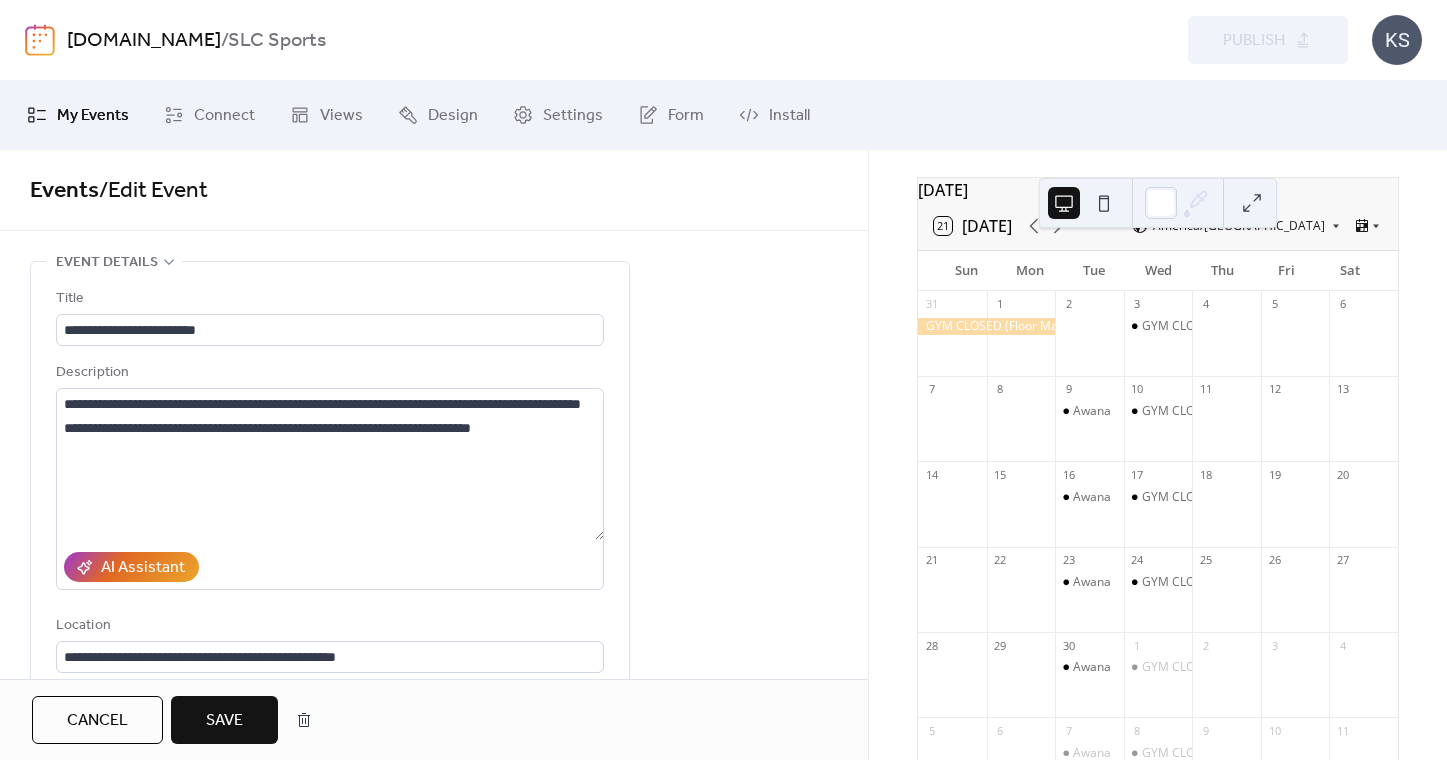 click on "Save" at bounding box center [224, 721] 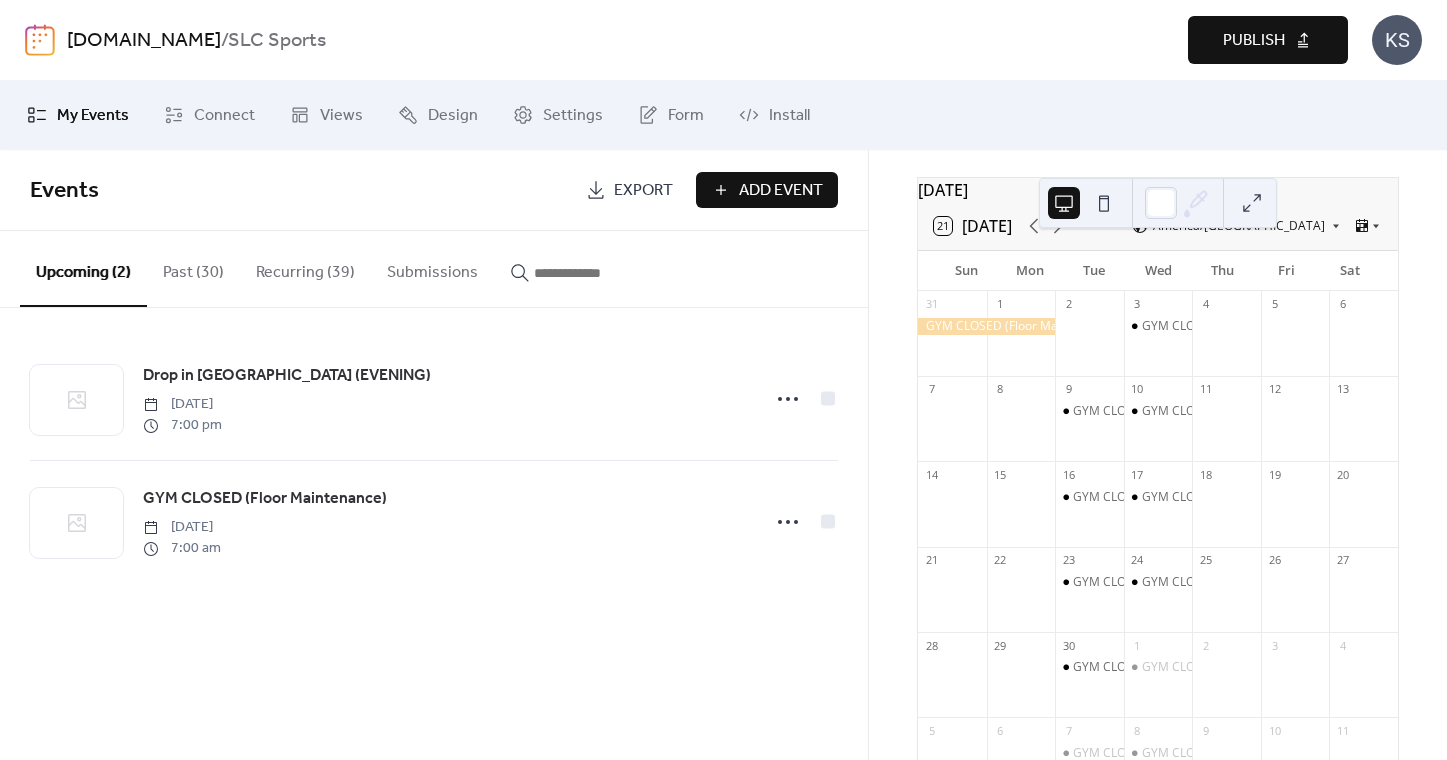 click on "Publish" at bounding box center [1254, 41] 